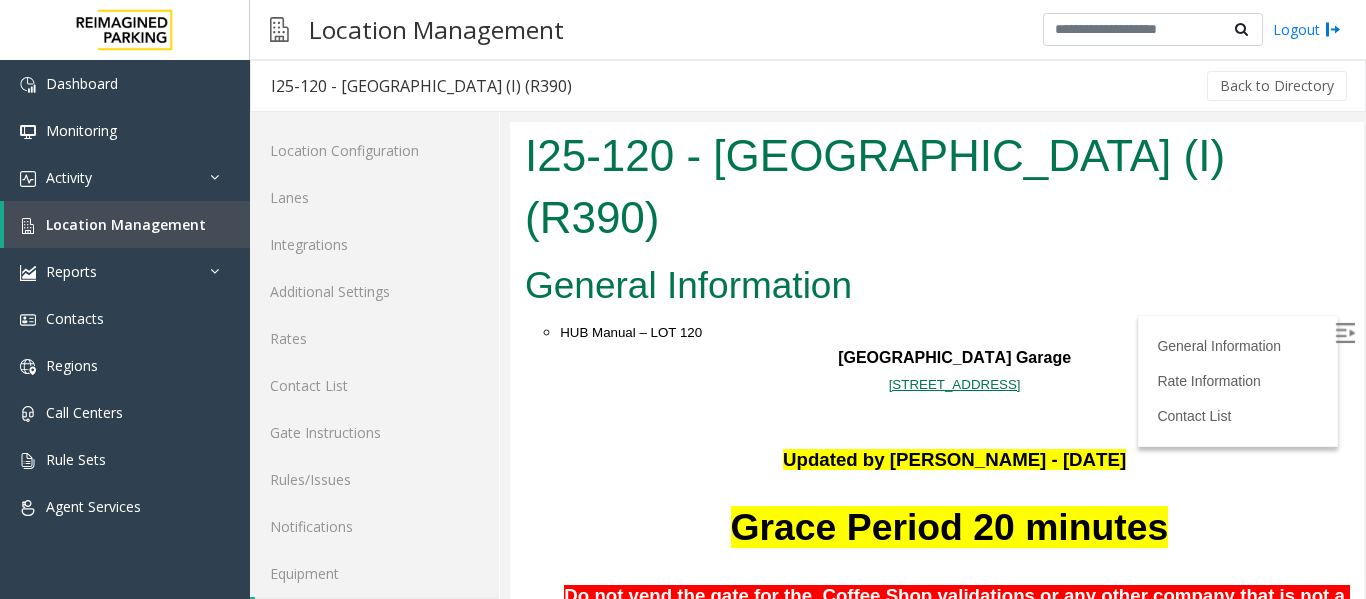 scroll, scrollTop: 700, scrollLeft: 0, axis: vertical 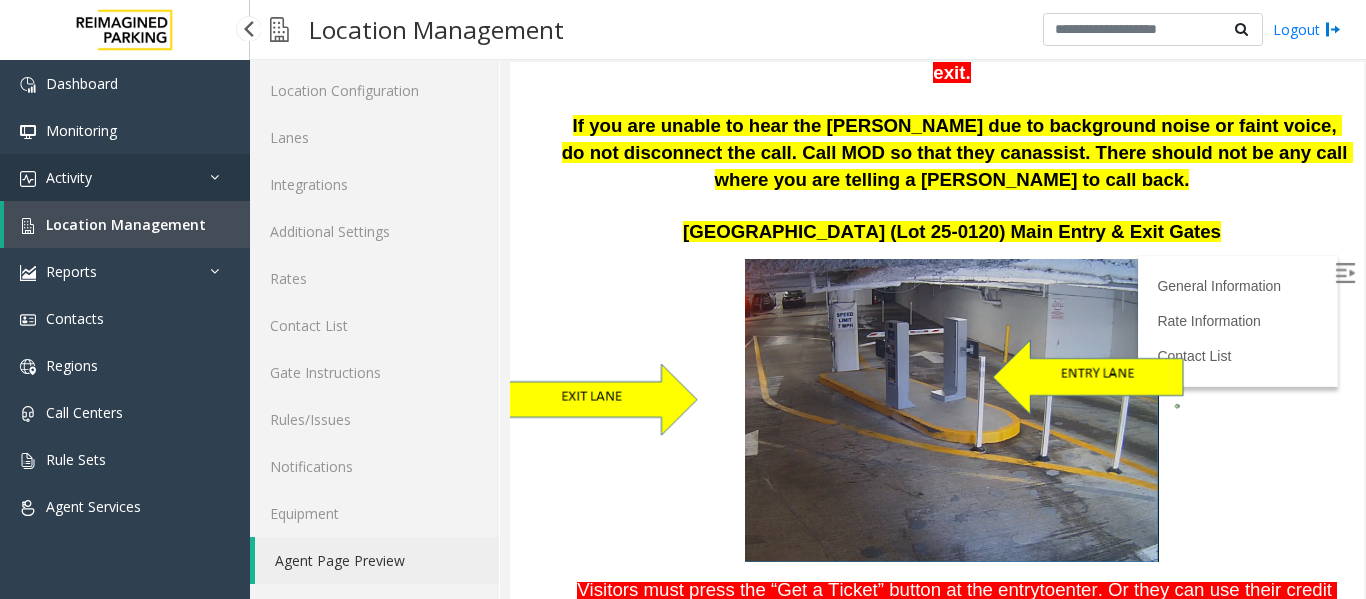 click on "Activity" at bounding box center [125, 177] 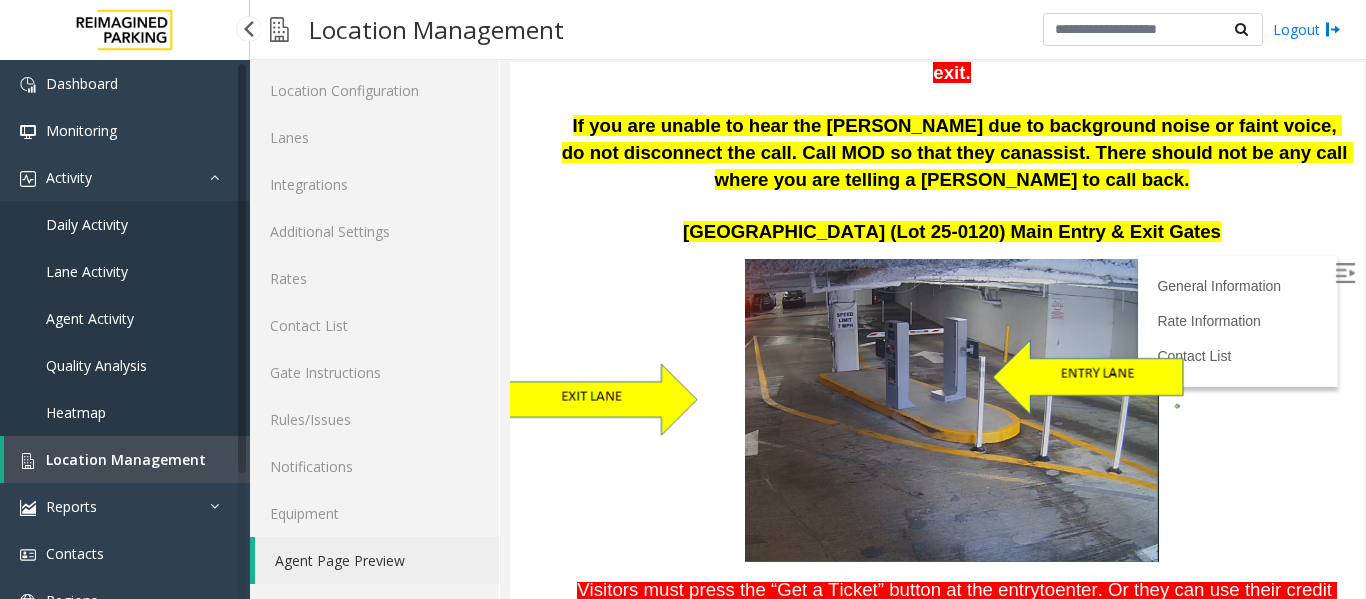 click on "Agent Activity" at bounding box center (90, 318) 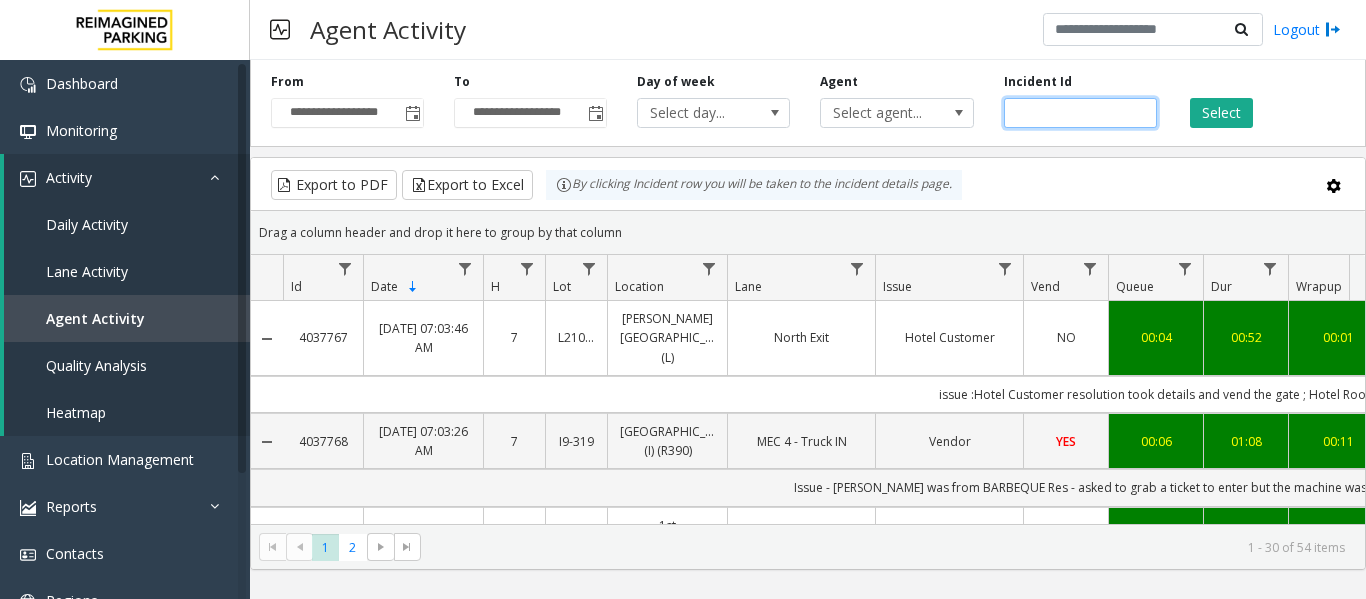click 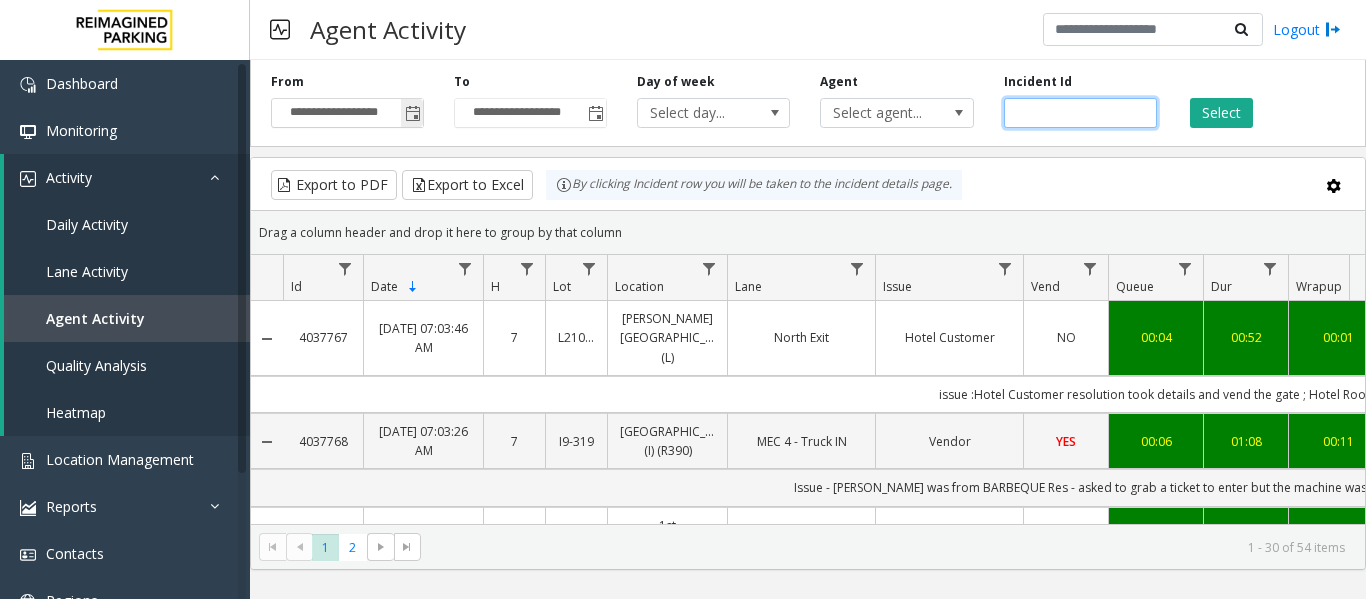 click 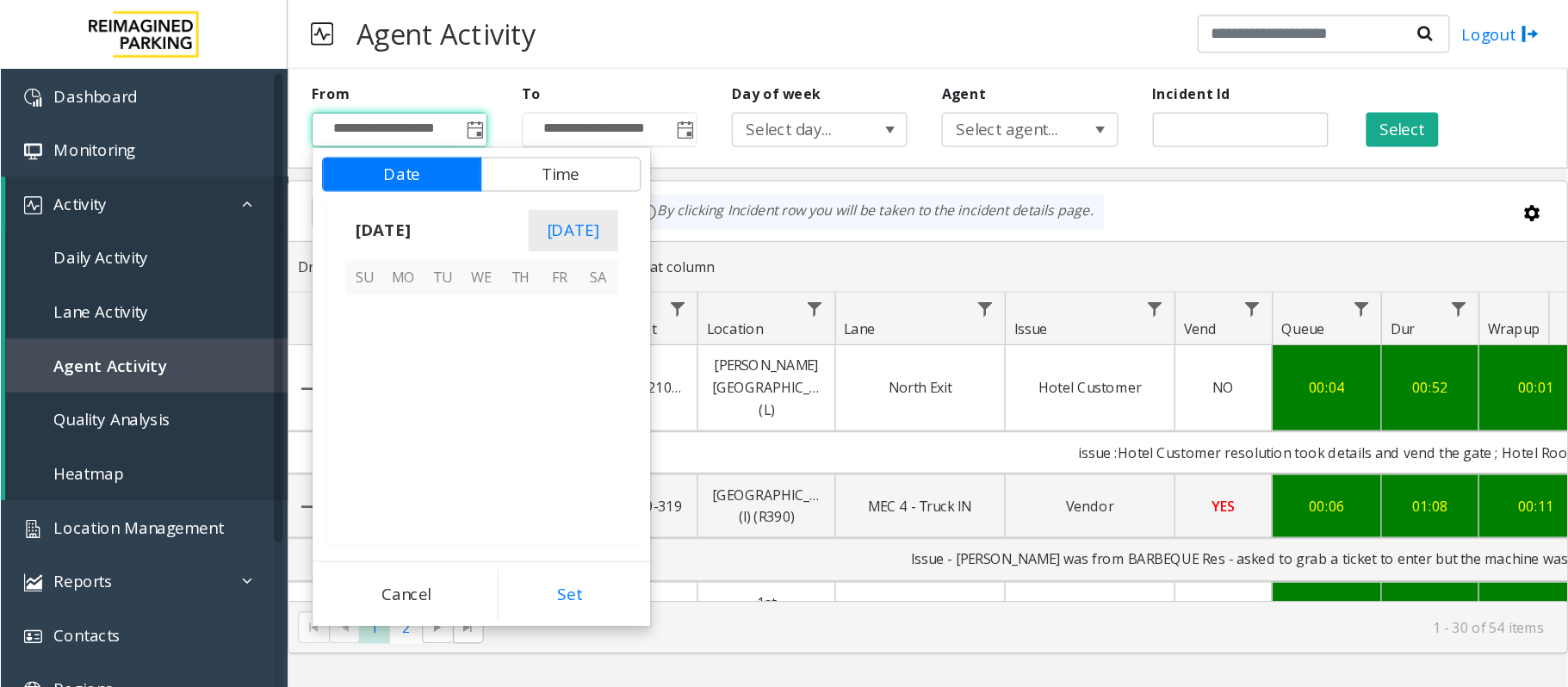 scroll, scrollTop: 308571, scrollLeft: 0, axis: vertical 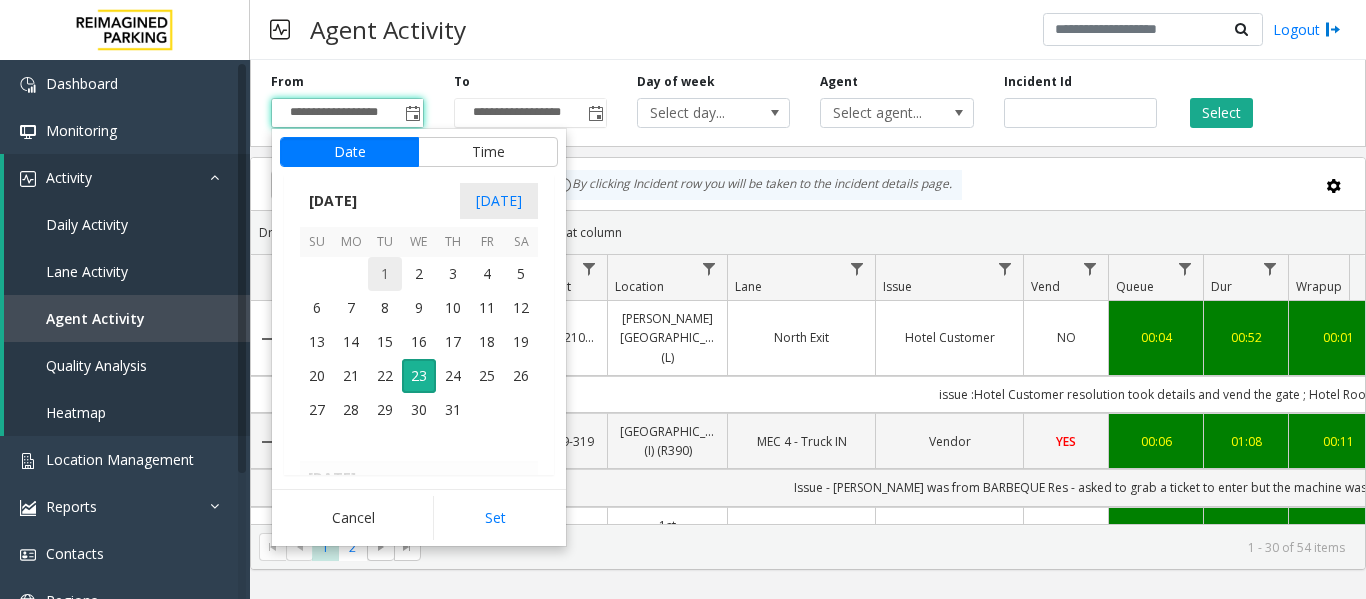 click on "1" at bounding box center [385, 274] 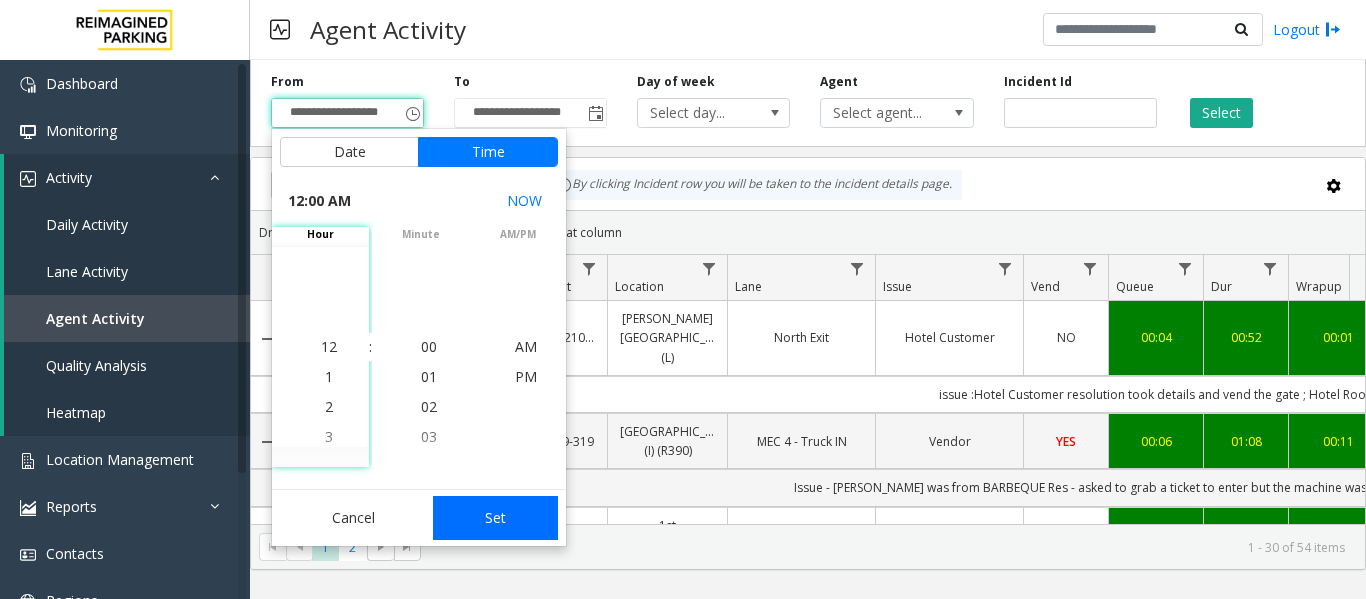 click on "Set" 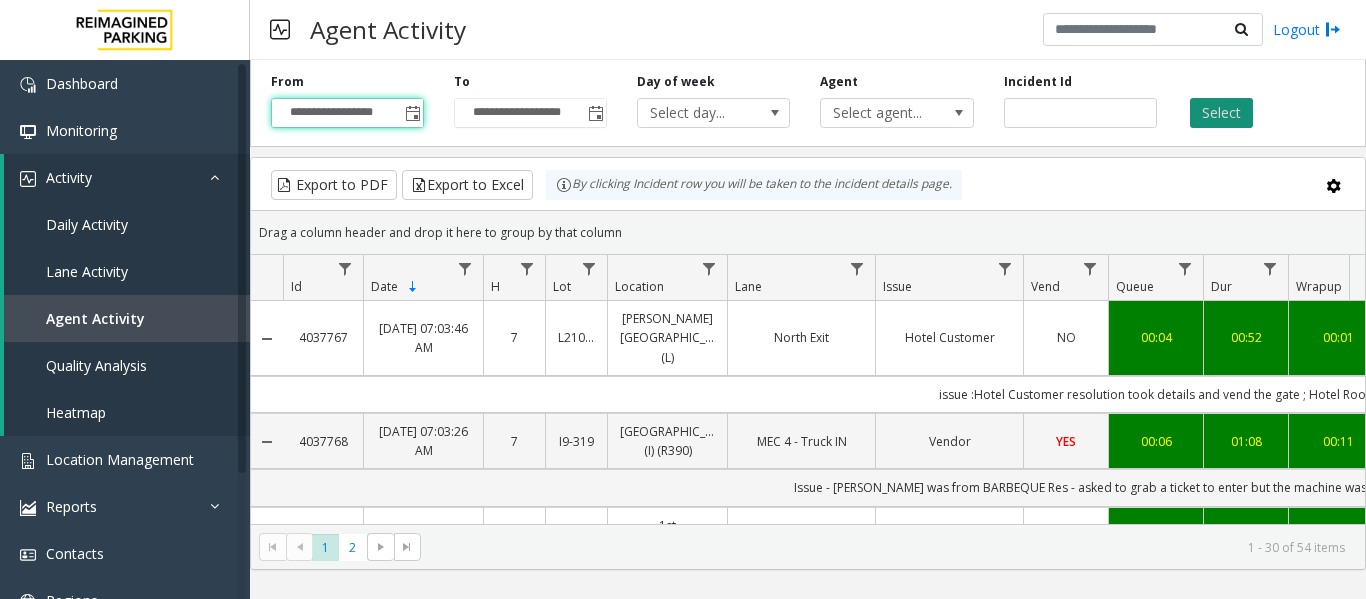 click on "Select" 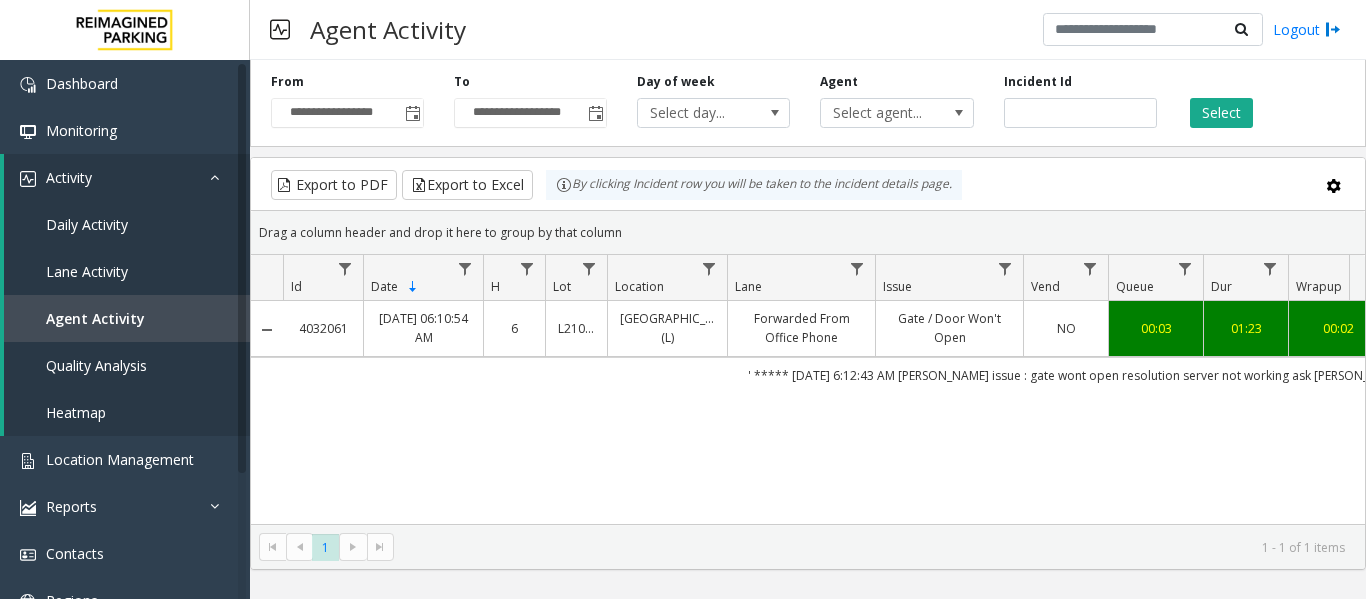 type 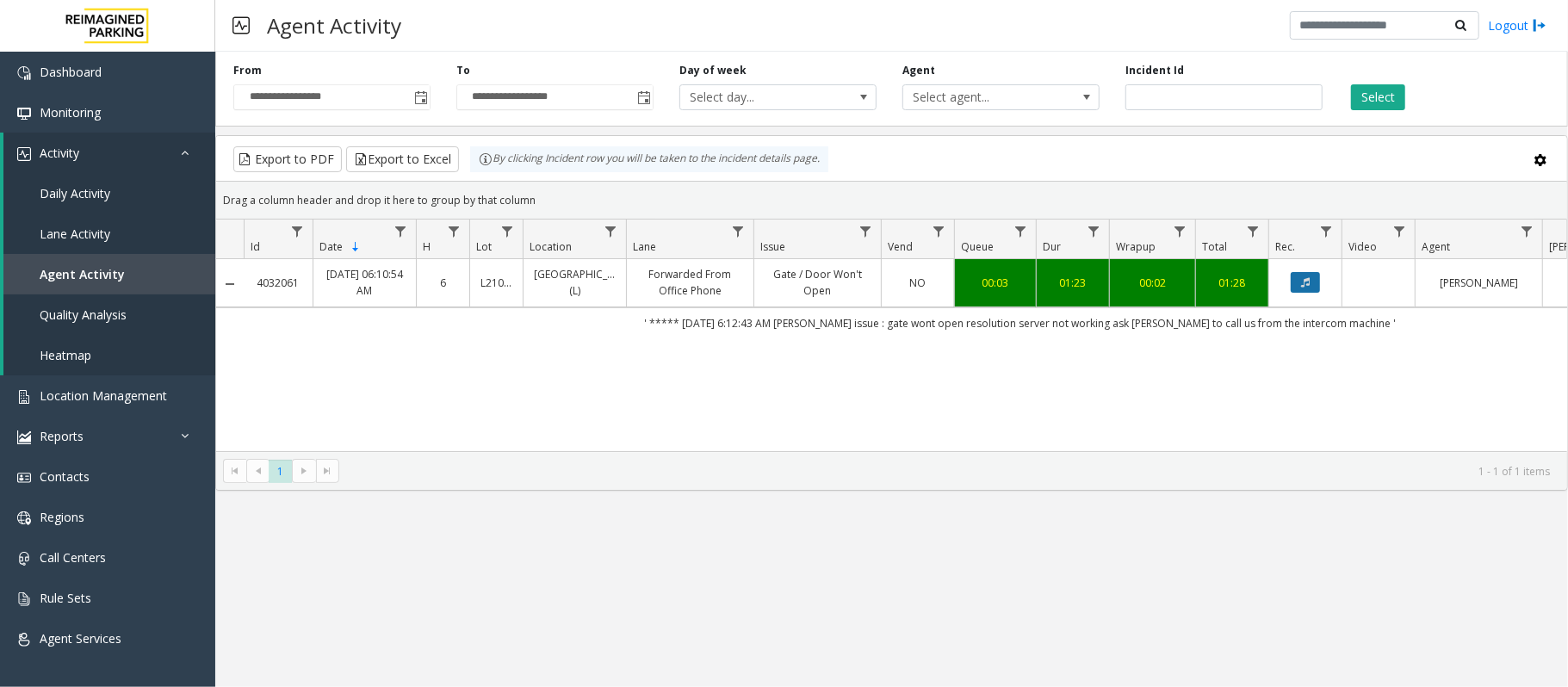click 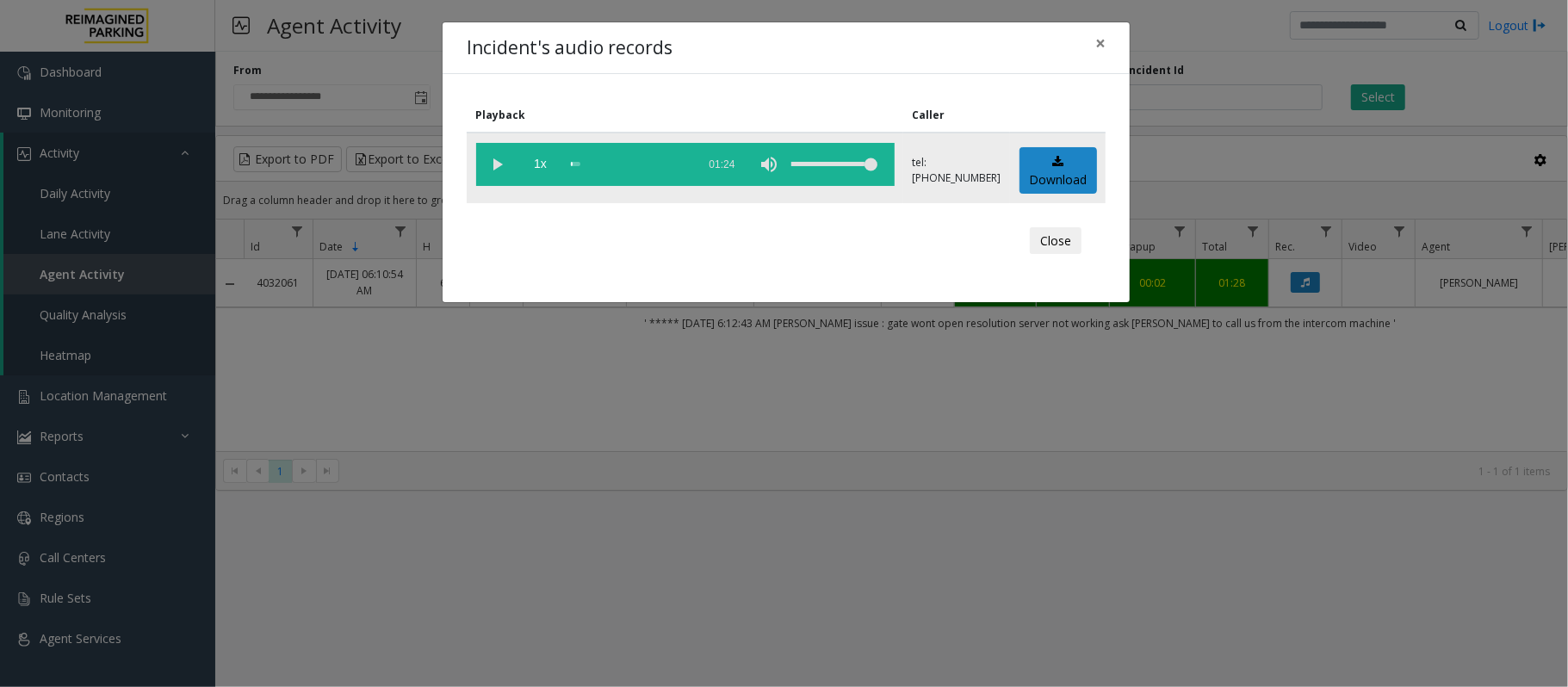 click 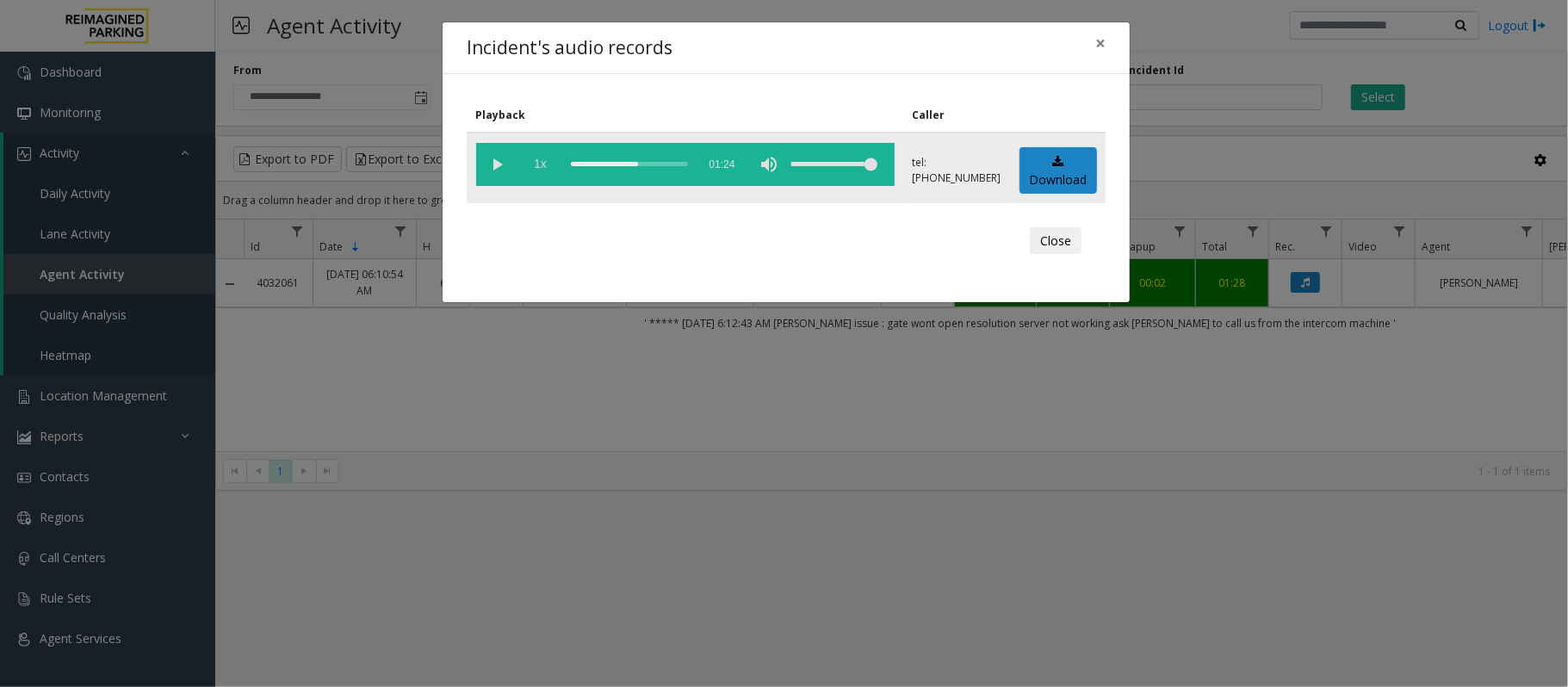 drag, startPoint x: 573, startPoint y: 164, endPoint x: 561, endPoint y: 163, distance: 12.041595 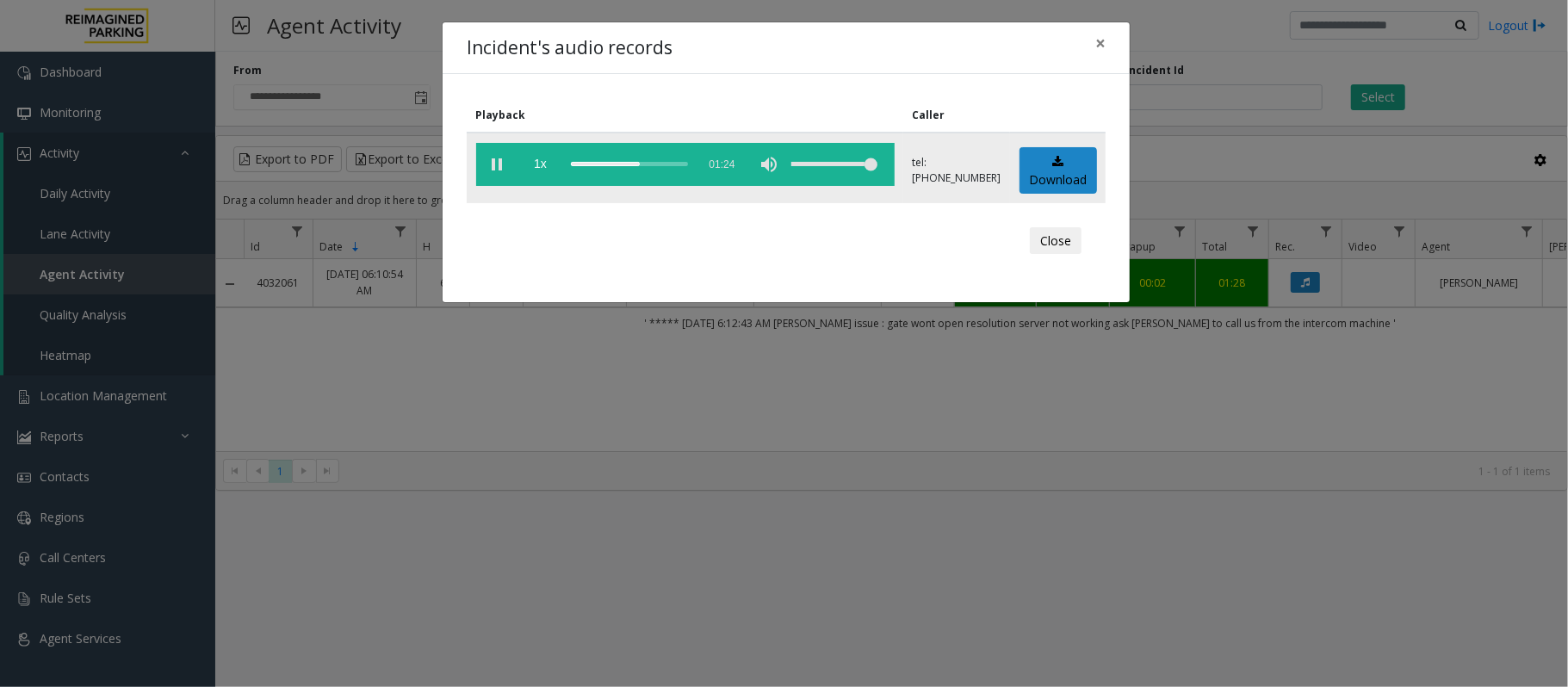 click on "1x  01:24" 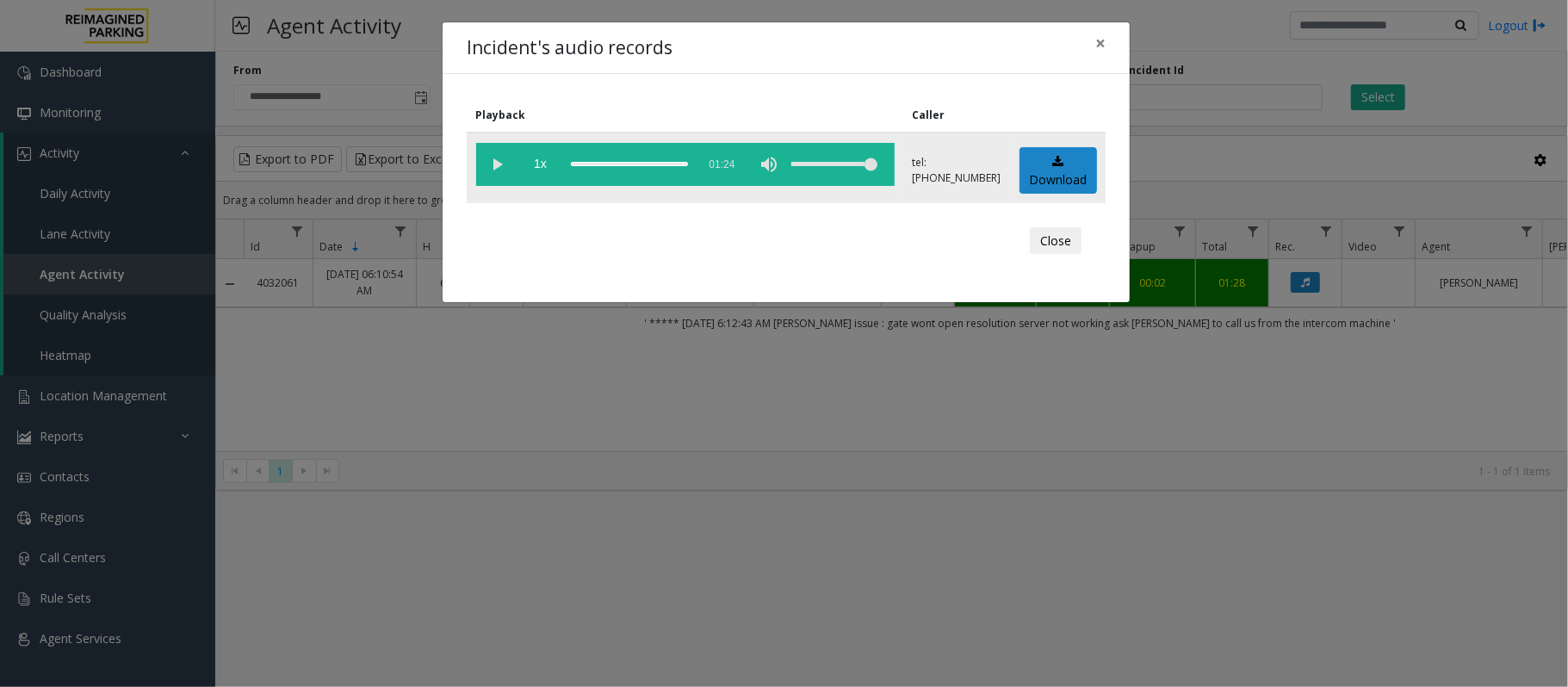 click on "1x  01:24" 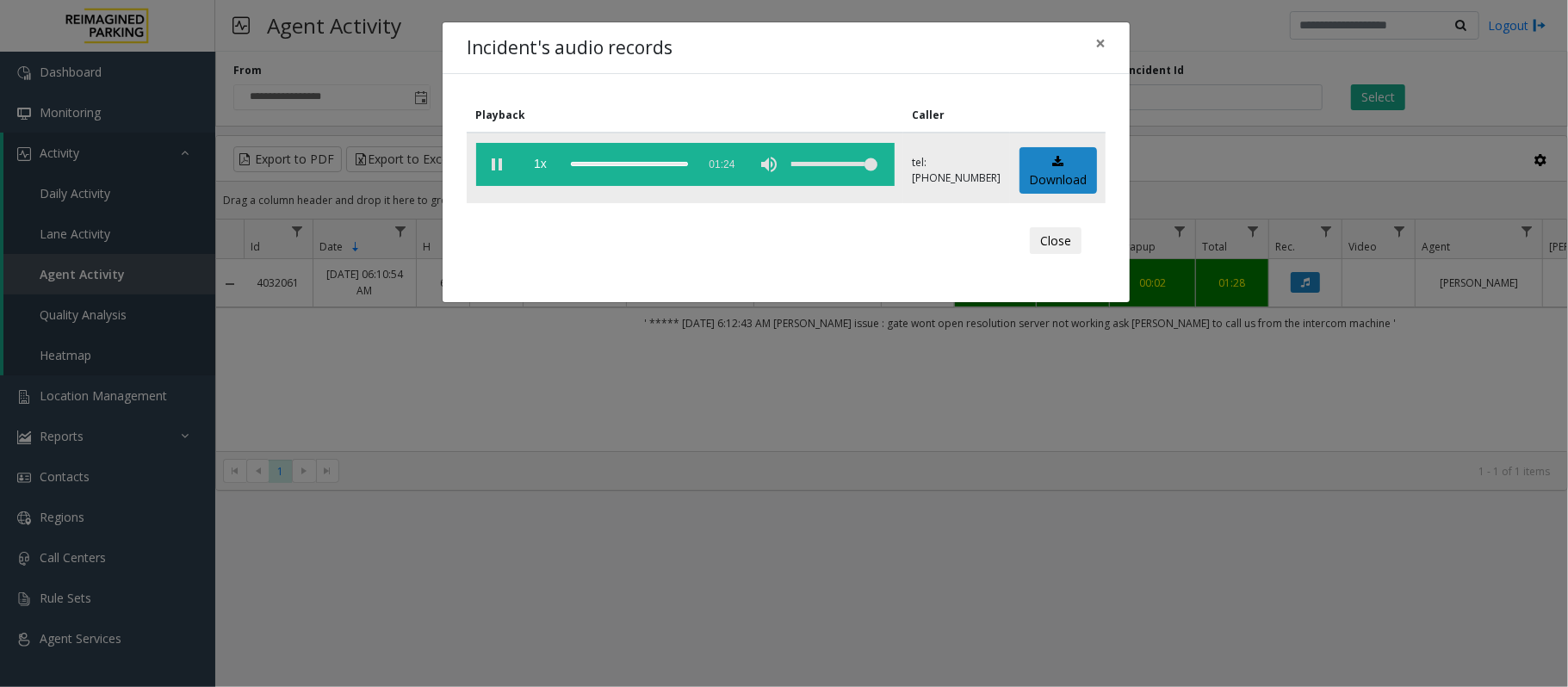click 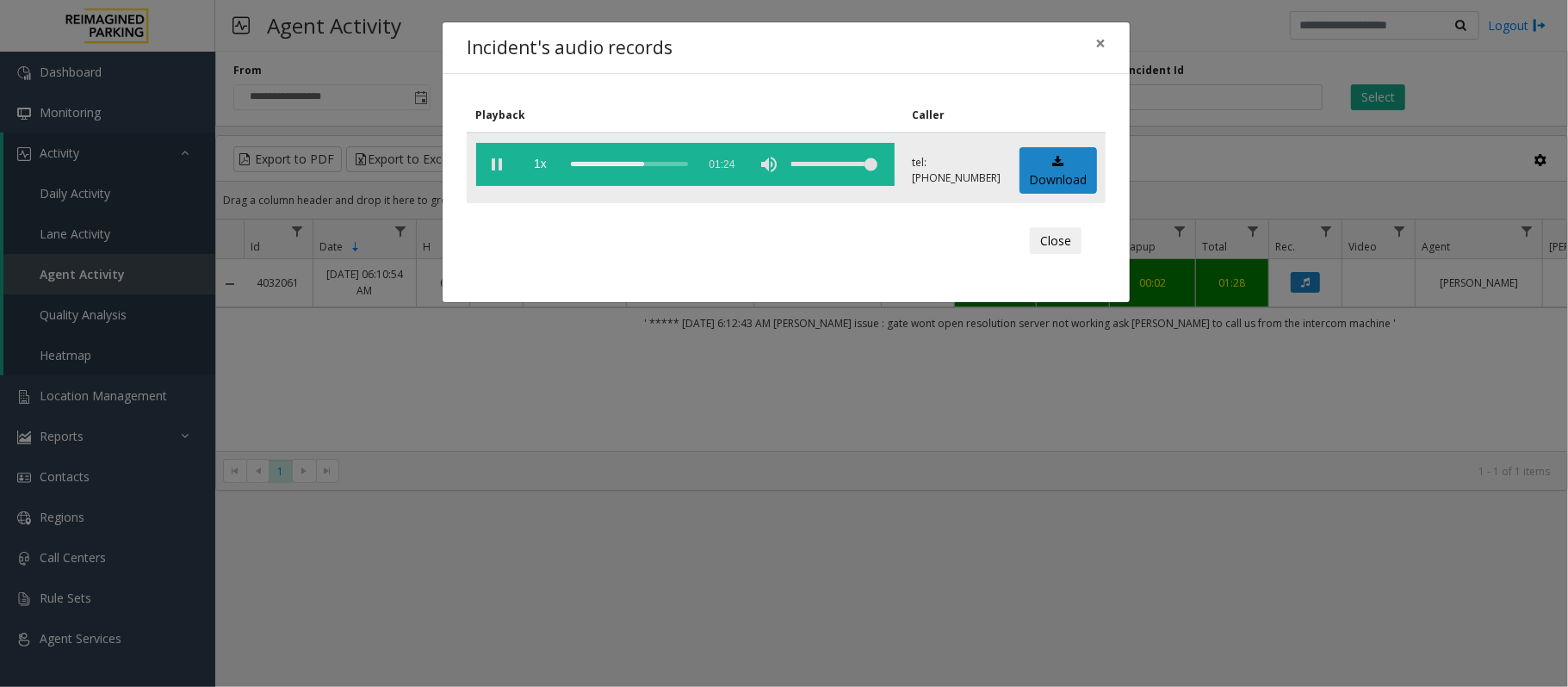 click 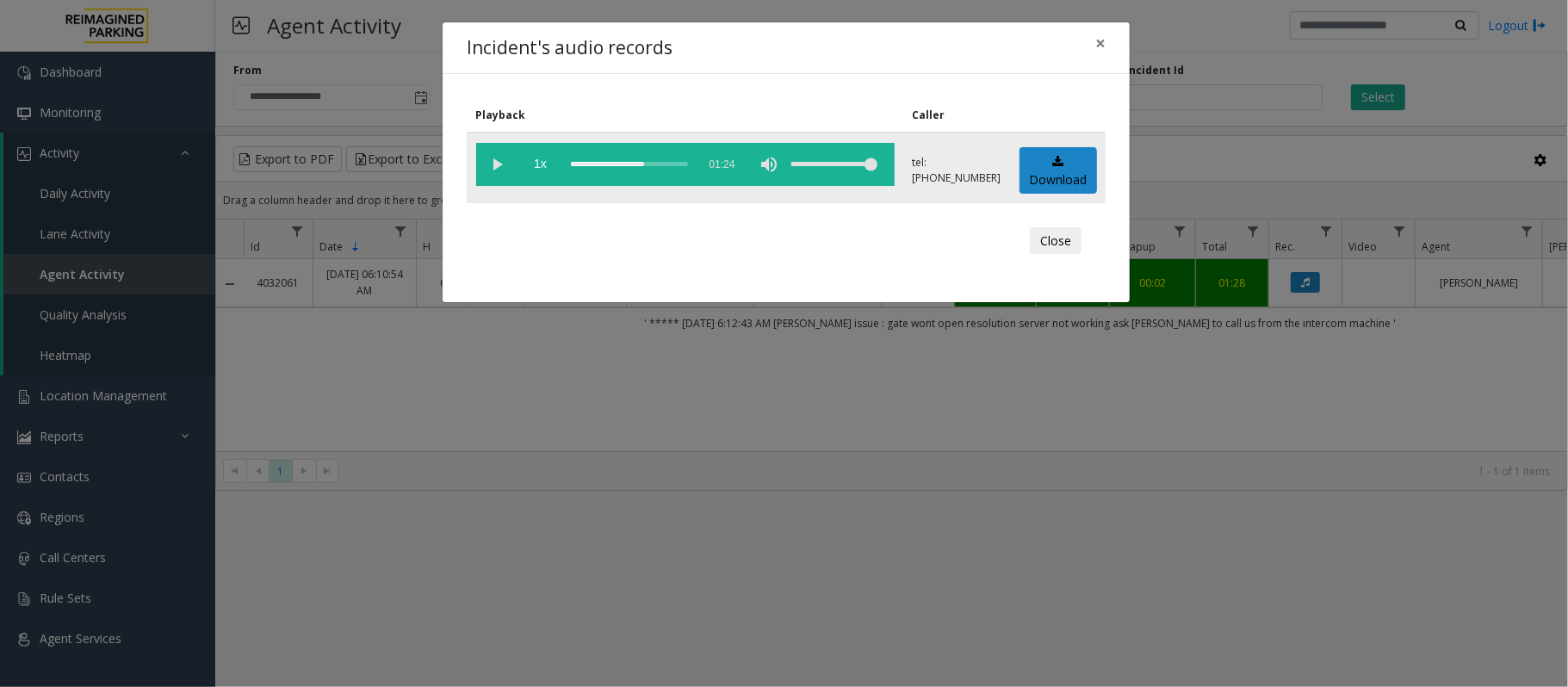 click 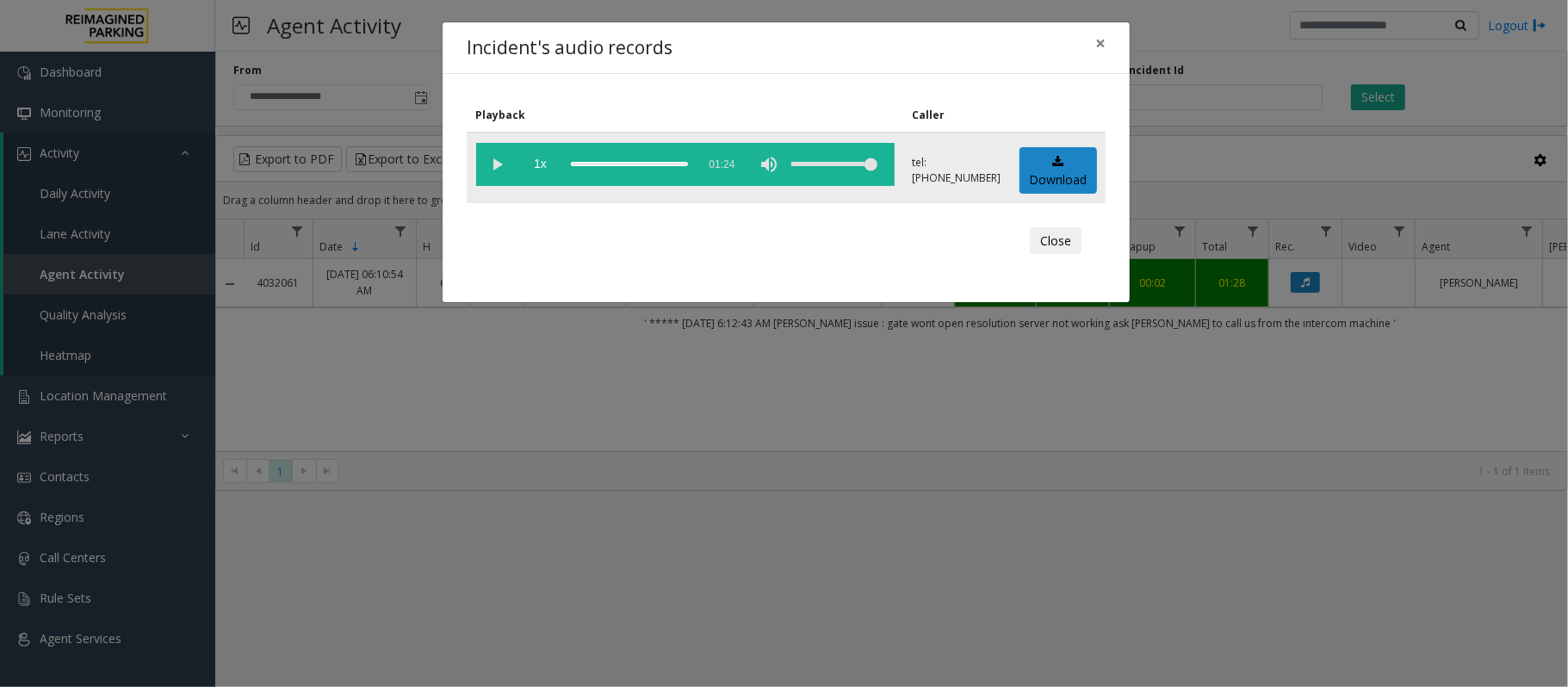 click 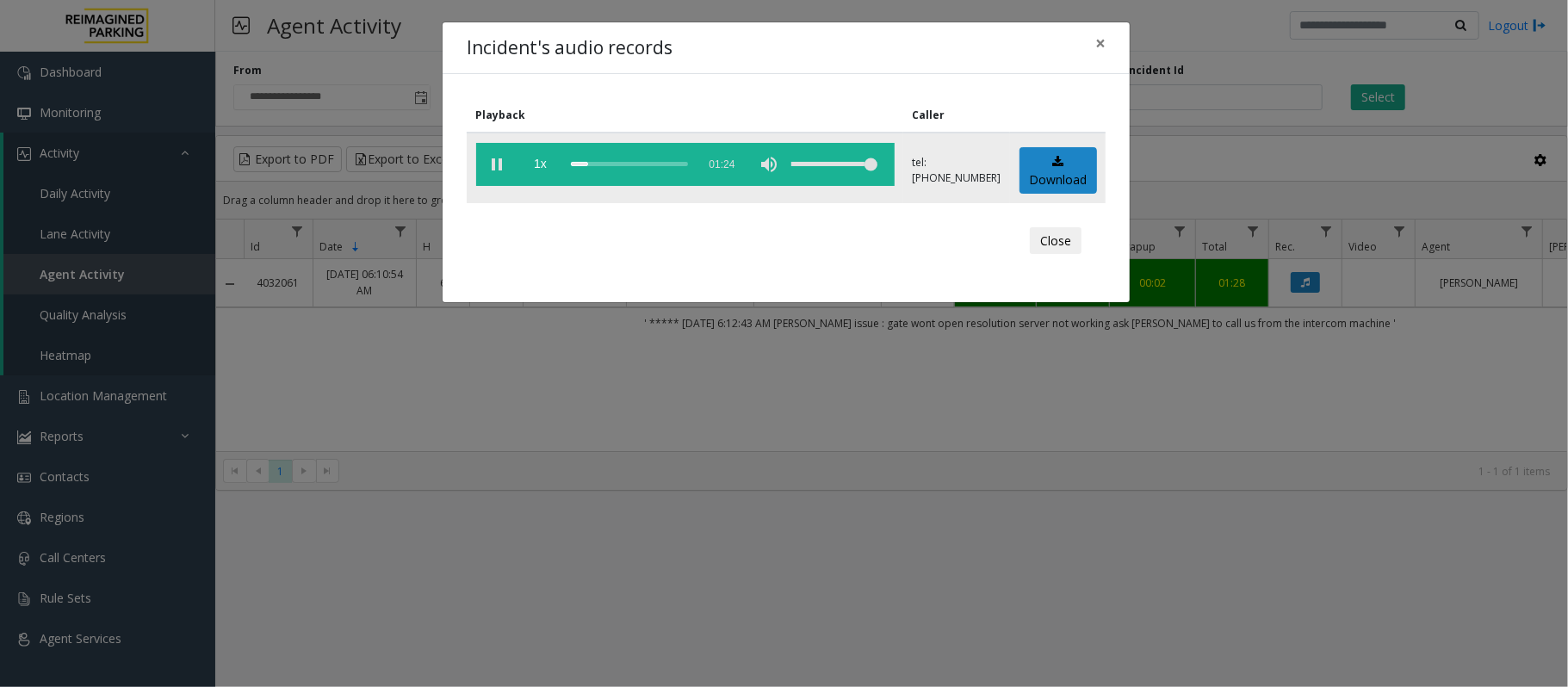 click 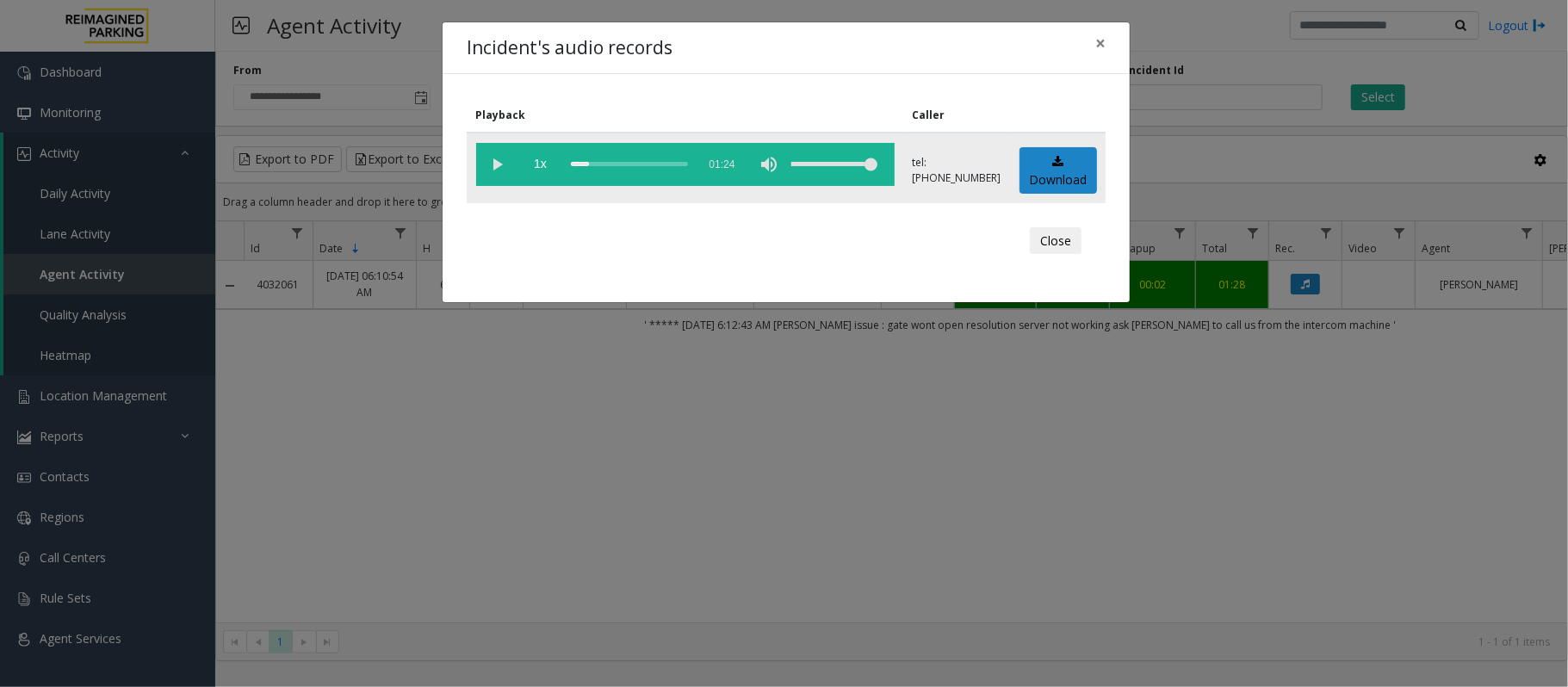click 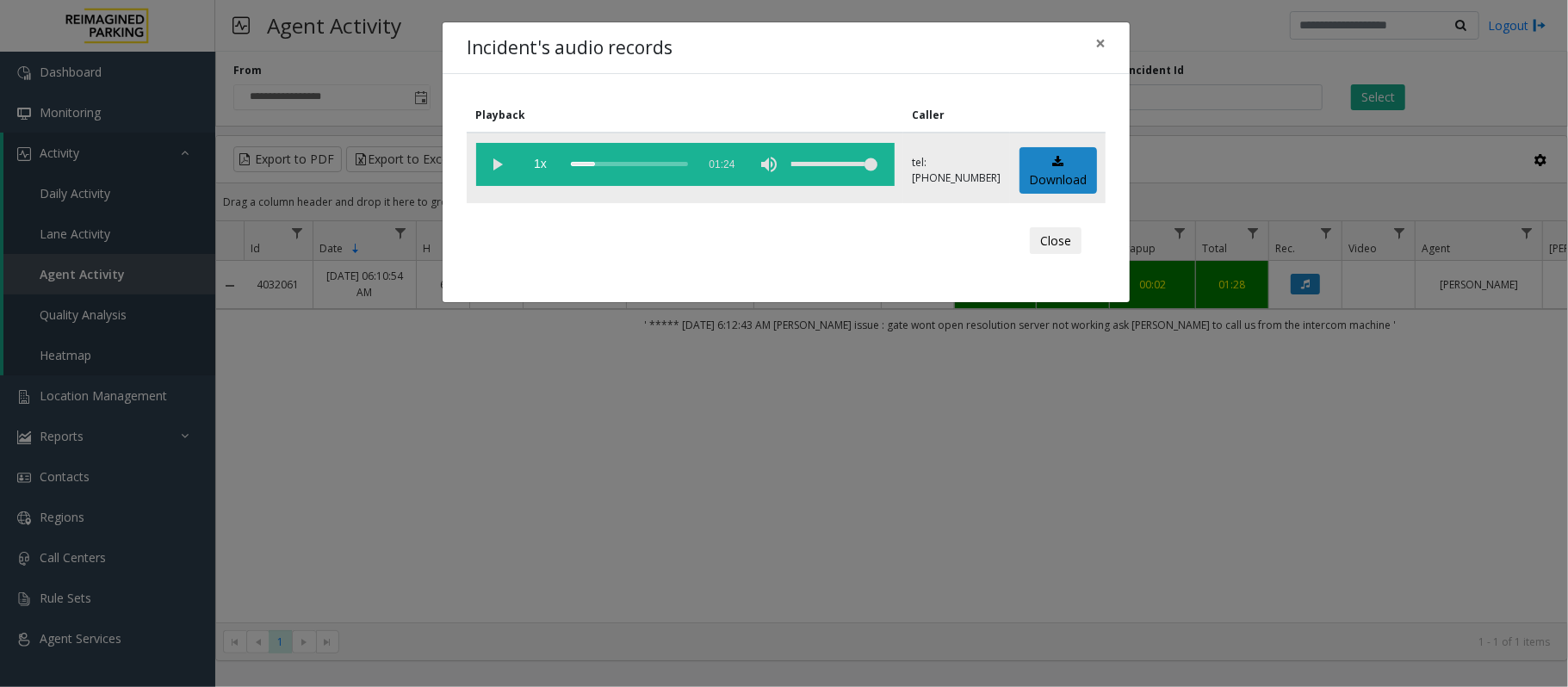 click 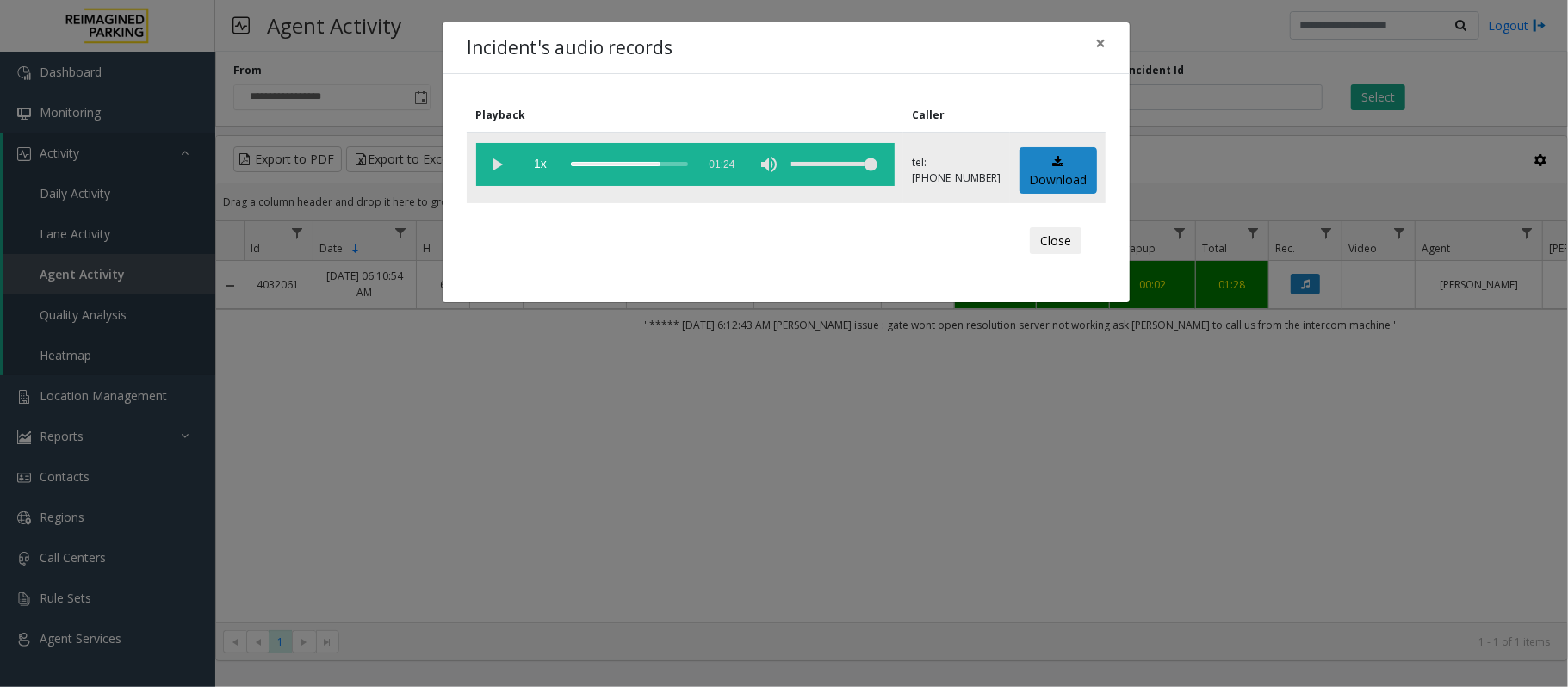 click 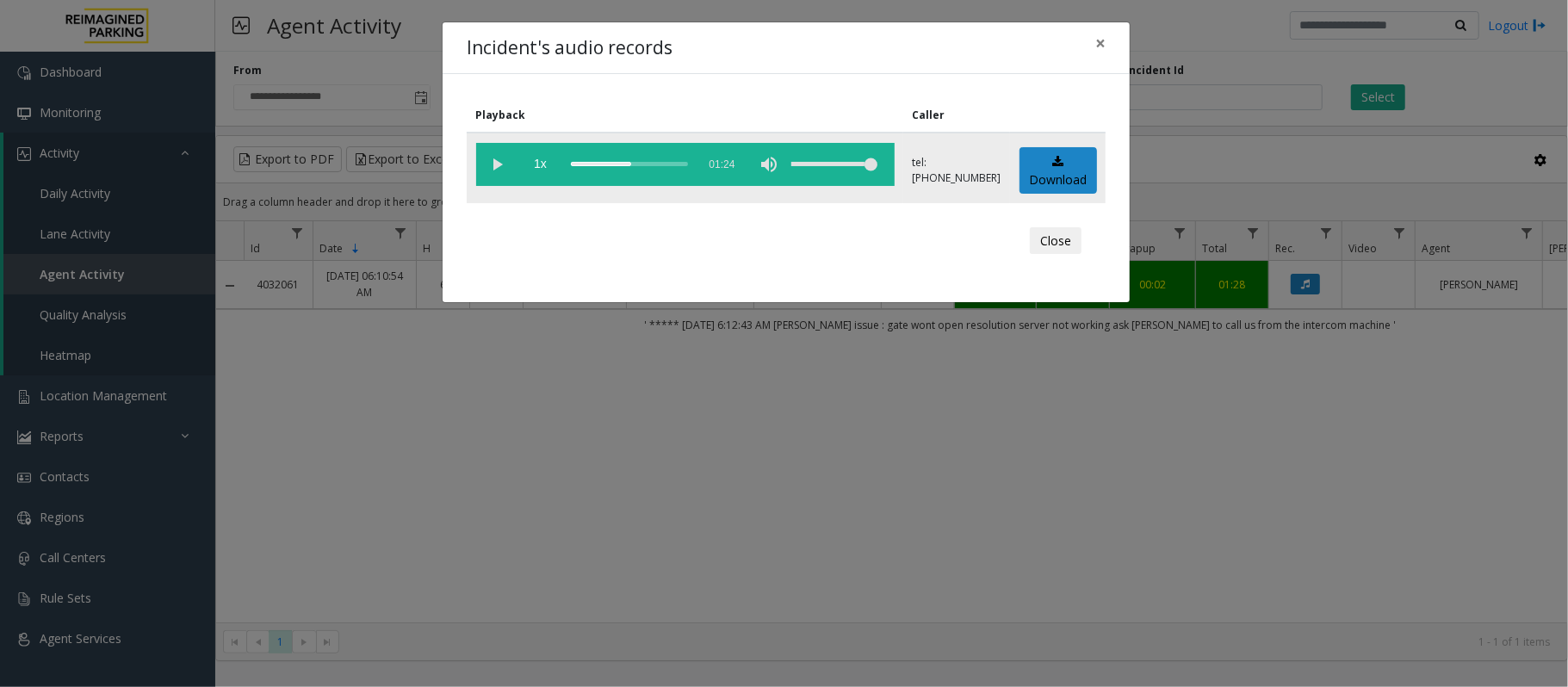 click 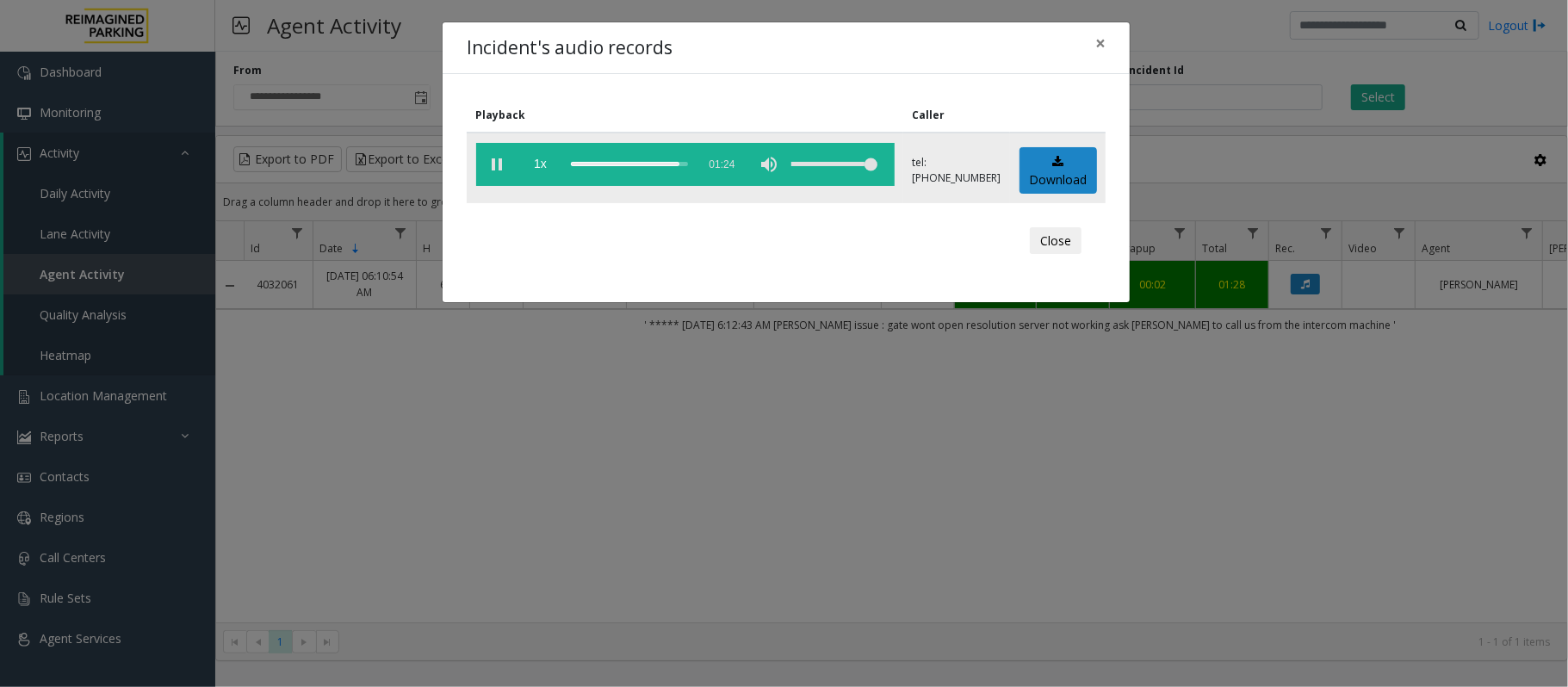 click 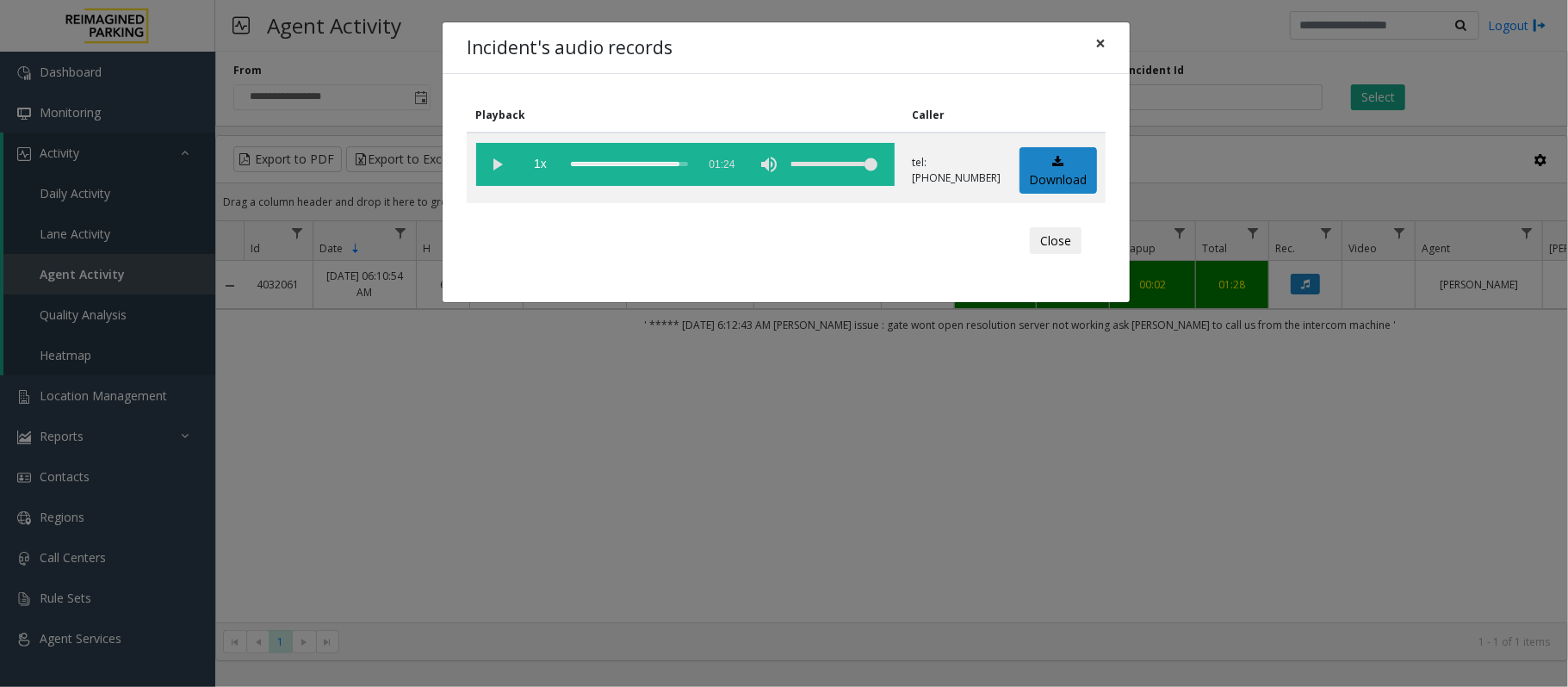 click on "×" 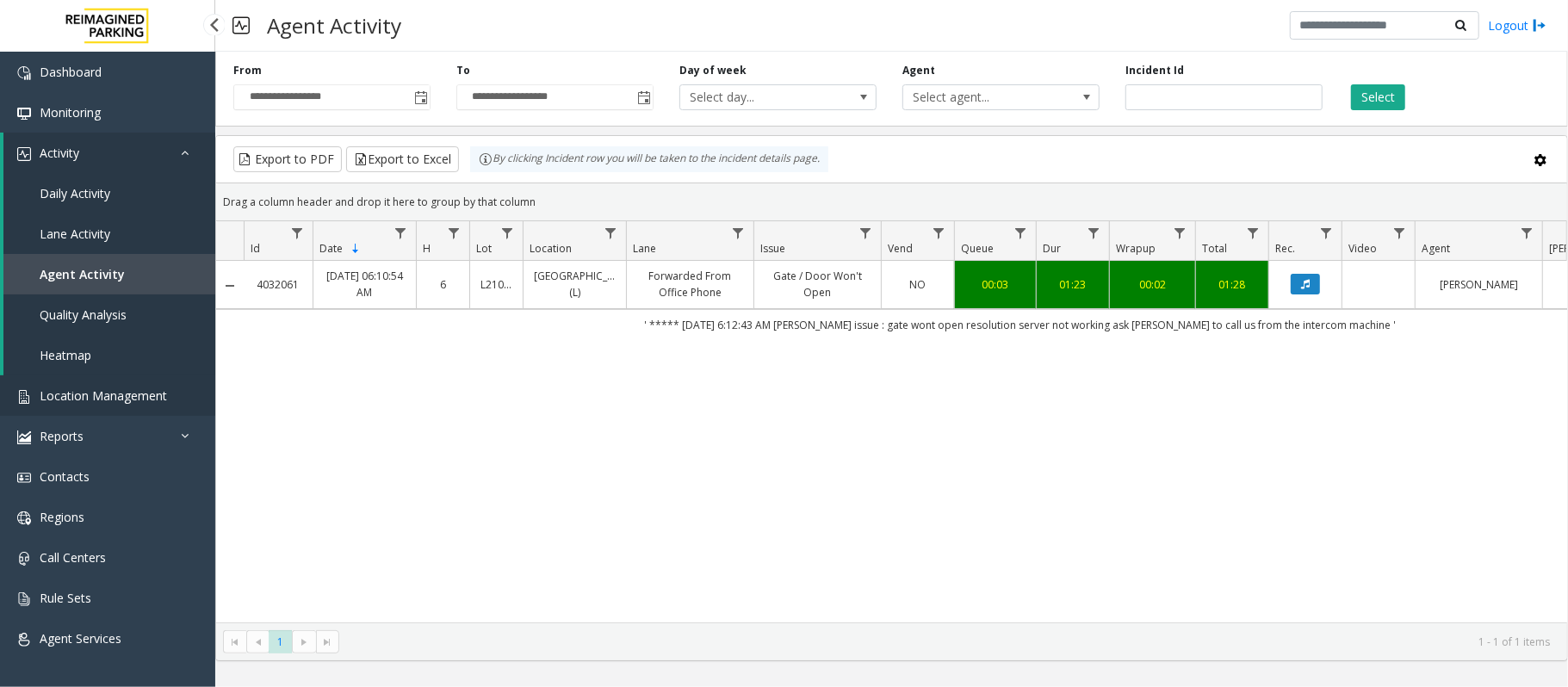 click on "Location Management" at bounding box center [103, 395] 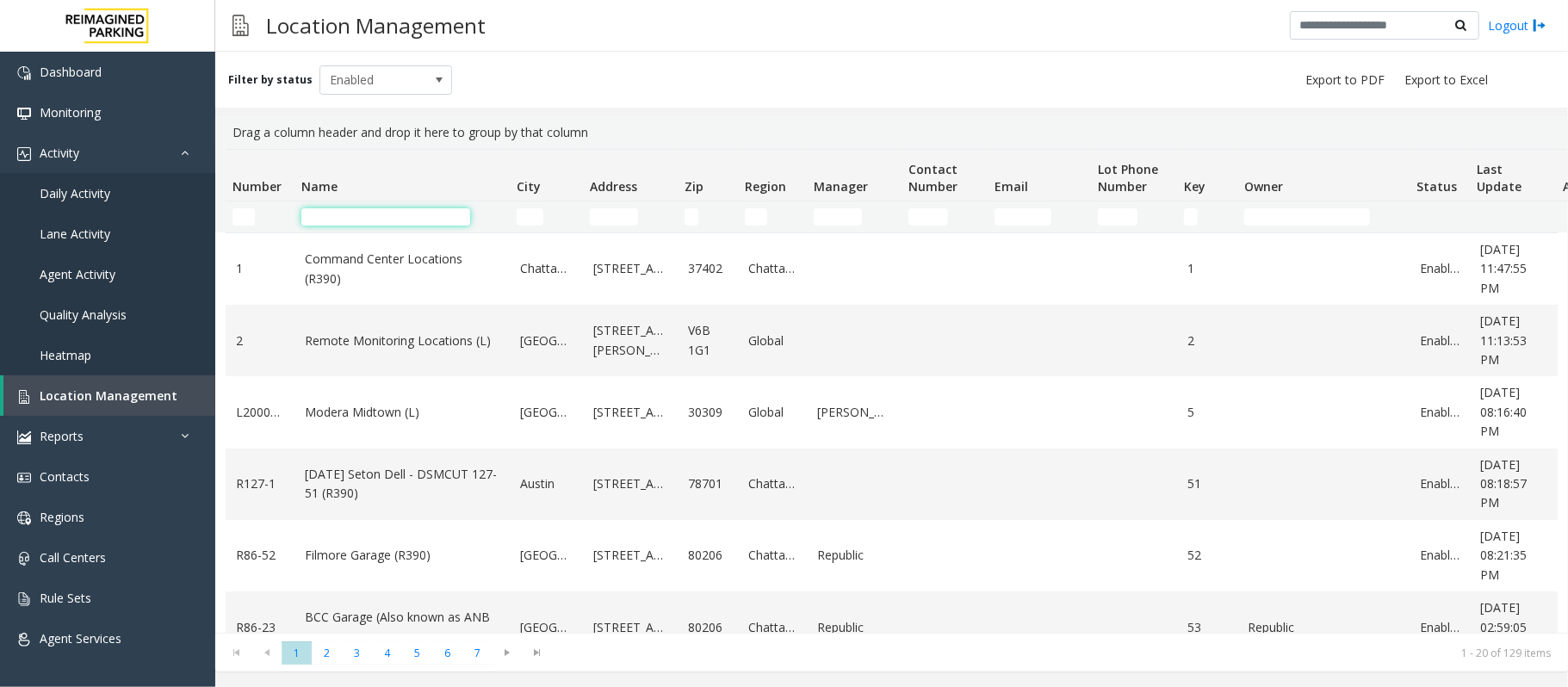 click 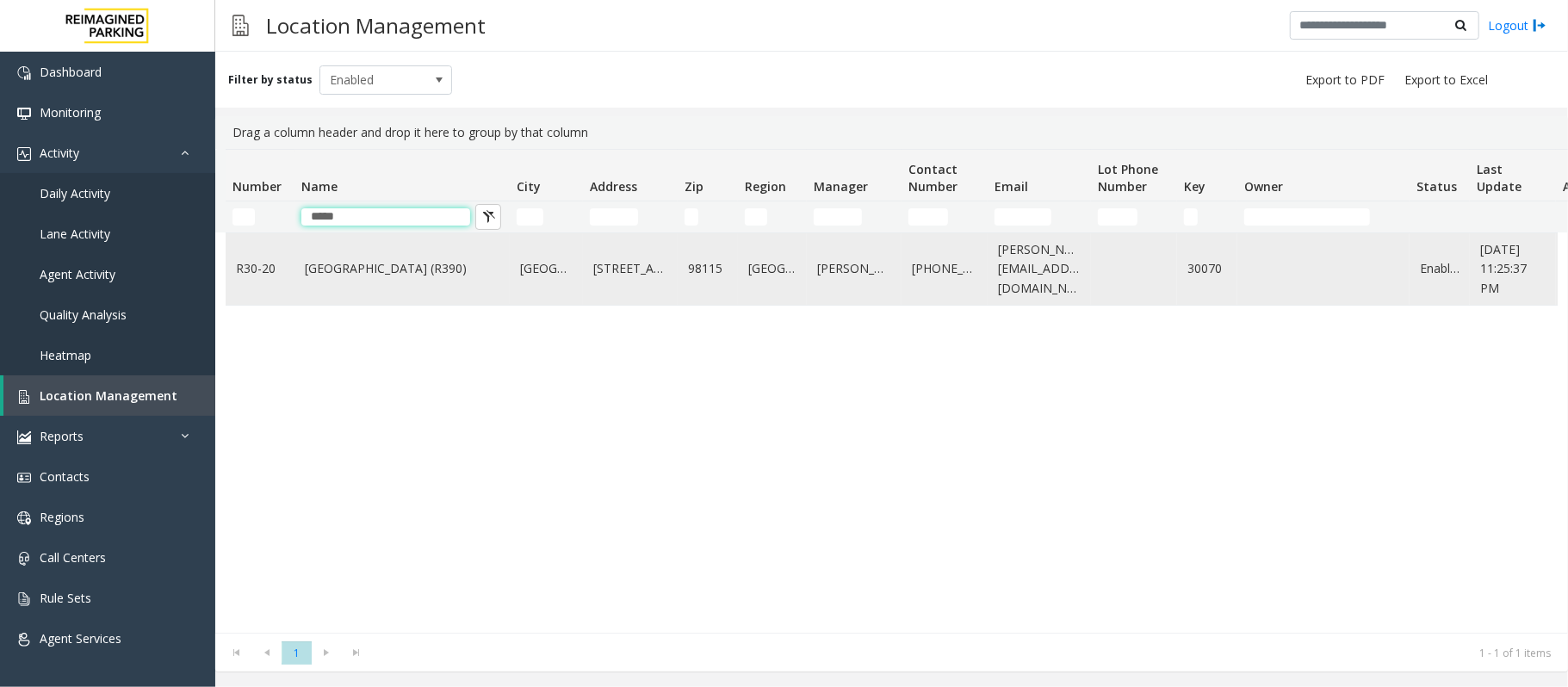 type on "*****" 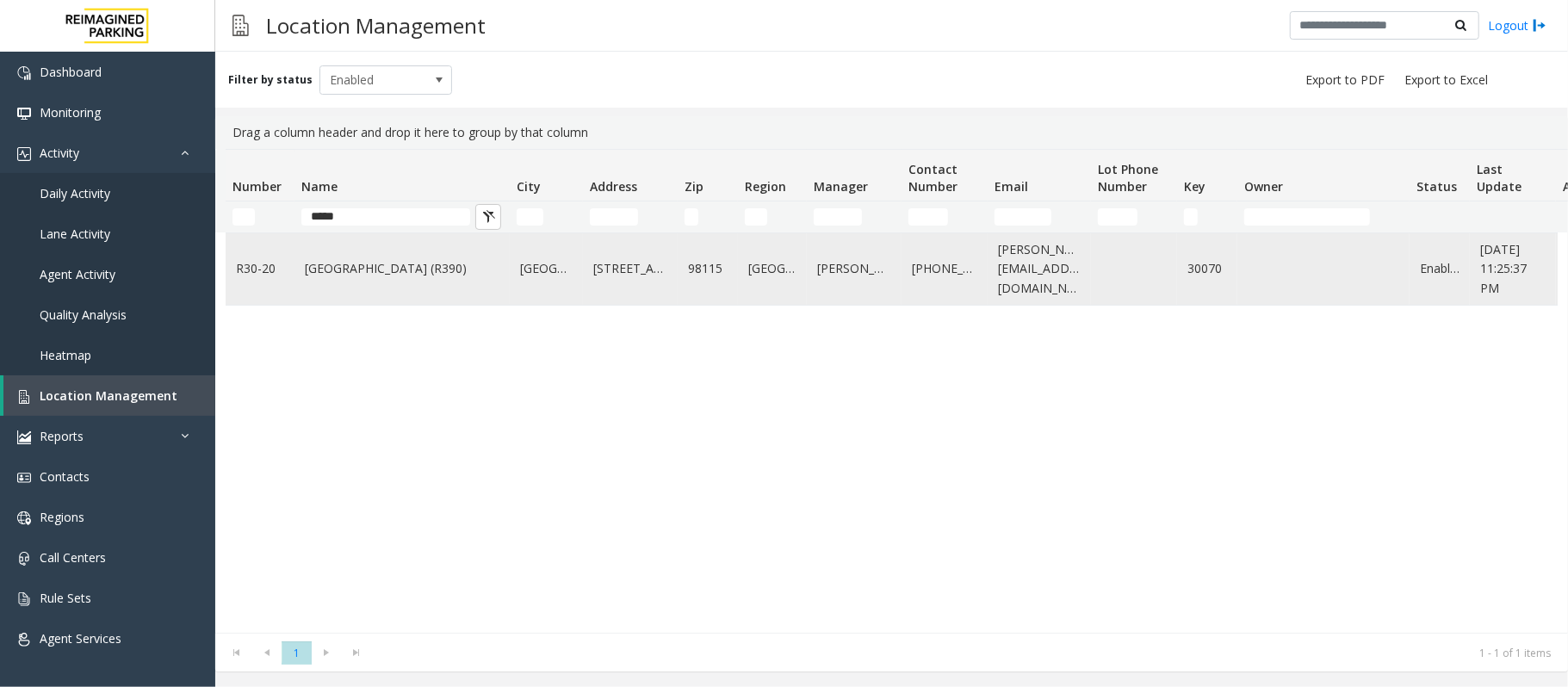 click on "[GEOGRAPHIC_DATA] (R390)" 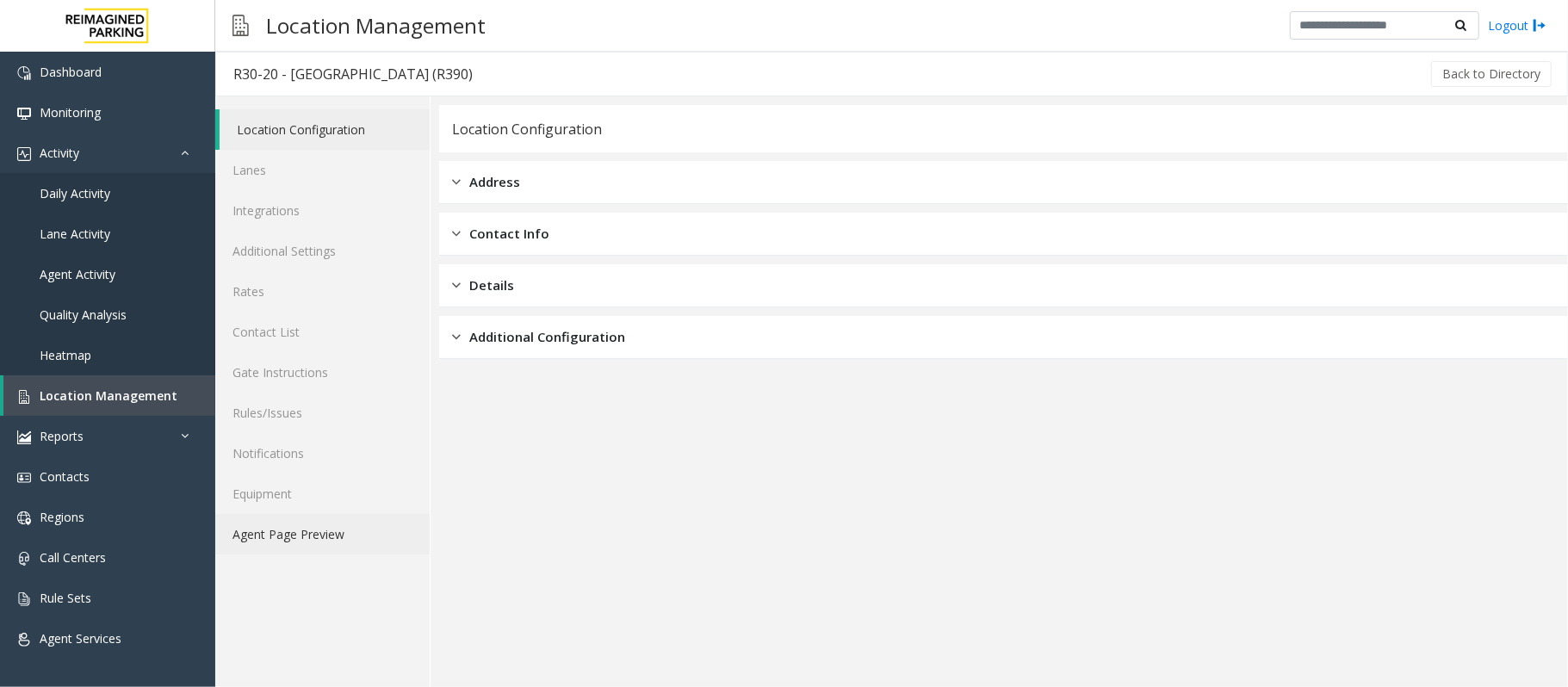 click on "Agent Page Preview" 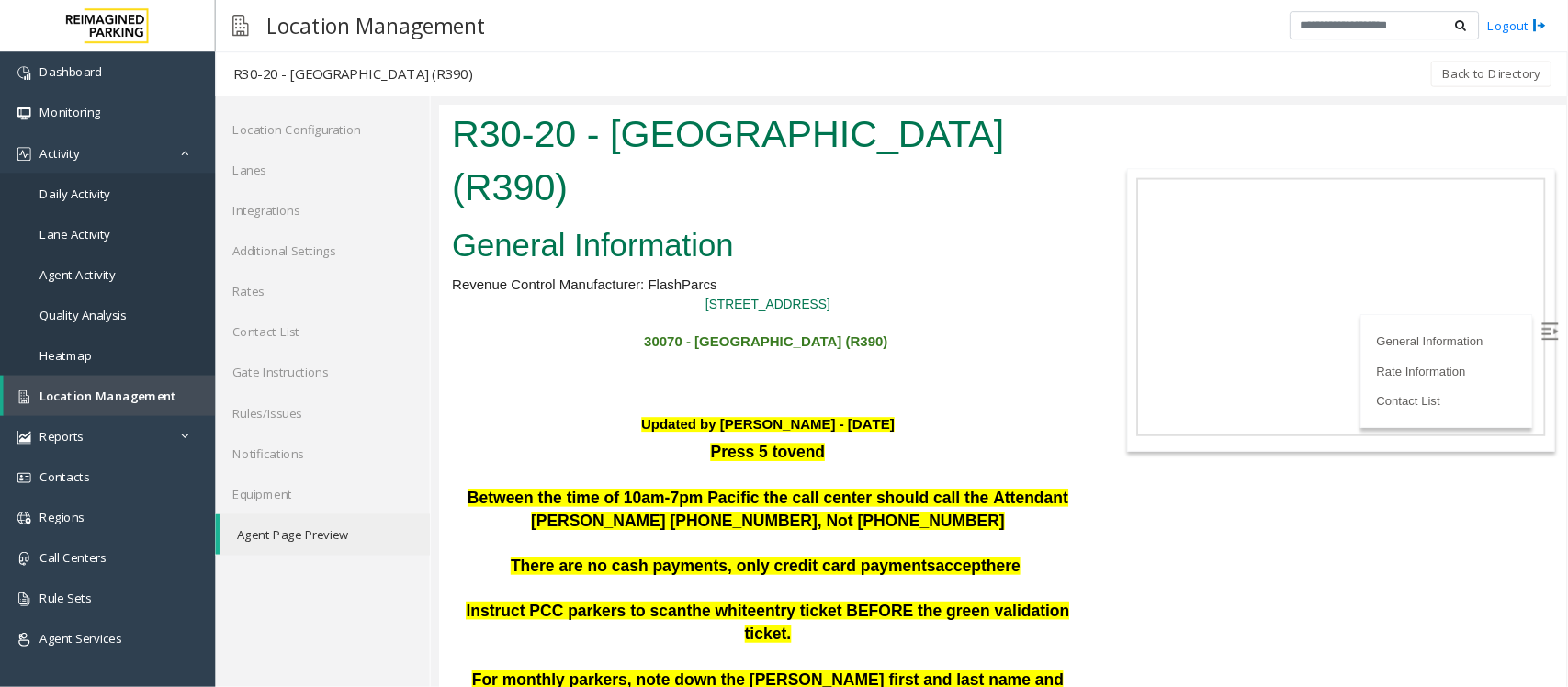 scroll, scrollTop: 0, scrollLeft: 0, axis: both 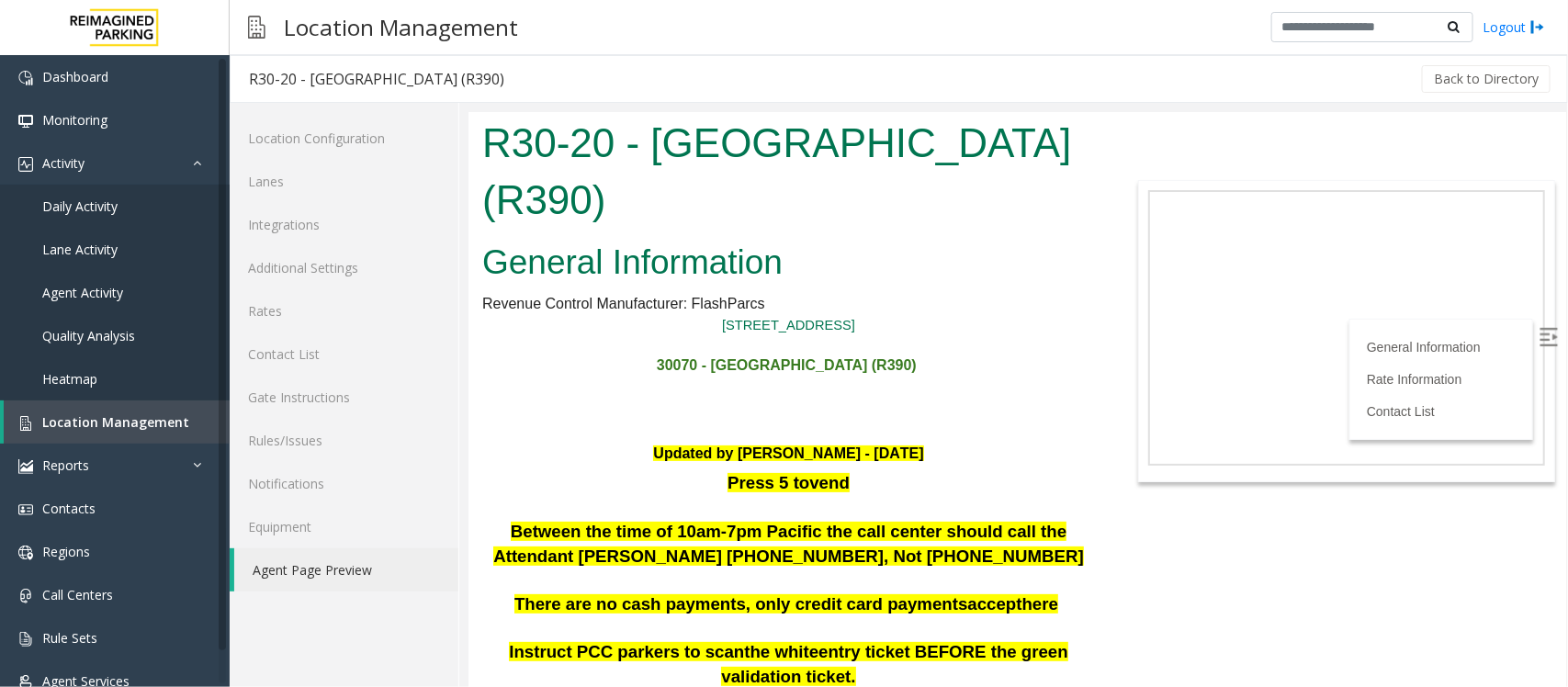 click on "General Information
Revenue Control Manufacturer: FlashParcs
[STREET_ADDRESS] - [GEOGRAPHIC_DATA] (R390)   Updated by [PERSON_NAME] - [DATE] Press 5 to  vend Between the time of 10am-7pm Pacific the call center should call the Attendant [PERSON_NAME] [PHONE_NUMBER], Not [PHONE_NUMBER] There are no cash payments, only credit card payments  accept  here   Instruct PCC parkers to scan  the white  entry ticket BEFORE the green validation ticket.   For monthly parkers, note down the [PERSON_NAME] first and last name and monthly pass number.  You need to share the [PERSON_NAME]'s phone number and inform the [PERSON_NAME] to get the monthly pass checked. Monthly pass number will be of 5 digits and it will start from 00. Do not fill in the honor notice for monthly parkers.  Always vend the gate for the monthly parkers after assisting   If  anybody has a PCC Validation that does not work, please vend the gate at no cost.     PARCS   SOLAR WINDS   Windows USERNAME   Zeag I" at bounding box center [787, 3090] 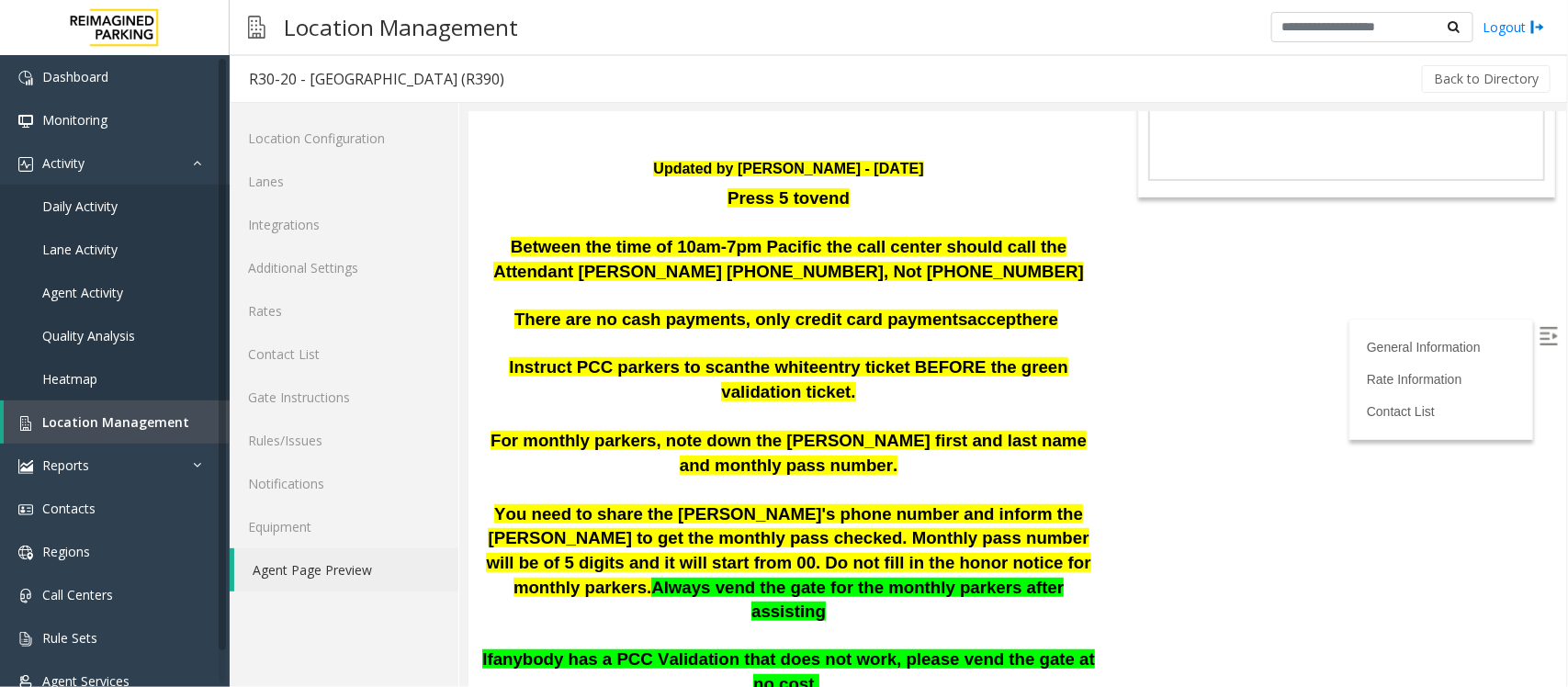 scroll, scrollTop: 459, scrollLeft: 0, axis: vertical 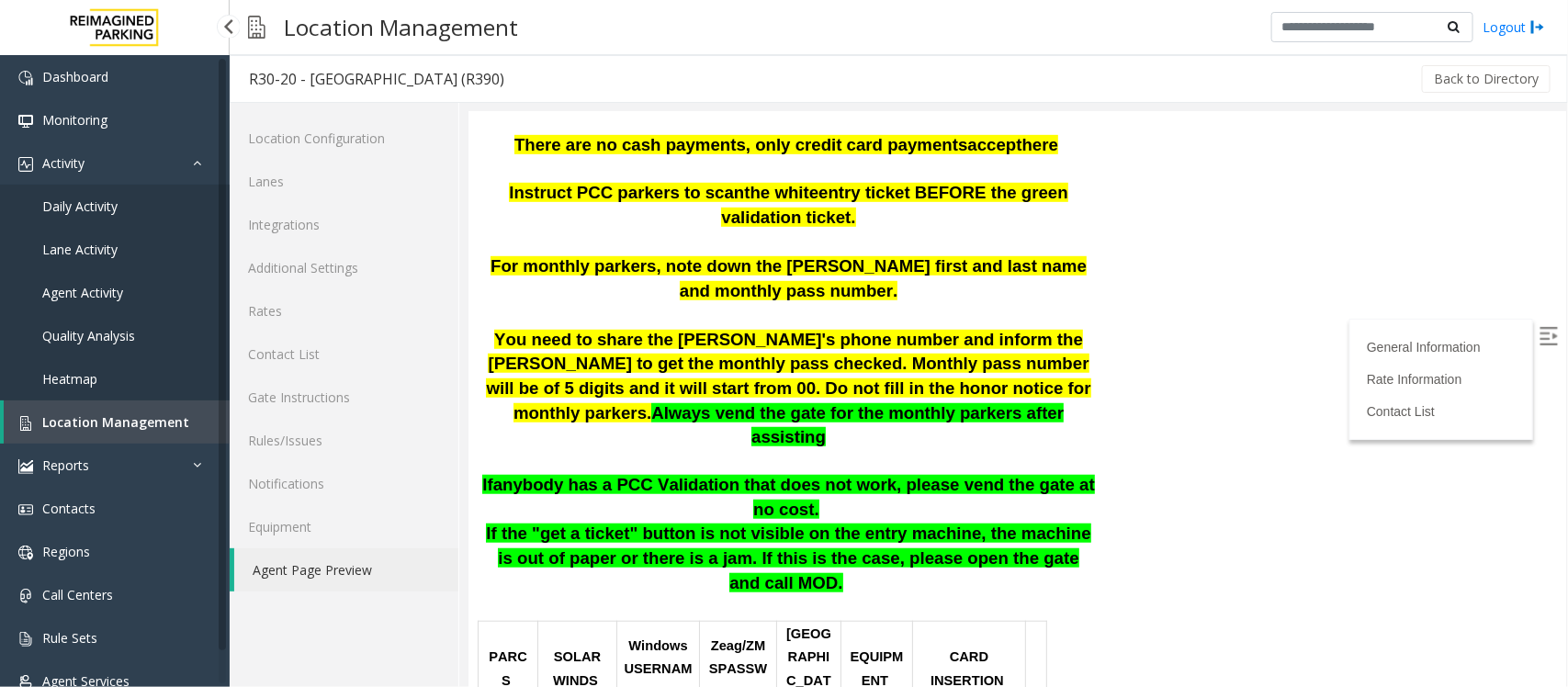 click on "Location Management" at bounding box center [116, 422] 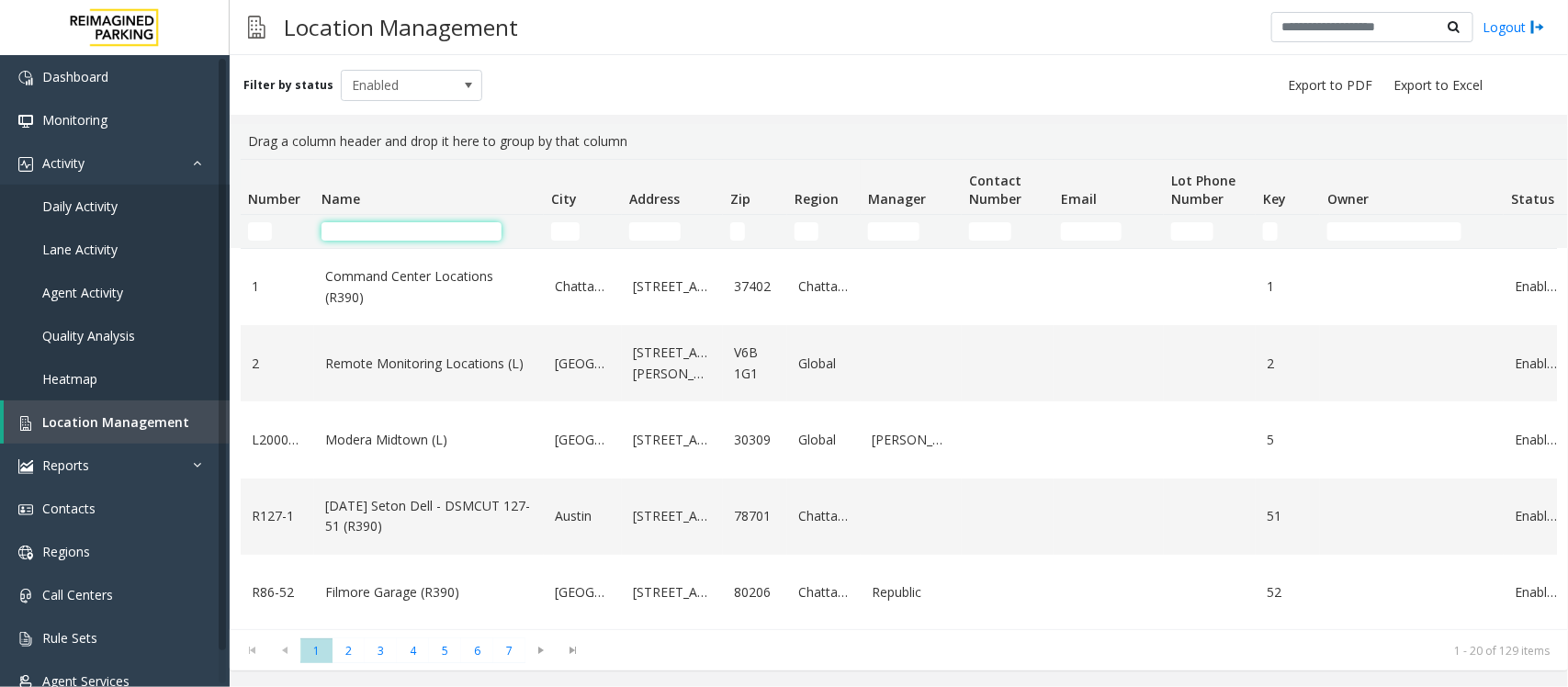 click 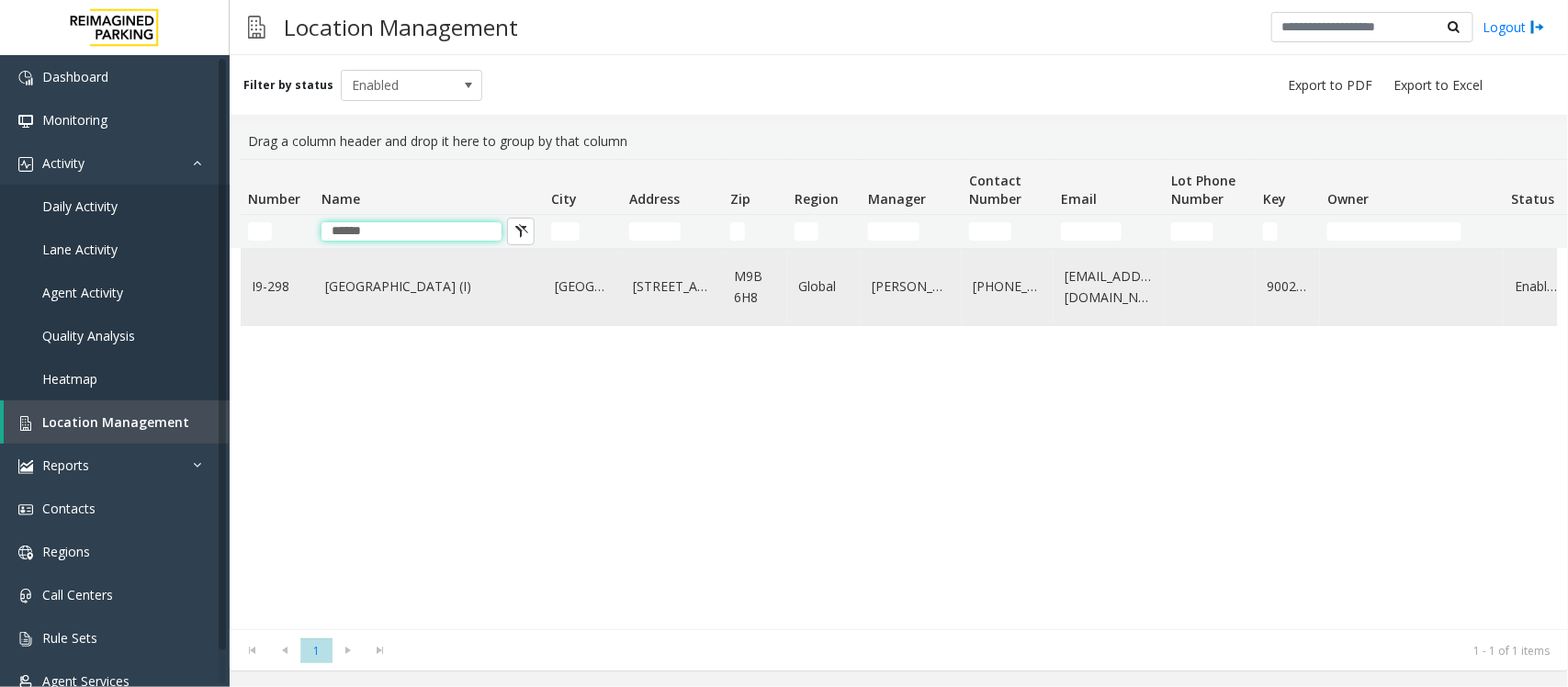 type on "******" 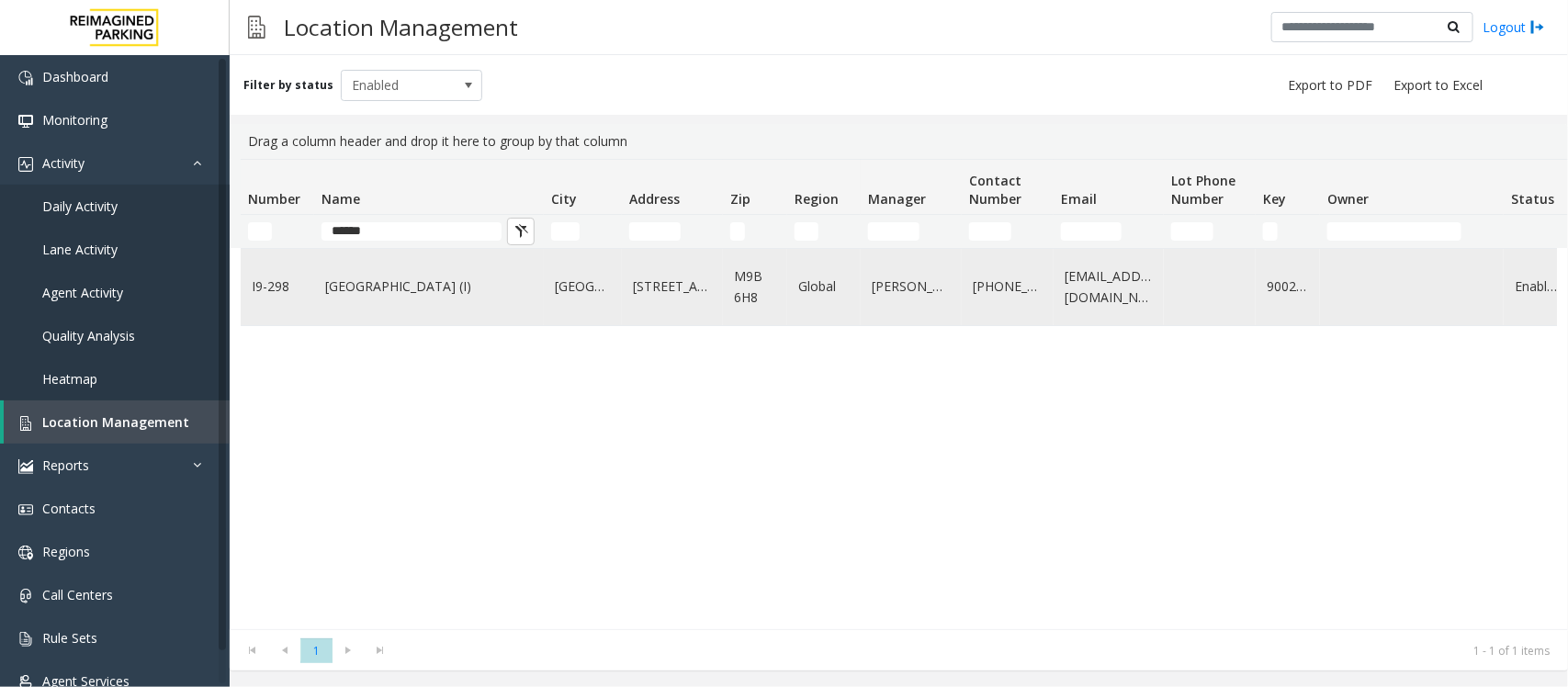 click on "[GEOGRAPHIC_DATA] (I)" 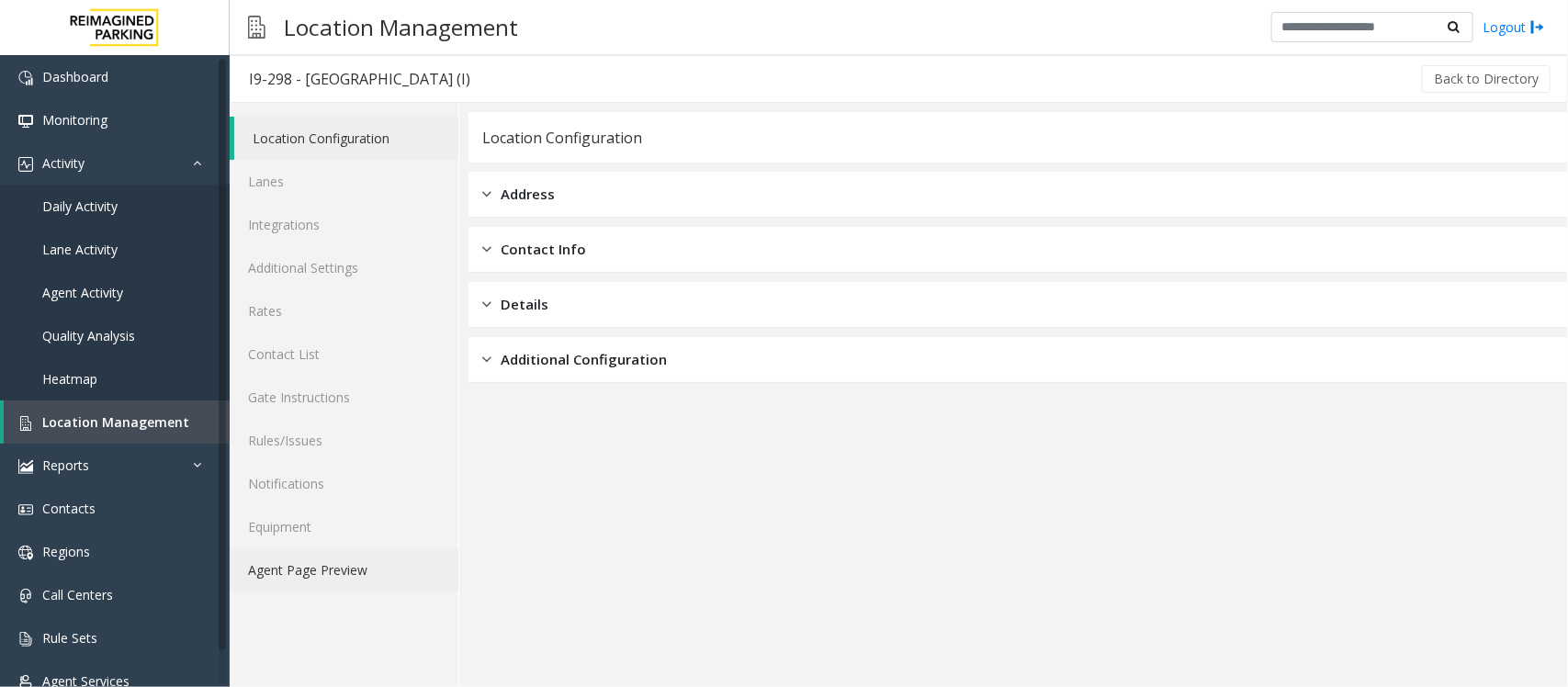 click on "Agent Page Preview" 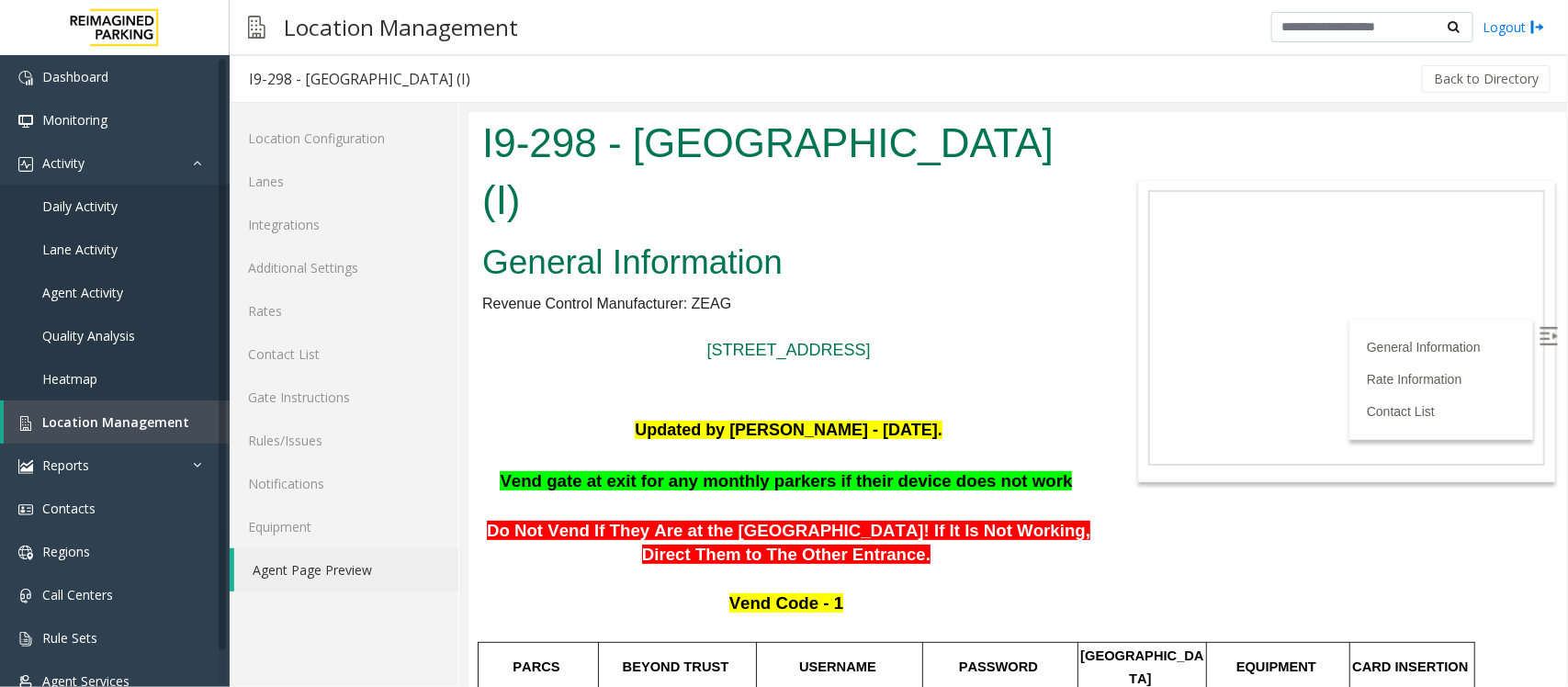 scroll, scrollTop: 0, scrollLeft: 0, axis: both 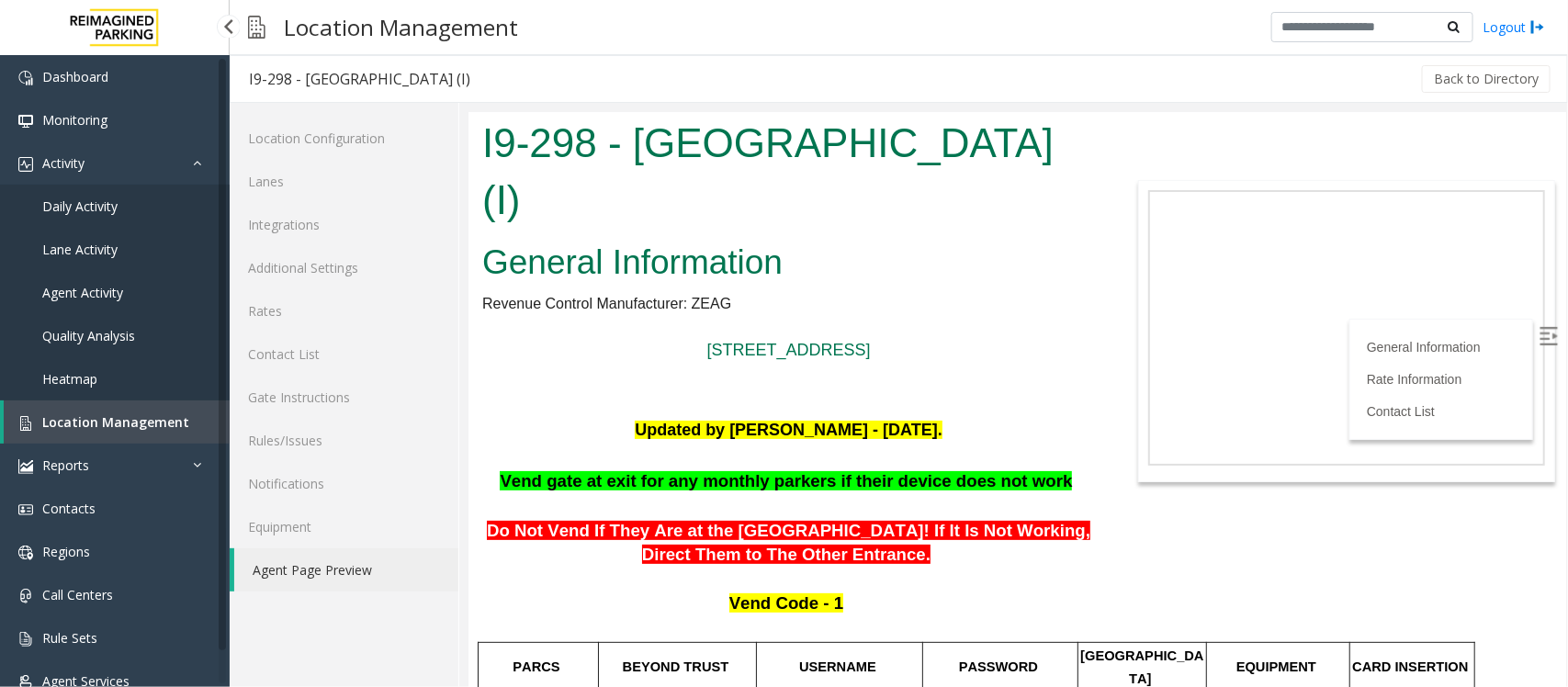 click on "Location Management" at bounding box center [116, 422] 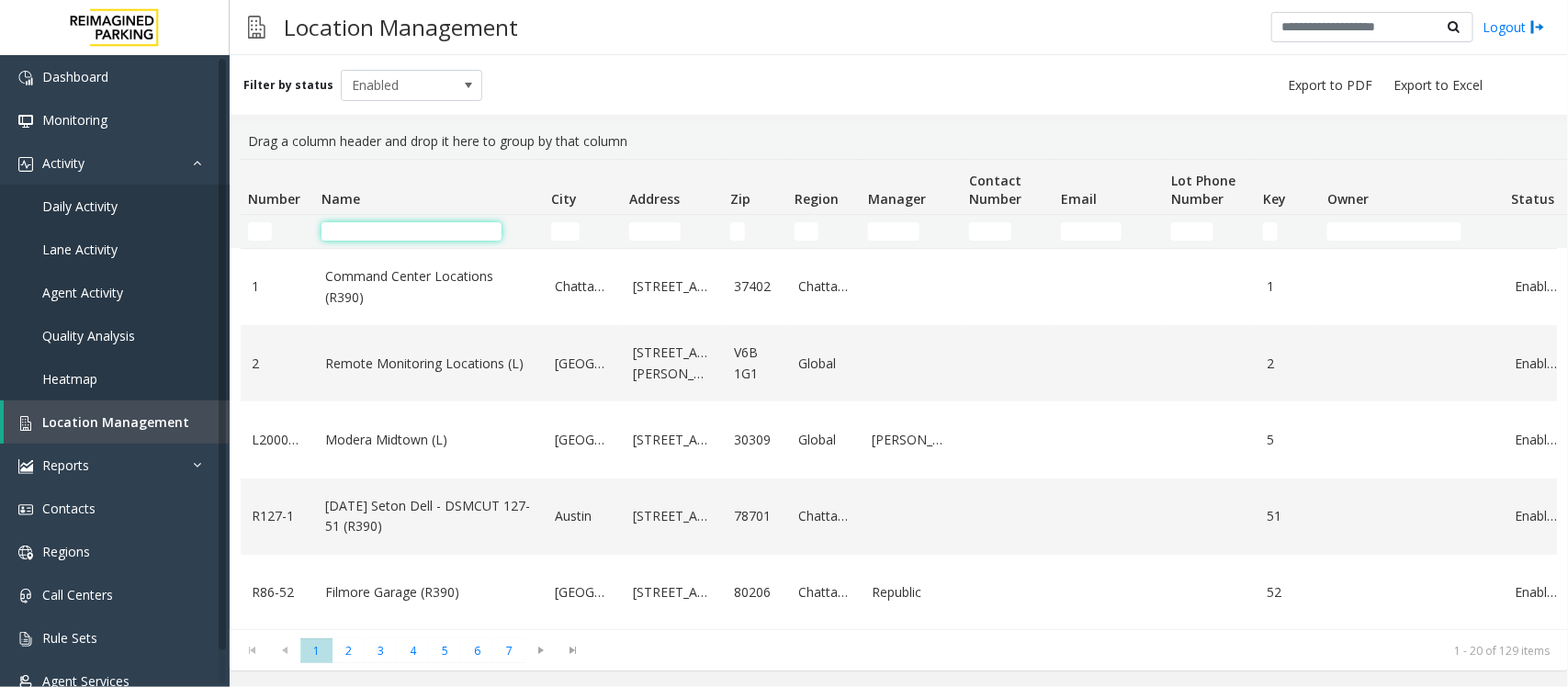 click 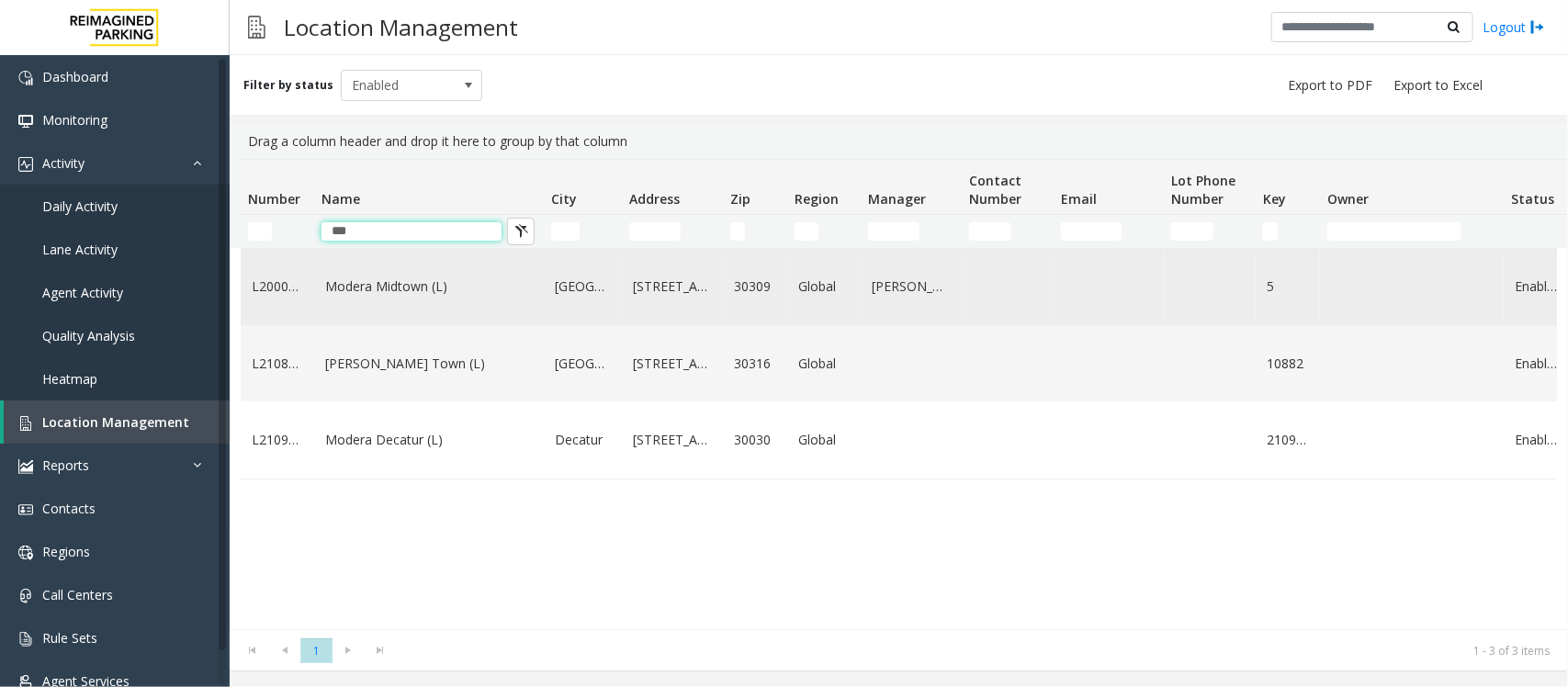 type on "***" 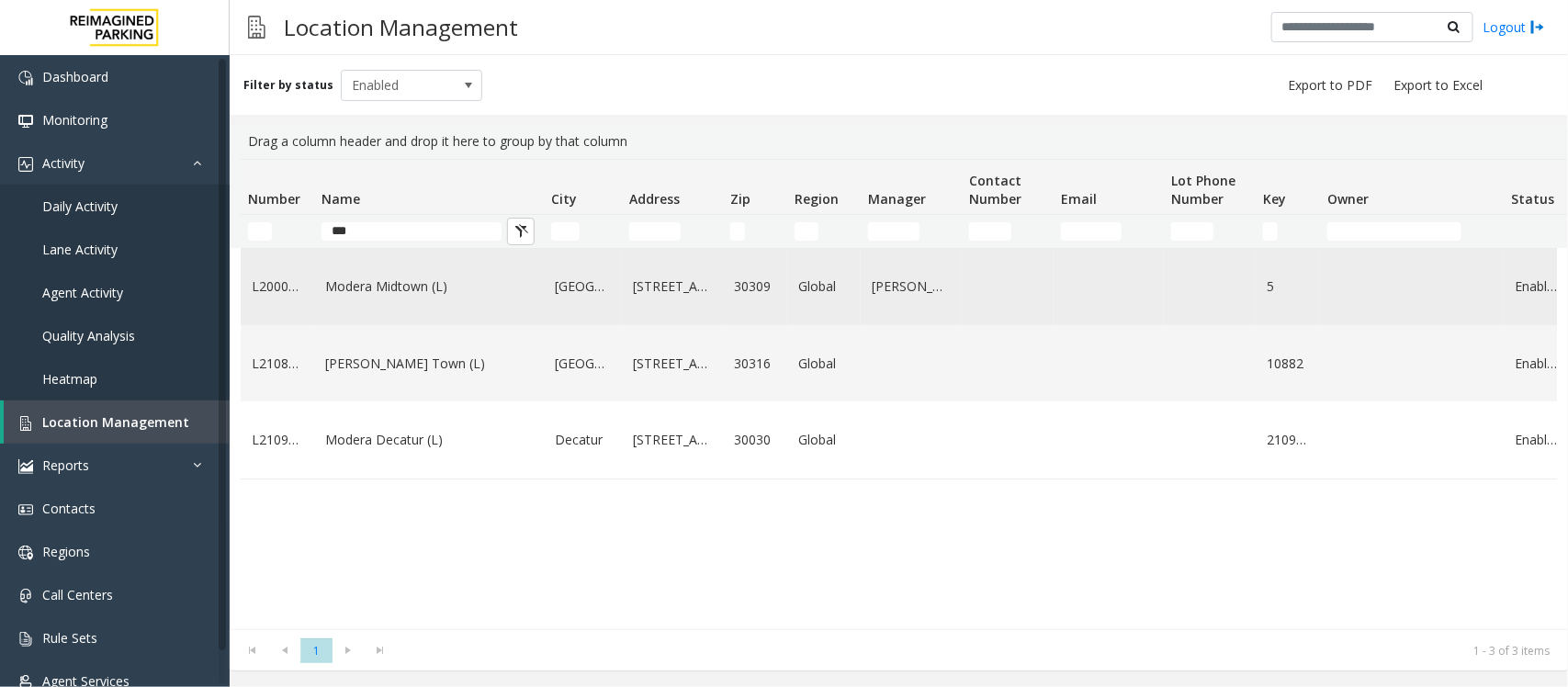 click on "Modera Midtown	(L)" 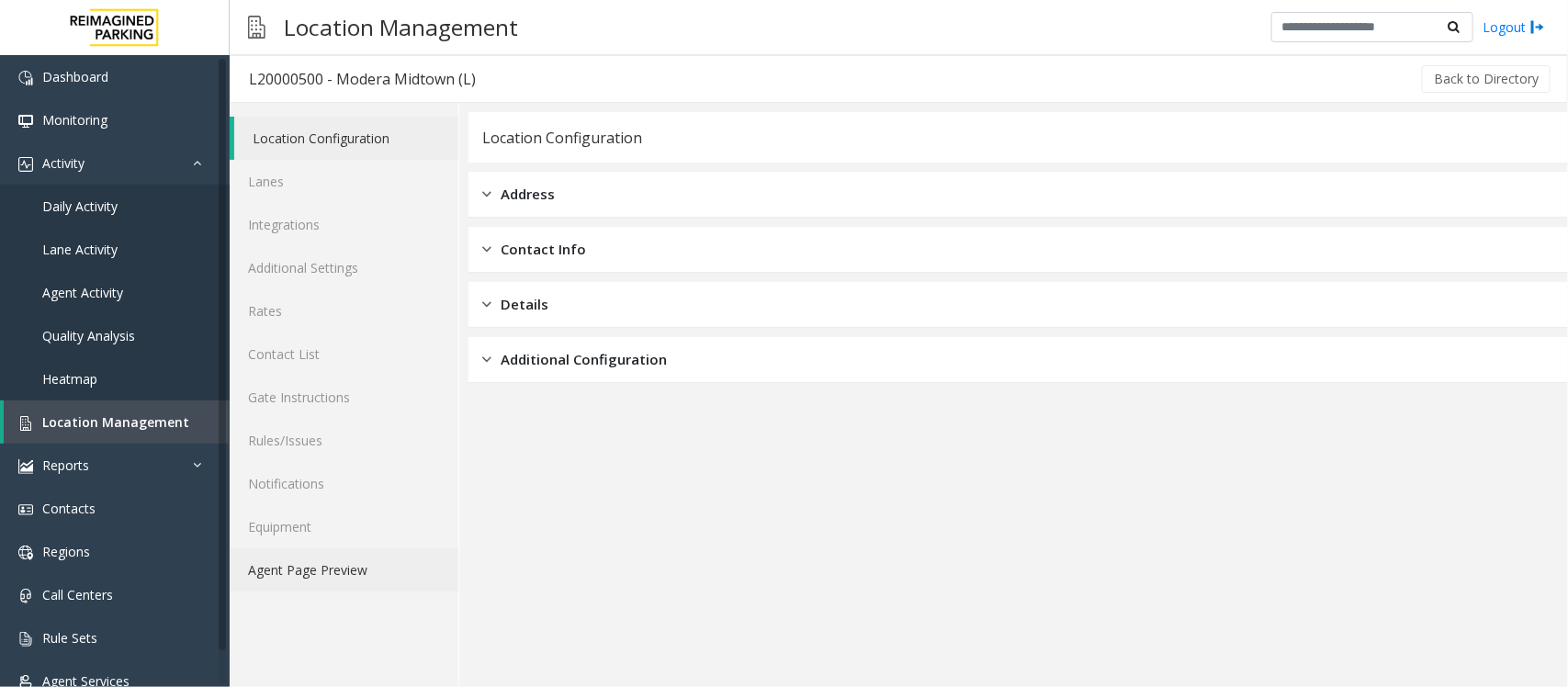 click on "Agent Page Preview" 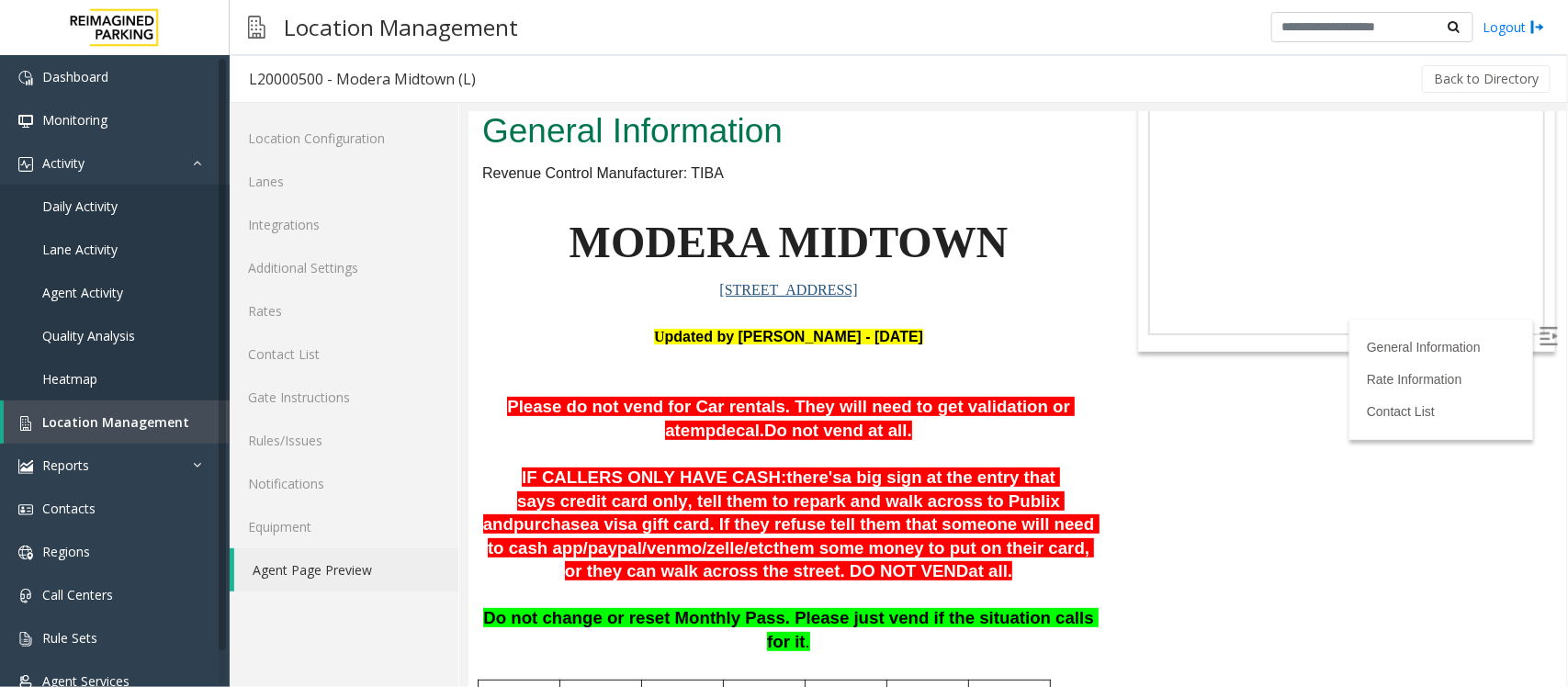 scroll, scrollTop: 115, scrollLeft: 0, axis: vertical 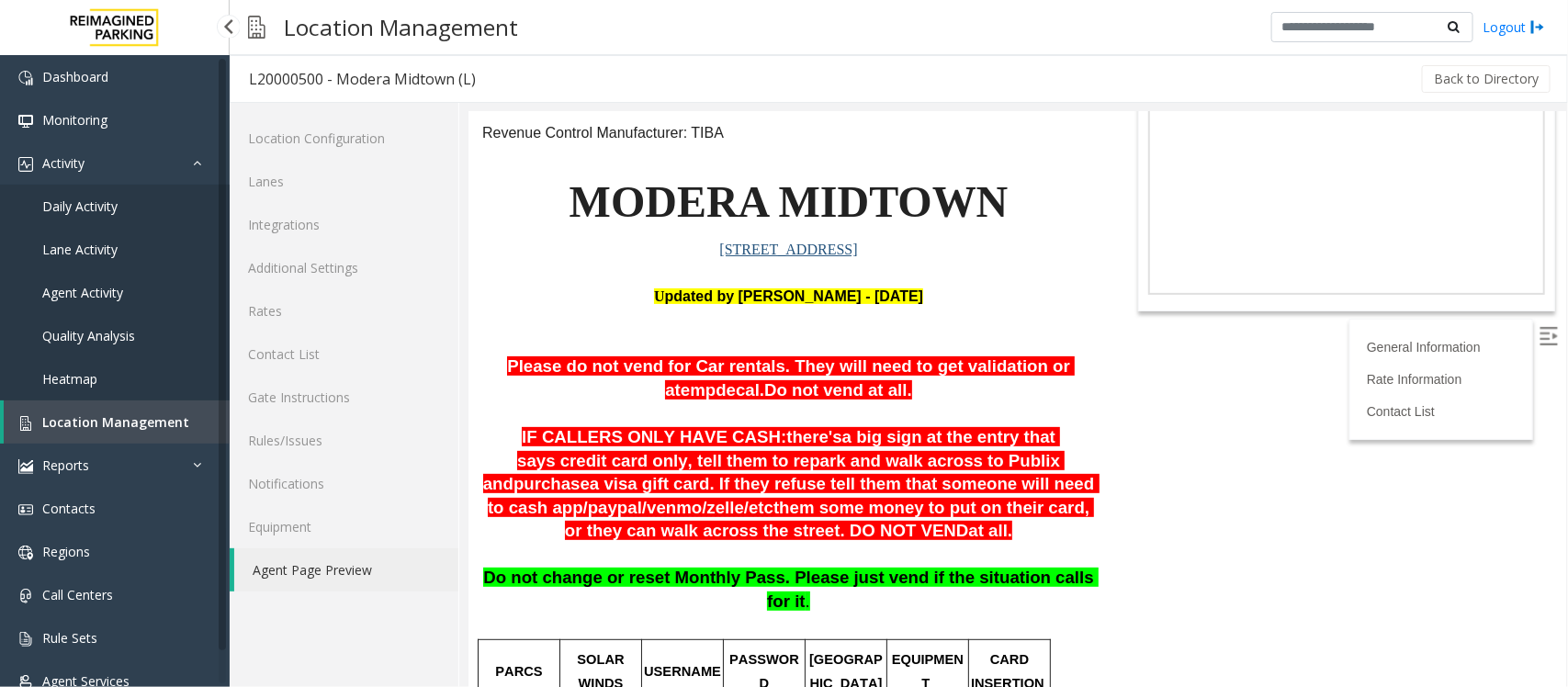click on "Location Management" at bounding box center [116, 422] 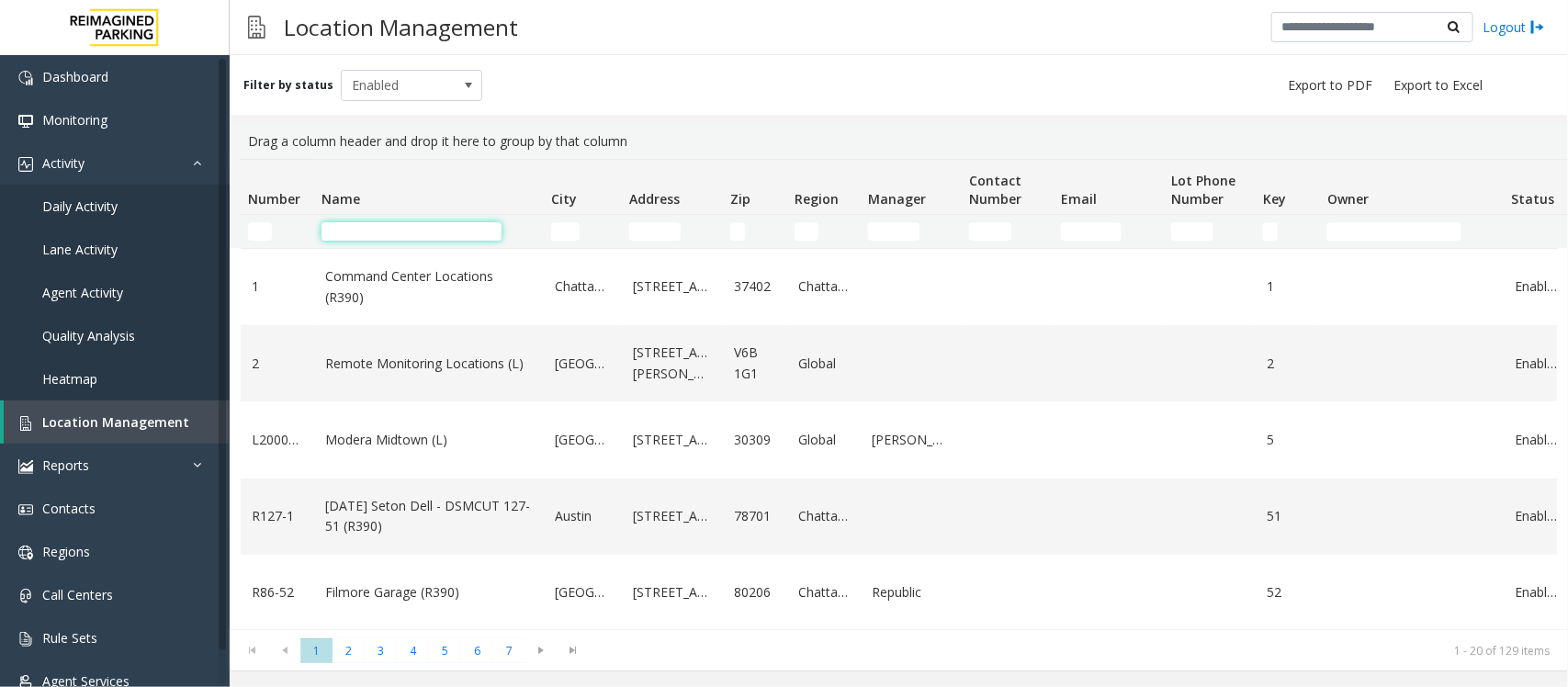 click 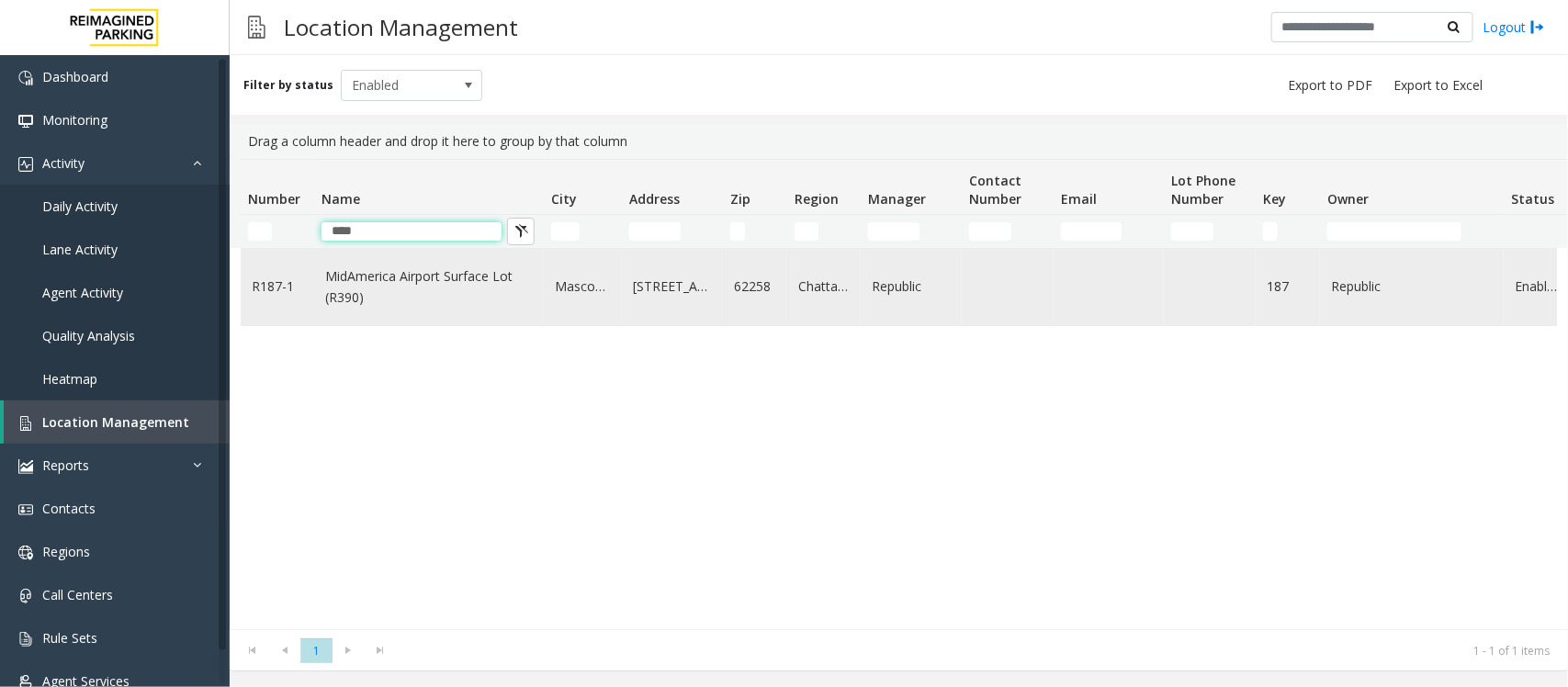 type on "****" 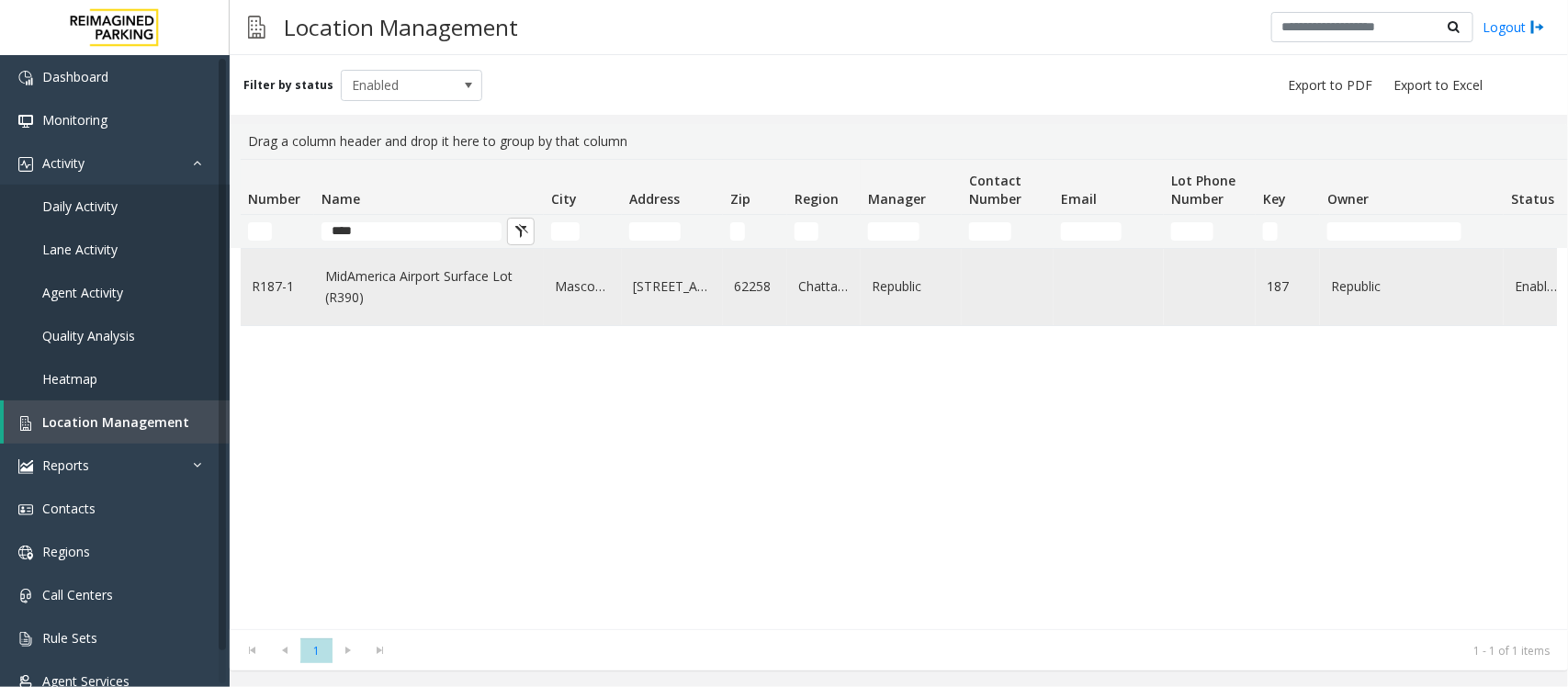 click on "MidAmerica Airport Surface Lot (R390)" 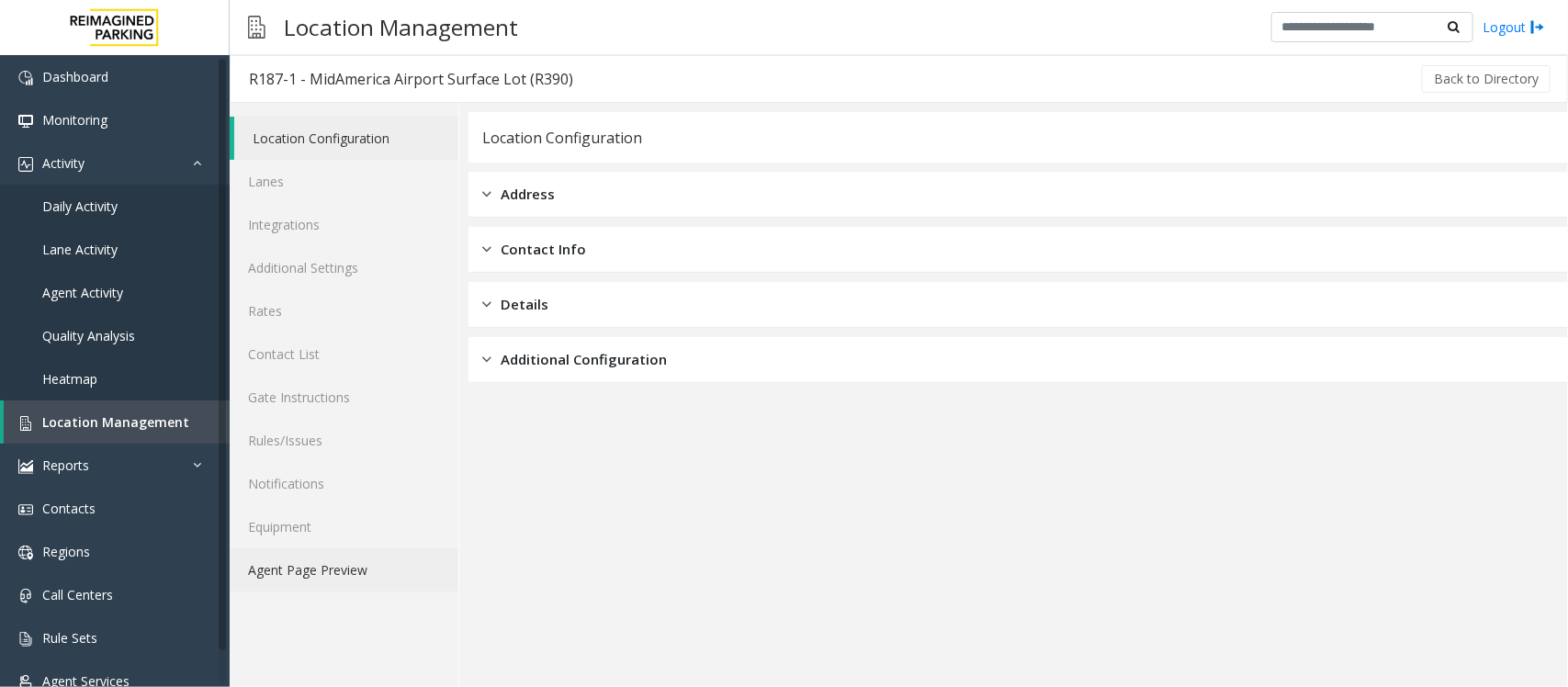 click on "Agent Page Preview" 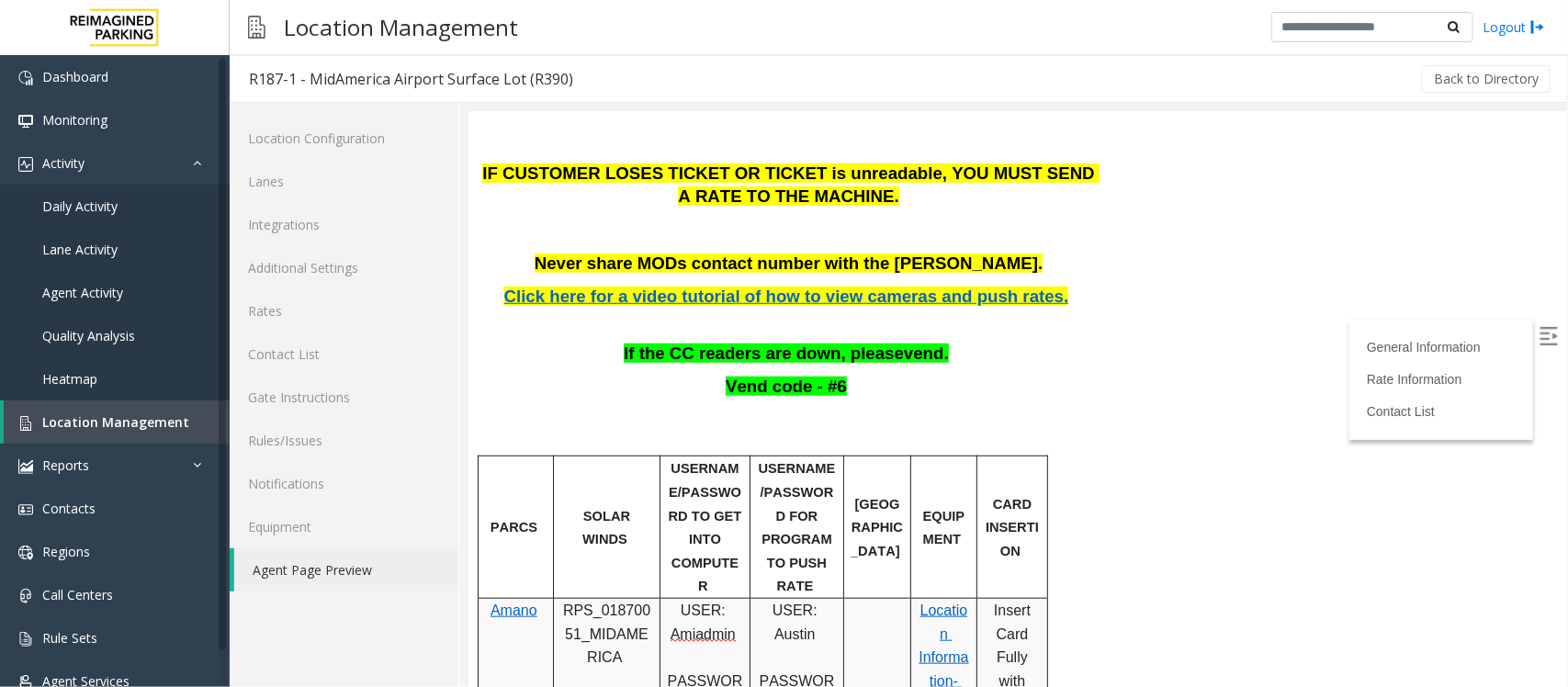 scroll, scrollTop: 533, scrollLeft: 0, axis: vertical 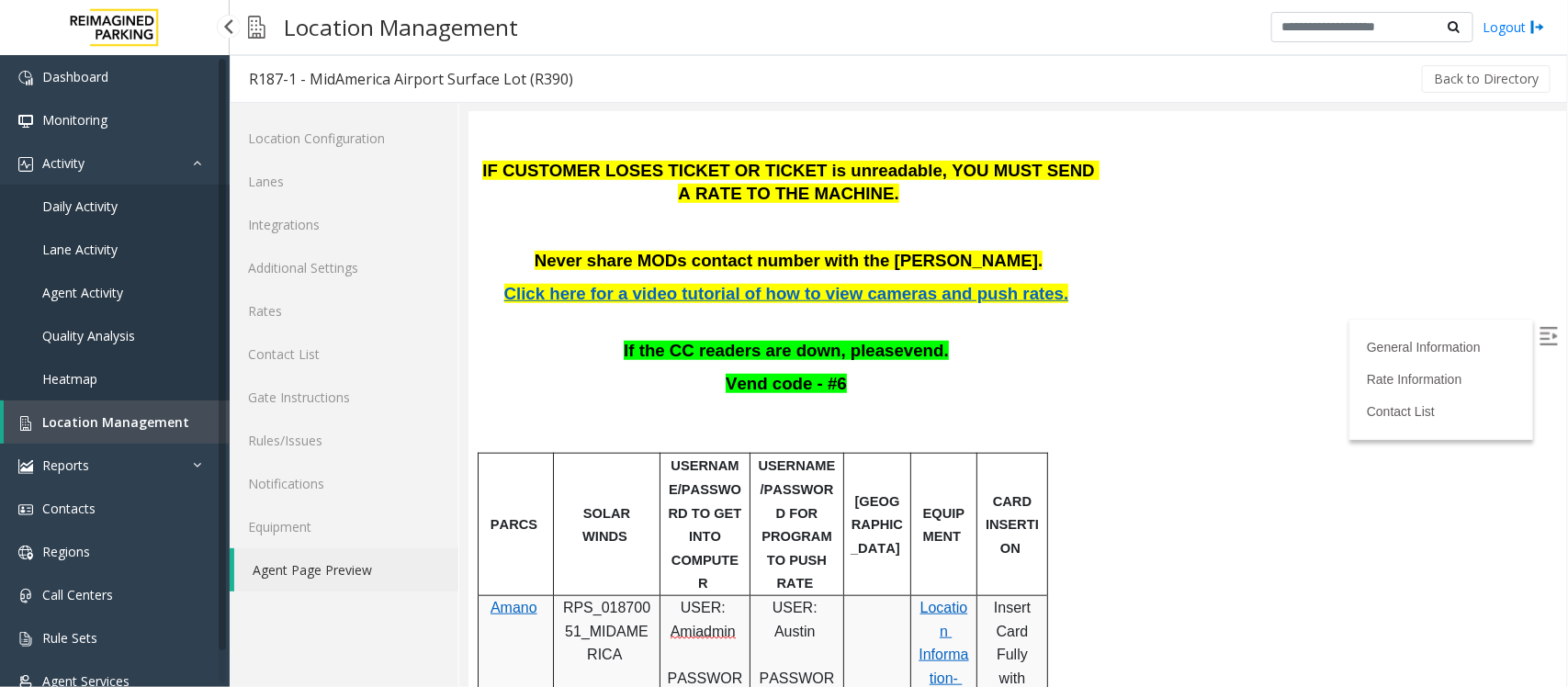 click on "Location Management" at bounding box center [116, 422] 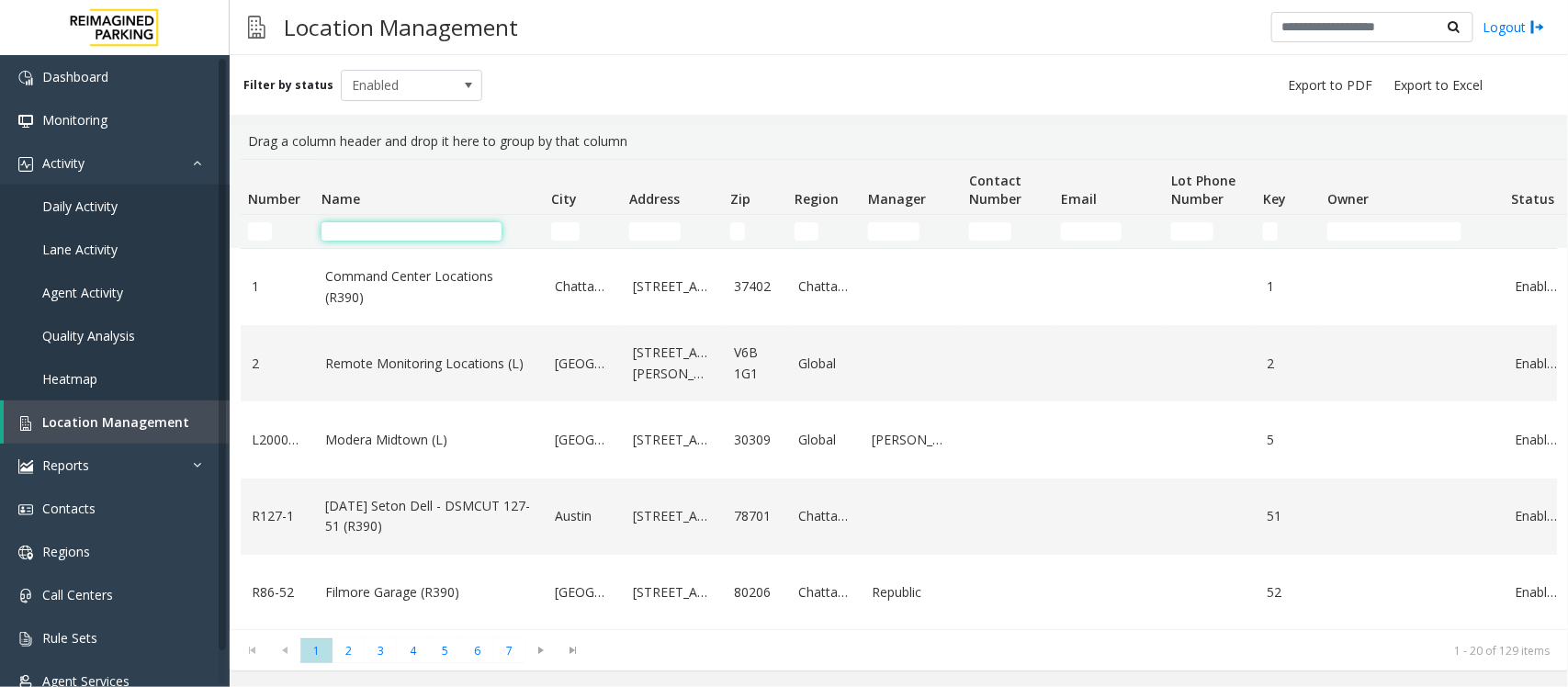 click 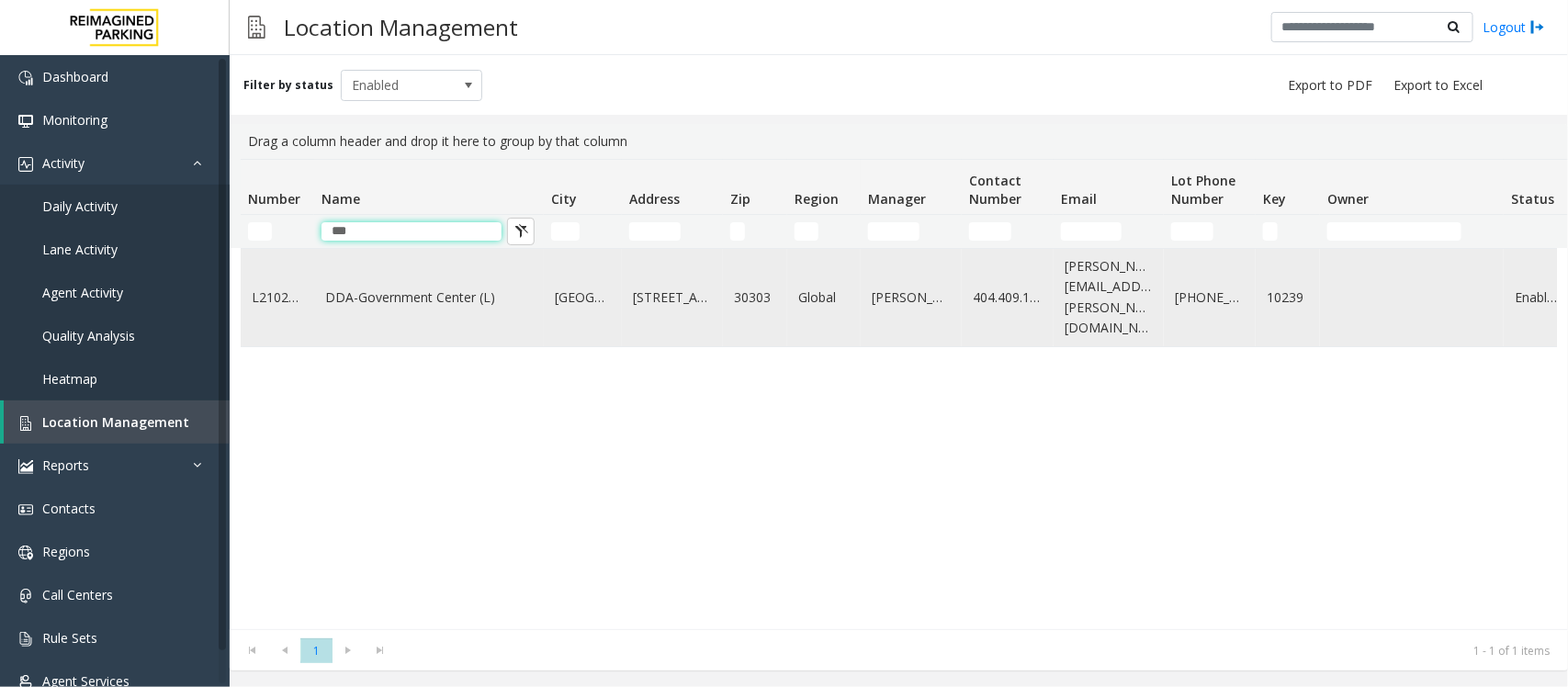 type on "***" 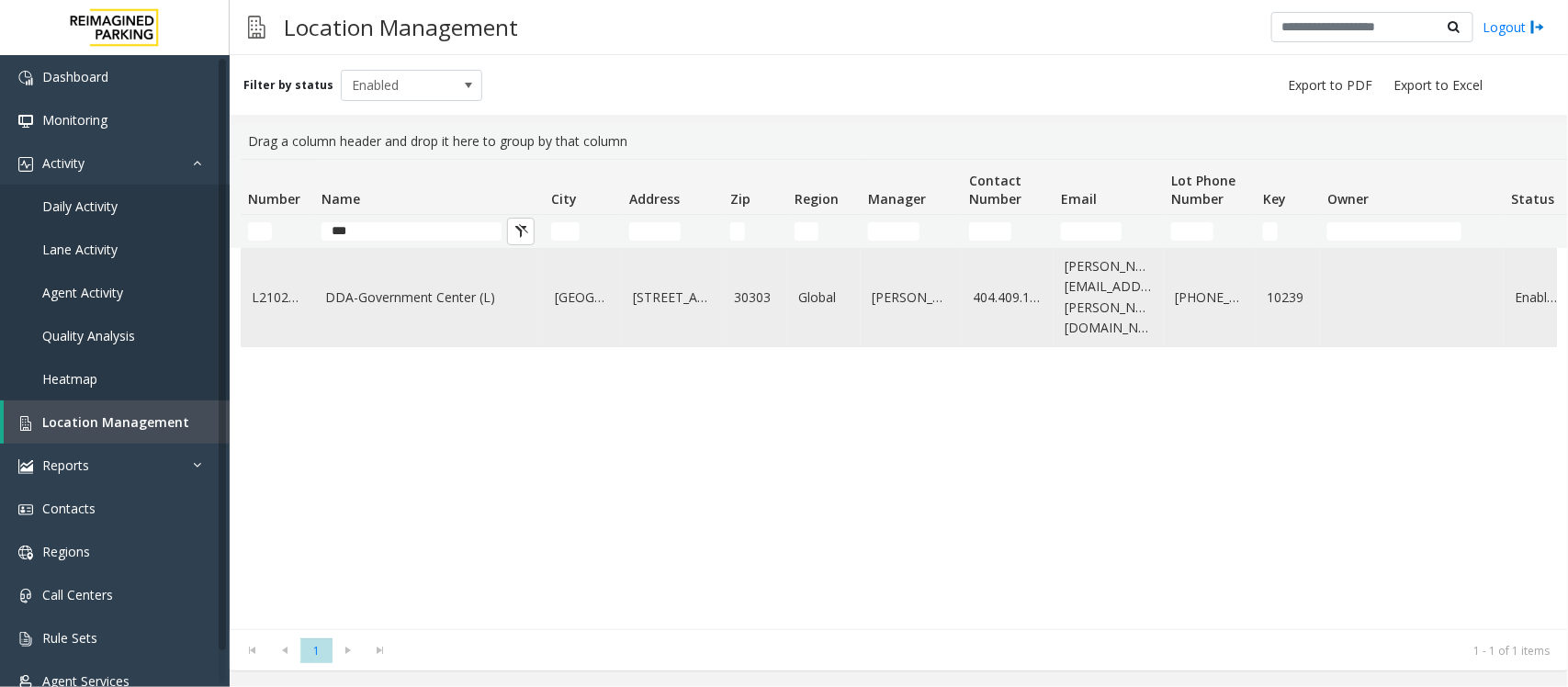 click on "DDA-Government Center (L)" 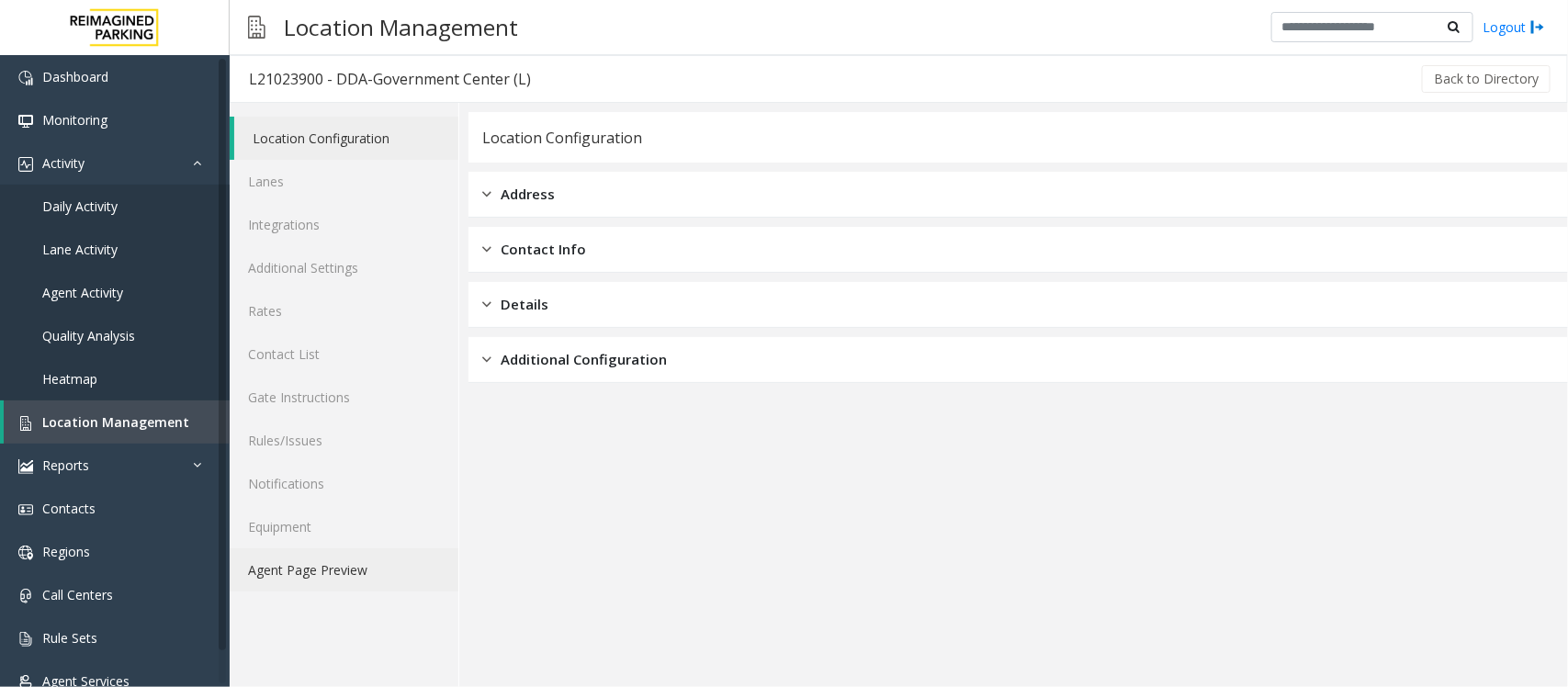 click on "Agent Page Preview" 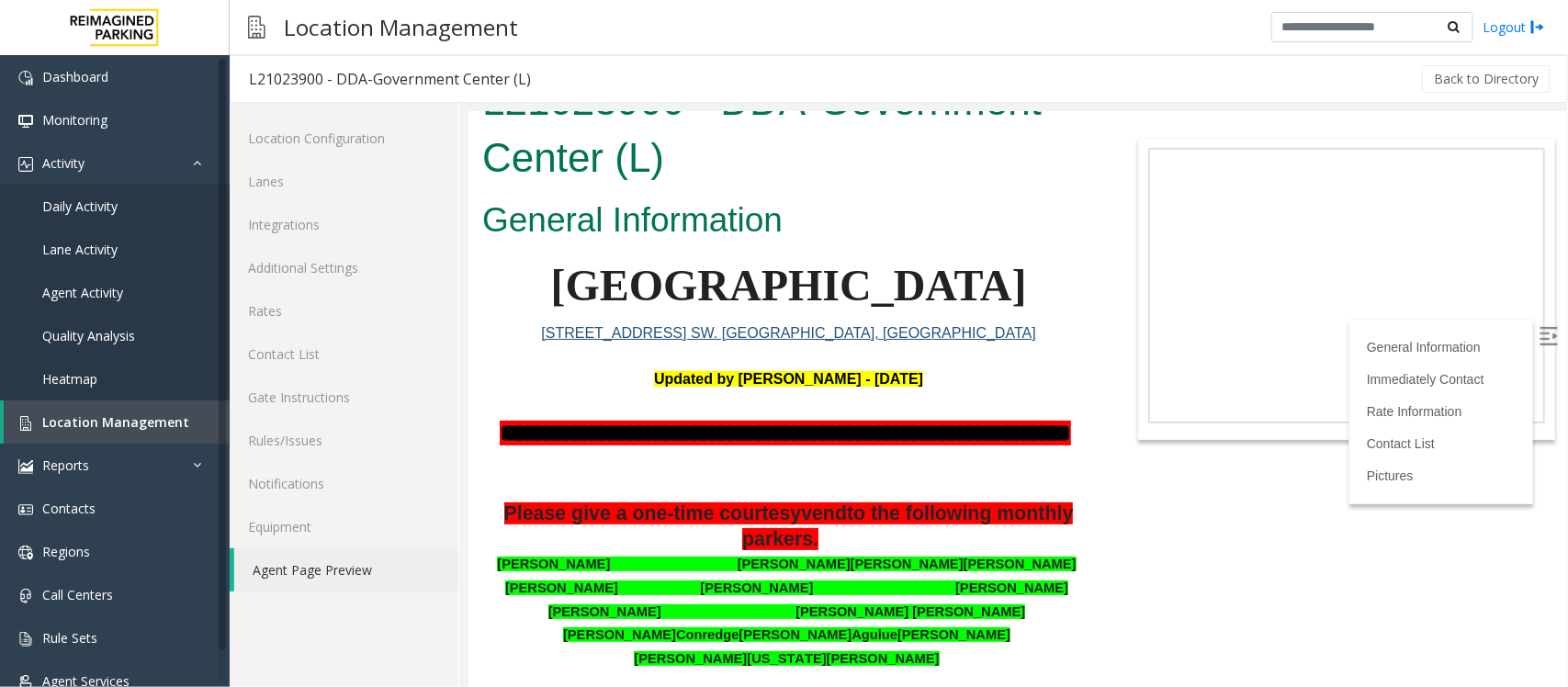 scroll, scrollTop: 0, scrollLeft: 0, axis: both 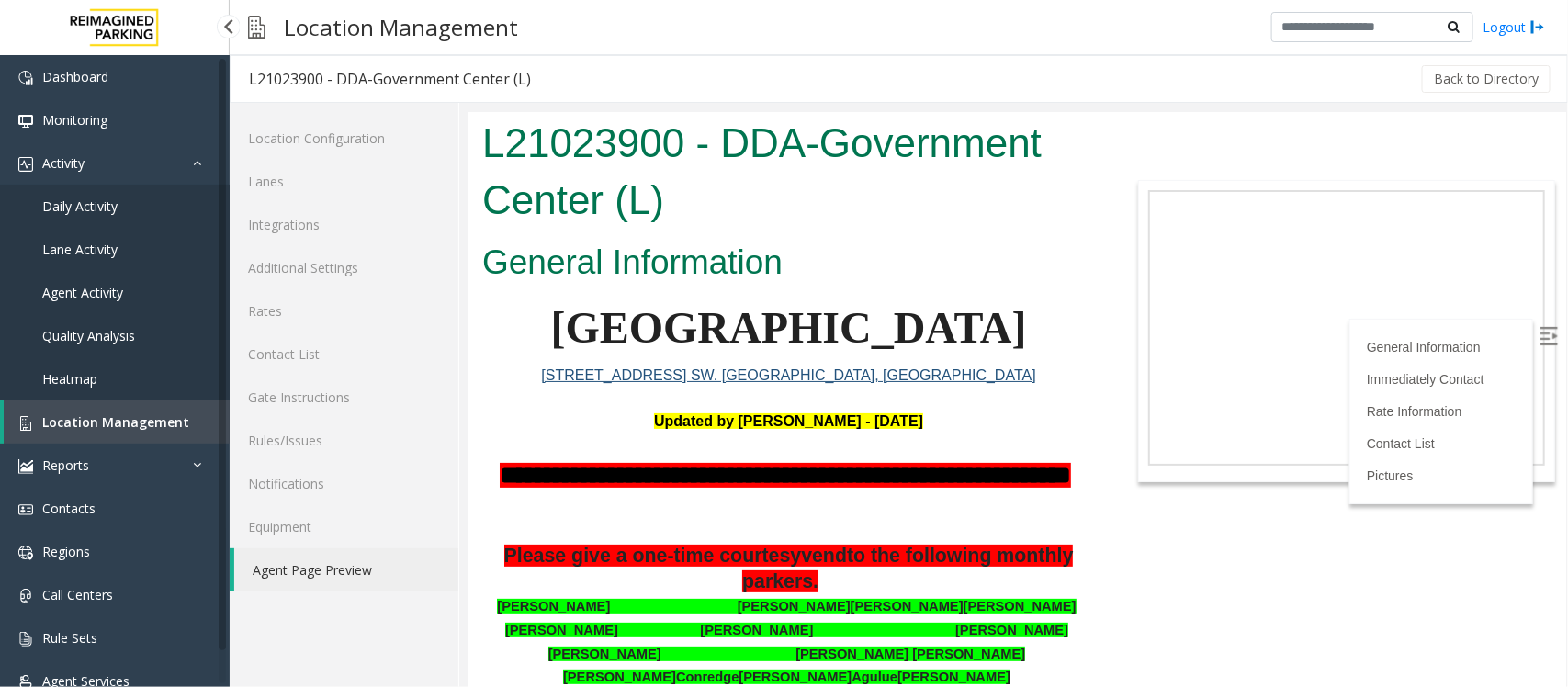 click on "Location Management" at bounding box center (116, 422) 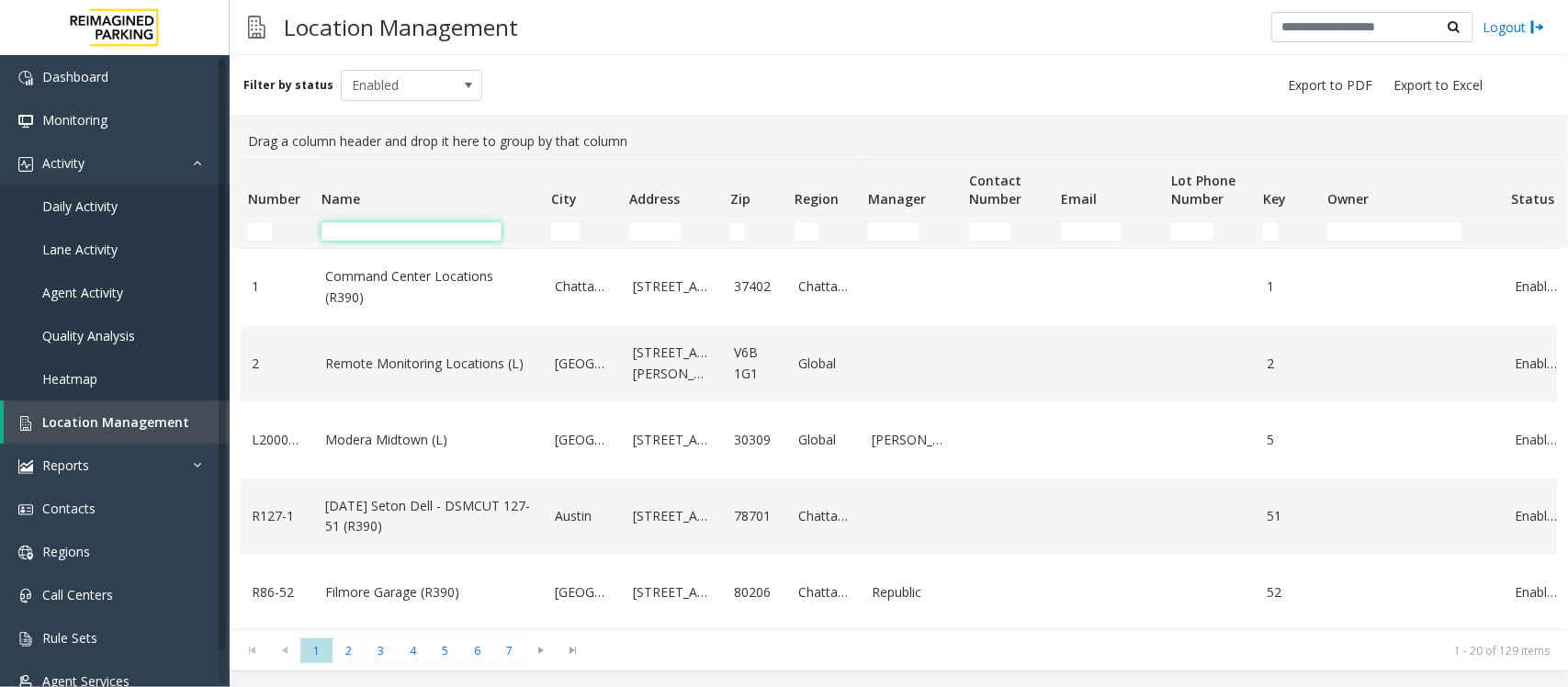 click 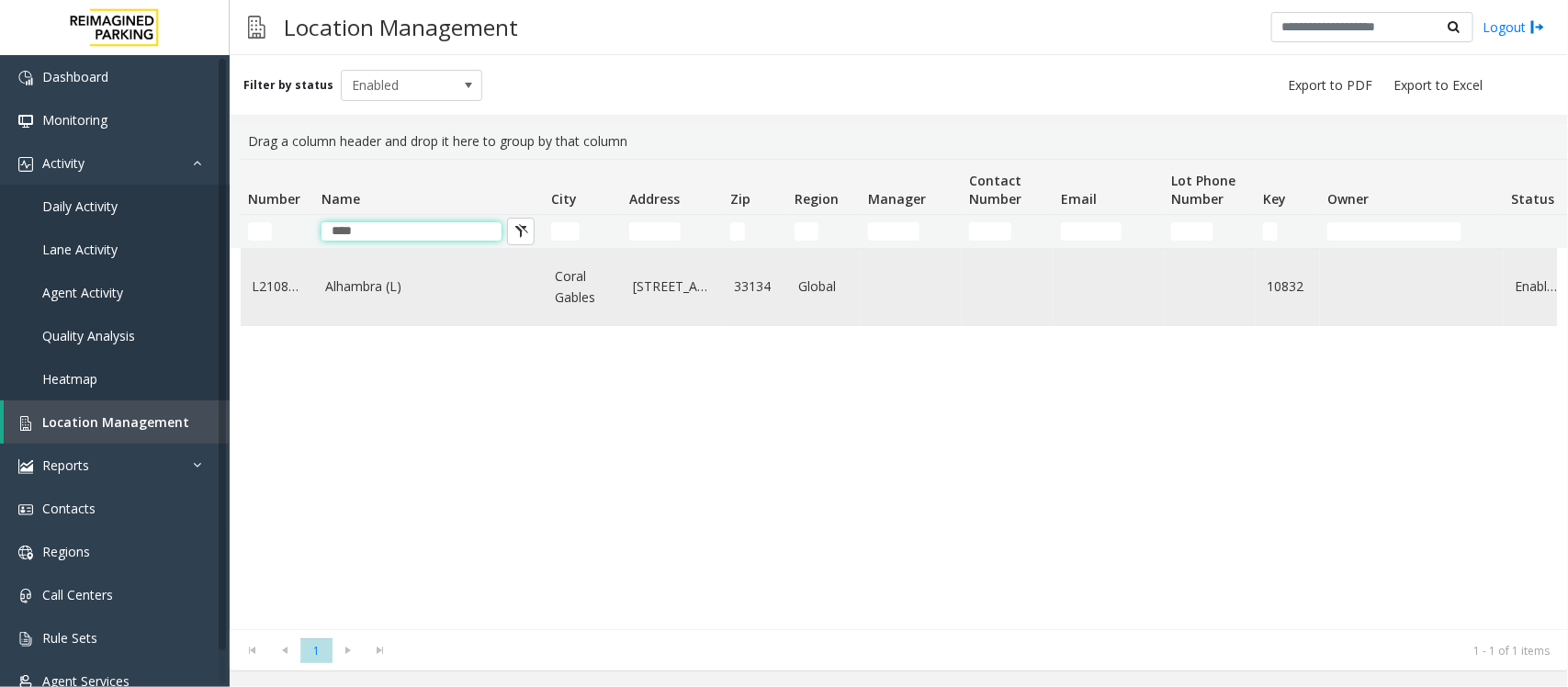 type on "****" 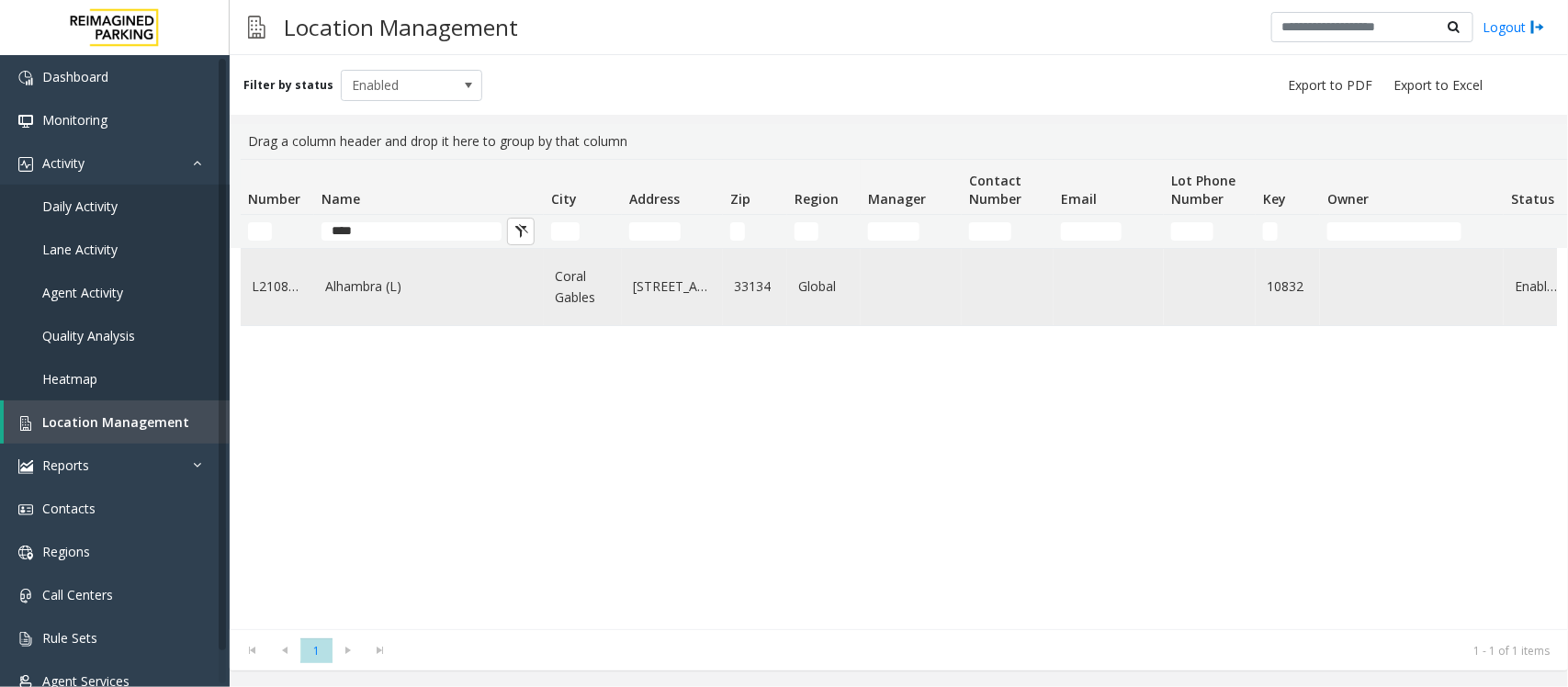 click on "Alhambra (L)" 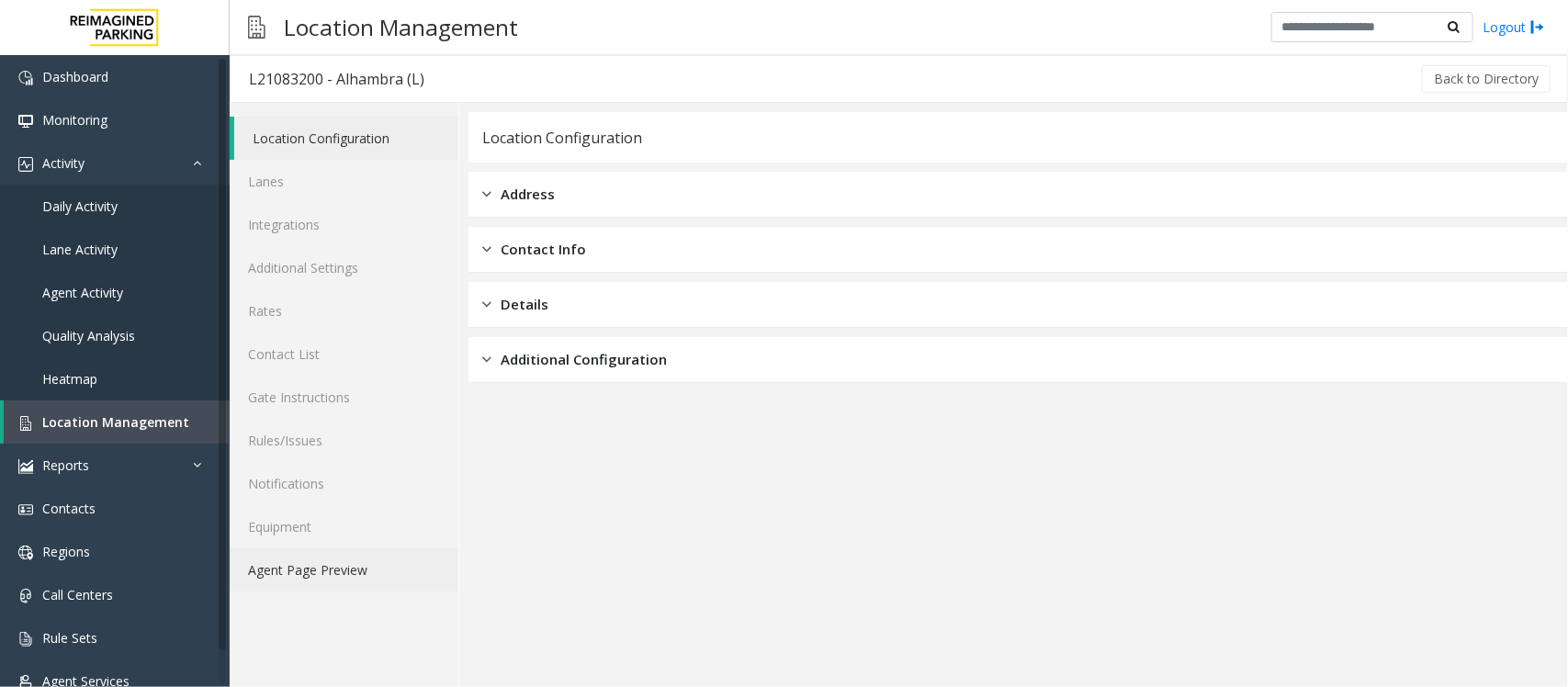 click on "Agent Page Preview" 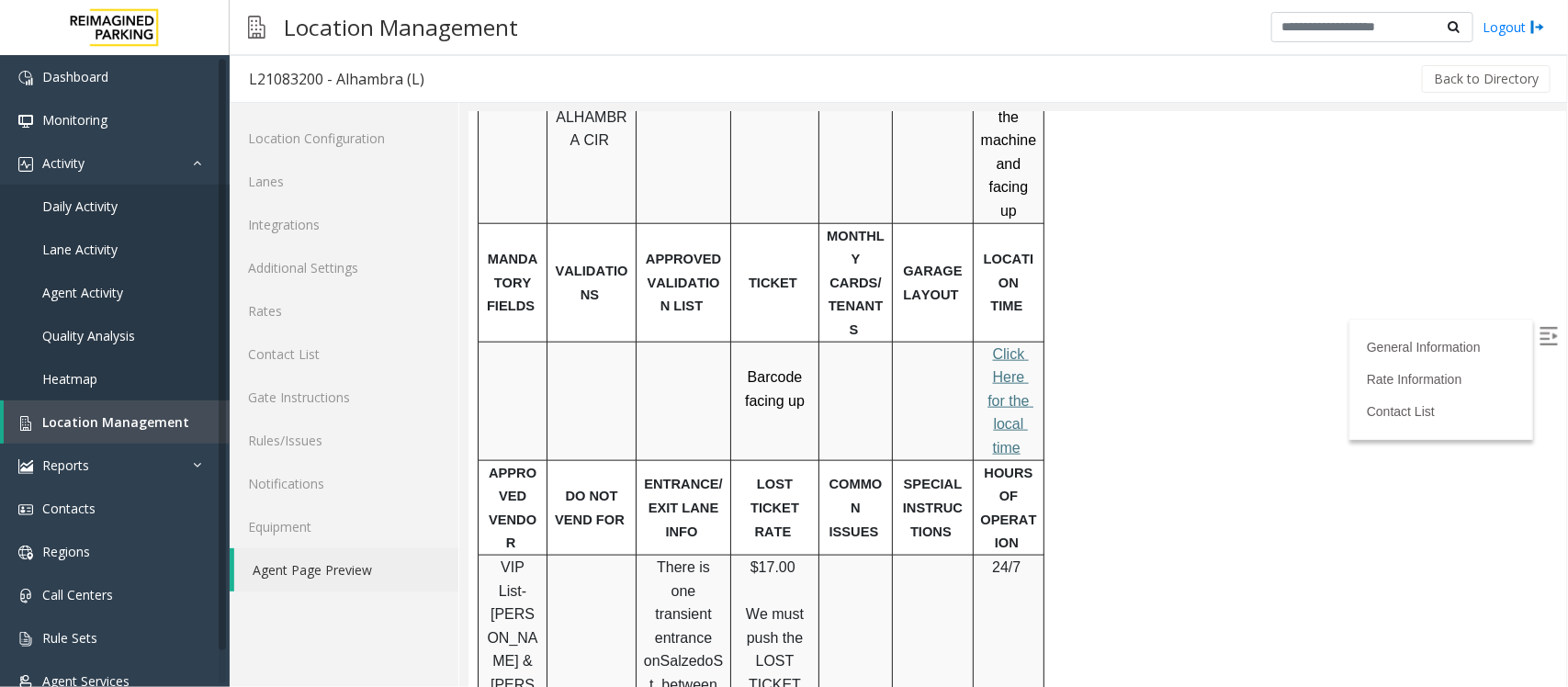 scroll, scrollTop: 918, scrollLeft: 0, axis: vertical 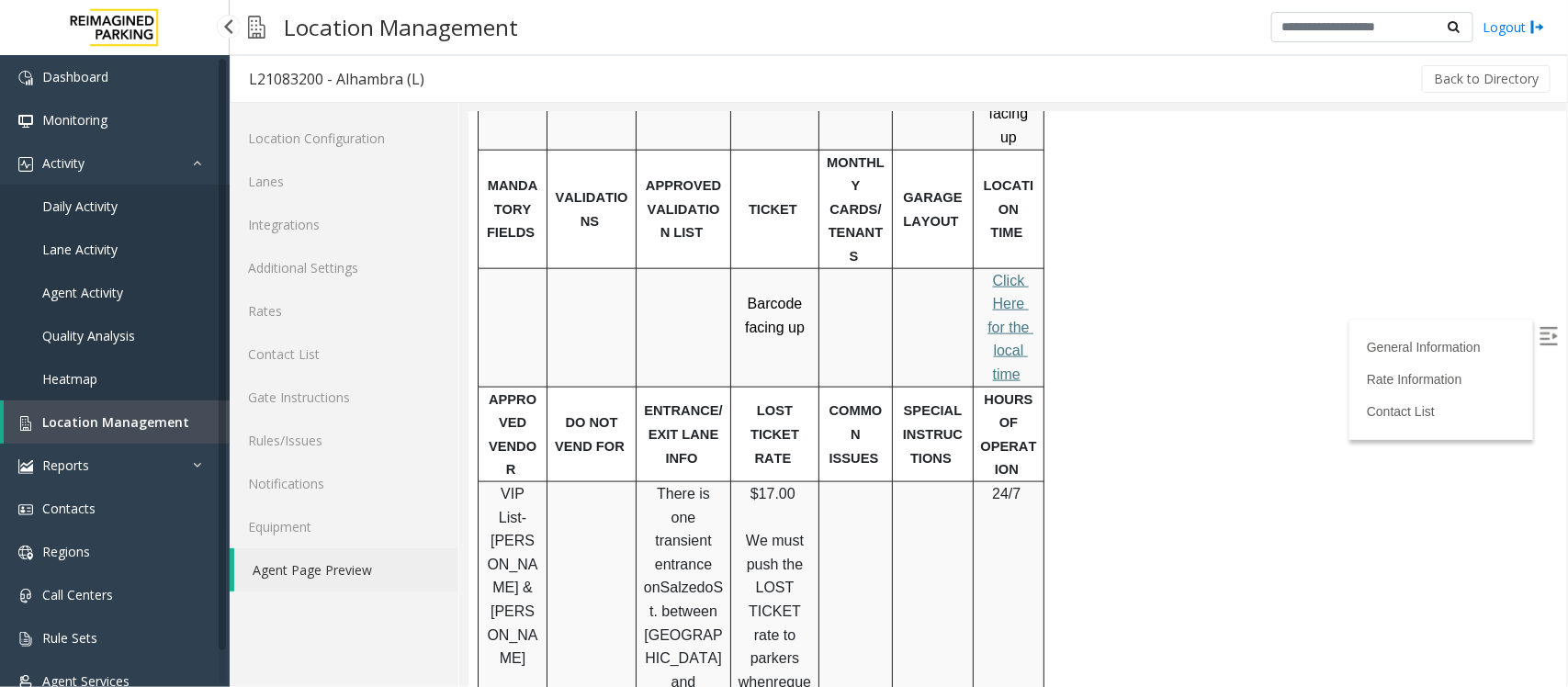 click on "Location Management" at bounding box center (116, 422) 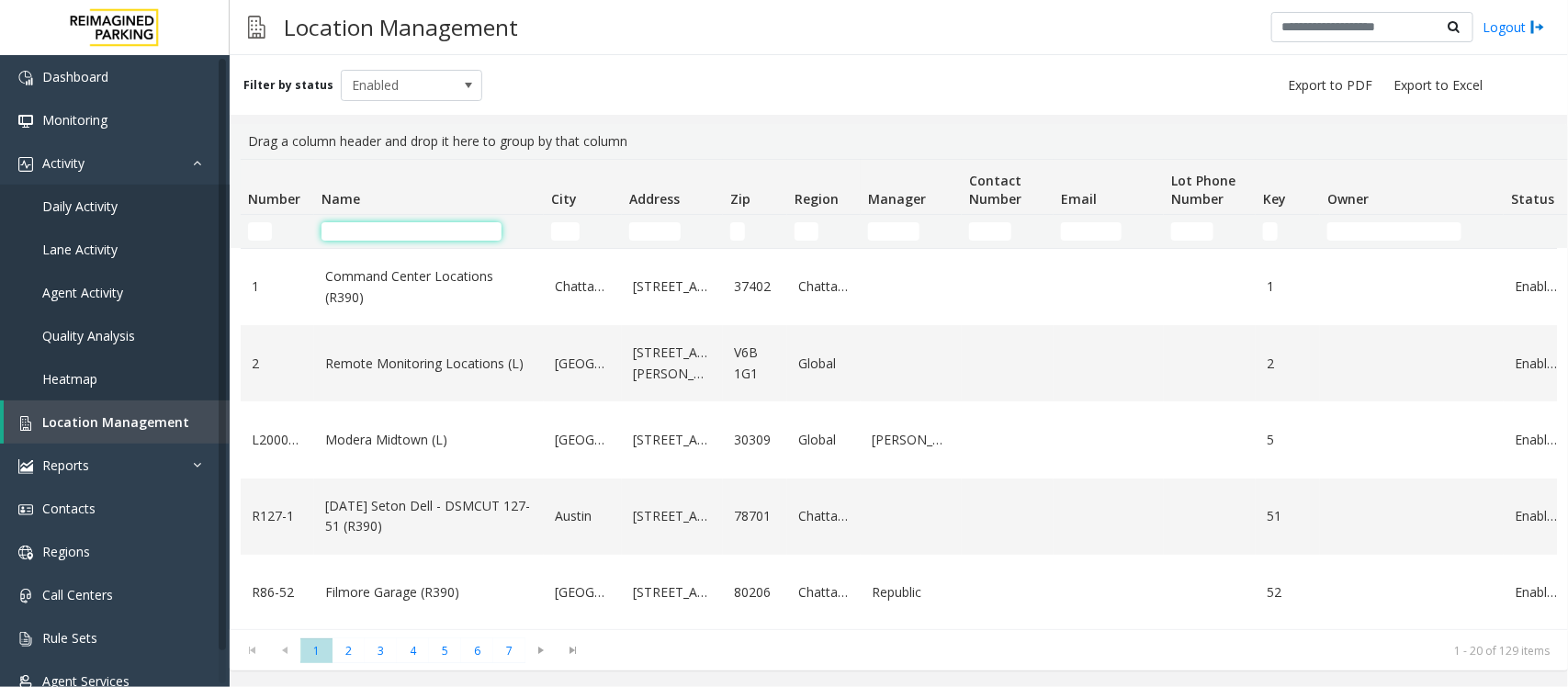 click 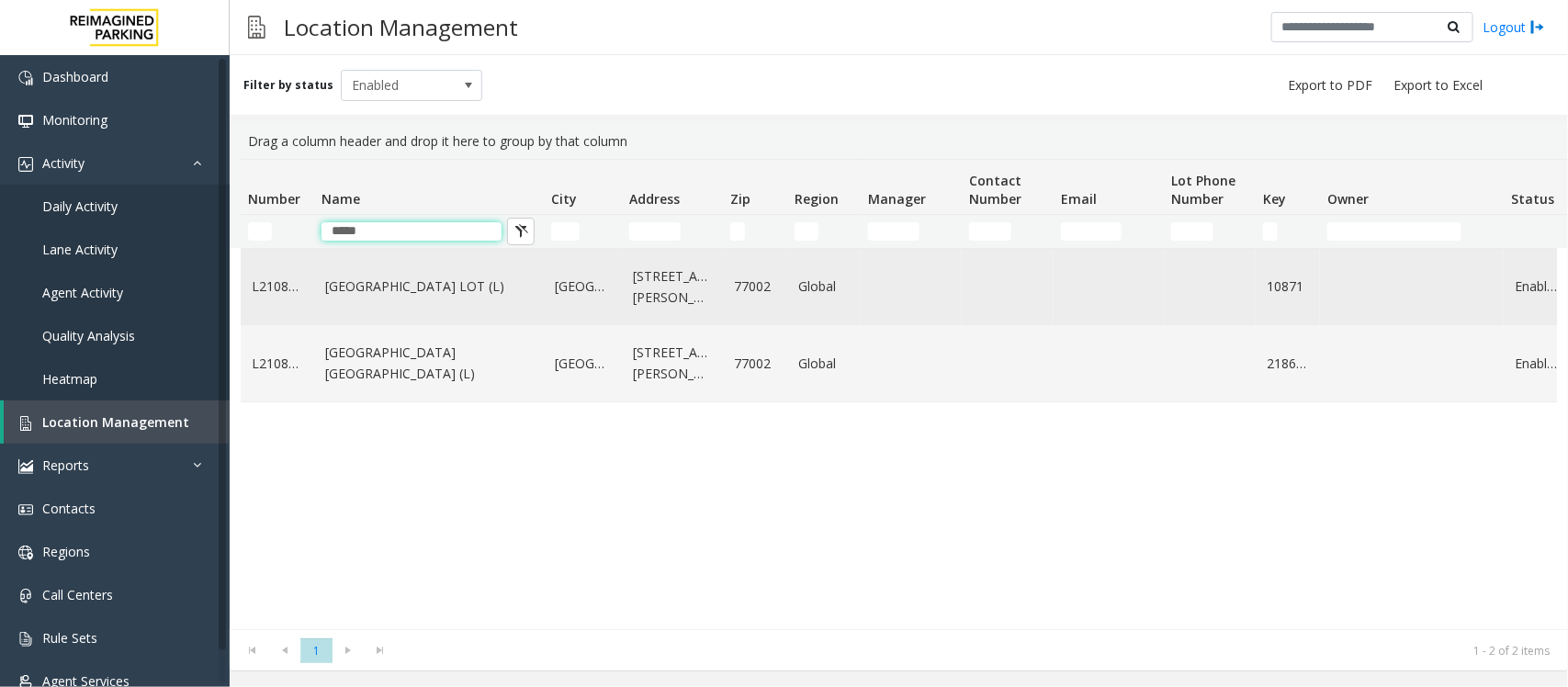 type on "*****" 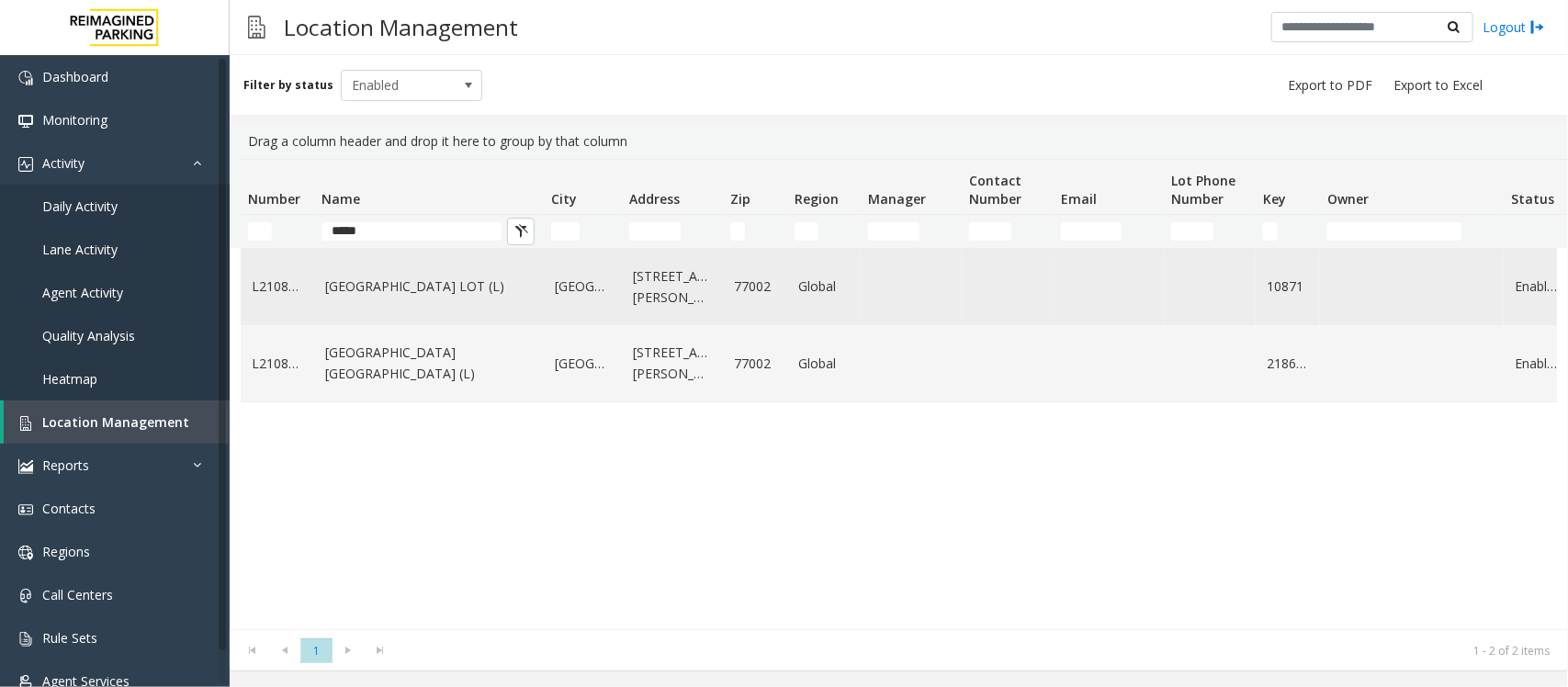 click on "[GEOGRAPHIC_DATA] LOT (L)" 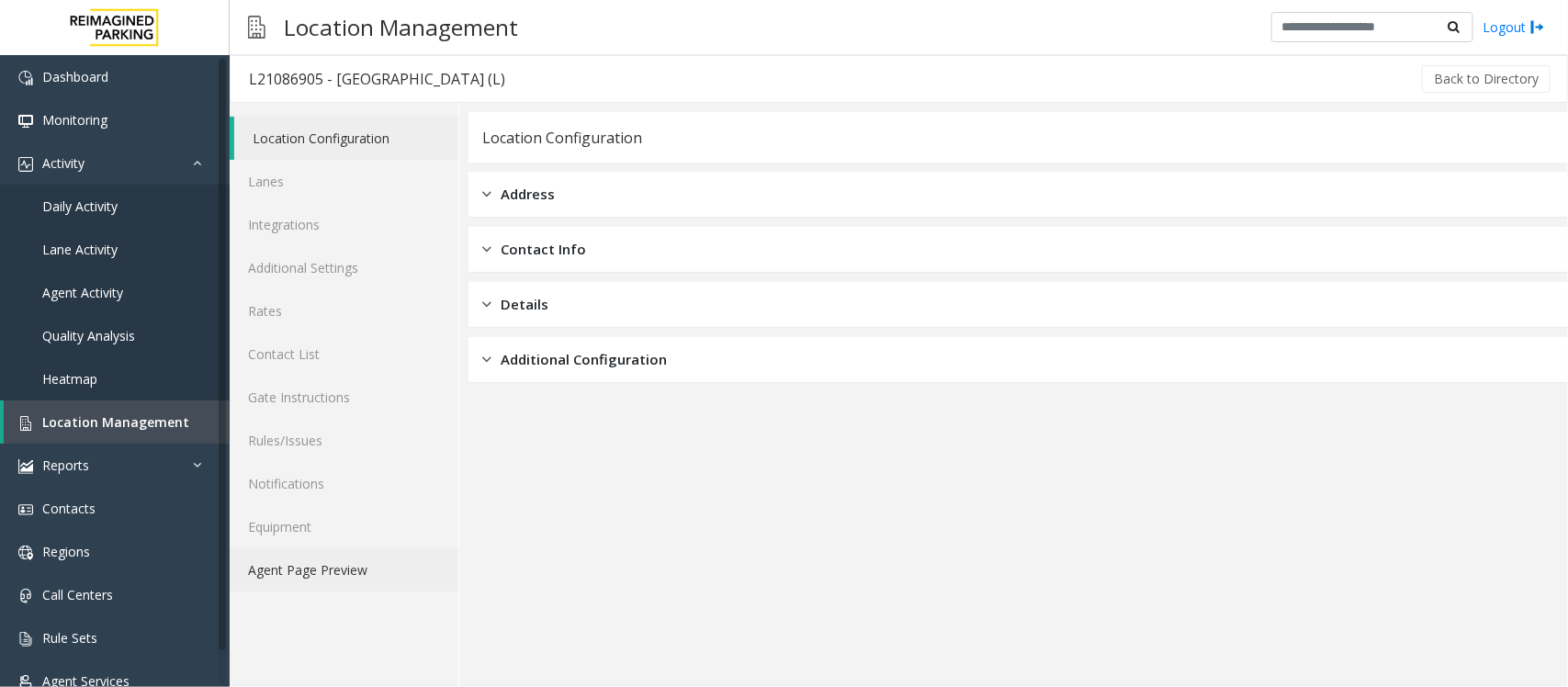 click on "Agent Page Preview" 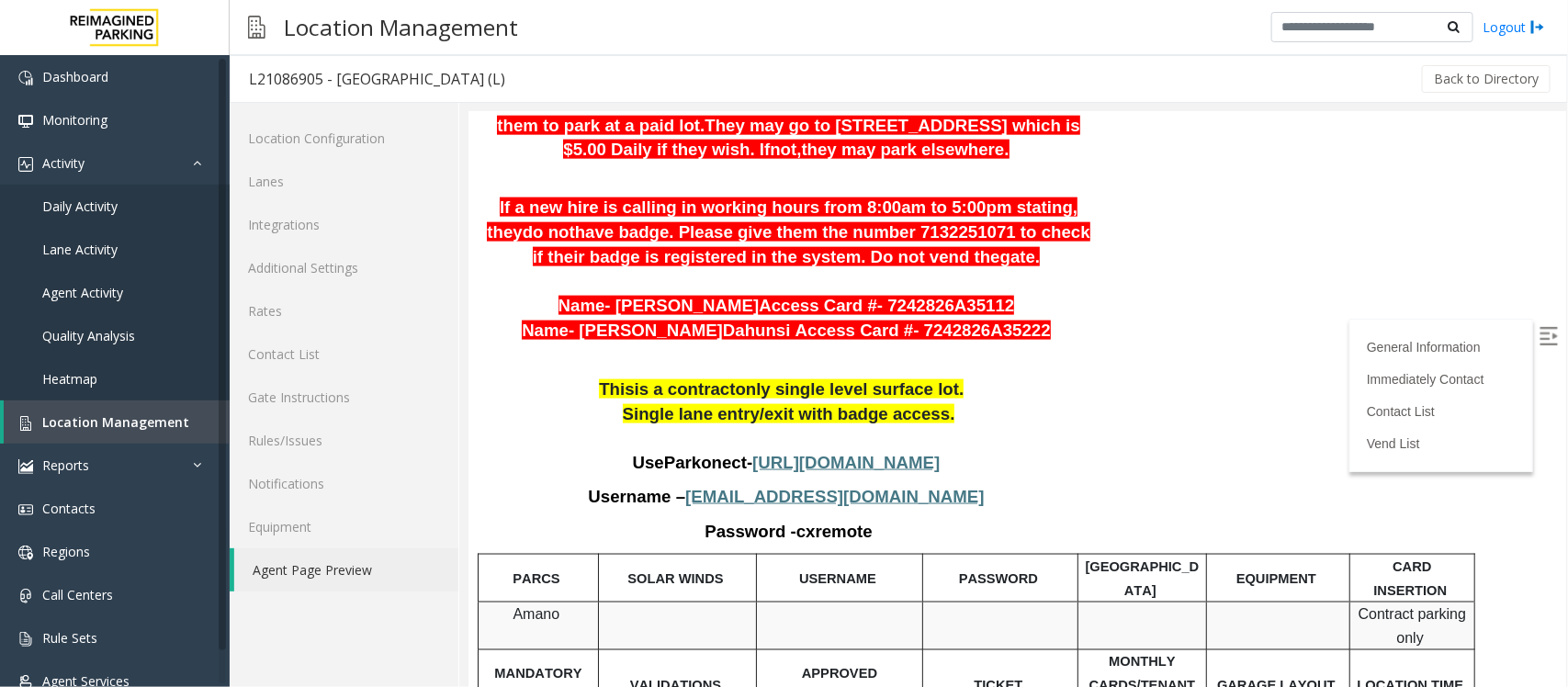 scroll, scrollTop: 562, scrollLeft: 0, axis: vertical 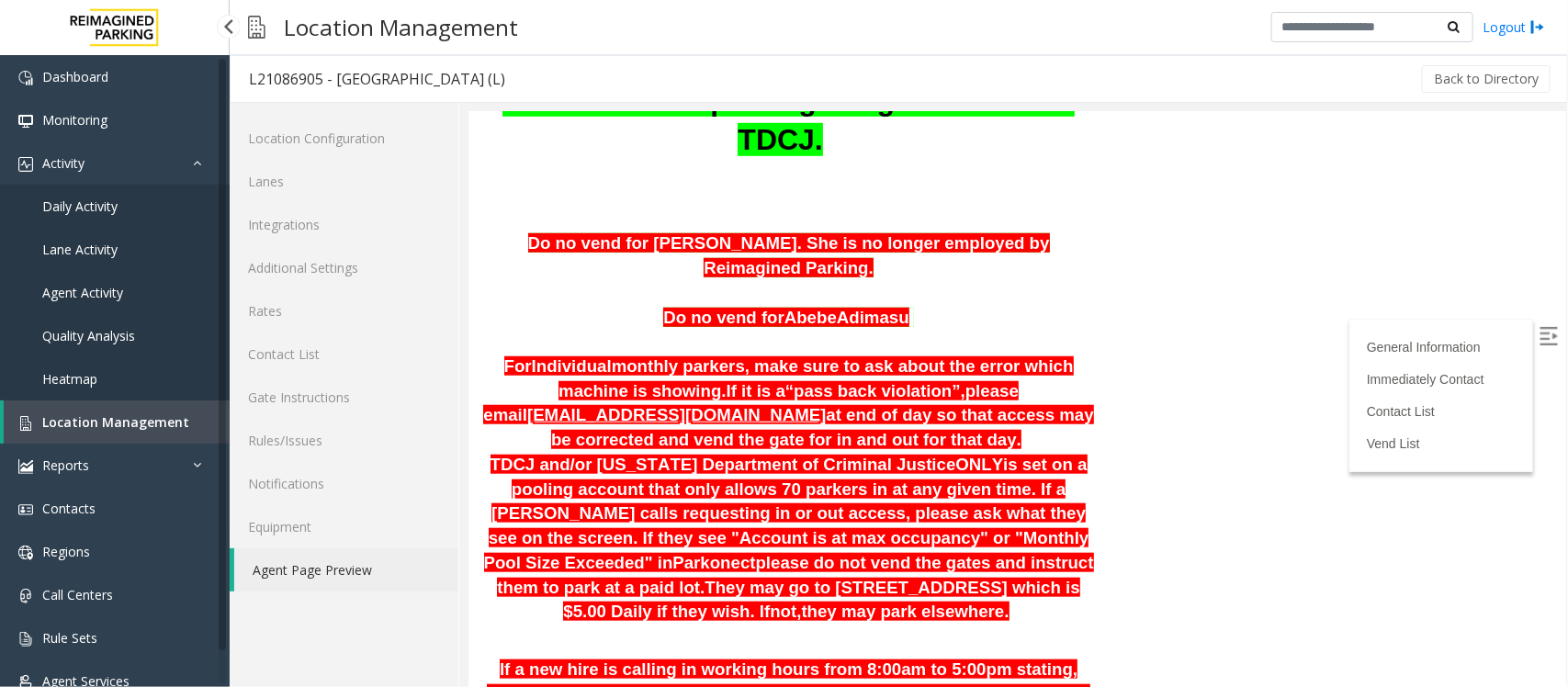 click on "Location Management" at bounding box center [116, 422] 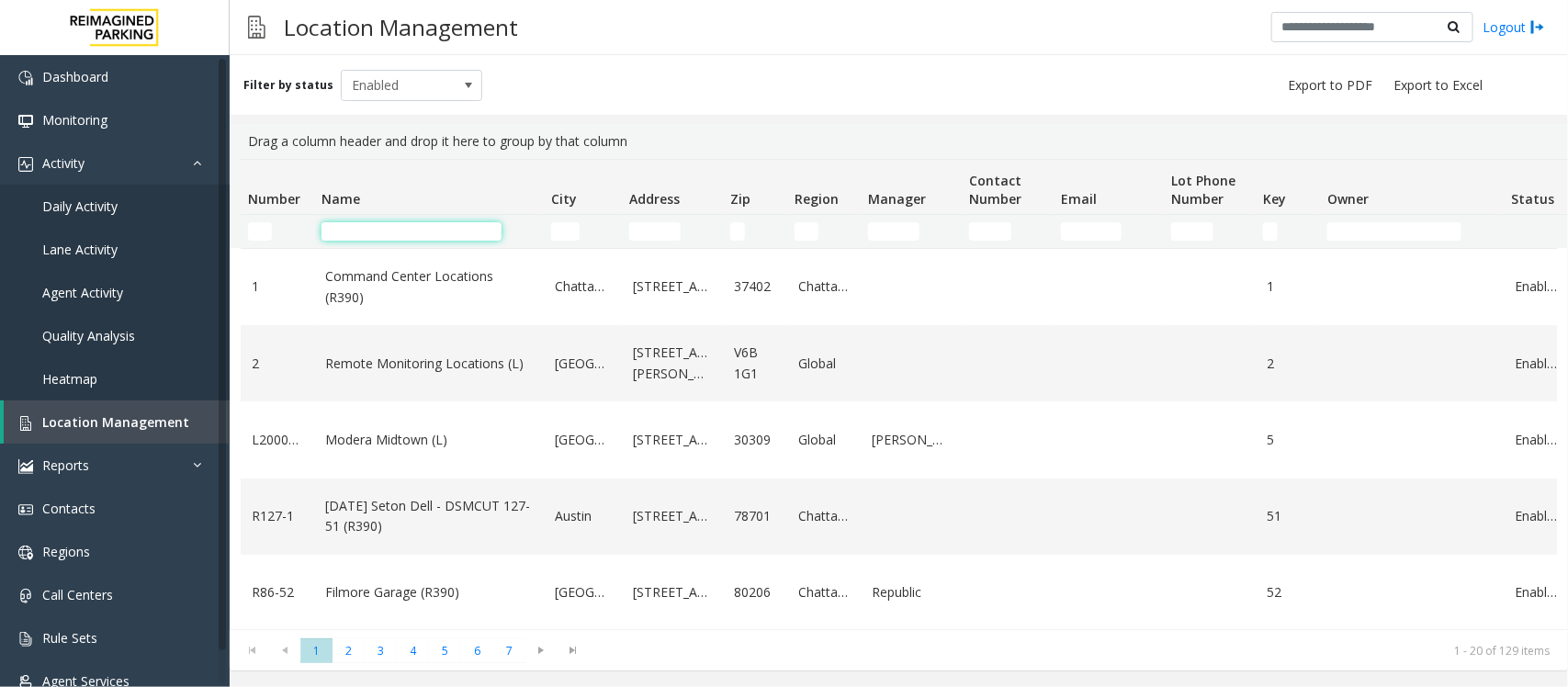 click 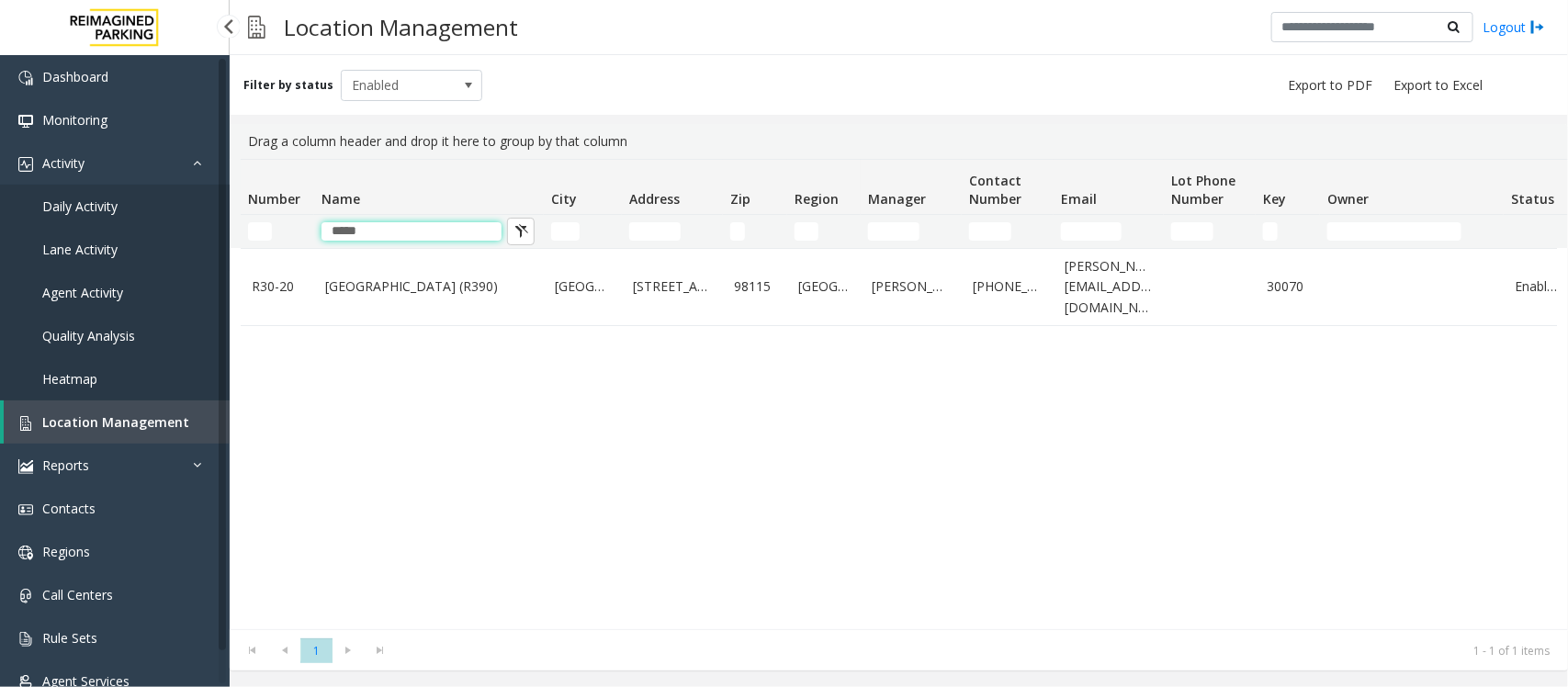 drag, startPoint x: 396, startPoint y: 228, endPoint x: 87, endPoint y: 262, distance: 310.86492 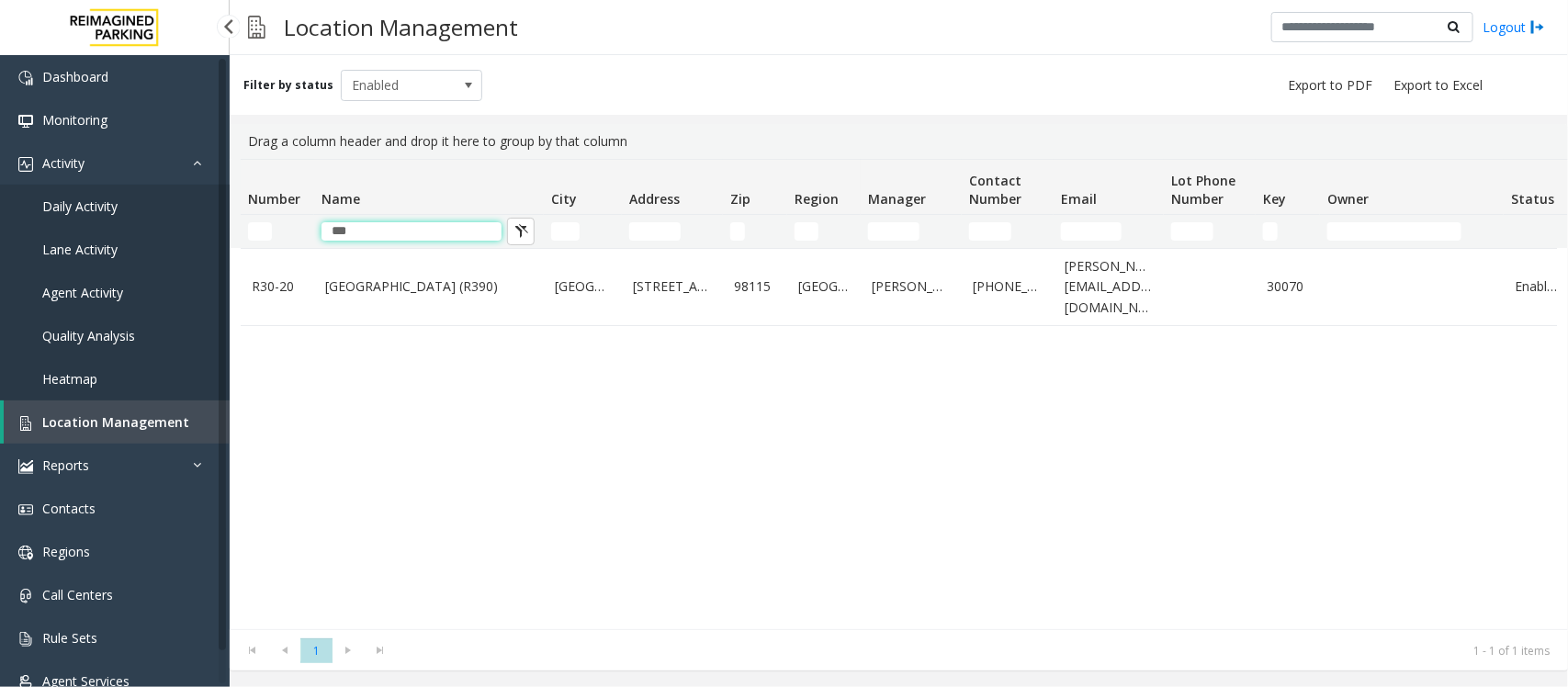 type on "***" 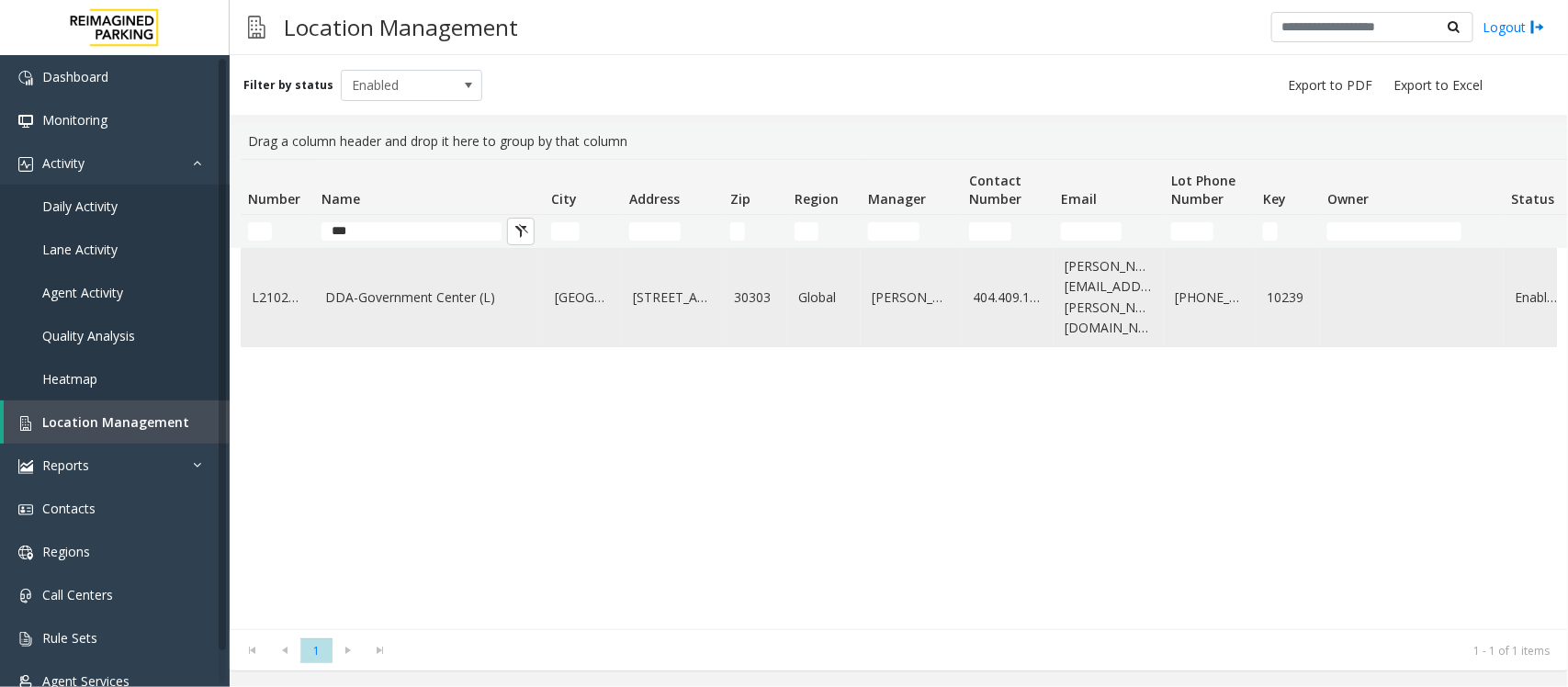 click on "DDA-Government Center (L)" 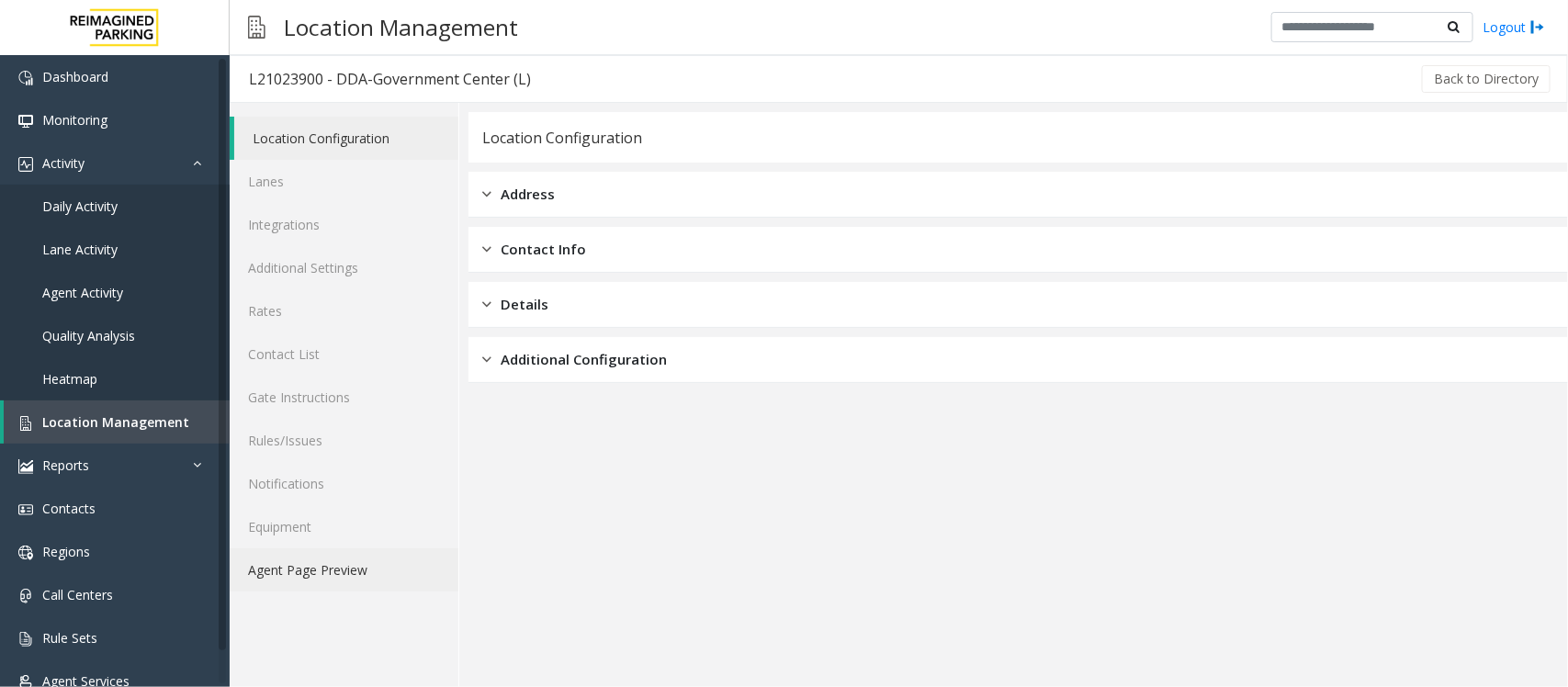 click on "Agent Page Preview" 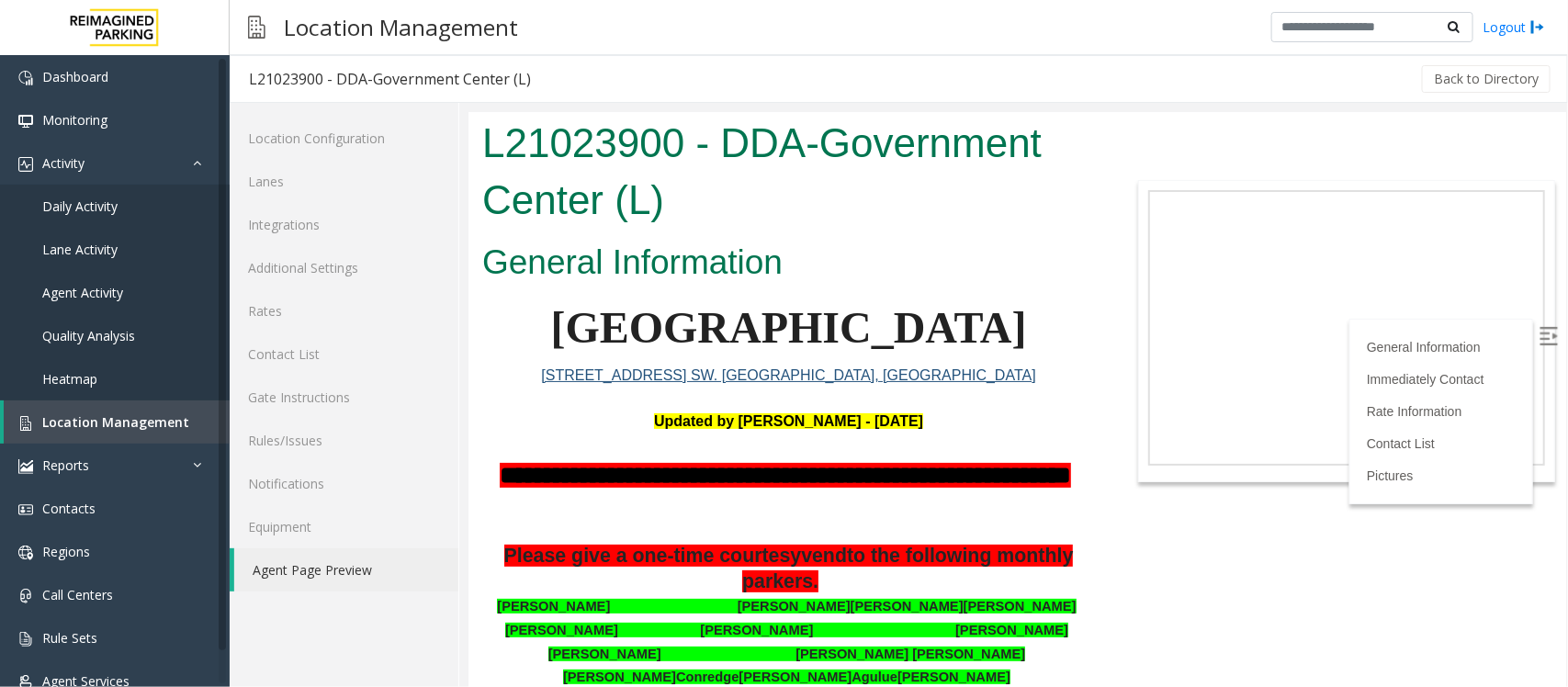 scroll, scrollTop: 0, scrollLeft: 0, axis: both 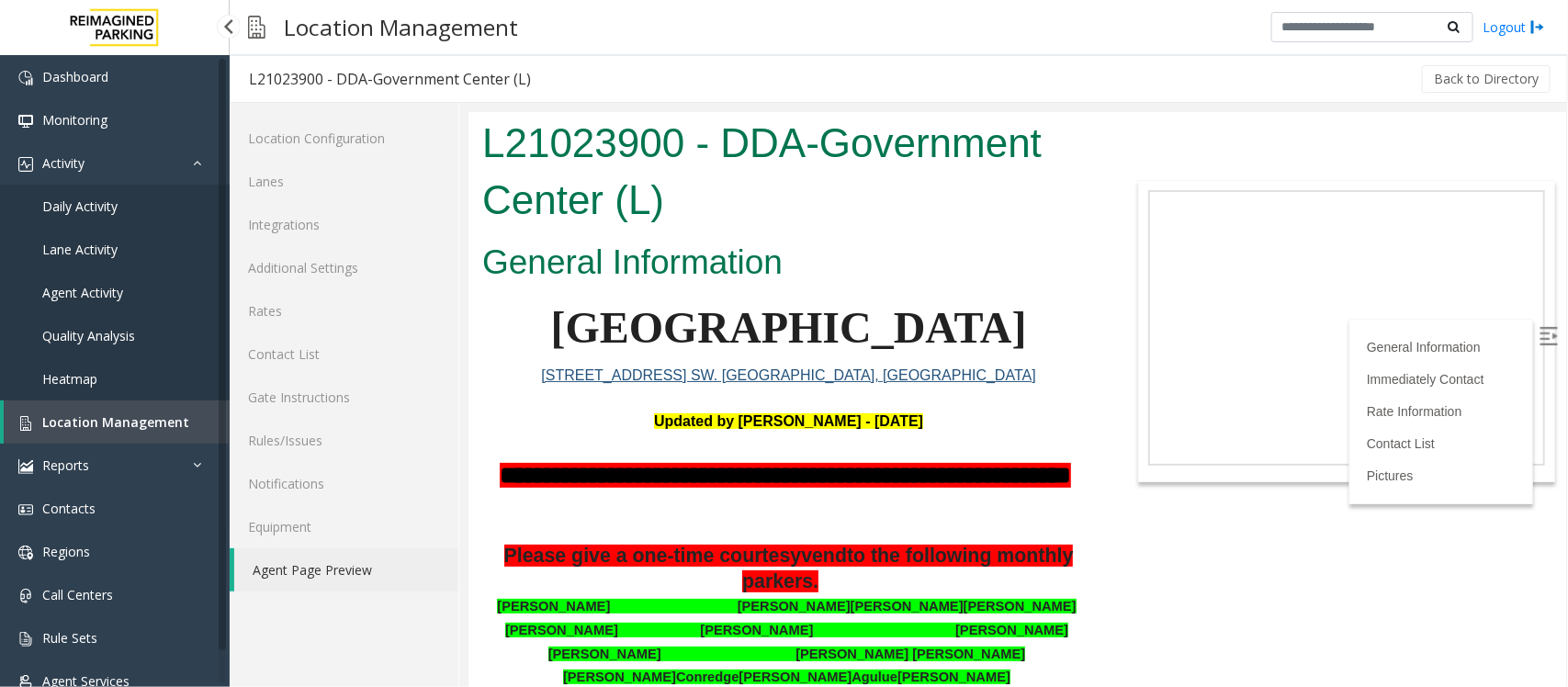 click on "Location Management" at bounding box center [116, 422] 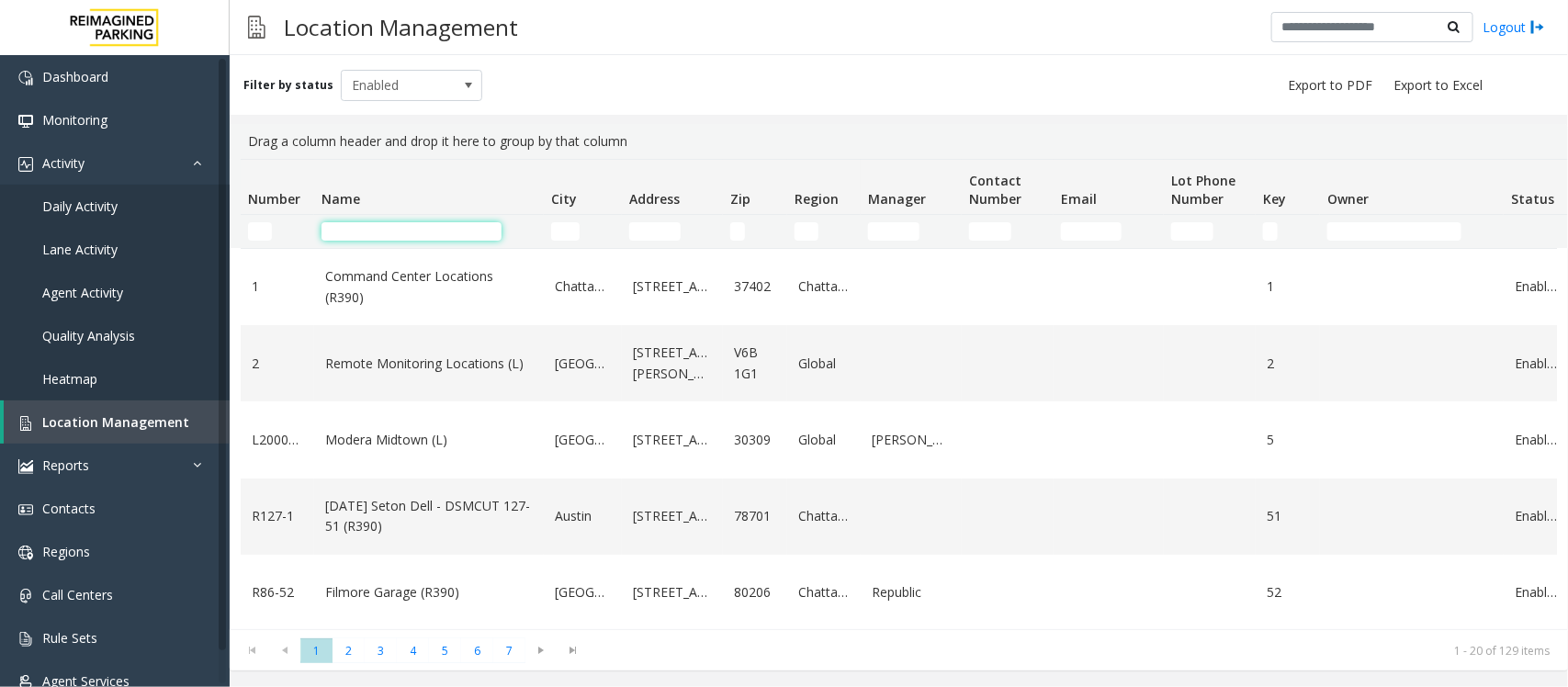 click 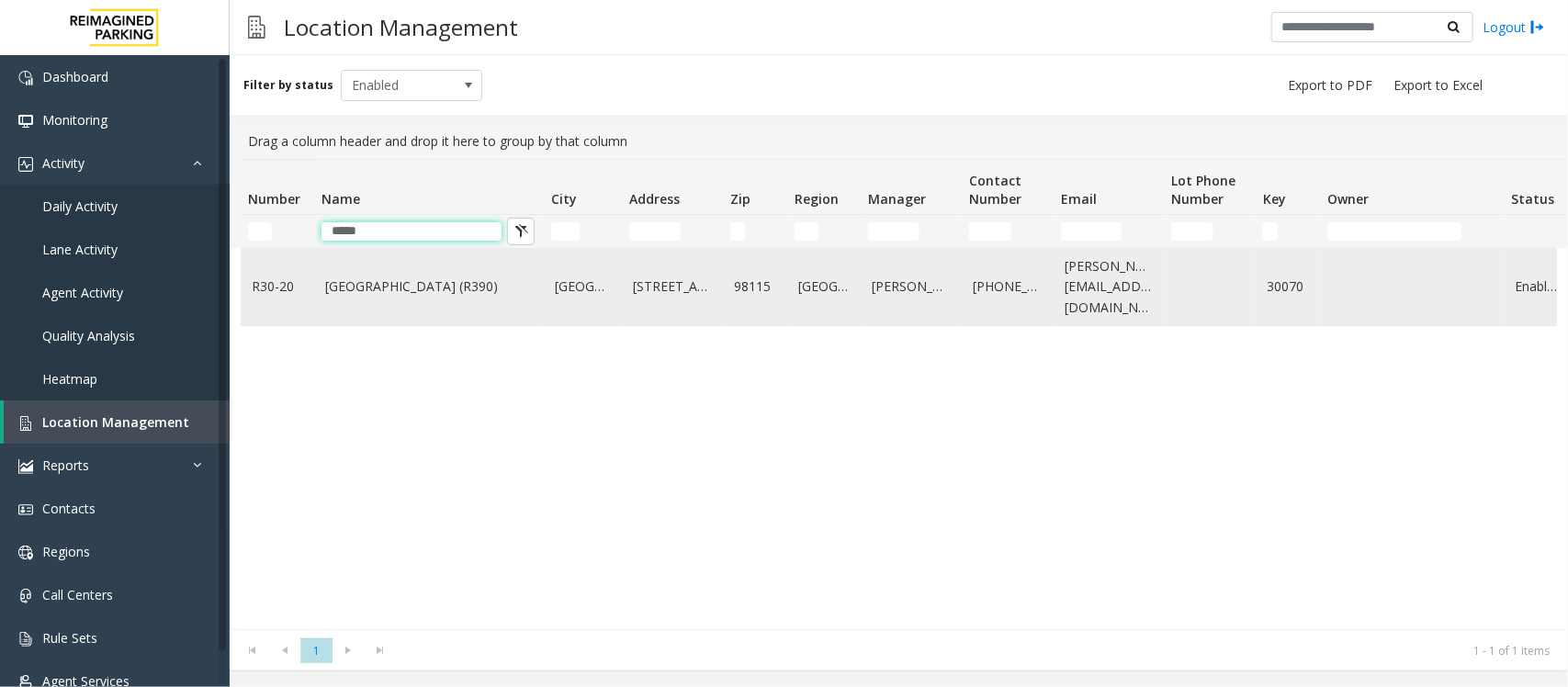 type on "*****" 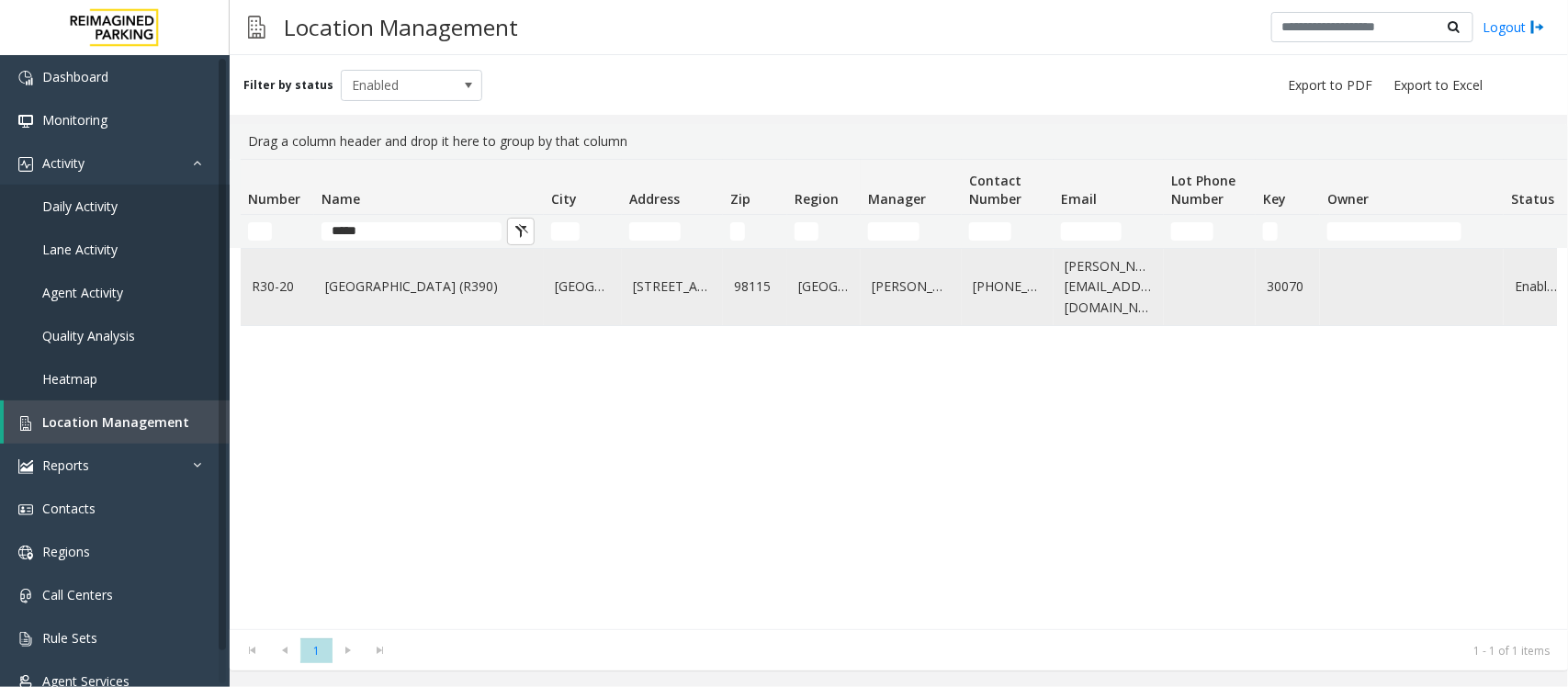 click on "[GEOGRAPHIC_DATA] (R390)" 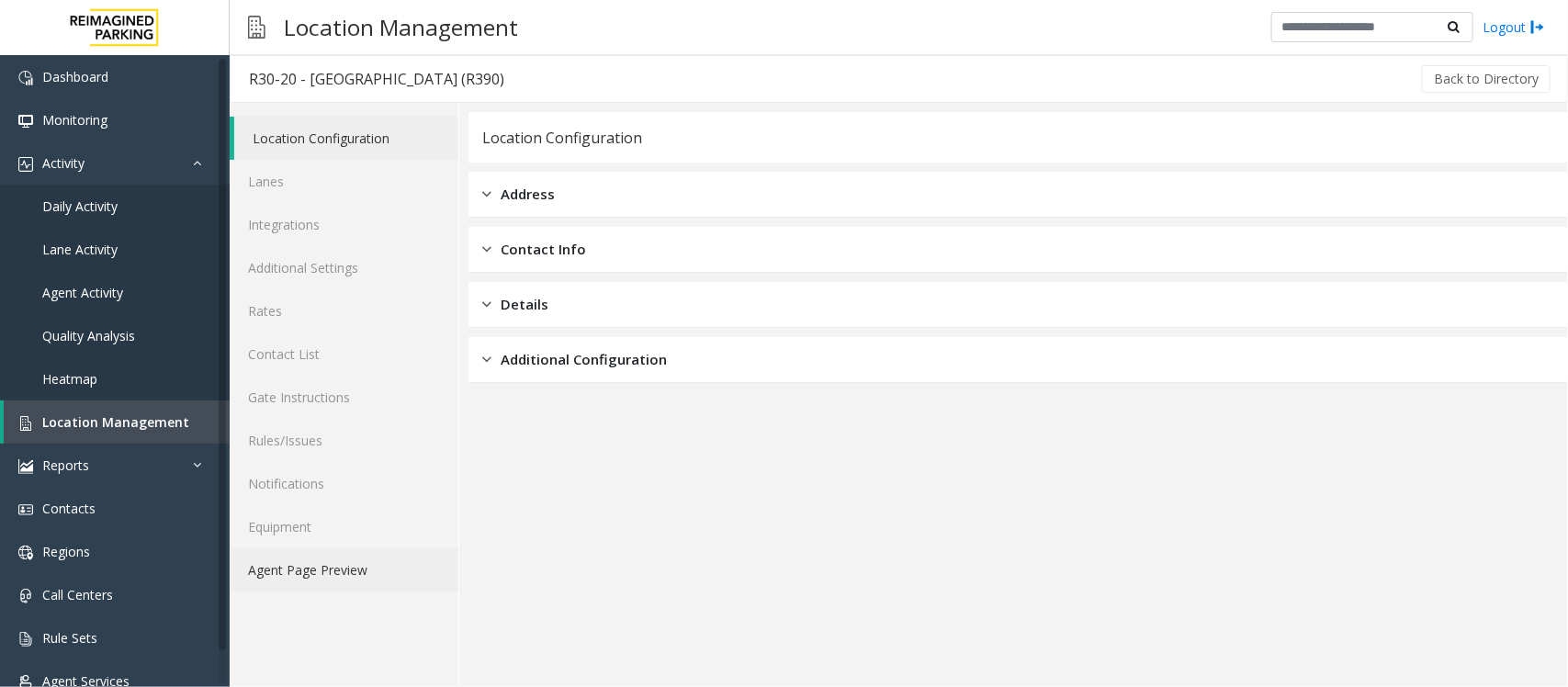 click on "Agent Page Preview" 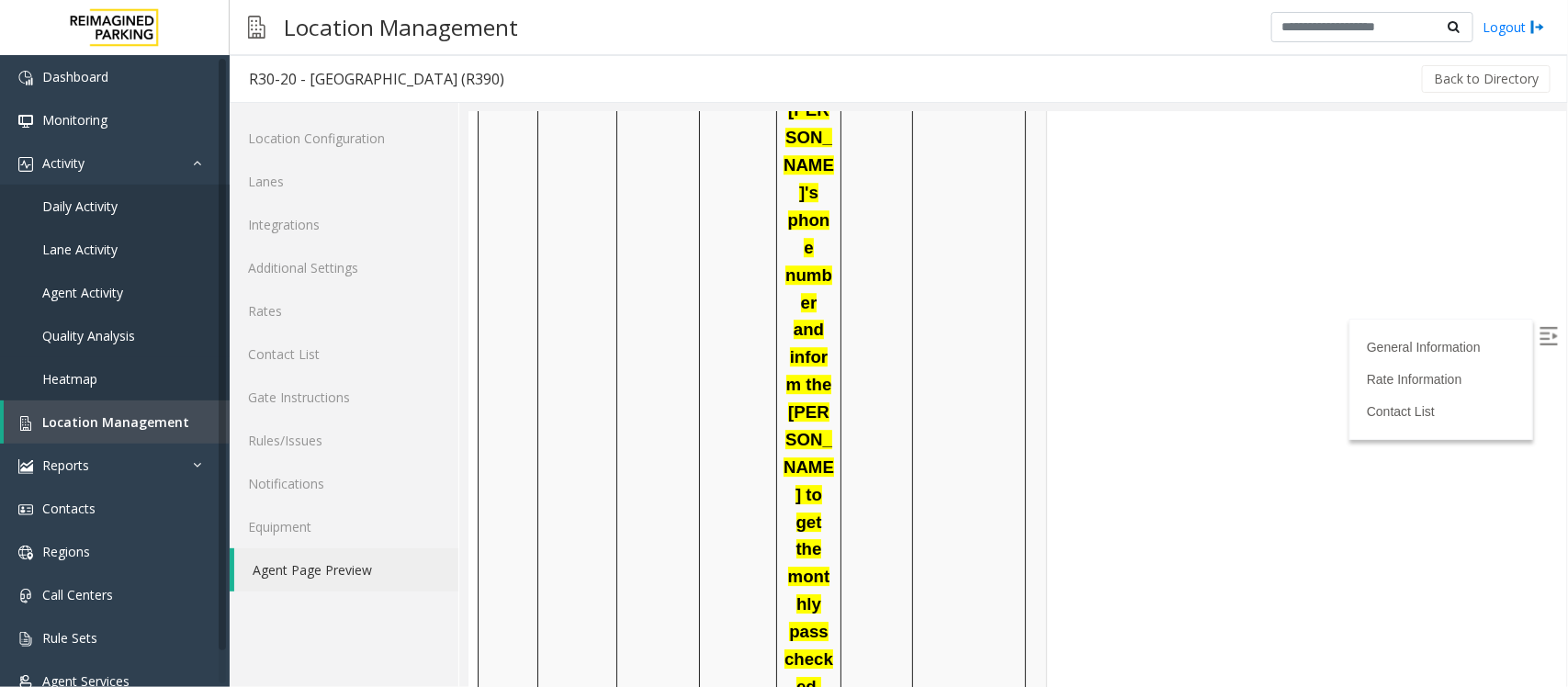 scroll, scrollTop: 2334, scrollLeft: 0, axis: vertical 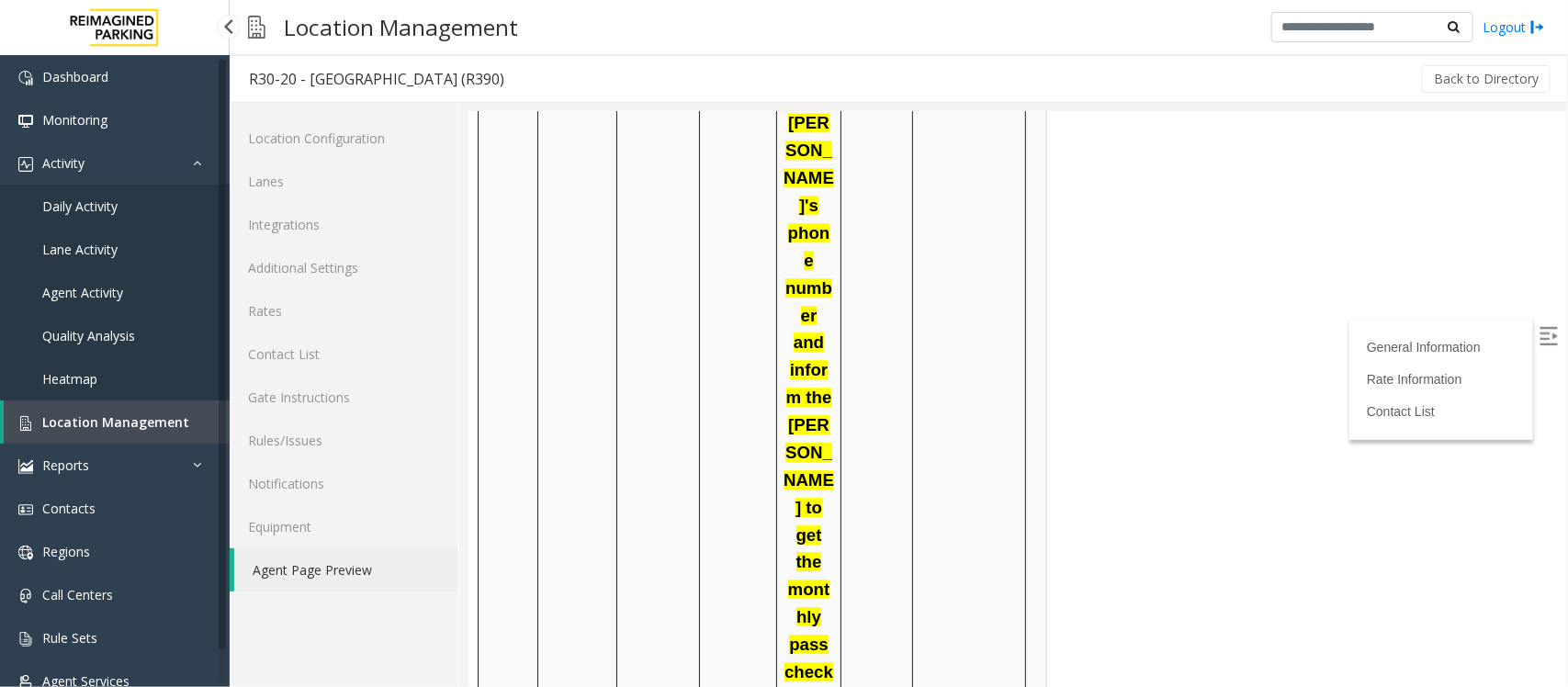click on "Location Management" at bounding box center [116, 422] 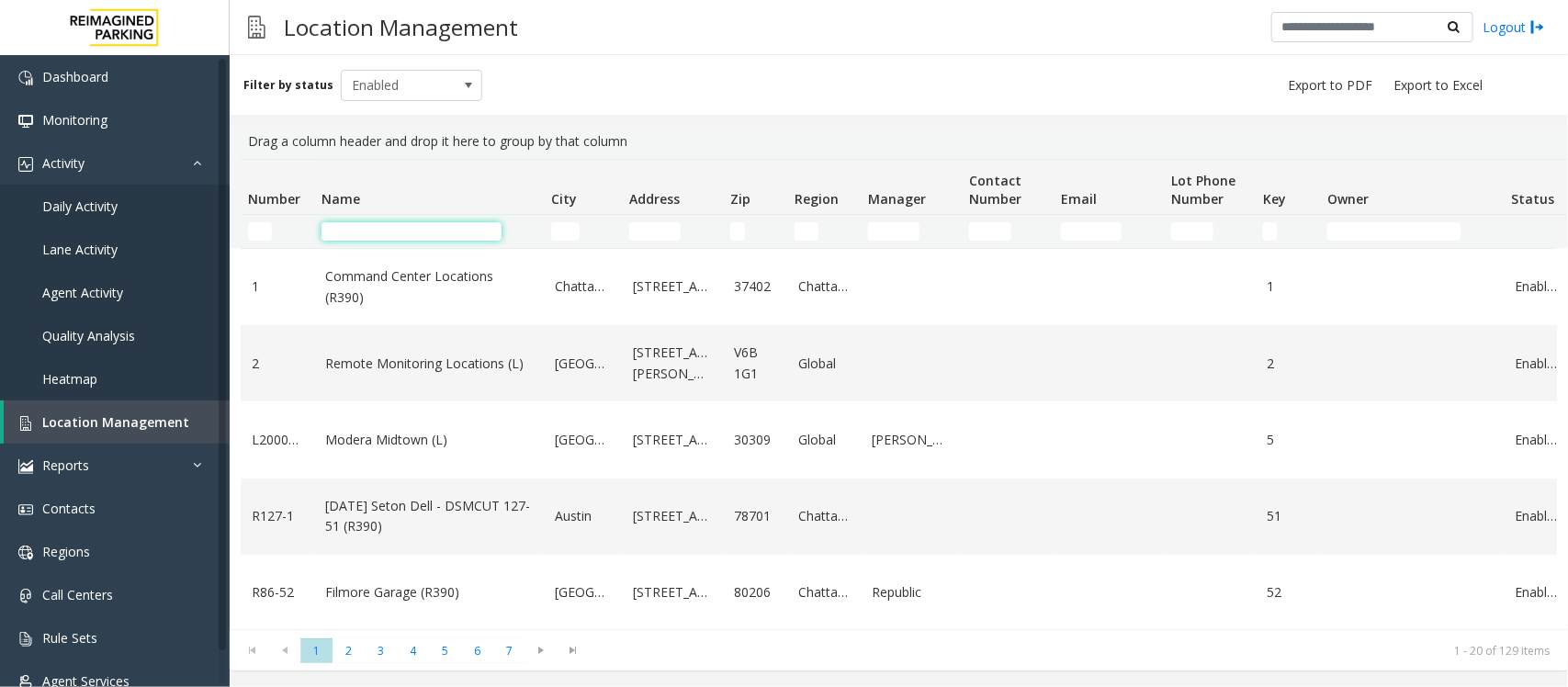 click 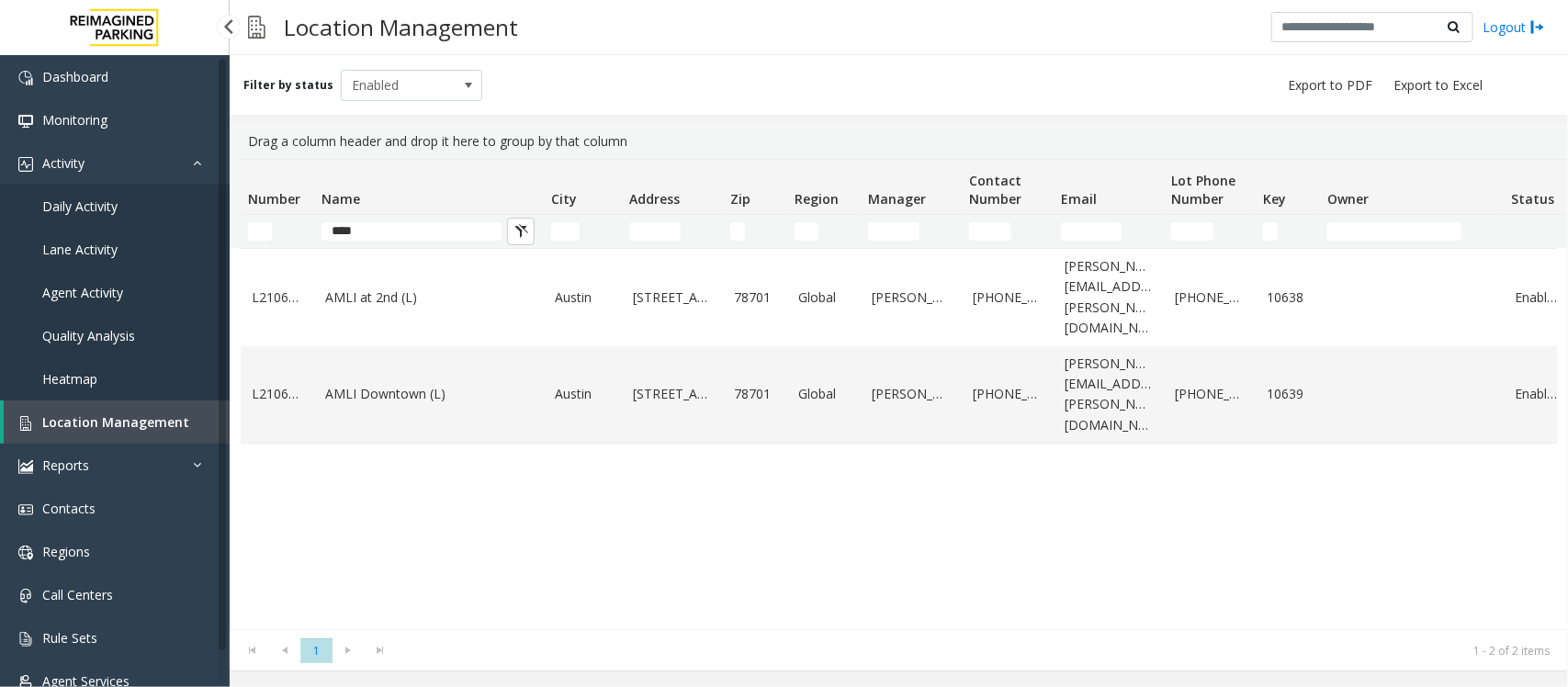 click on "Location Management" at bounding box center (116, 422) 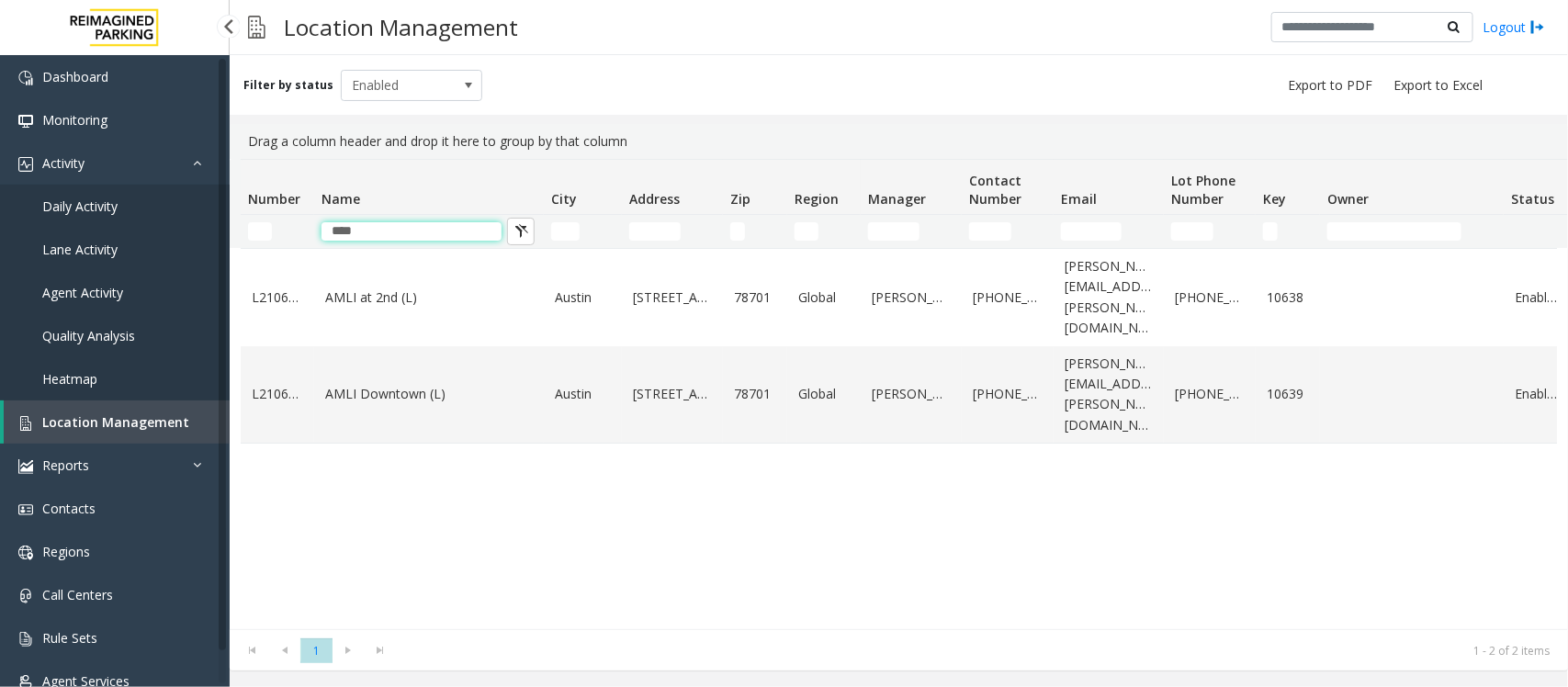 drag, startPoint x: 416, startPoint y: 232, endPoint x: 126, endPoint y: 231, distance: 290.00172 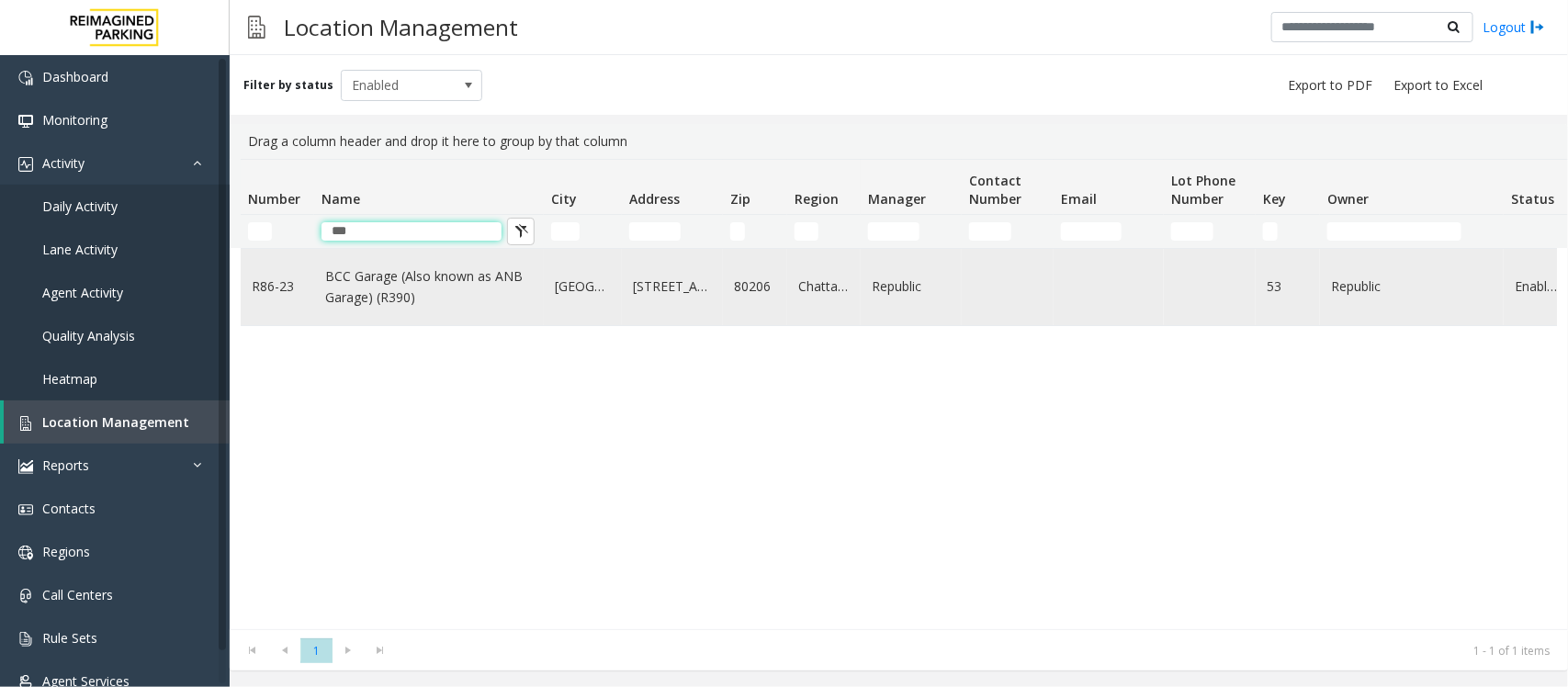 type on "***" 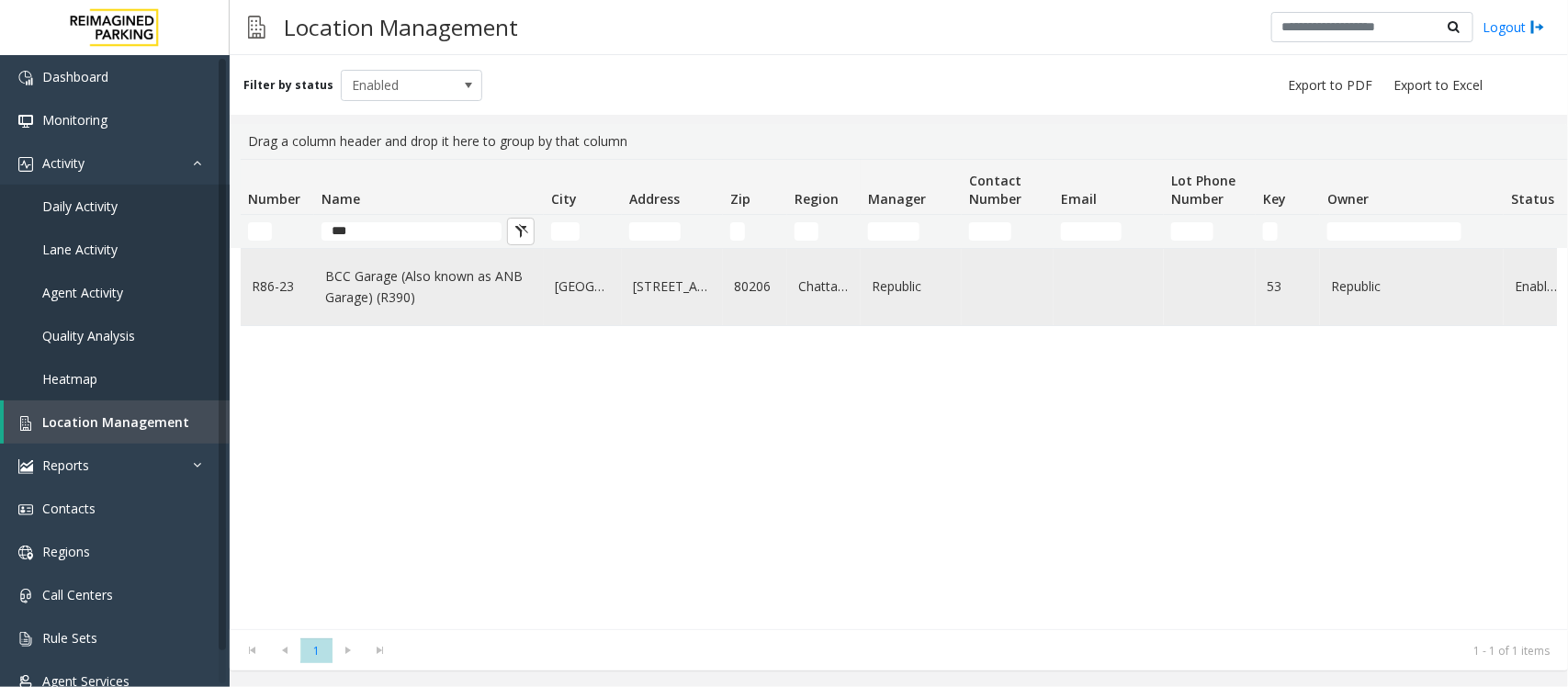 click on "BCC Garage (Also known as ANB Garage) (R390)" 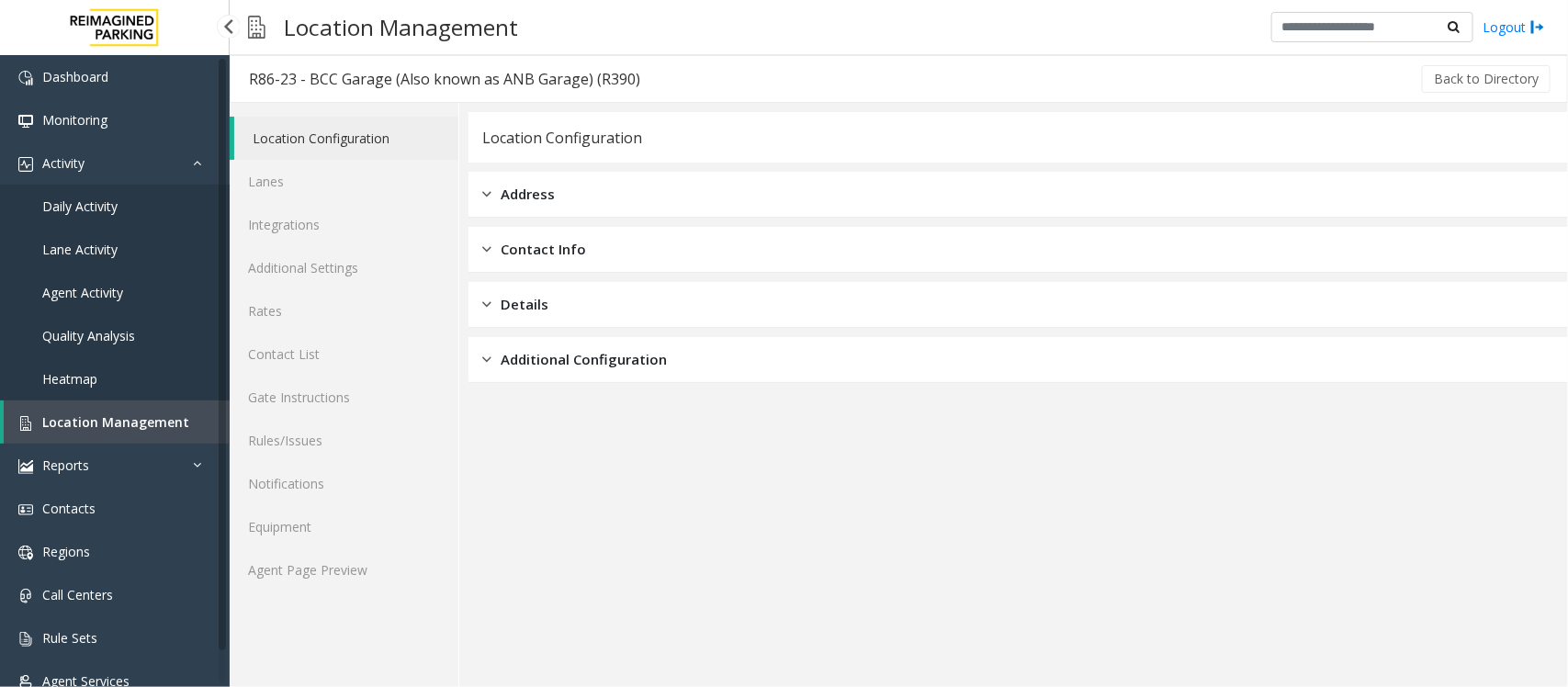 click on "Location Management" at bounding box center (117, 422) 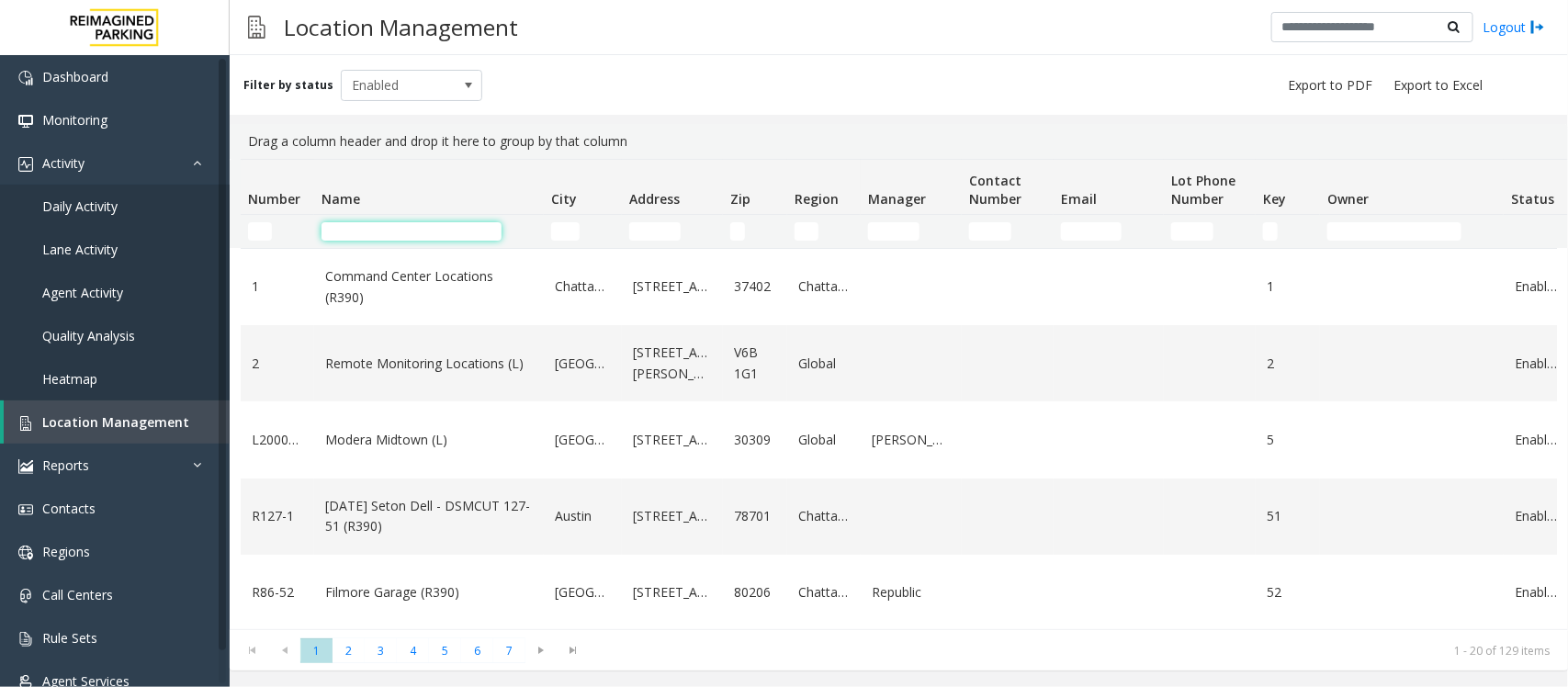 click 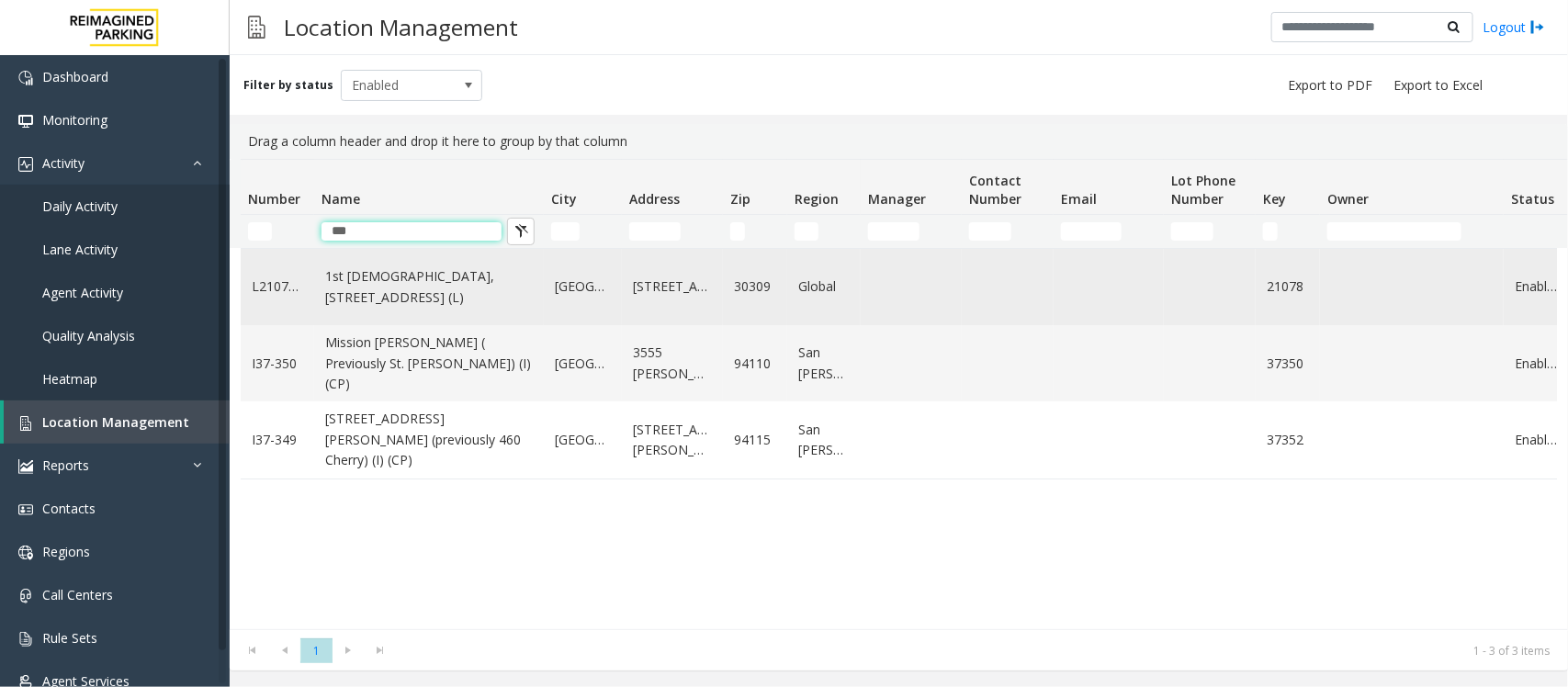 type on "***" 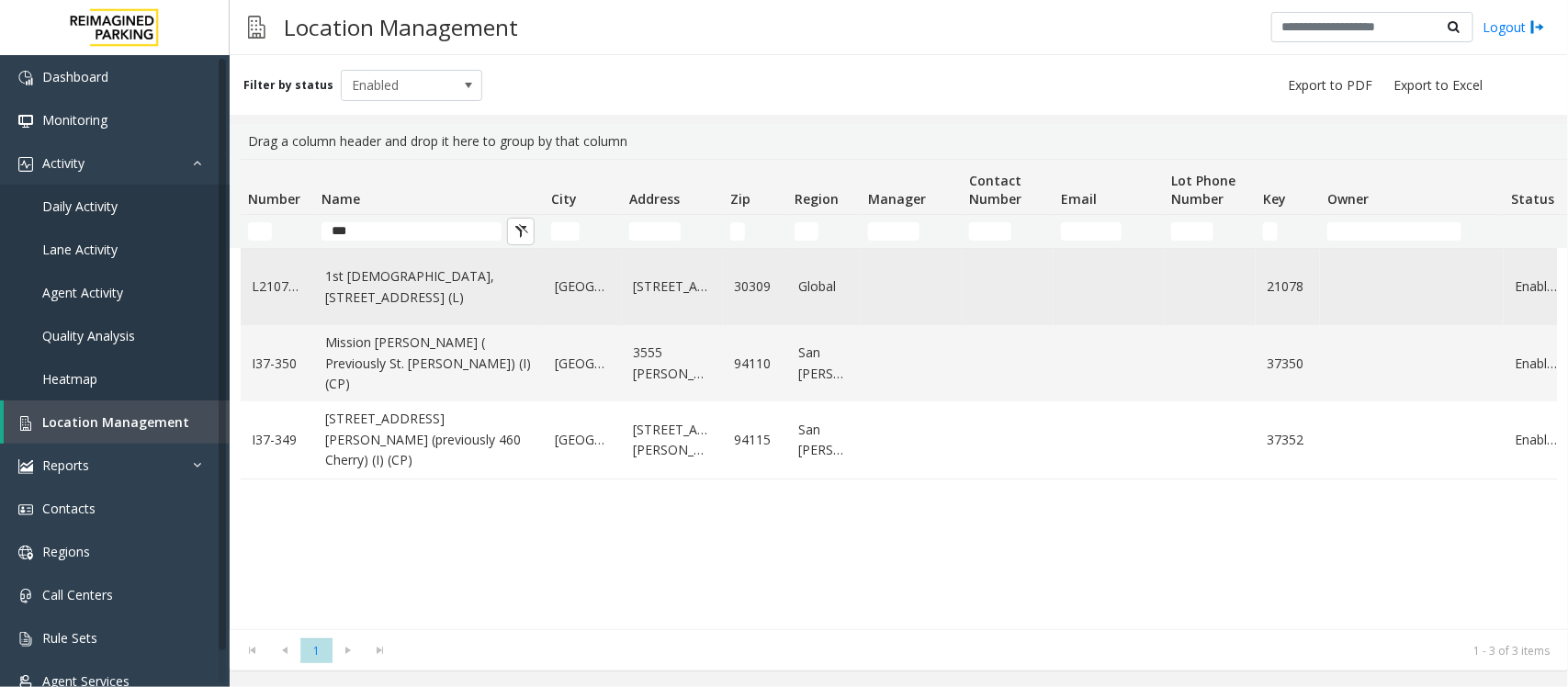 click on "1st [DEMOGRAPHIC_DATA], [STREET_ADDRESS] (L)" 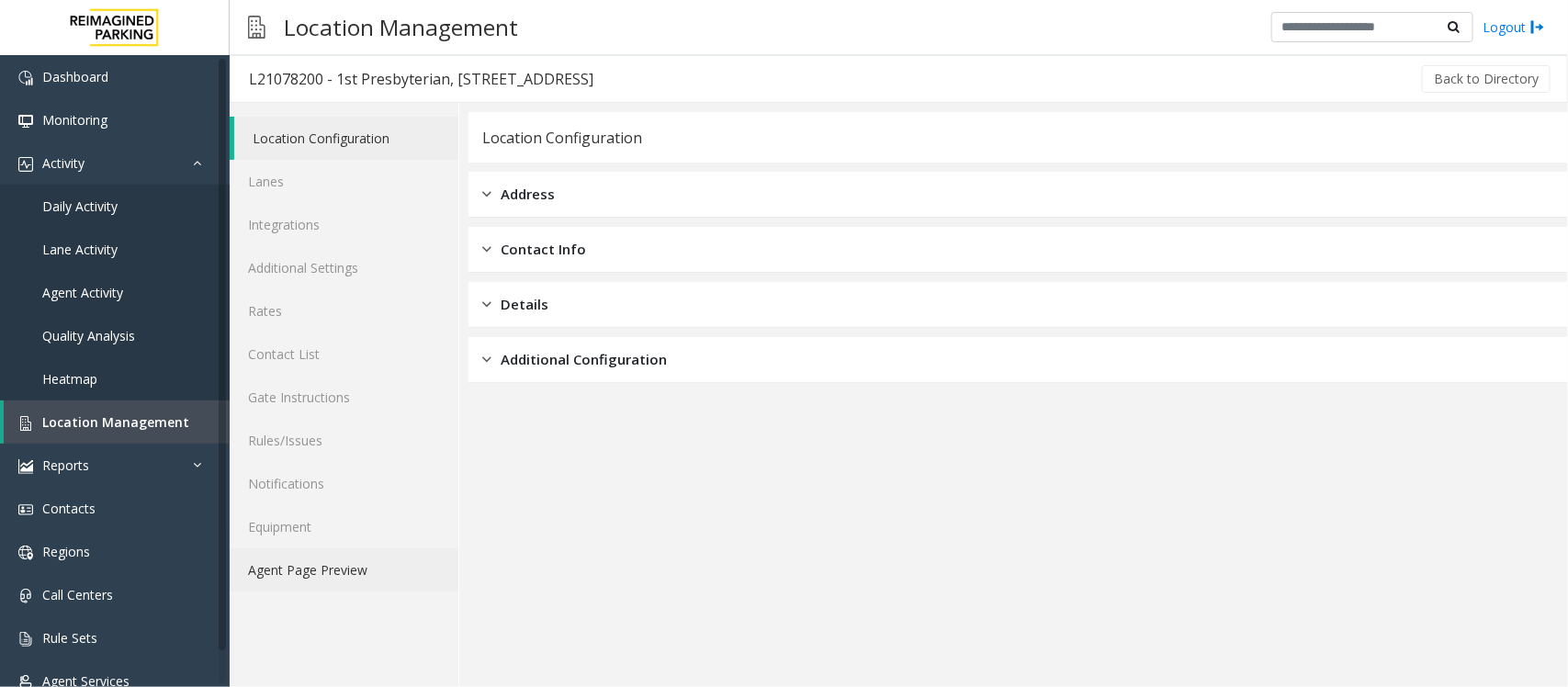 click on "Agent Page Preview" 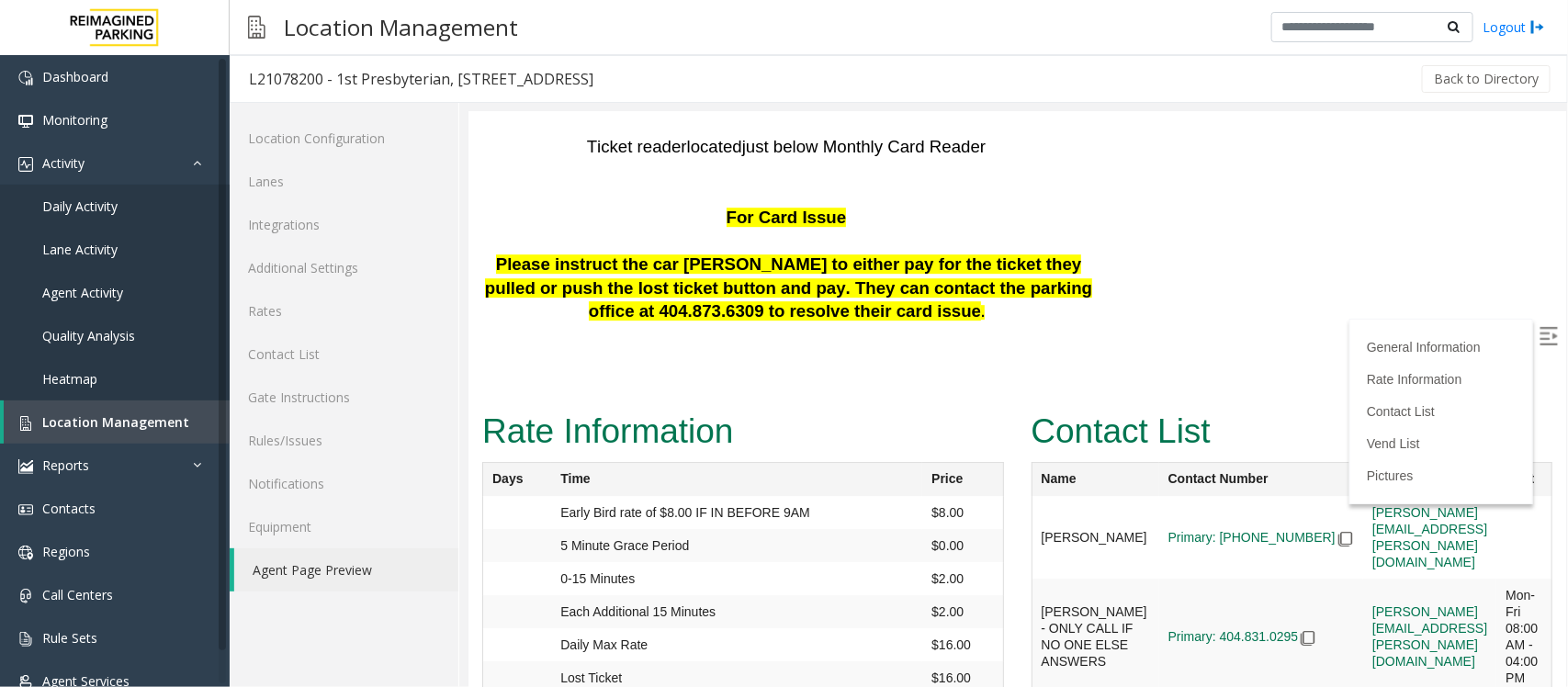 scroll, scrollTop: 566, scrollLeft: 0, axis: vertical 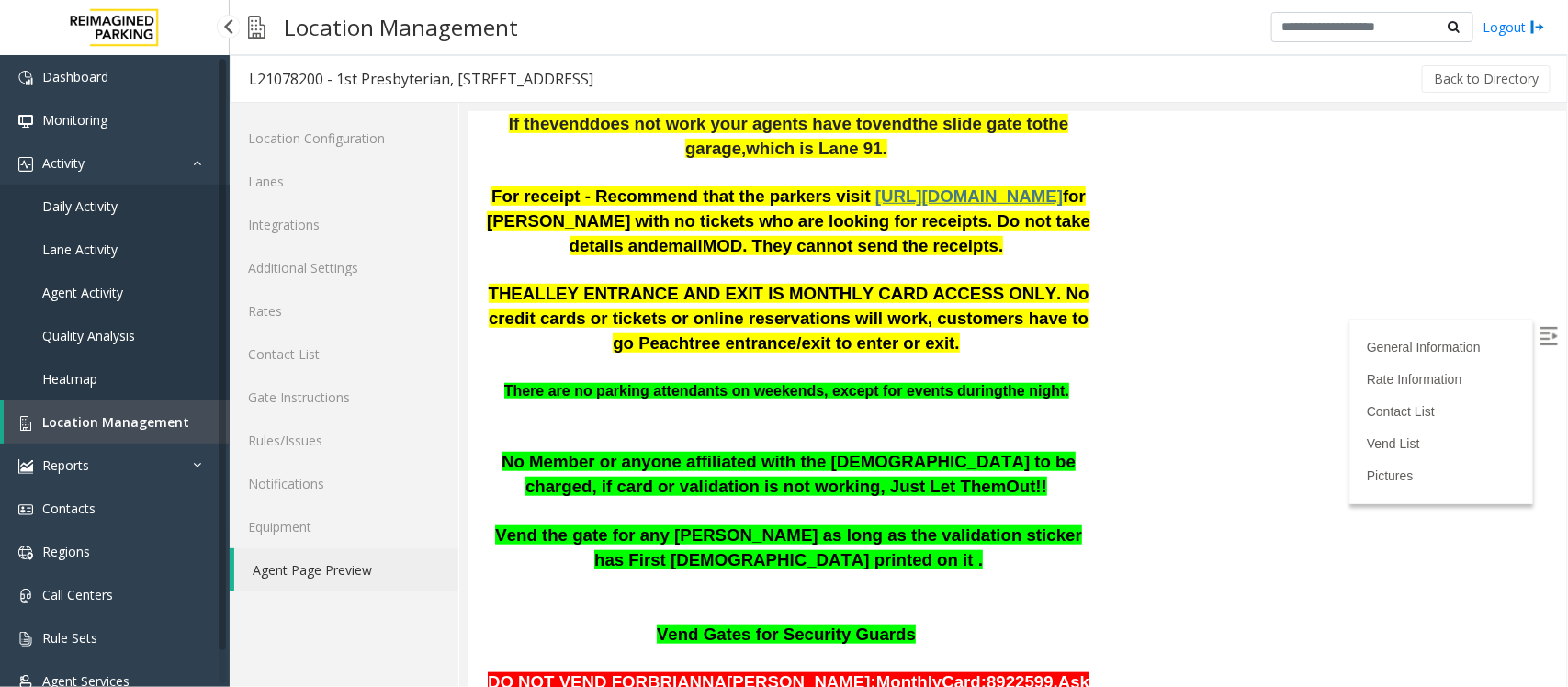 click on "Location Management" at bounding box center [116, 422] 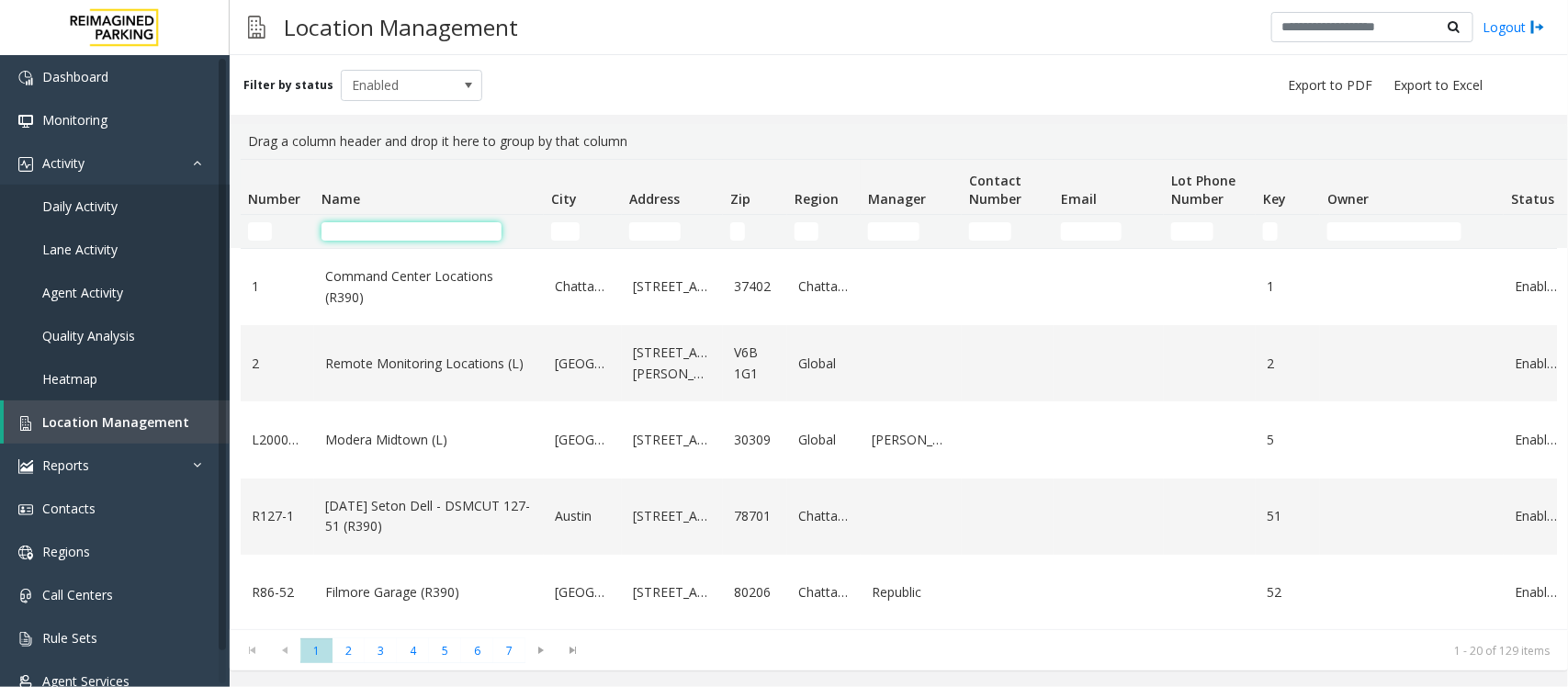 click 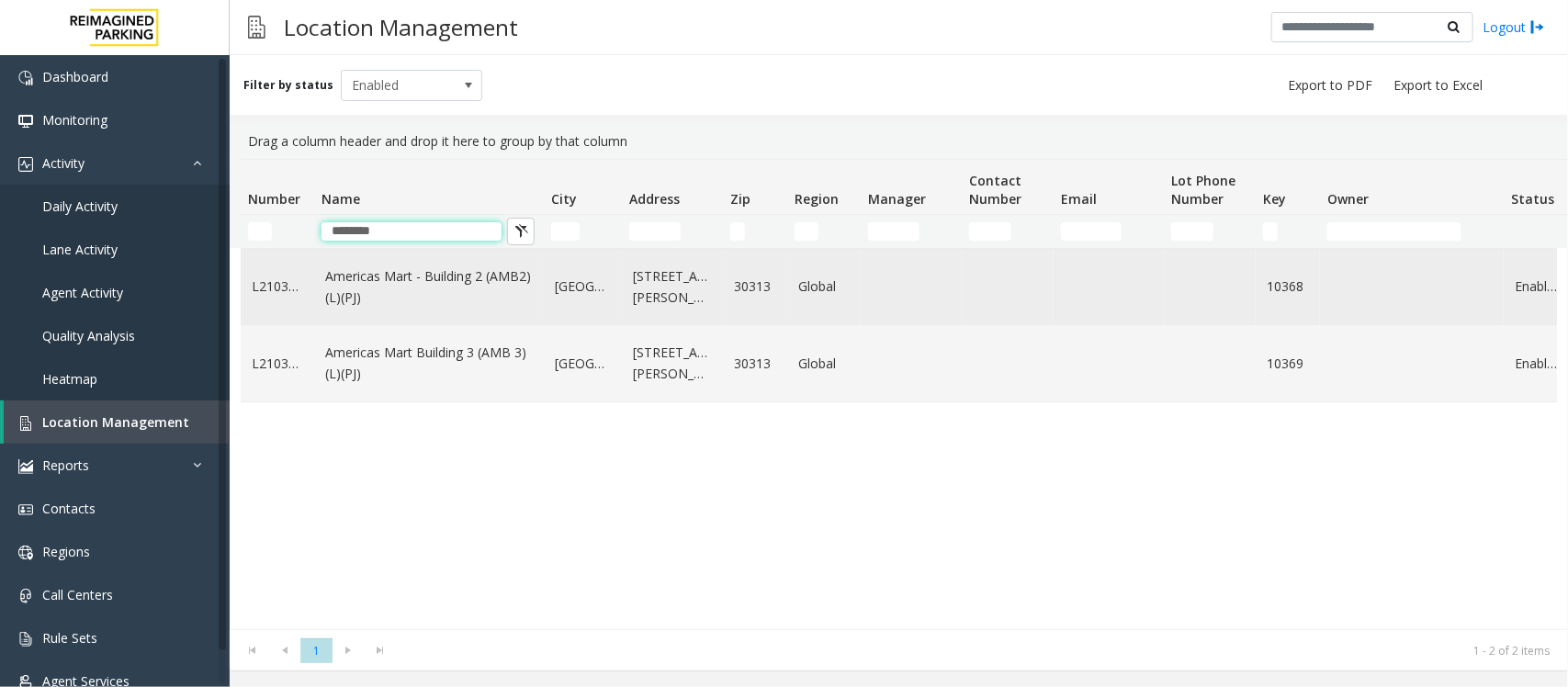 type on "********" 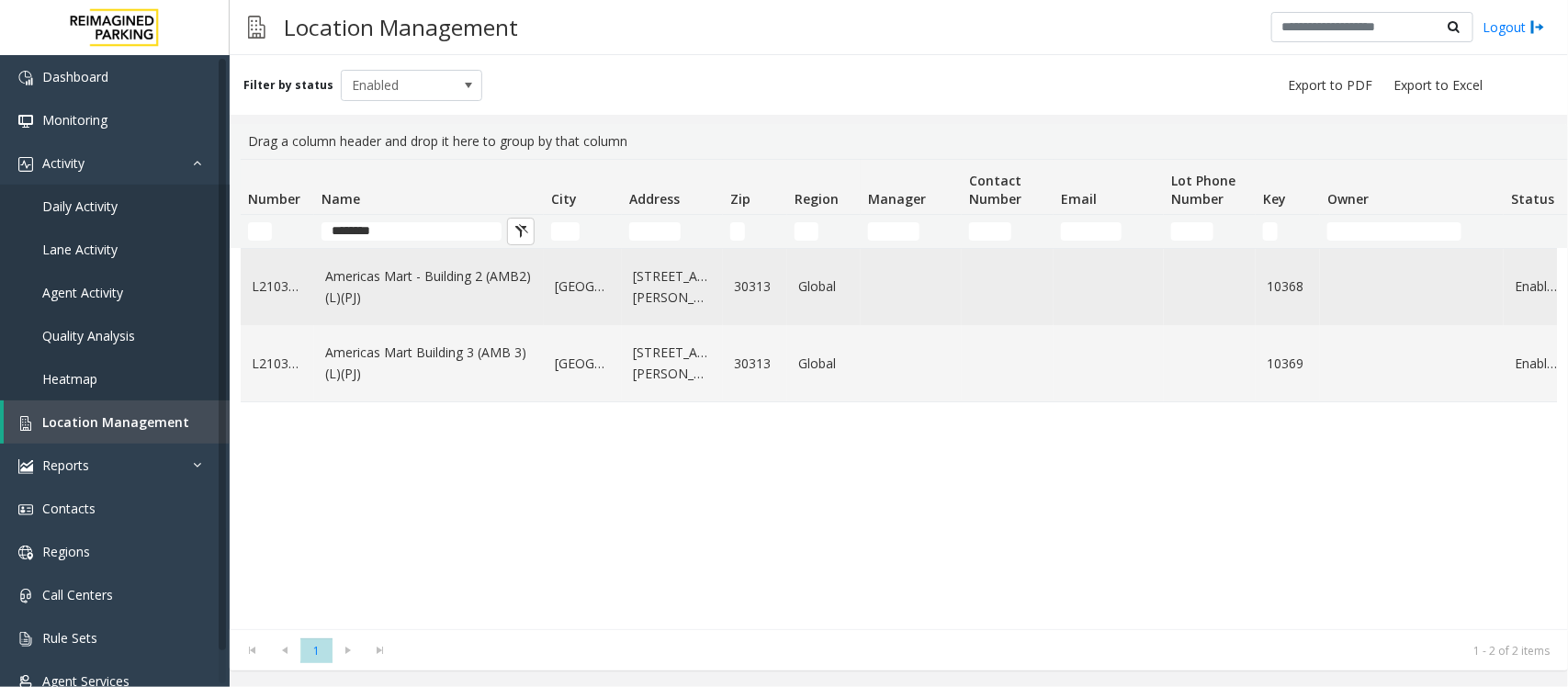 click on "Americas Mart - Building 2 (AMB2) (L)(PJ)" 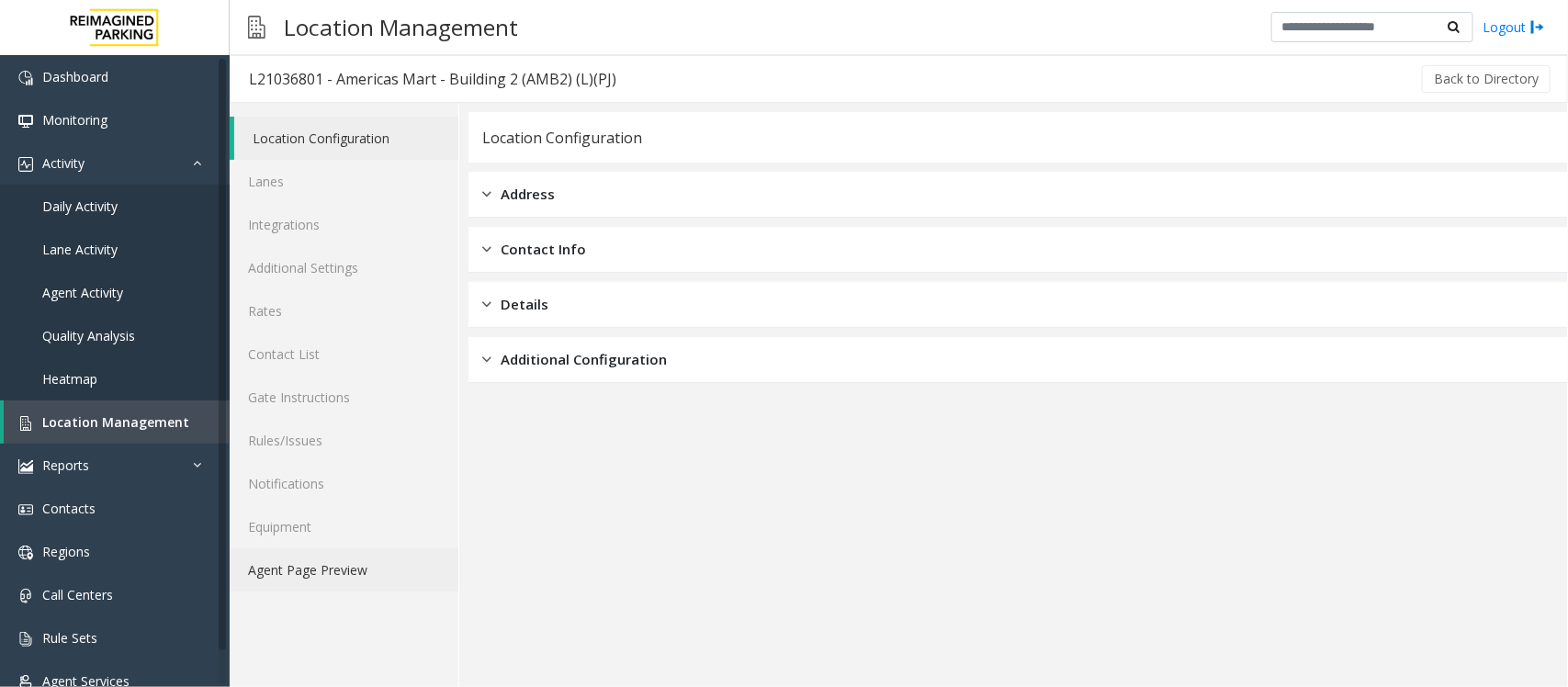 click on "Agent Page Preview" 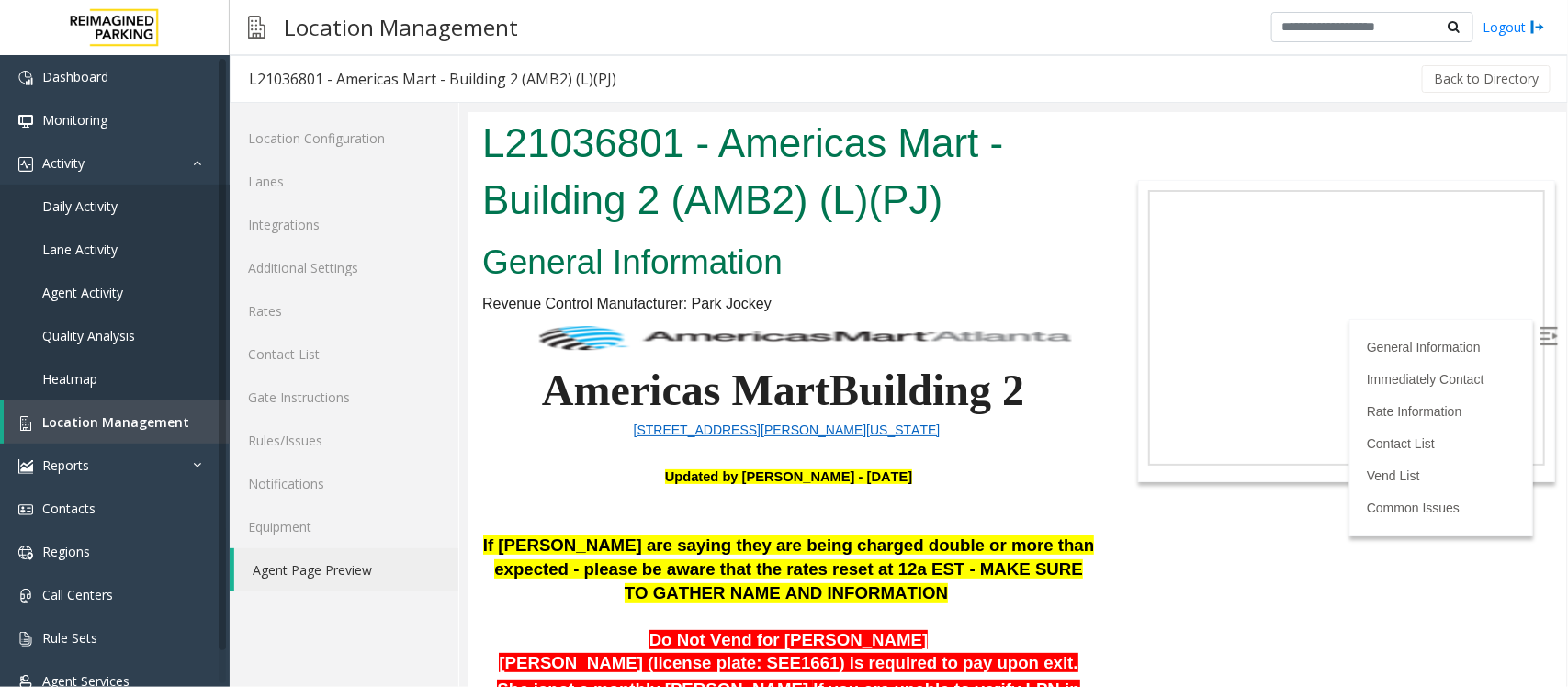 scroll, scrollTop: 0, scrollLeft: 0, axis: both 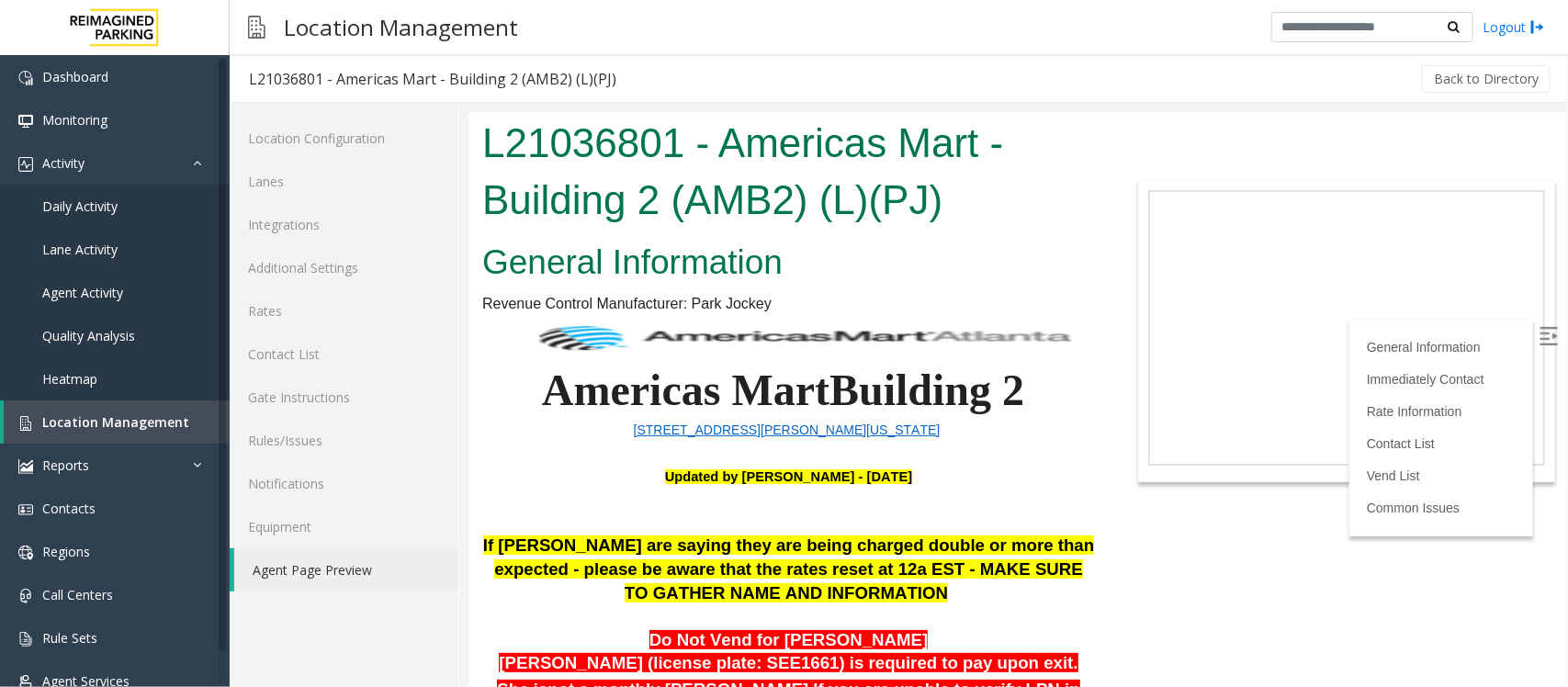 click on "General Information" at bounding box center [787, 262] 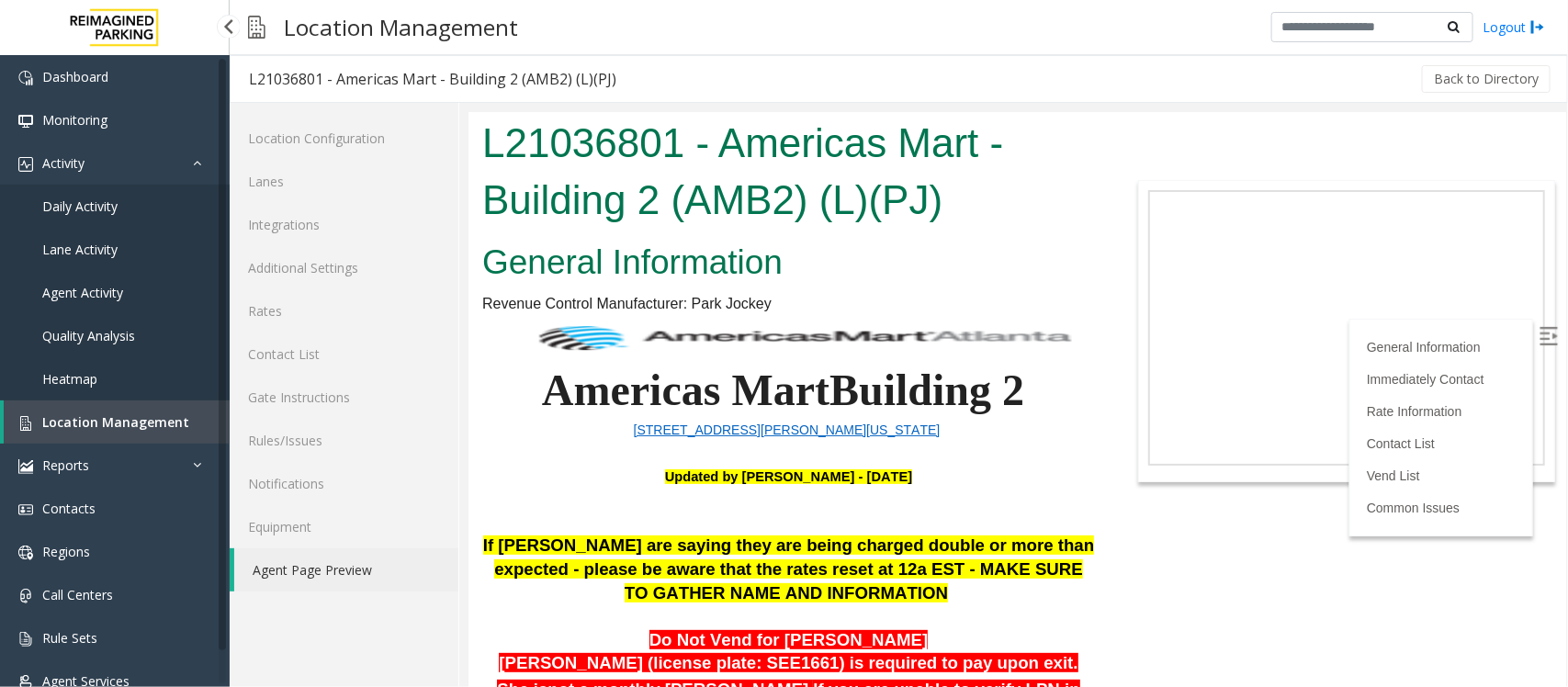 click on "Location Management" at bounding box center (116, 422) 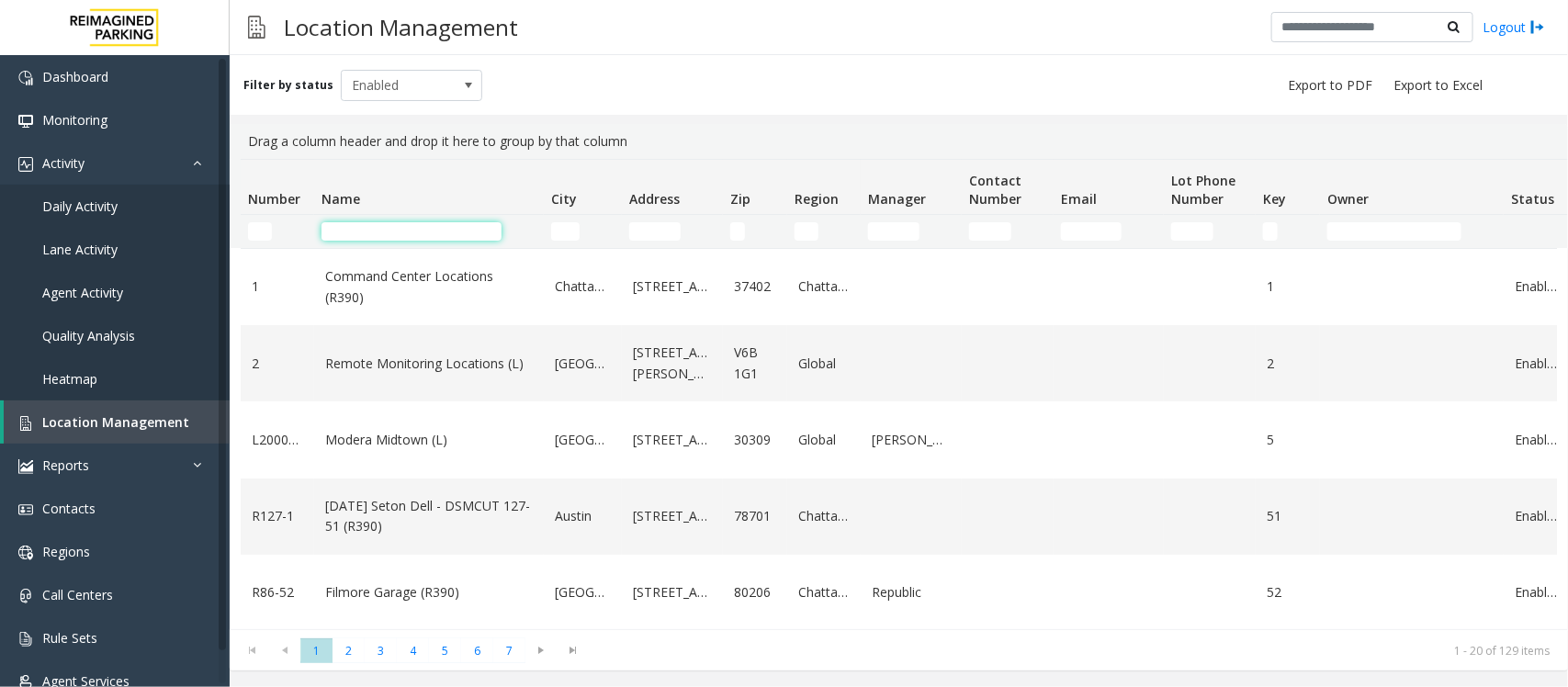 click 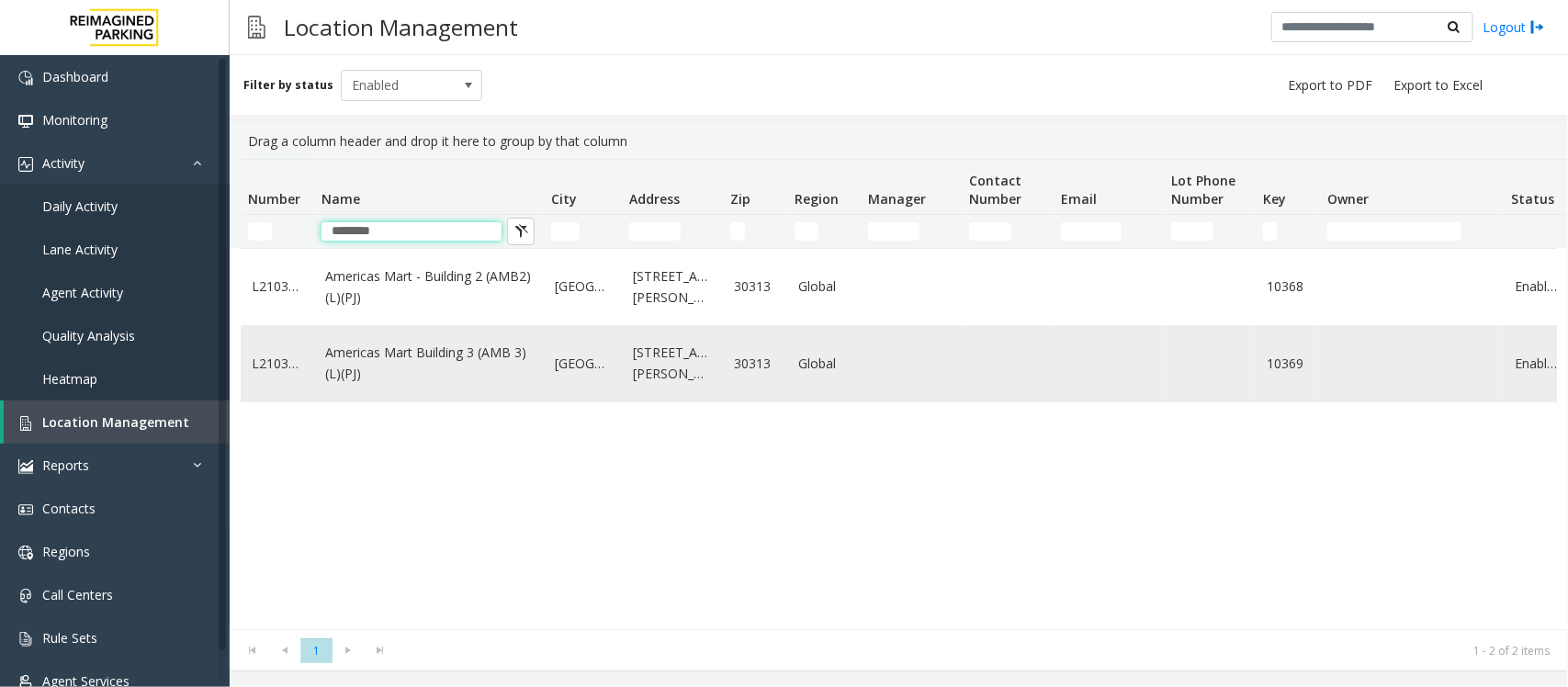 type on "********" 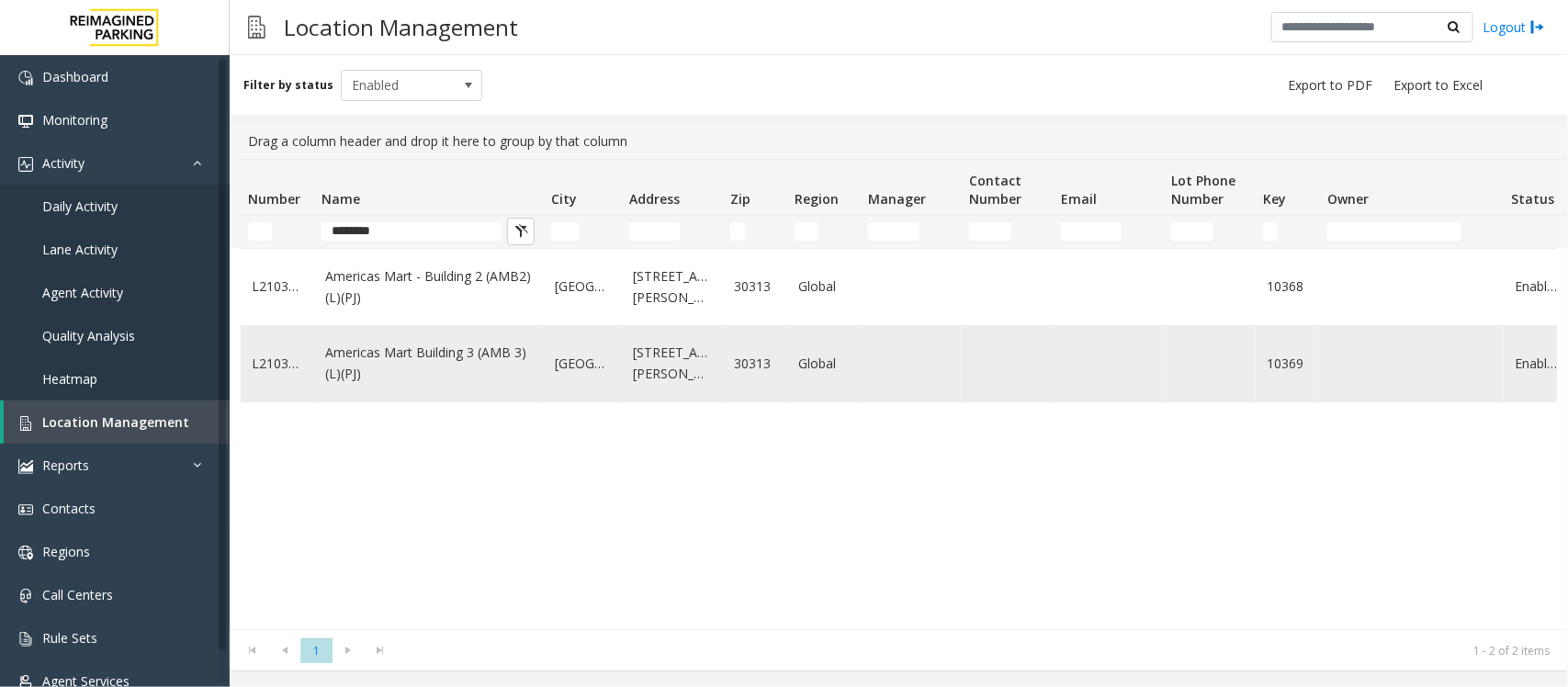 click on "Americas Mart Building  3 (AMB 3) (L)(PJ)" 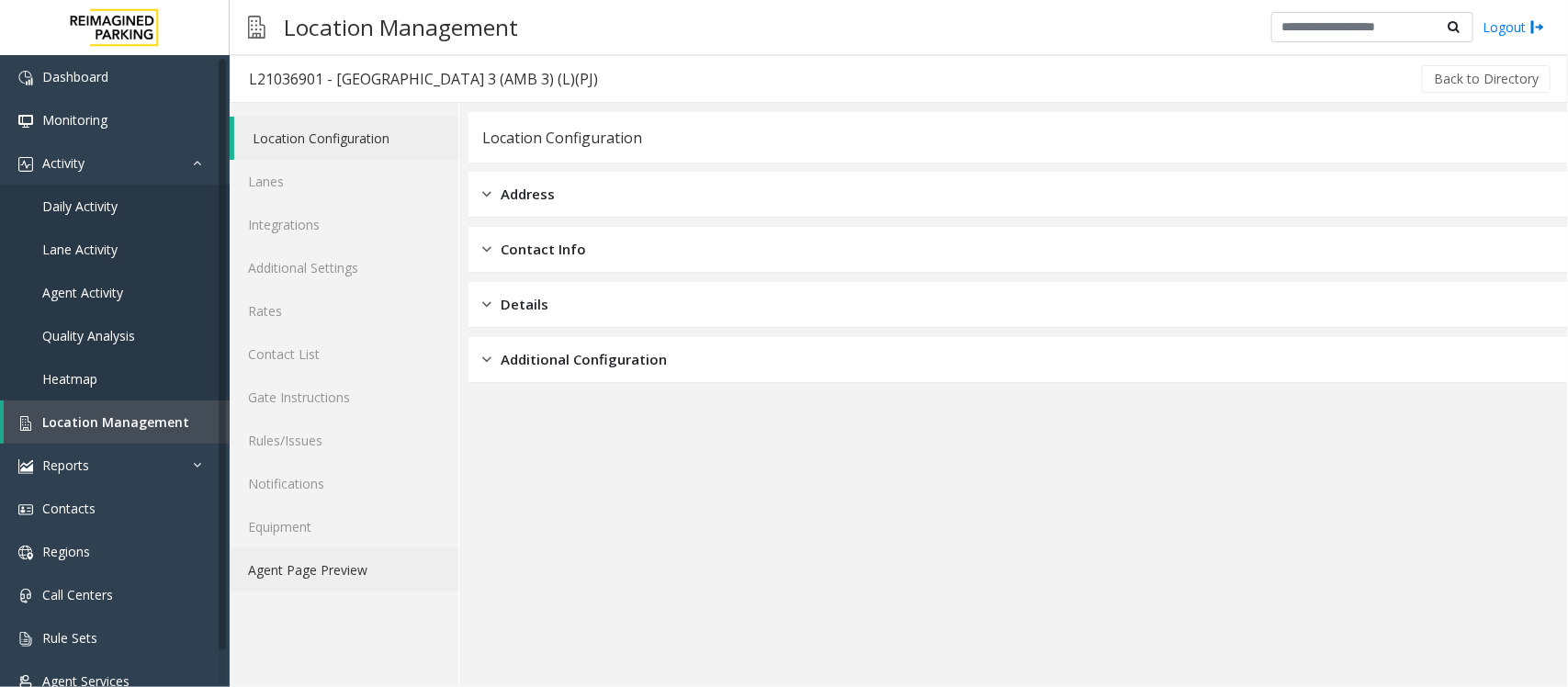 click on "Agent Page Preview" 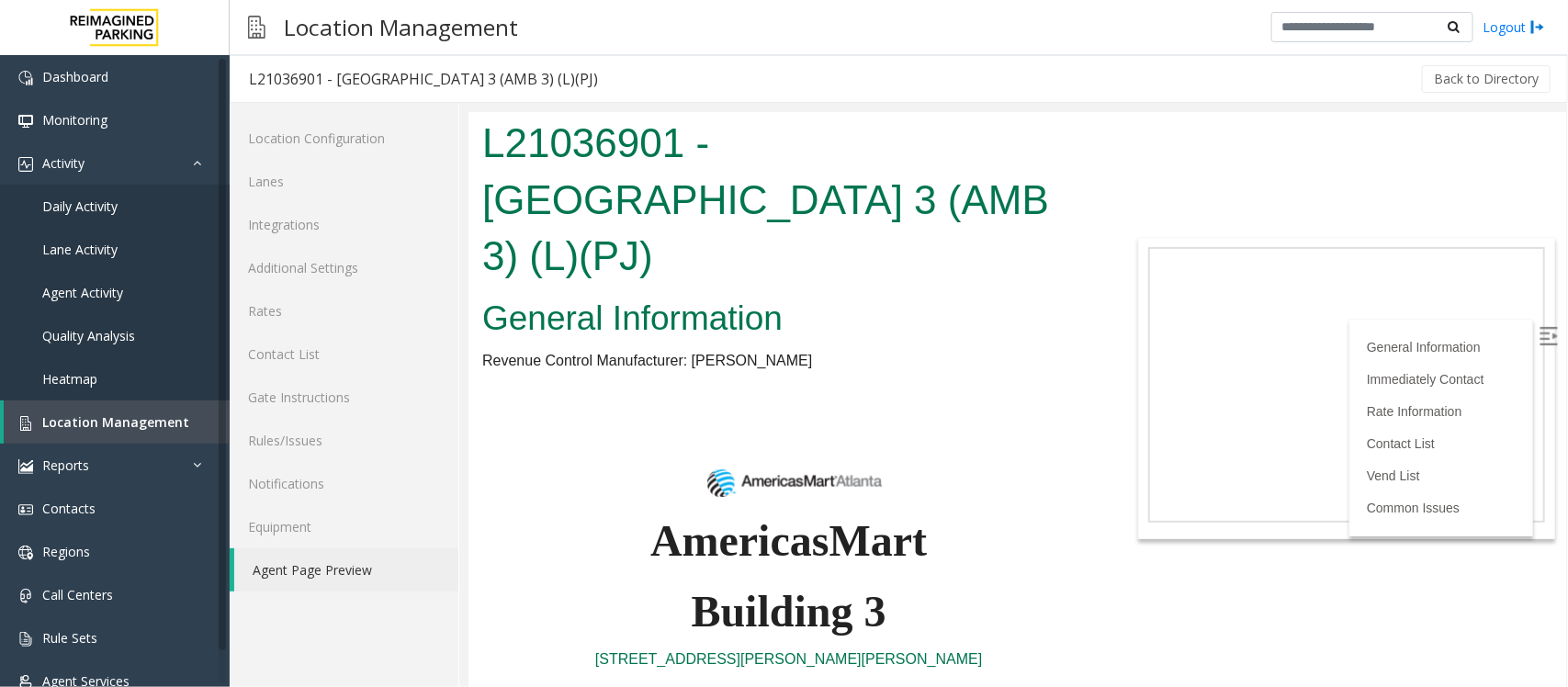 scroll, scrollTop: 700, scrollLeft: 0, axis: vertical 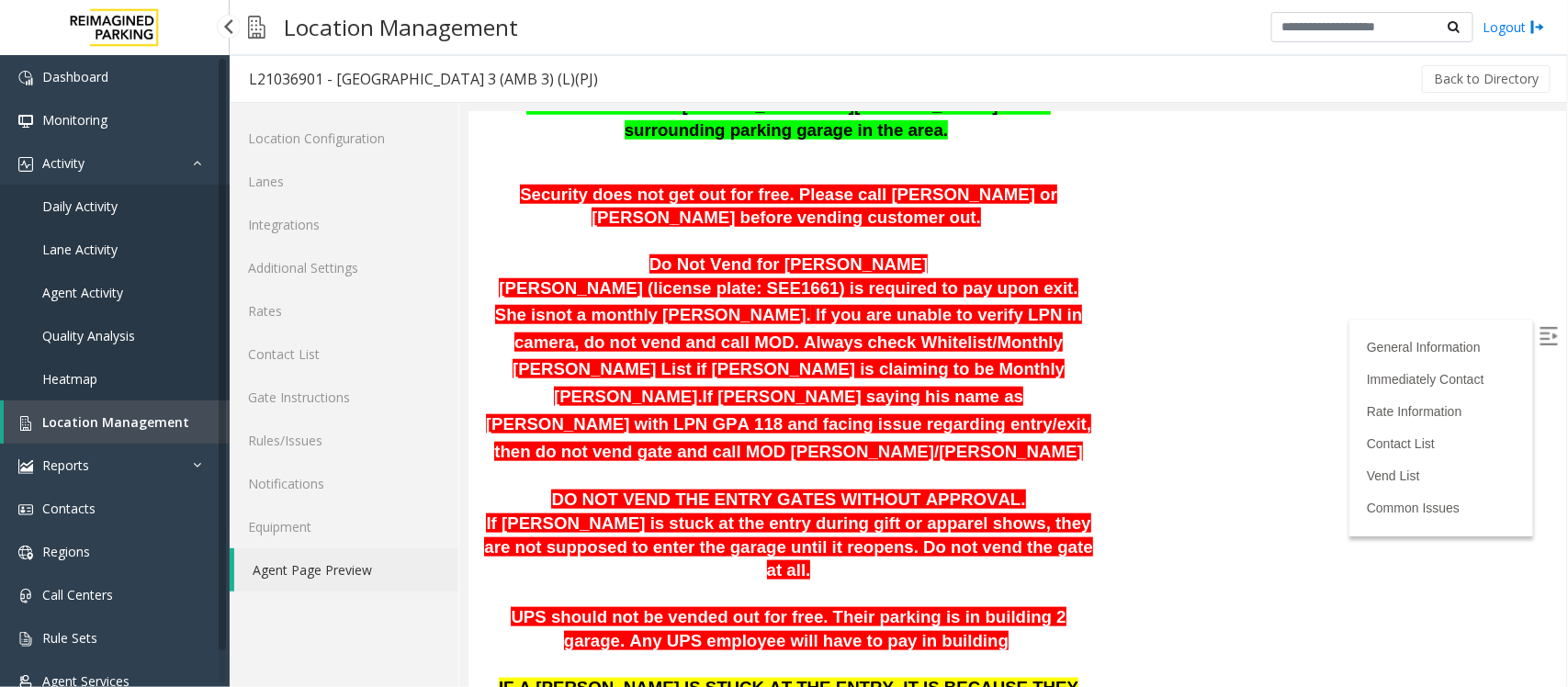 click on "Location Management" at bounding box center (116, 422) 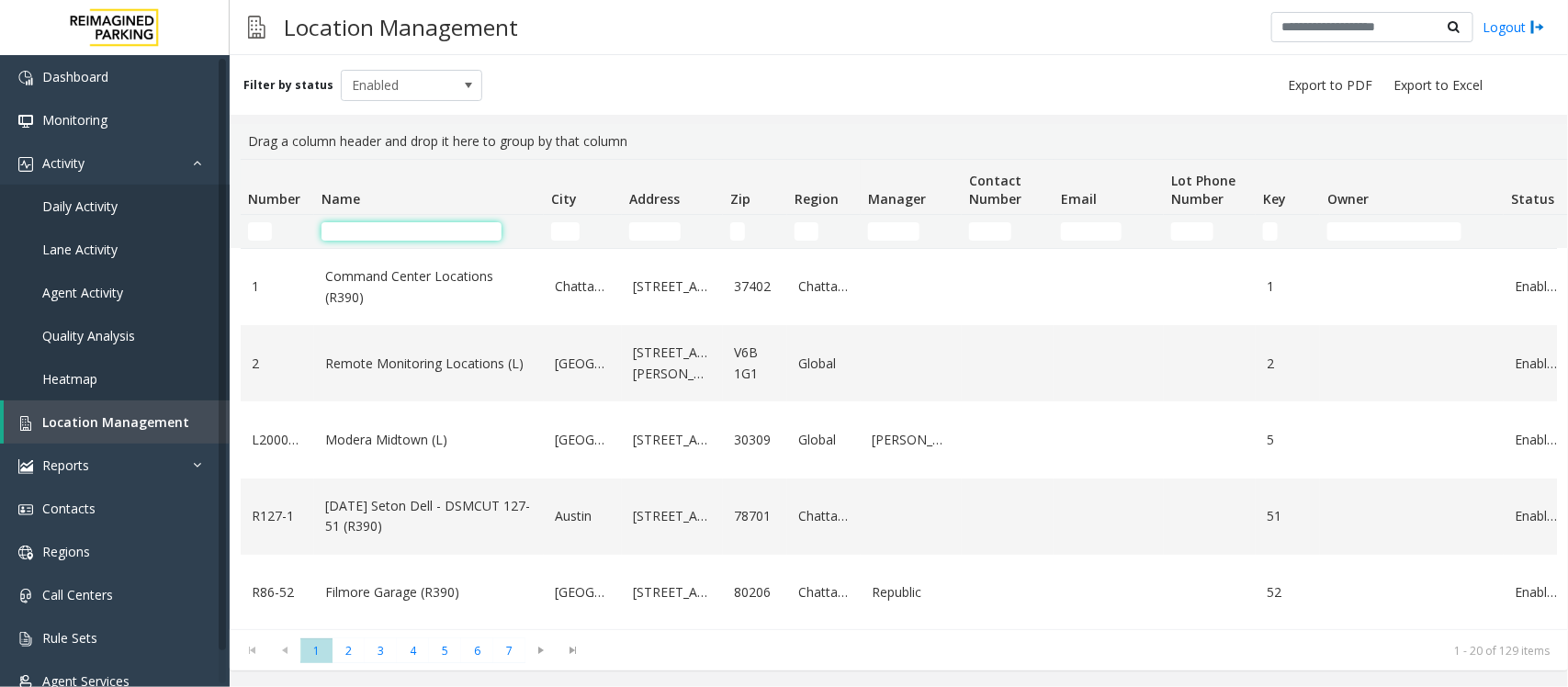 click 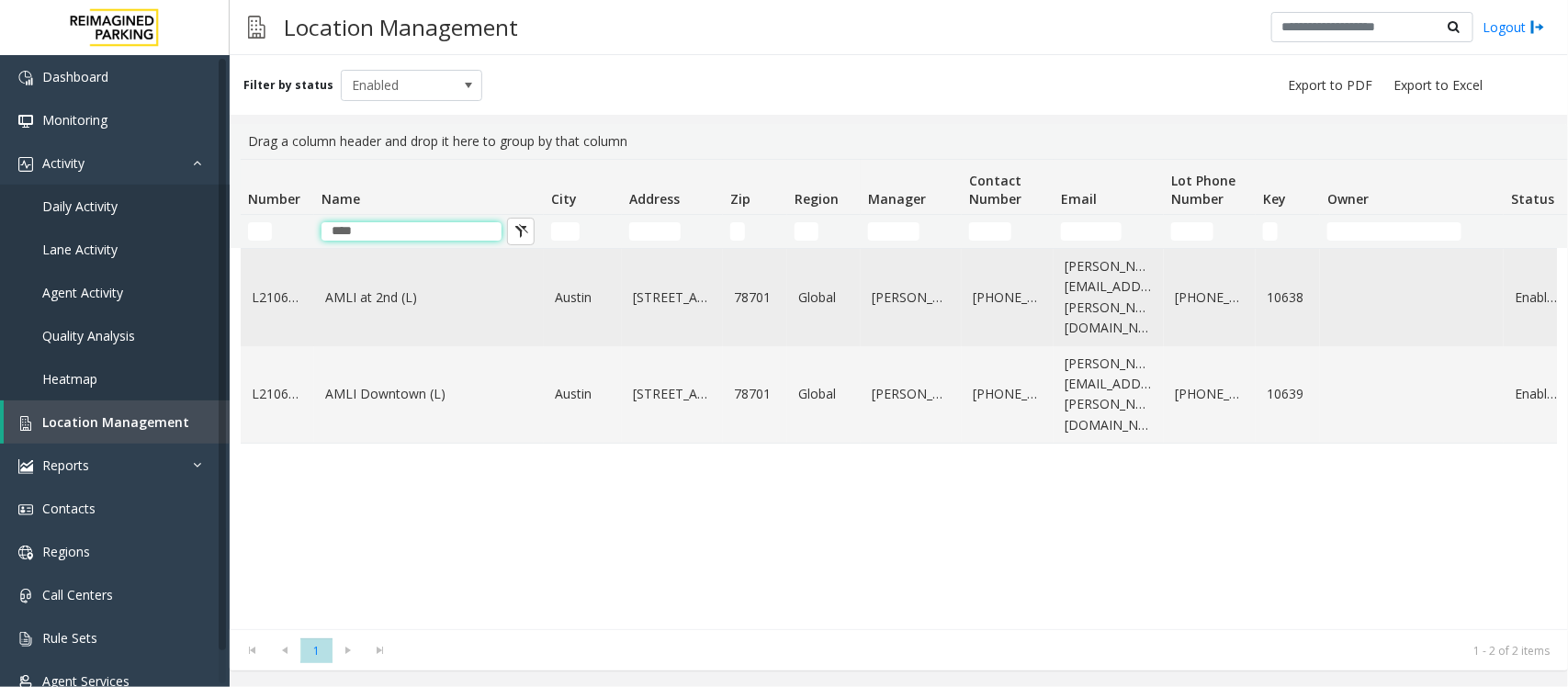 type on "****" 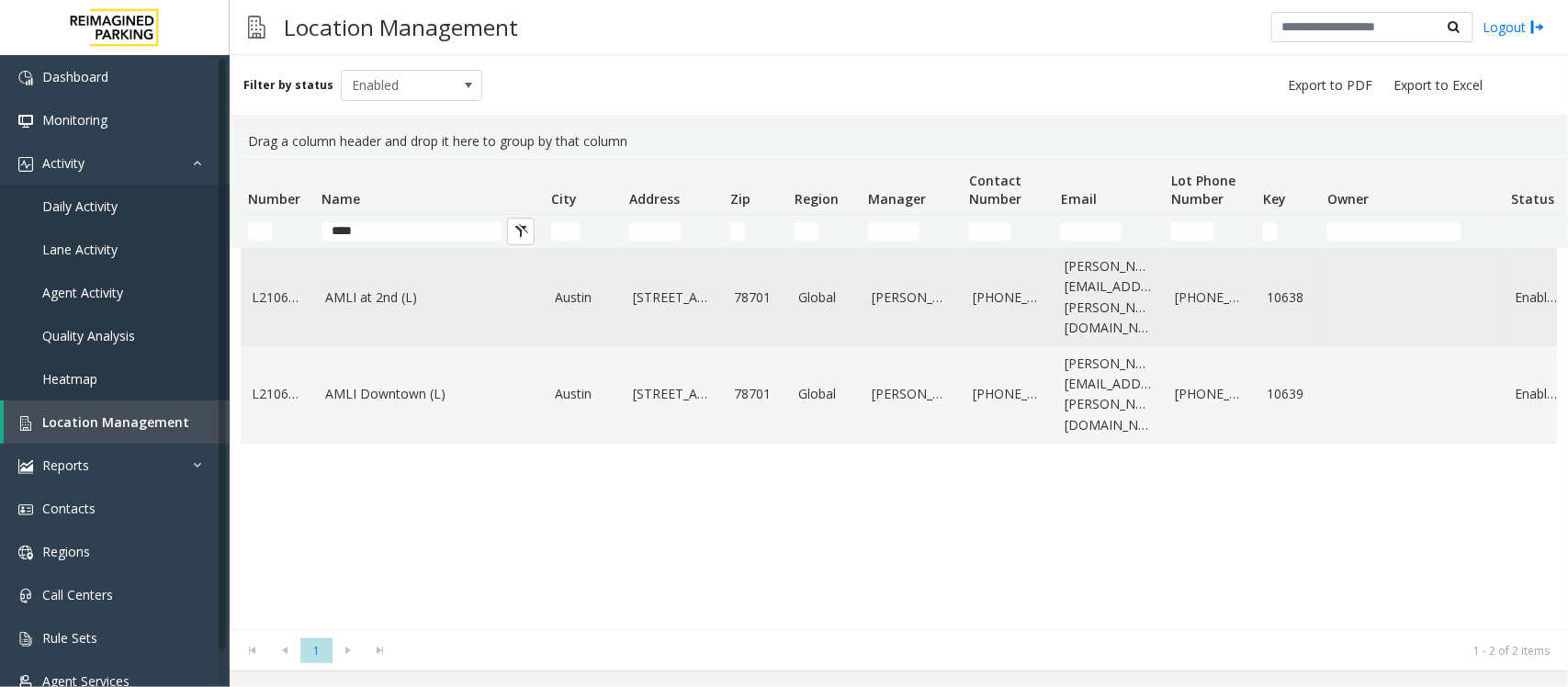 click on "AMLI at 2nd (L)" 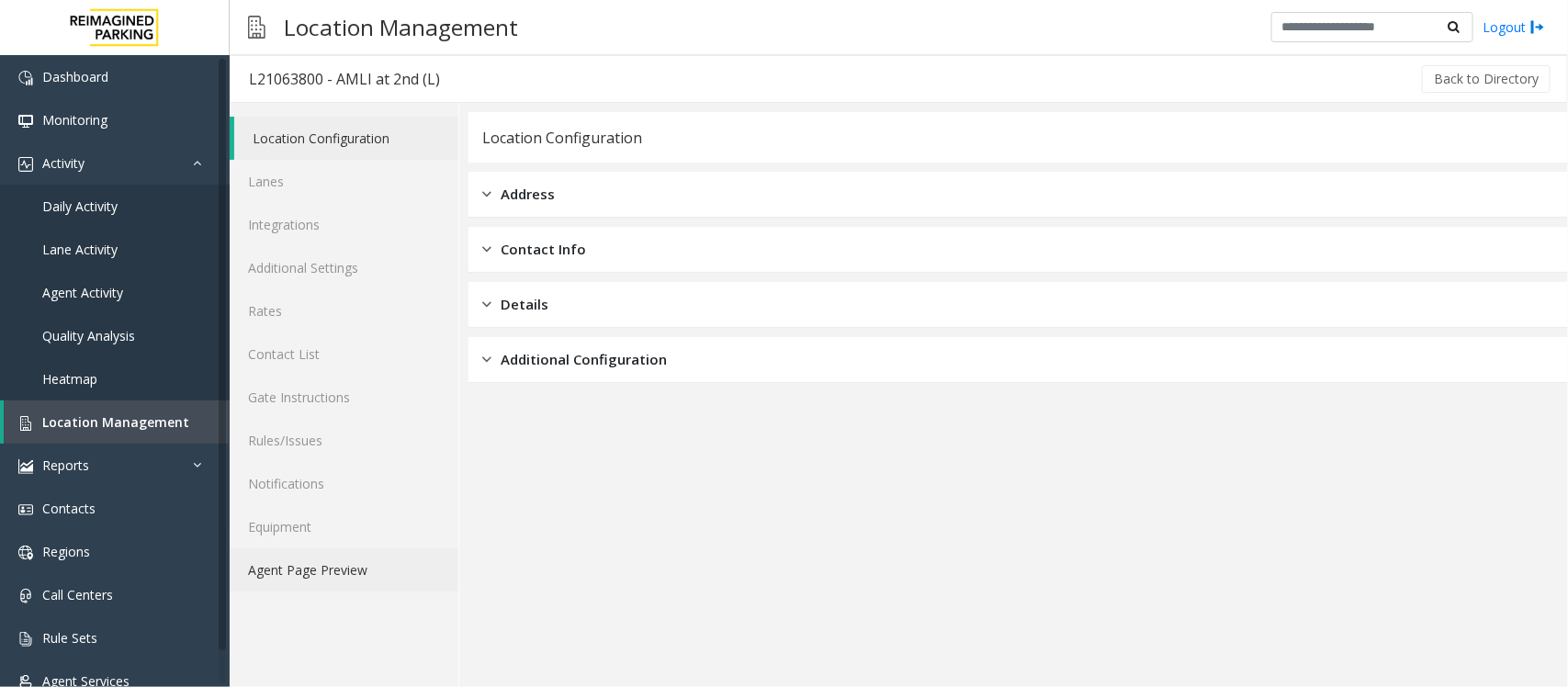 click on "Agent Page Preview" 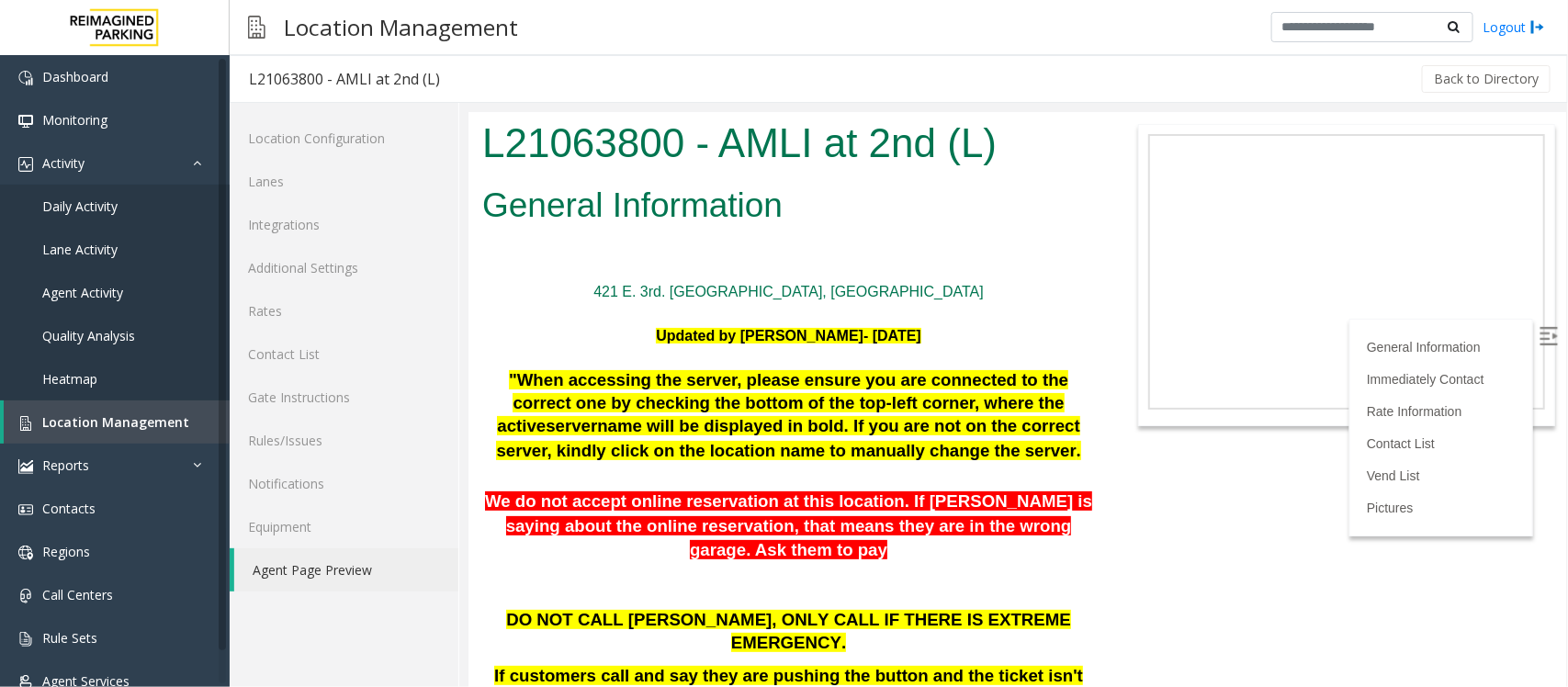 scroll, scrollTop: 0, scrollLeft: 0, axis: both 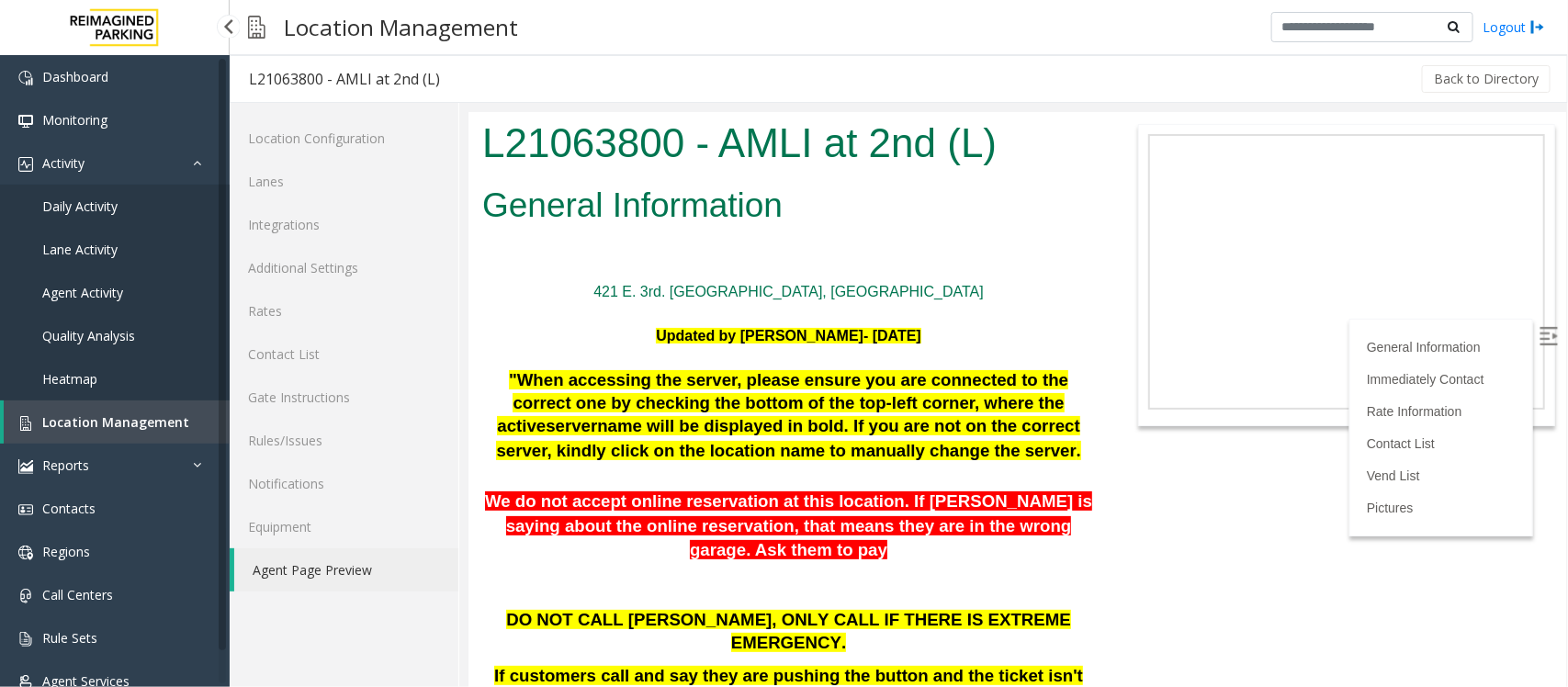 click on "Location Management" at bounding box center (116, 422) 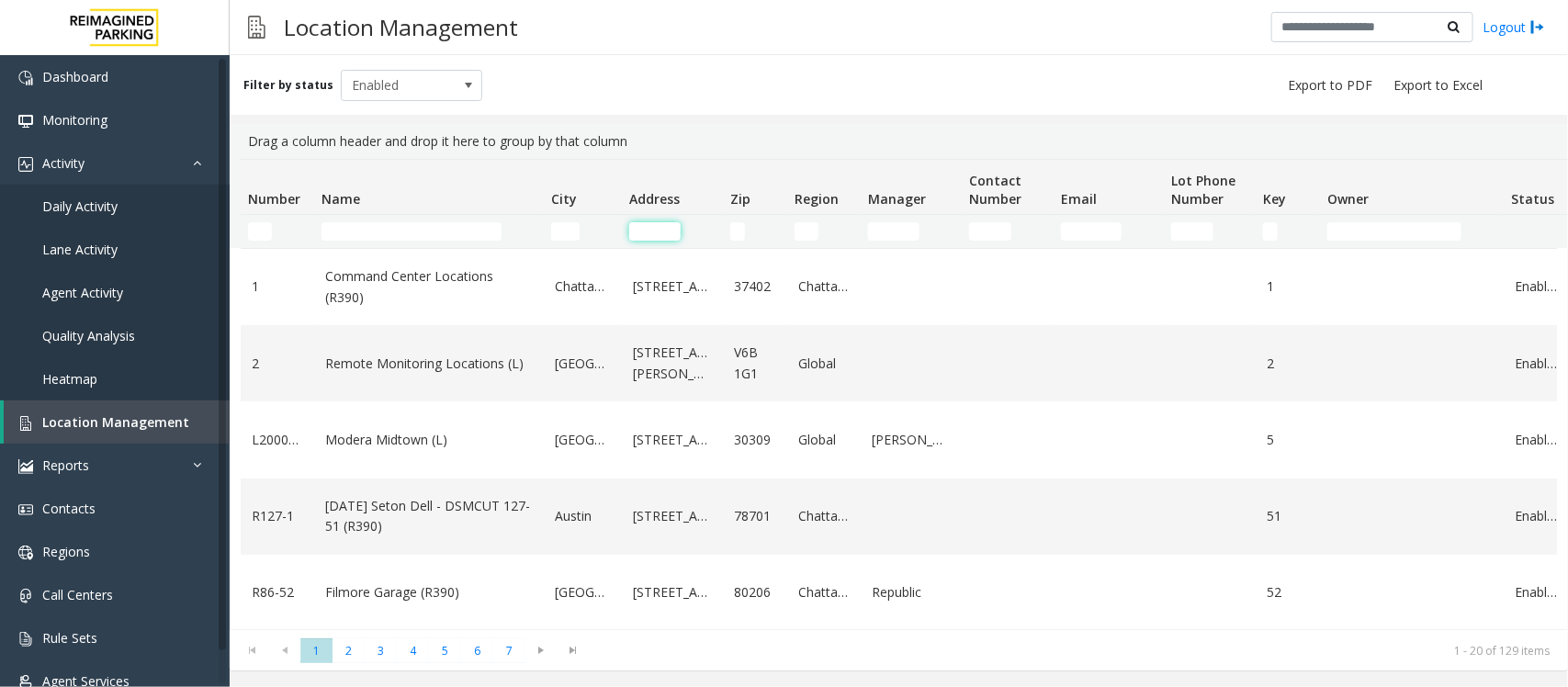 click 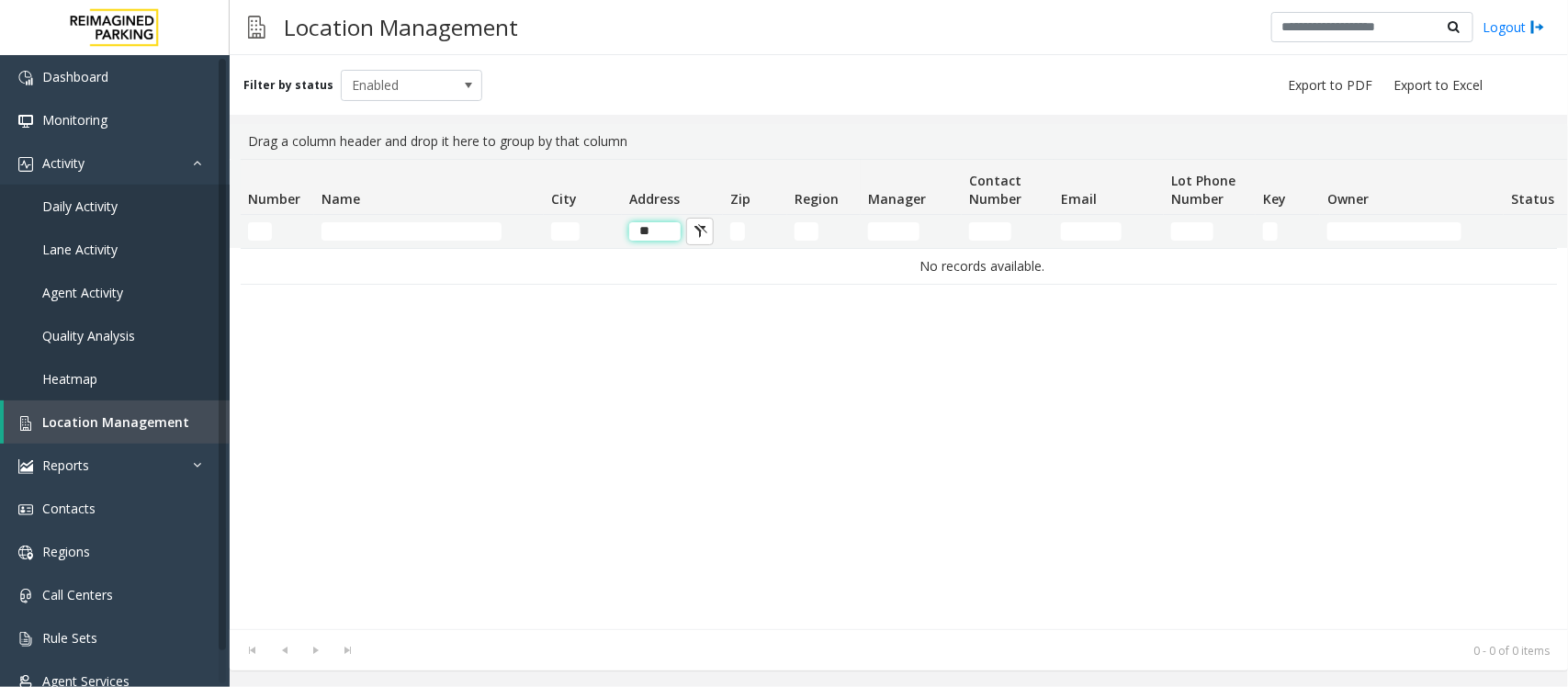 type on "*" 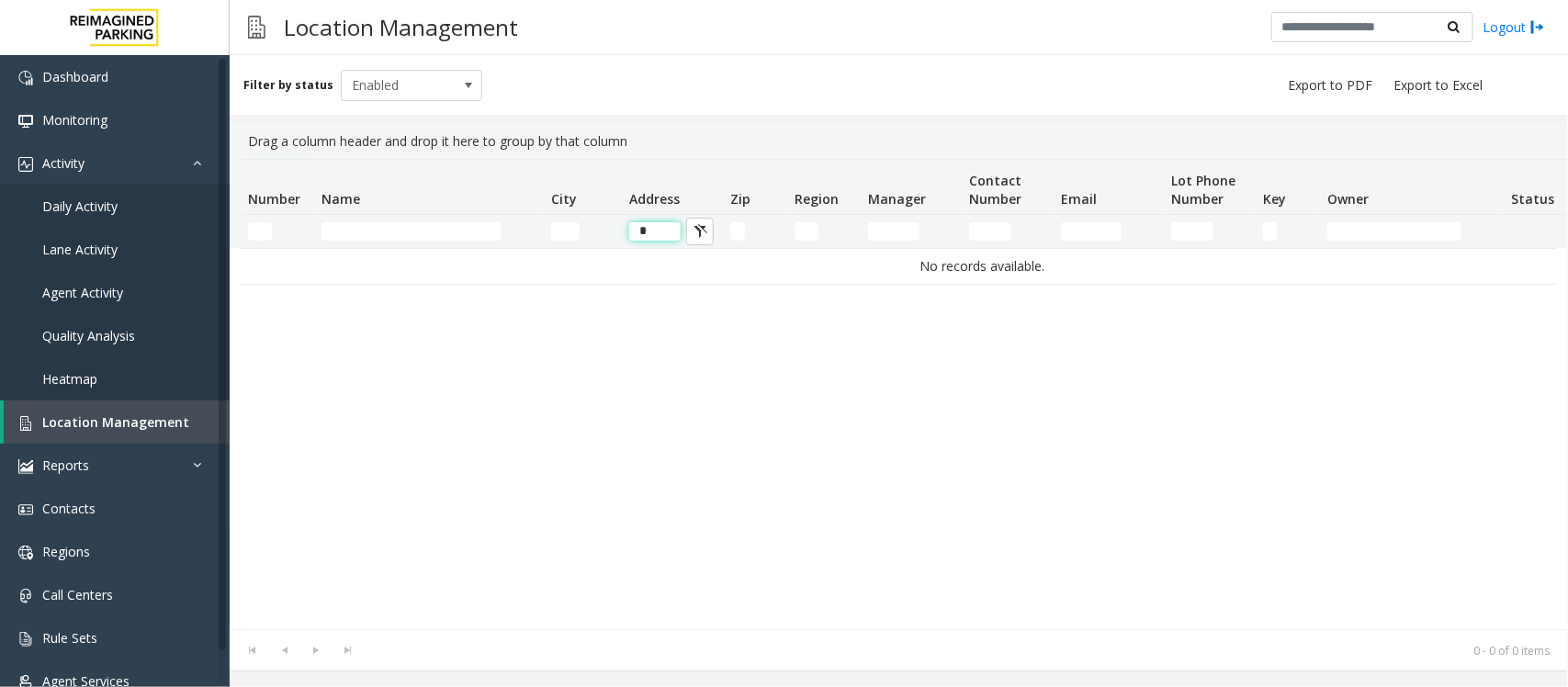 type 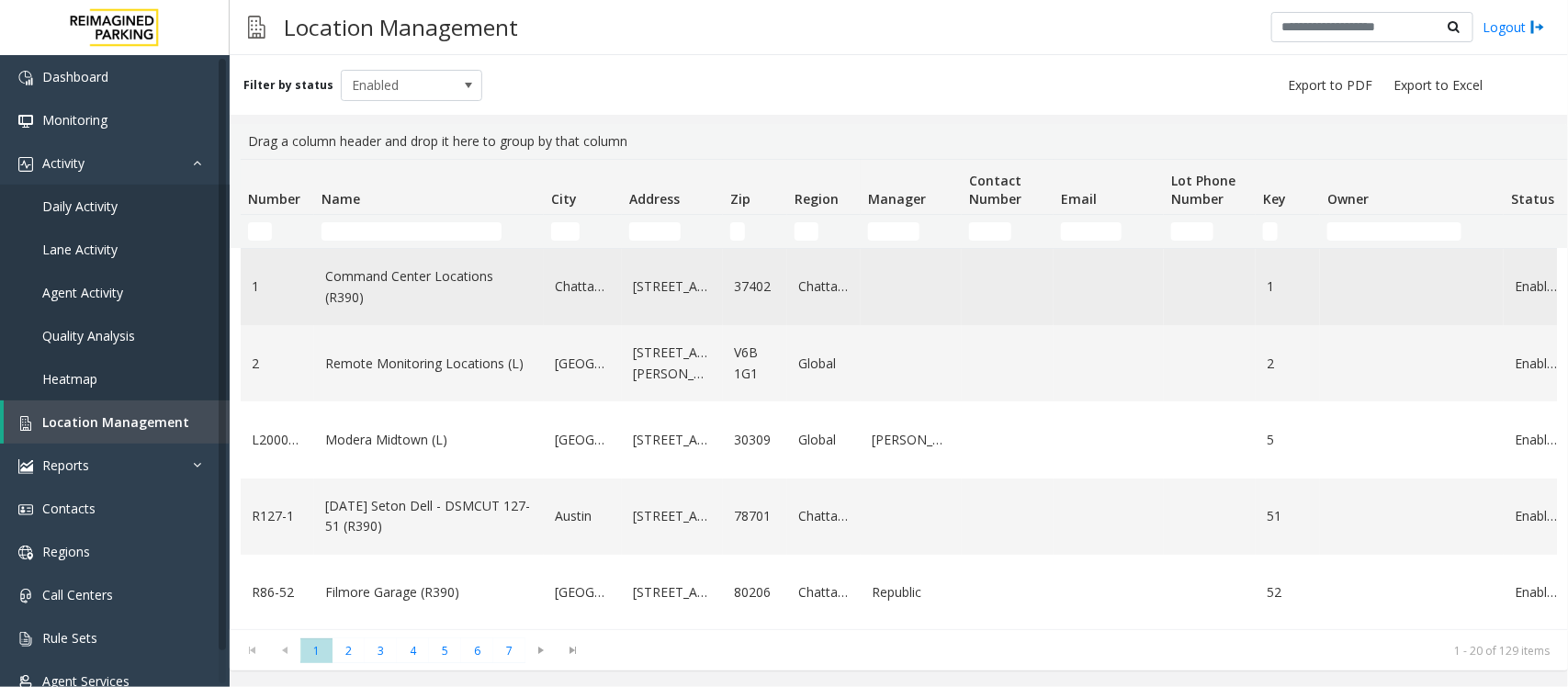 click on "Command Center Locations (R390)" 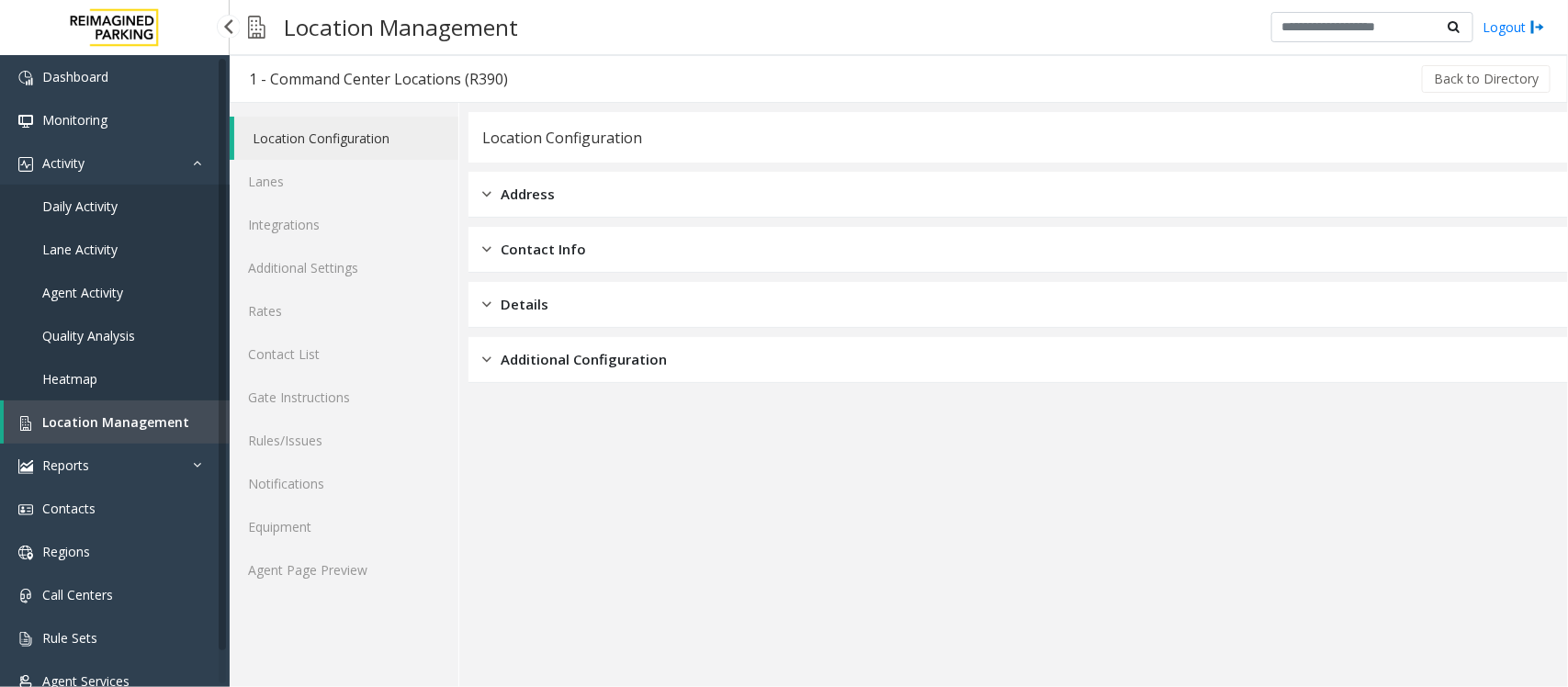 click on "Location Management" at bounding box center (116, 422) 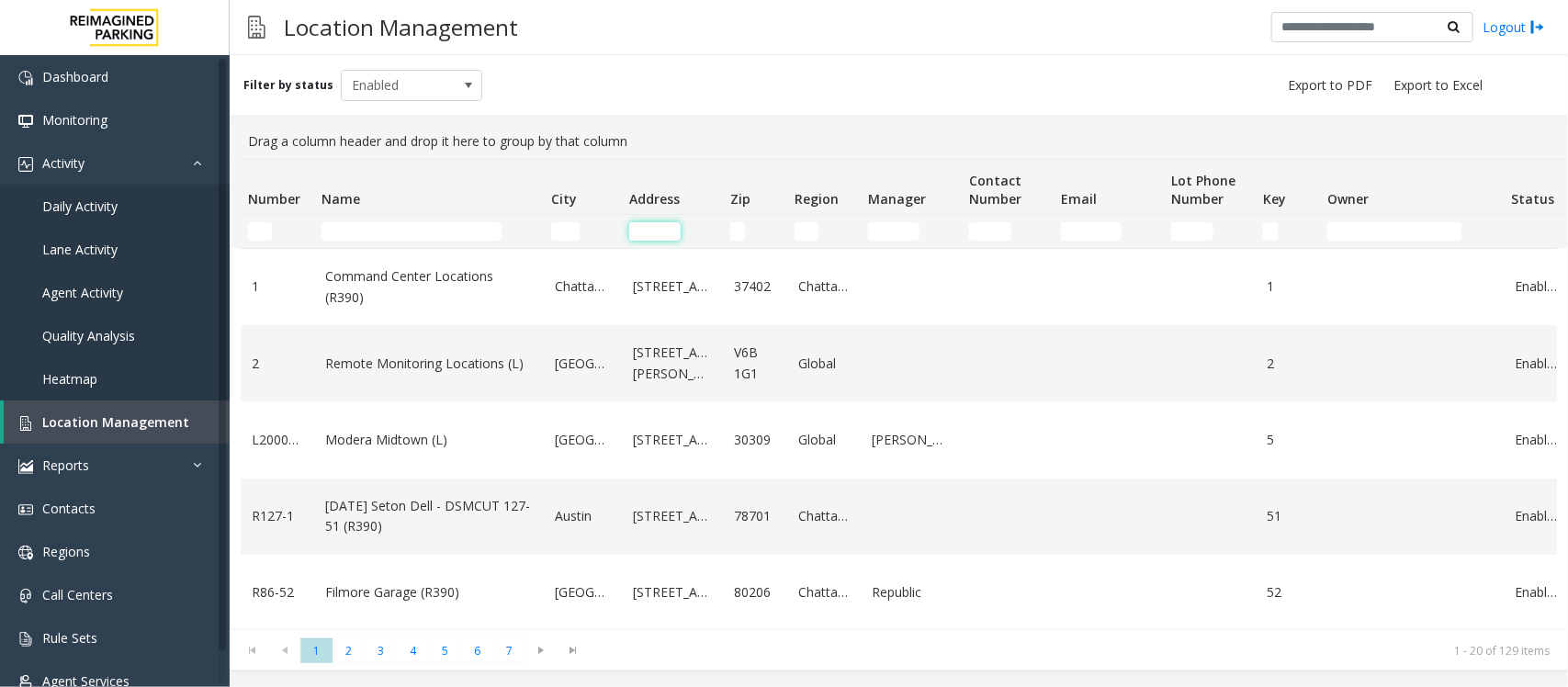 click 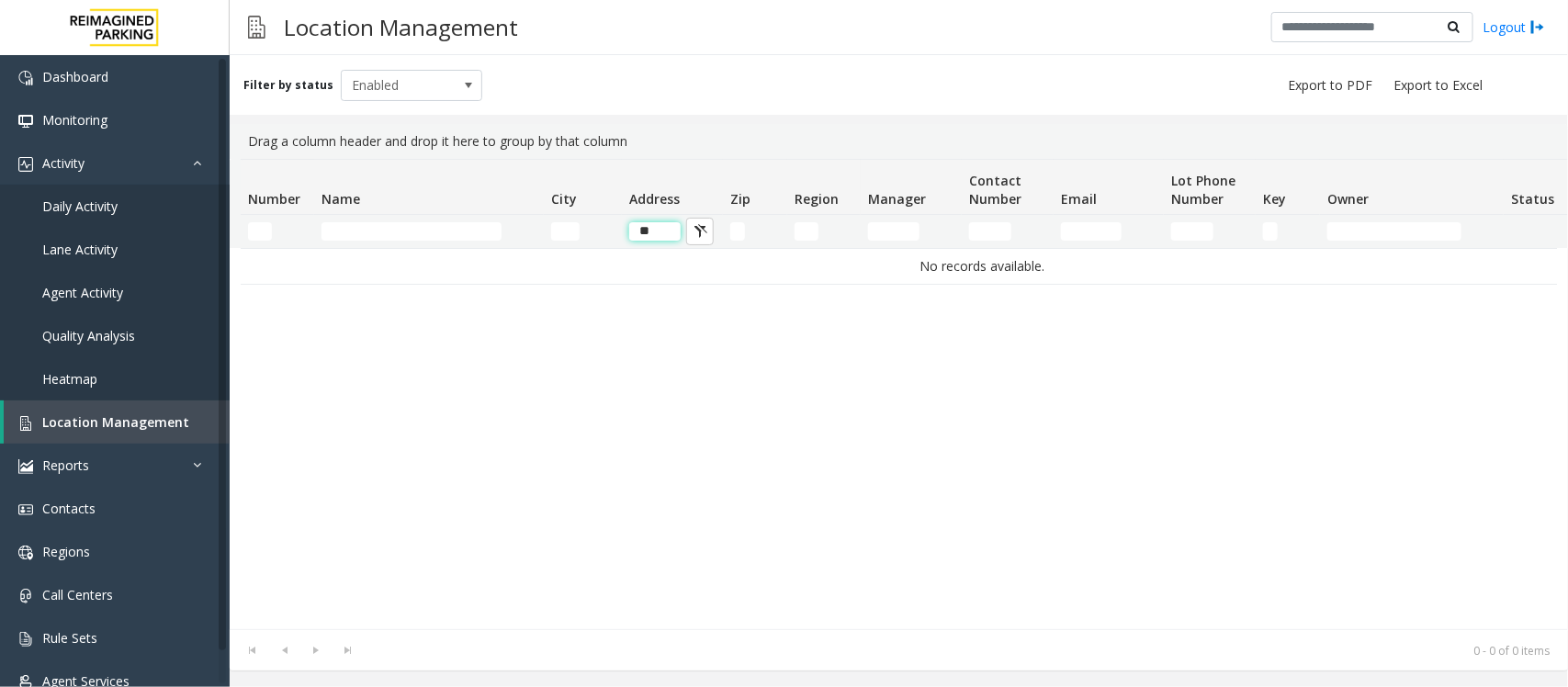 type on "*" 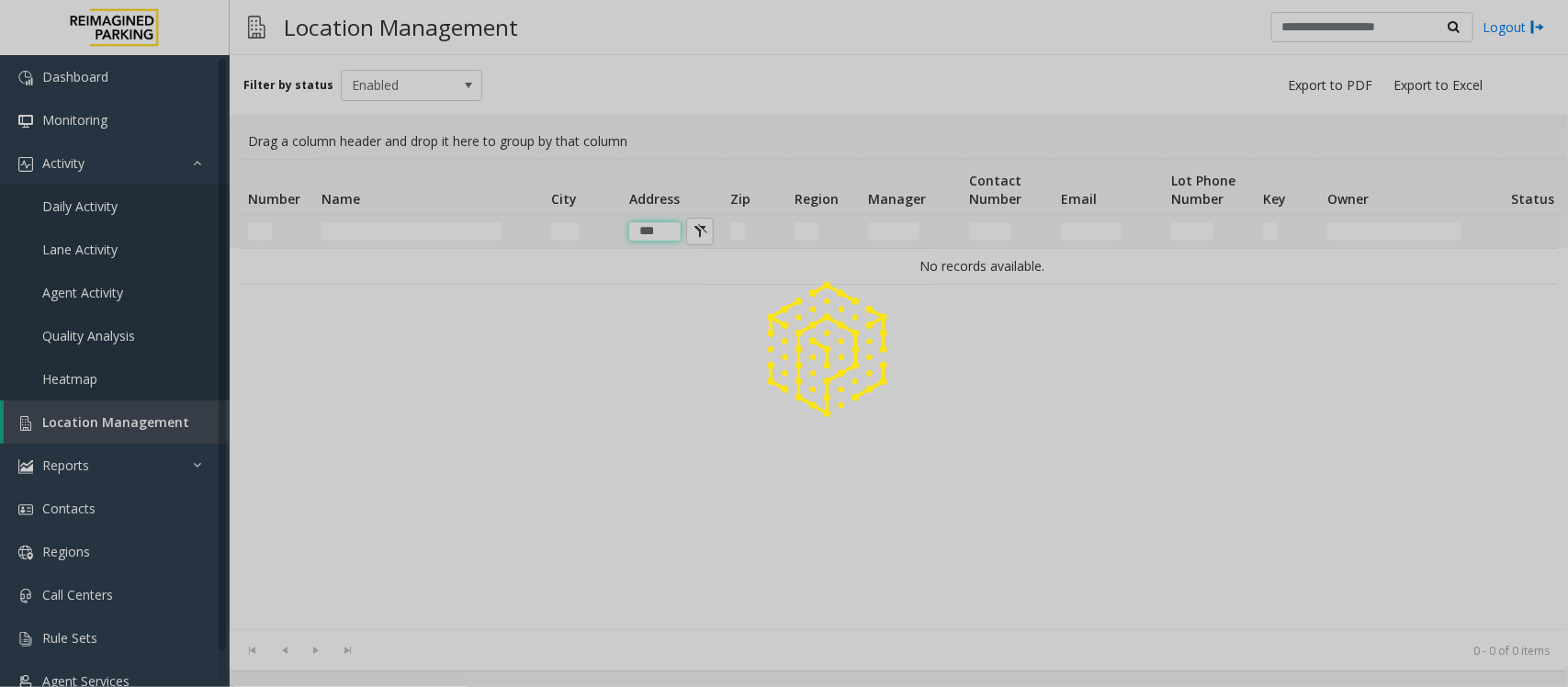 scroll, scrollTop: 0, scrollLeft: 0, axis: both 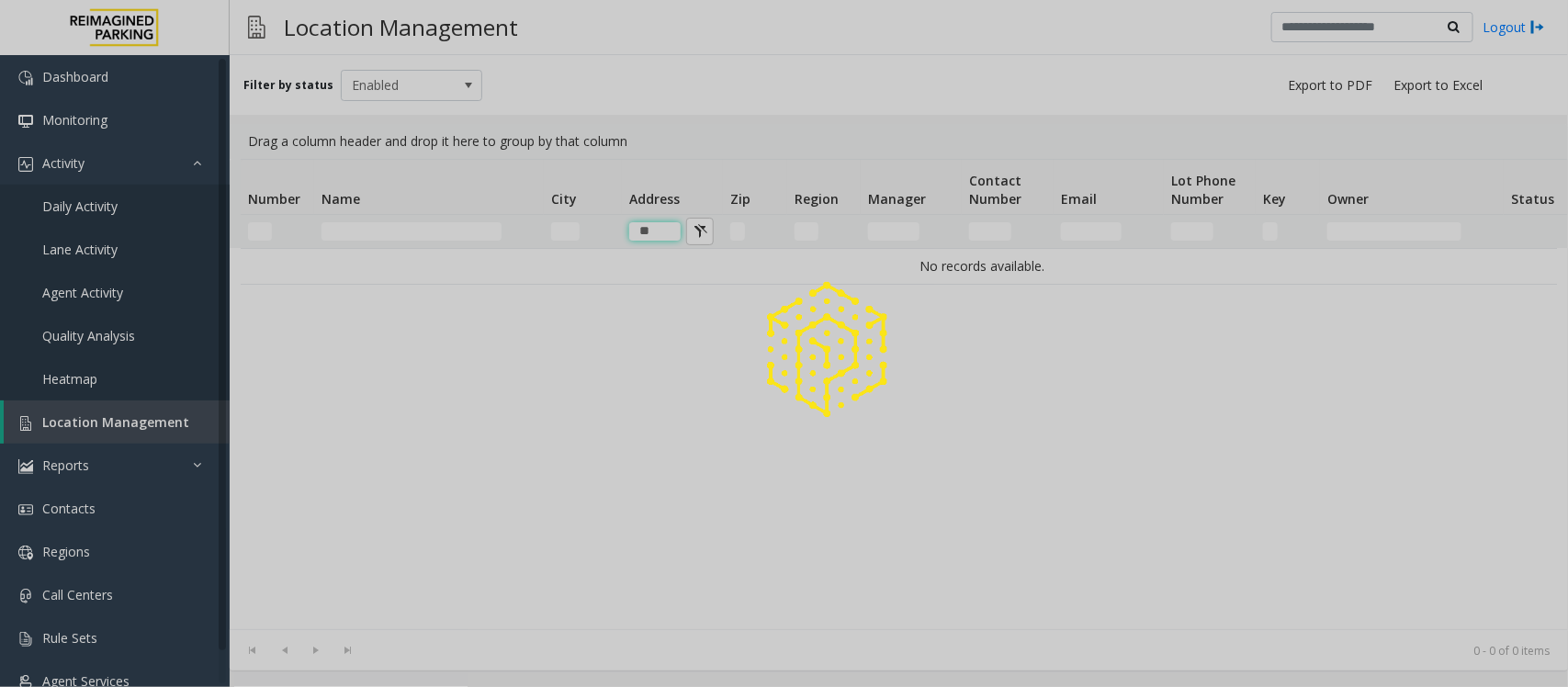 type on "*" 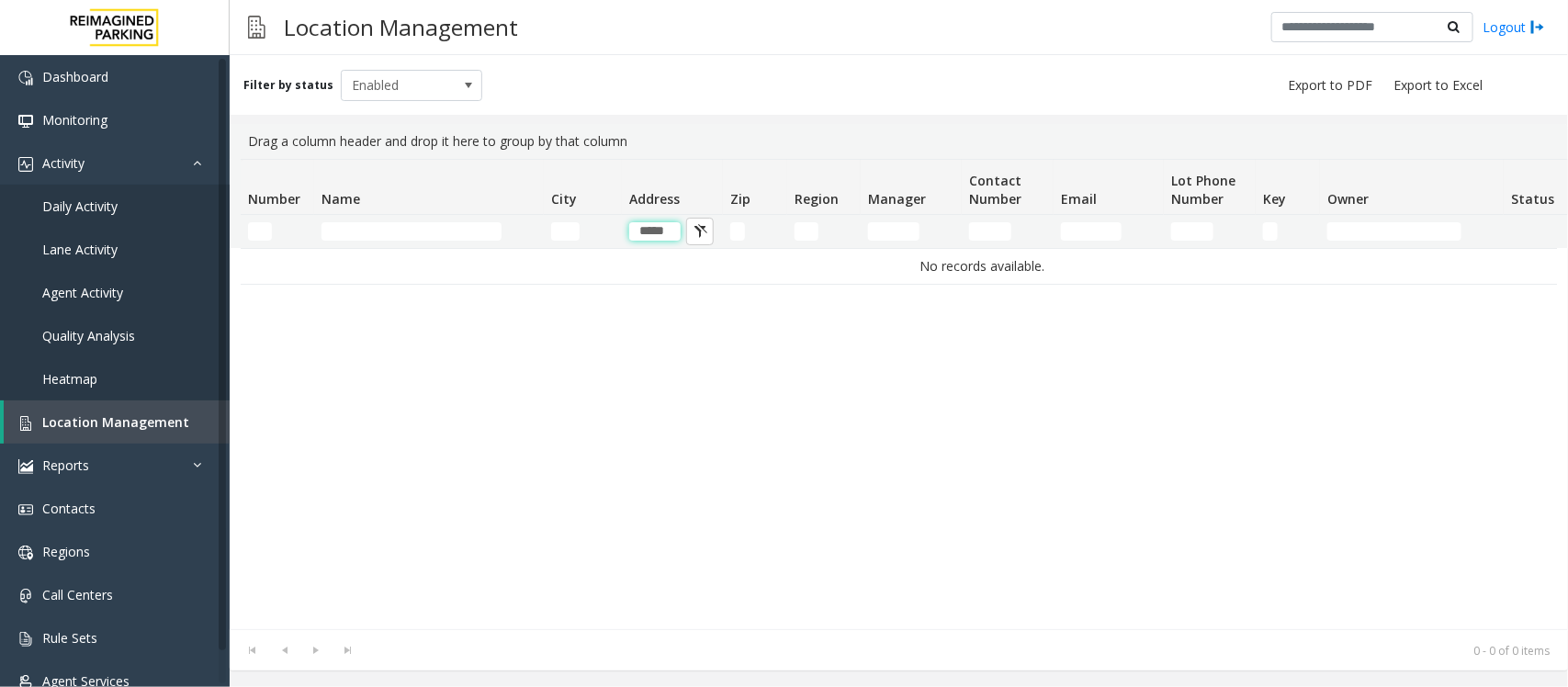 scroll, scrollTop: 0, scrollLeft: 0, axis: both 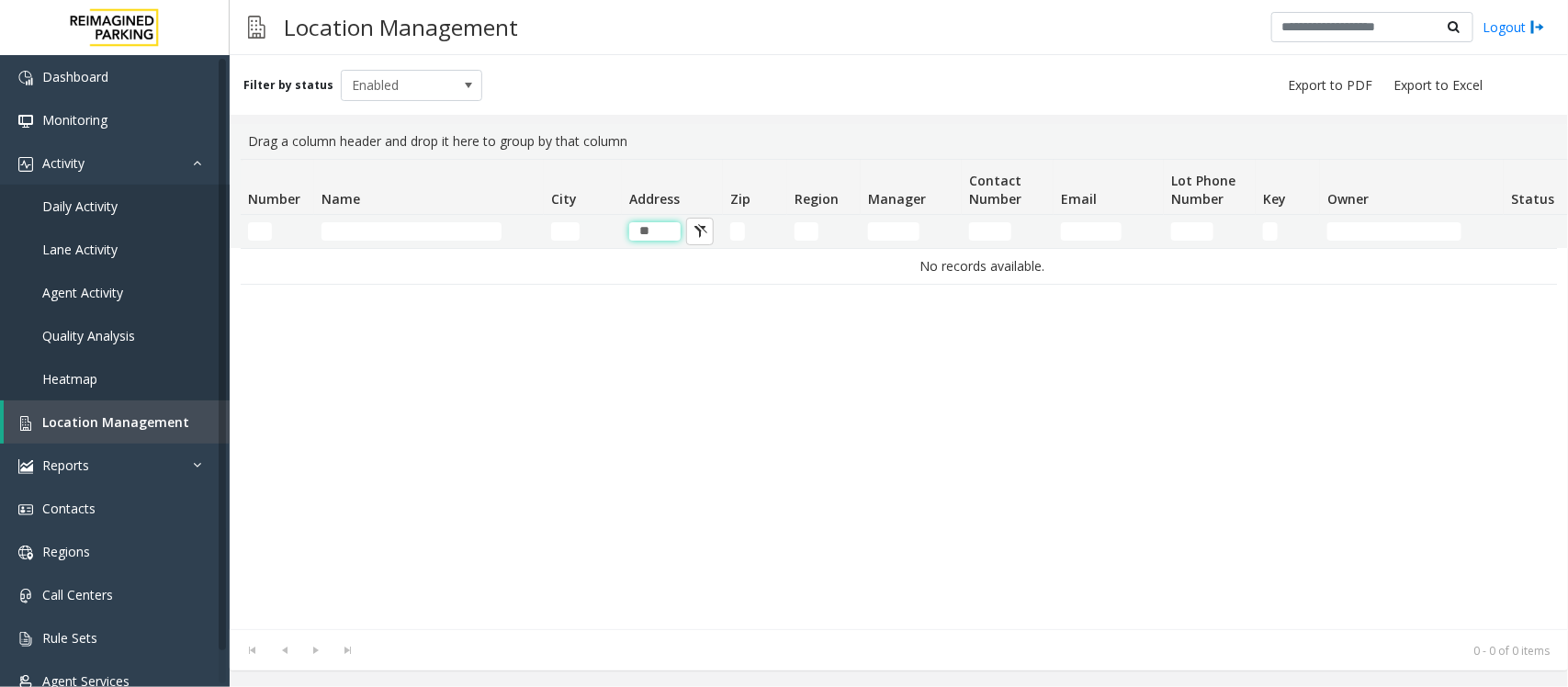 type on "*" 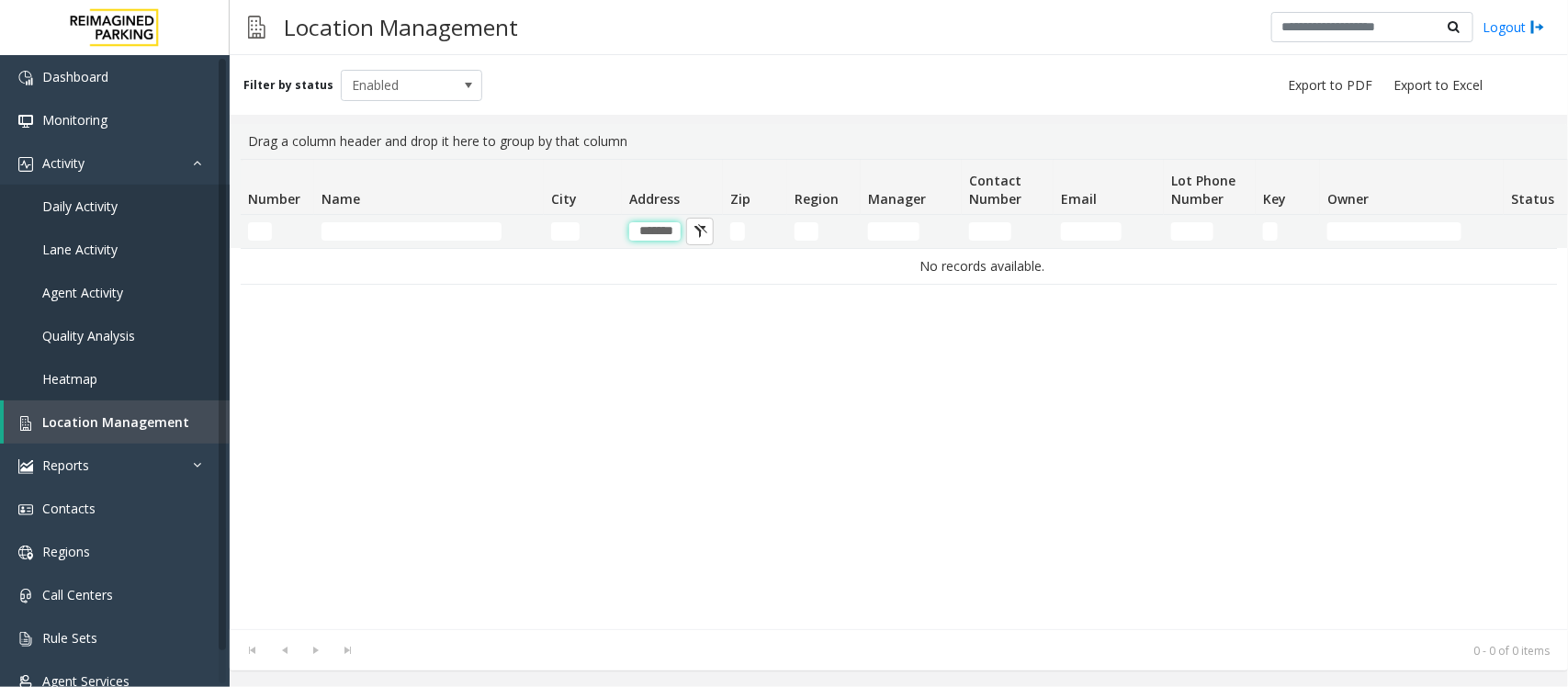 scroll, scrollTop: 0, scrollLeft: 0, axis: both 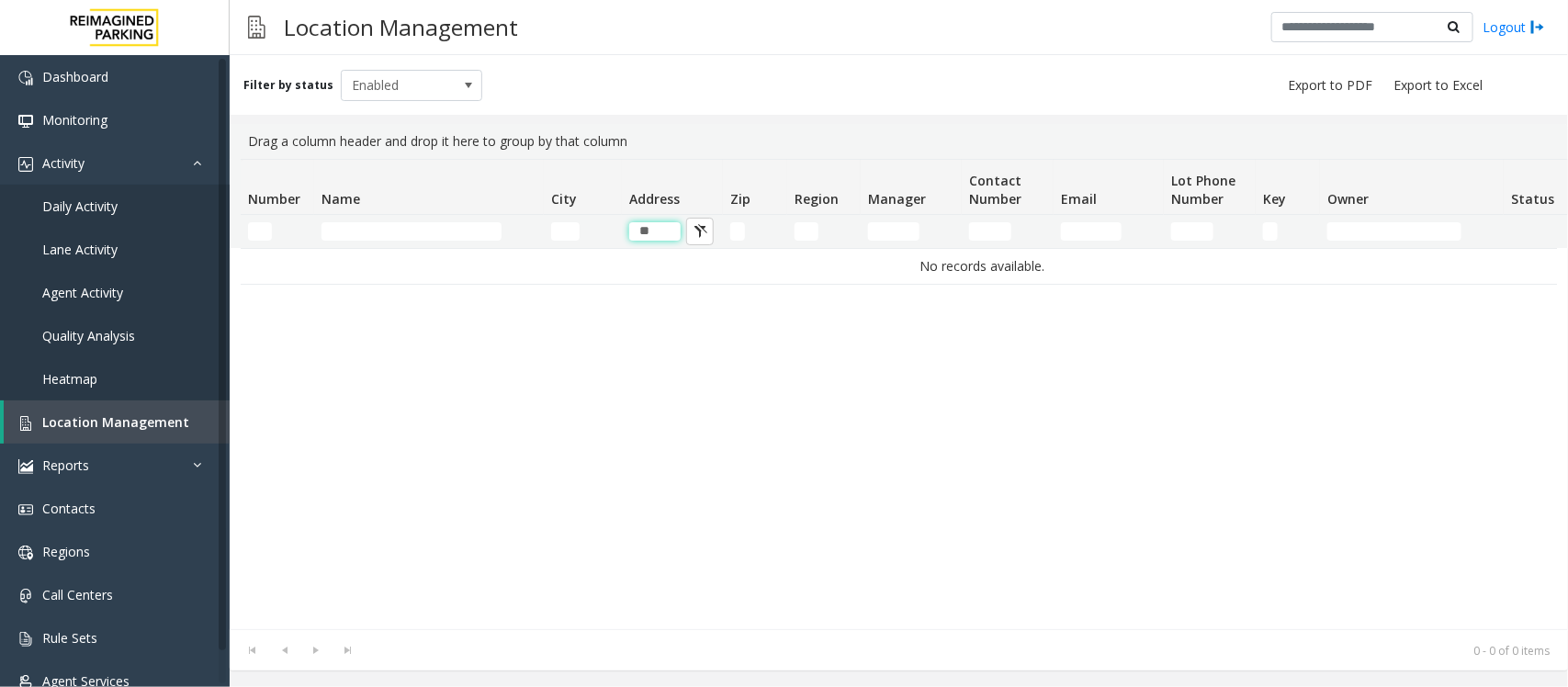 type on "*" 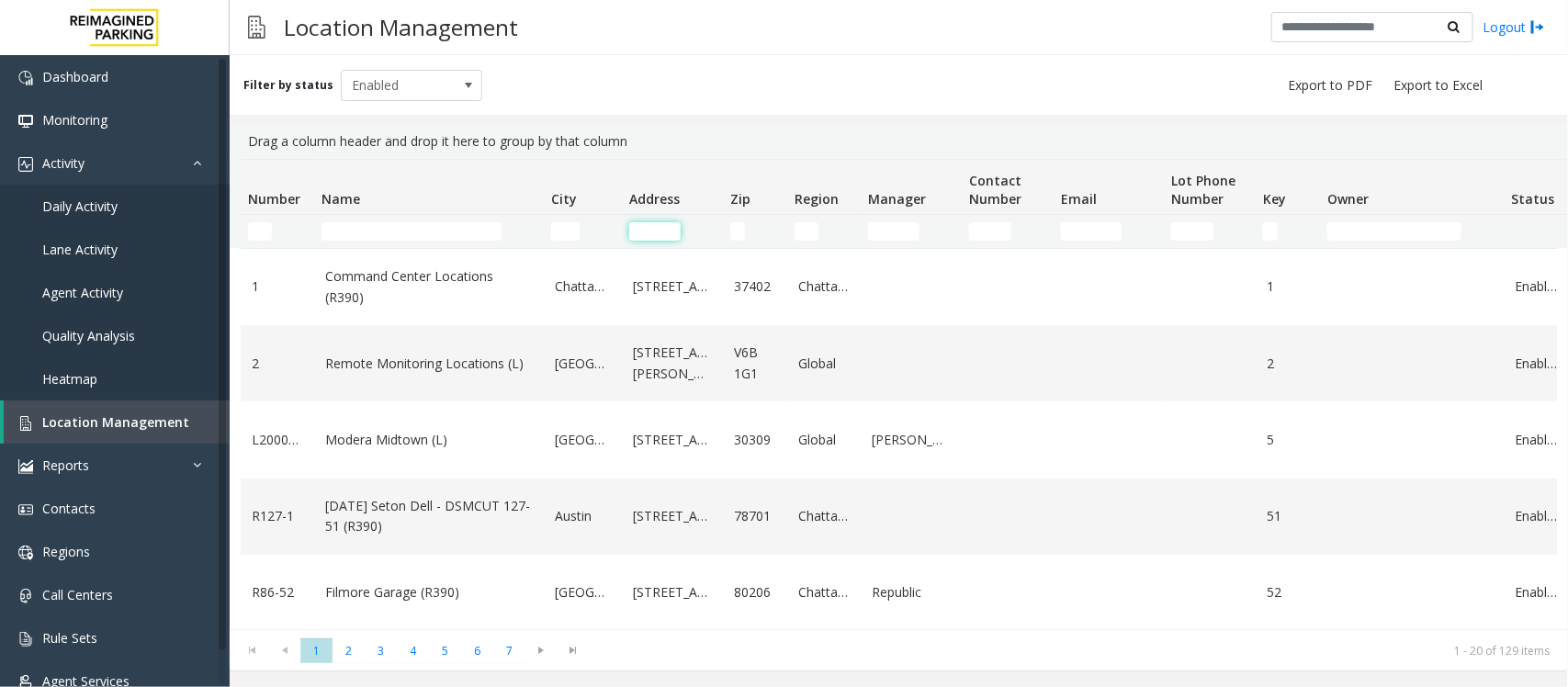 type 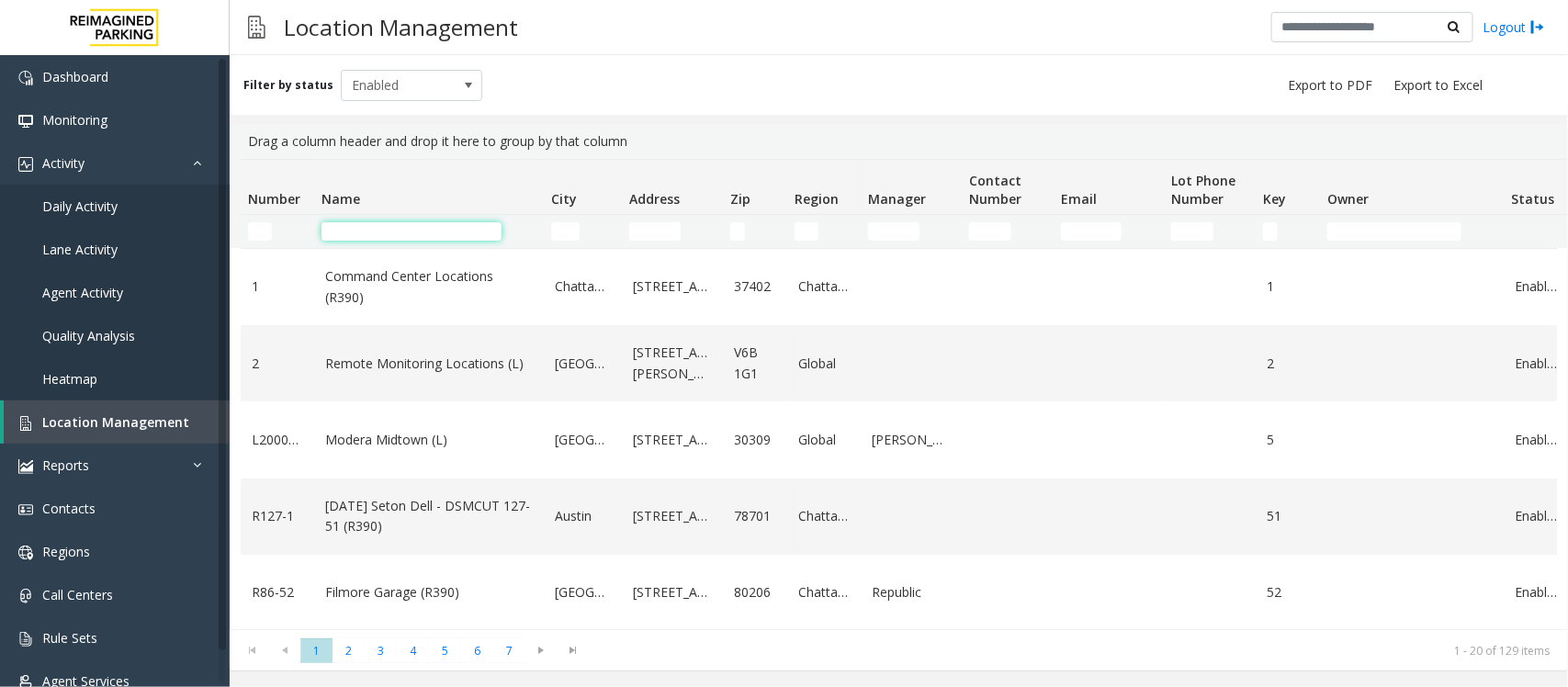 click 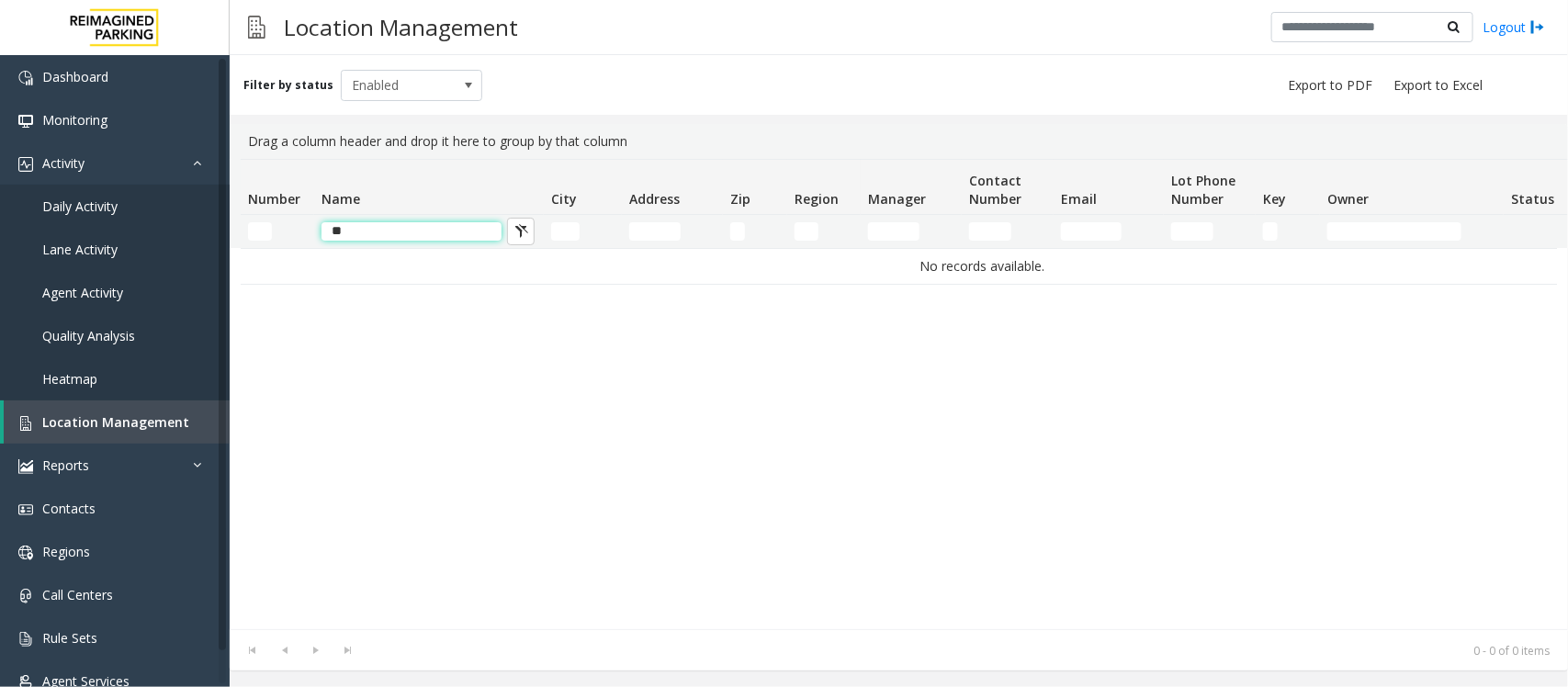 type on "*" 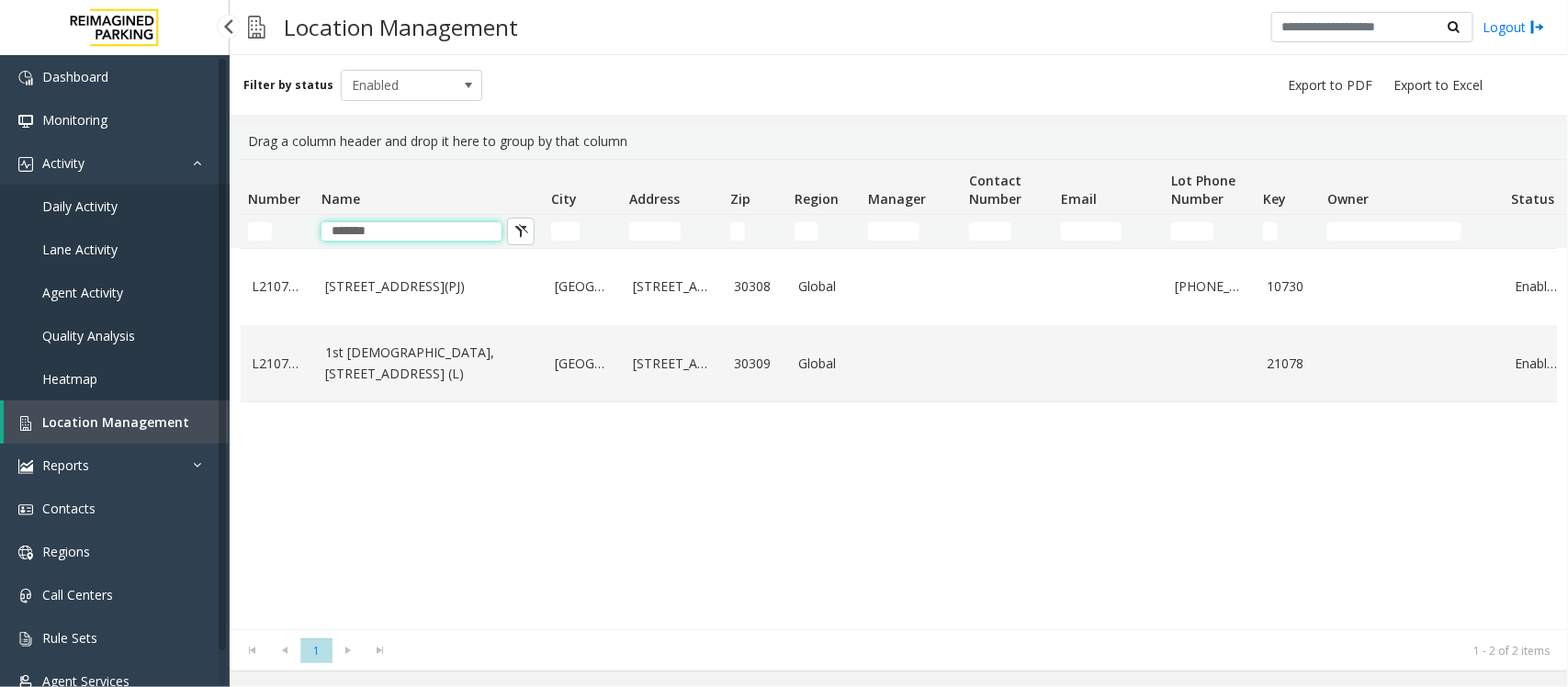 drag, startPoint x: 392, startPoint y: 226, endPoint x: 205, endPoint y: 243, distance: 187.77114 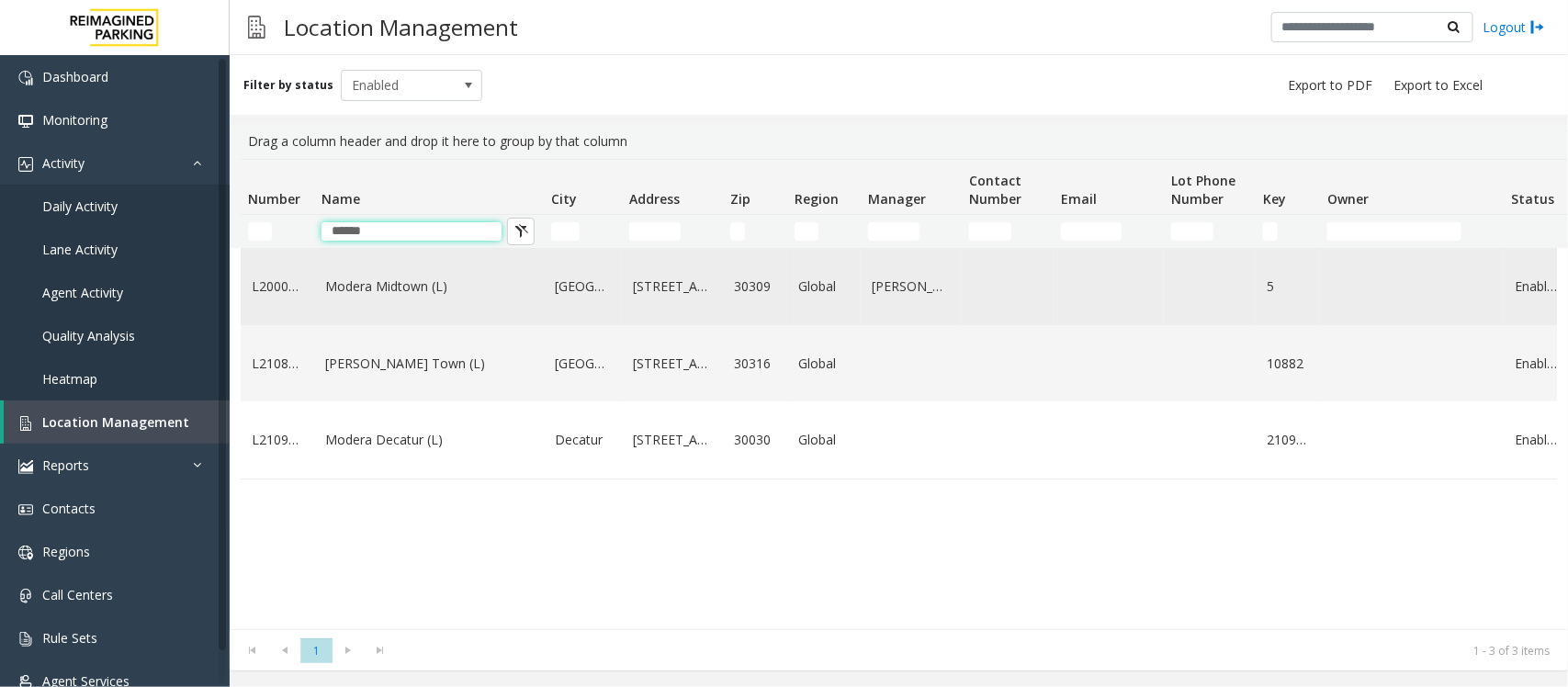 type on "******" 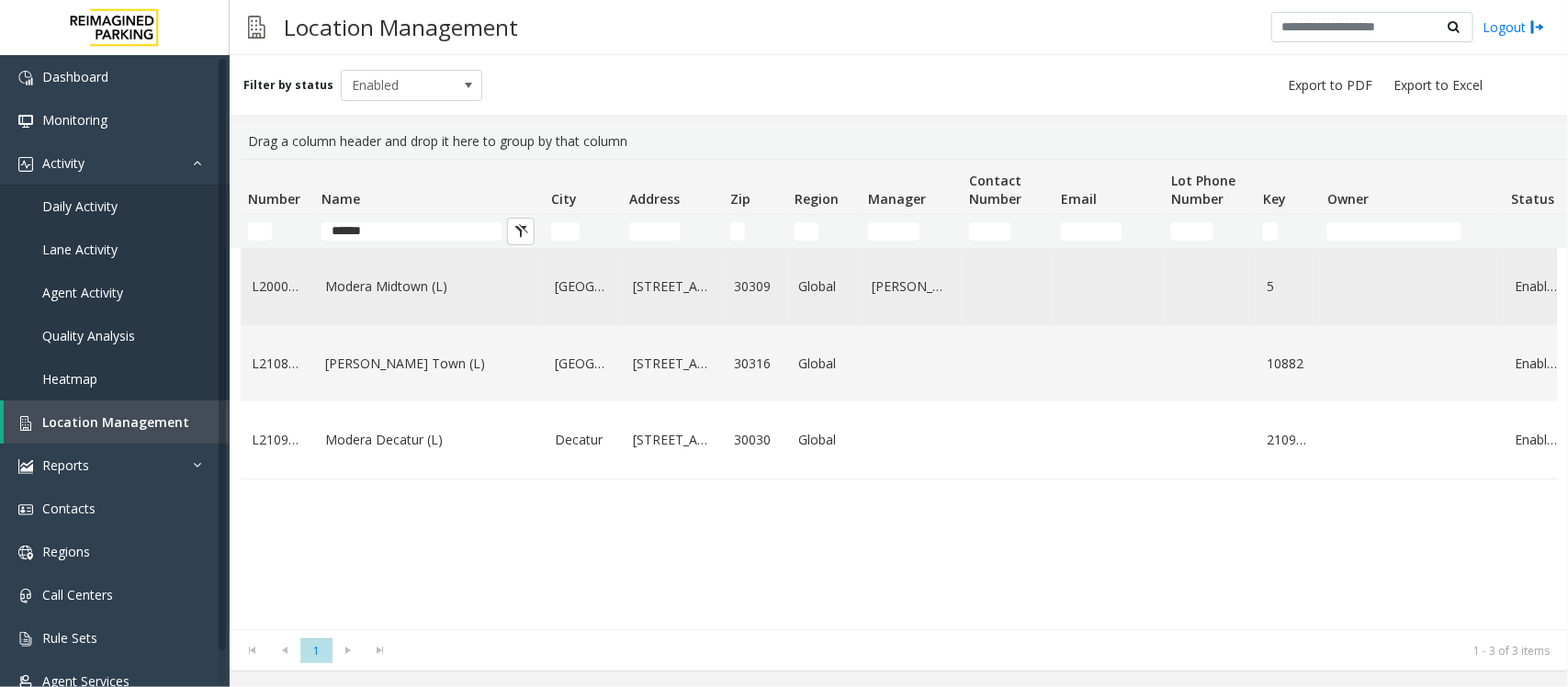 click on "Modera Midtown	(L)" 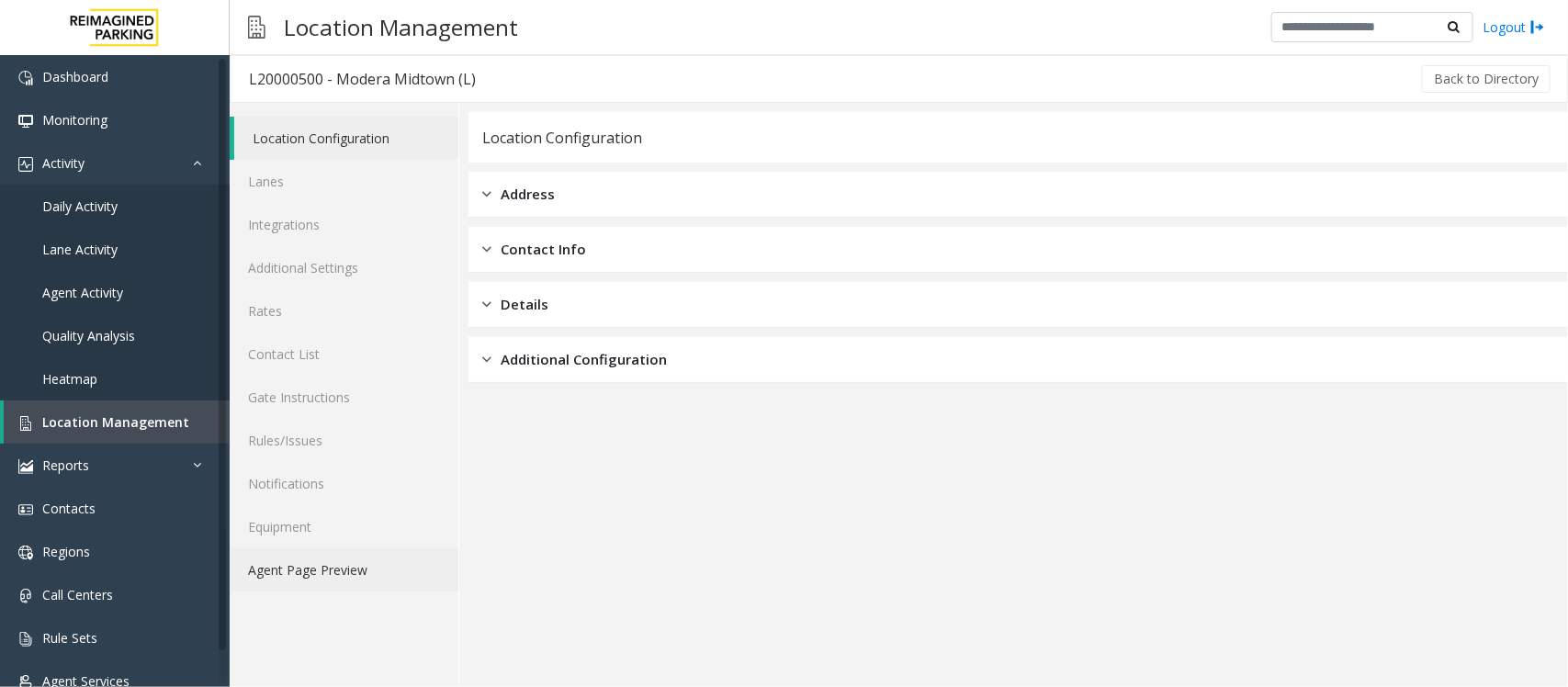 click on "Agent Page Preview" 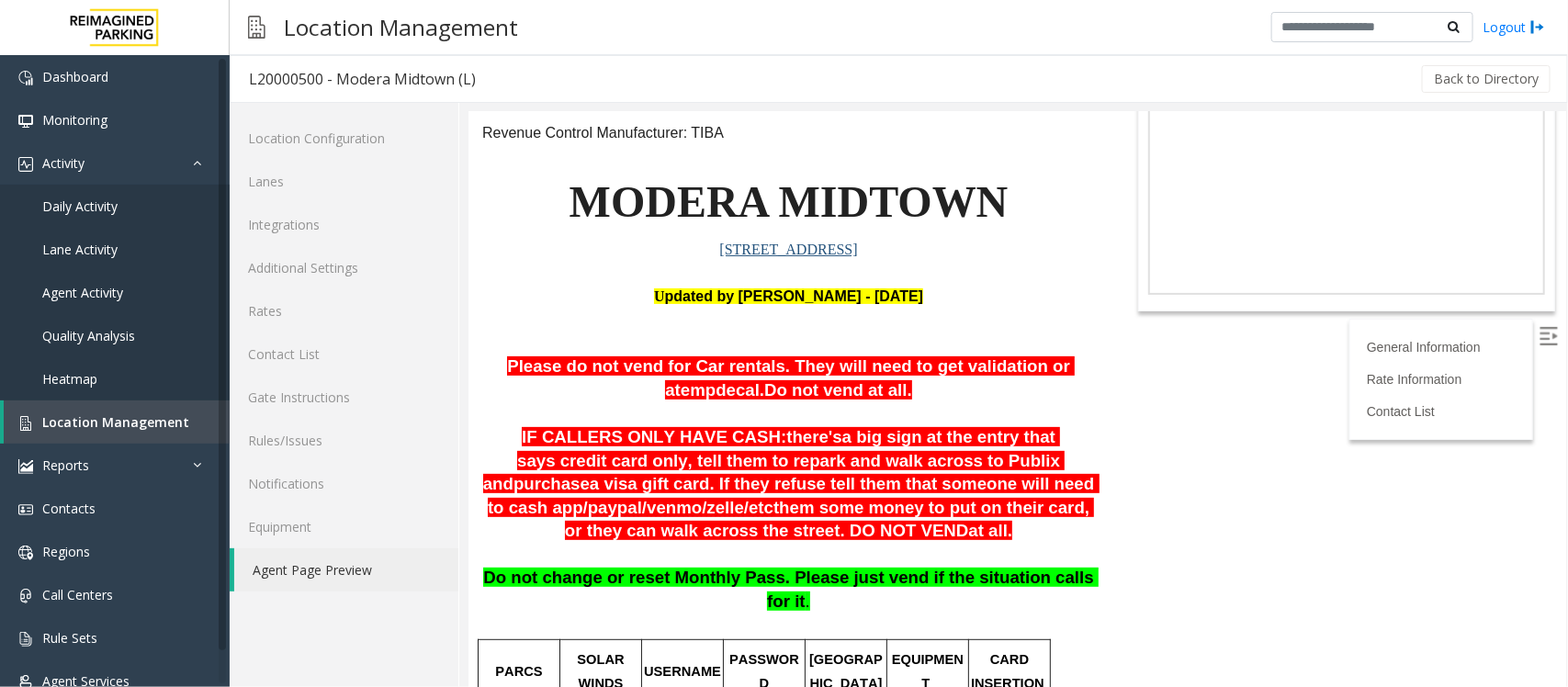scroll, scrollTop: 659, scrollLeft: 0, axis: vertical 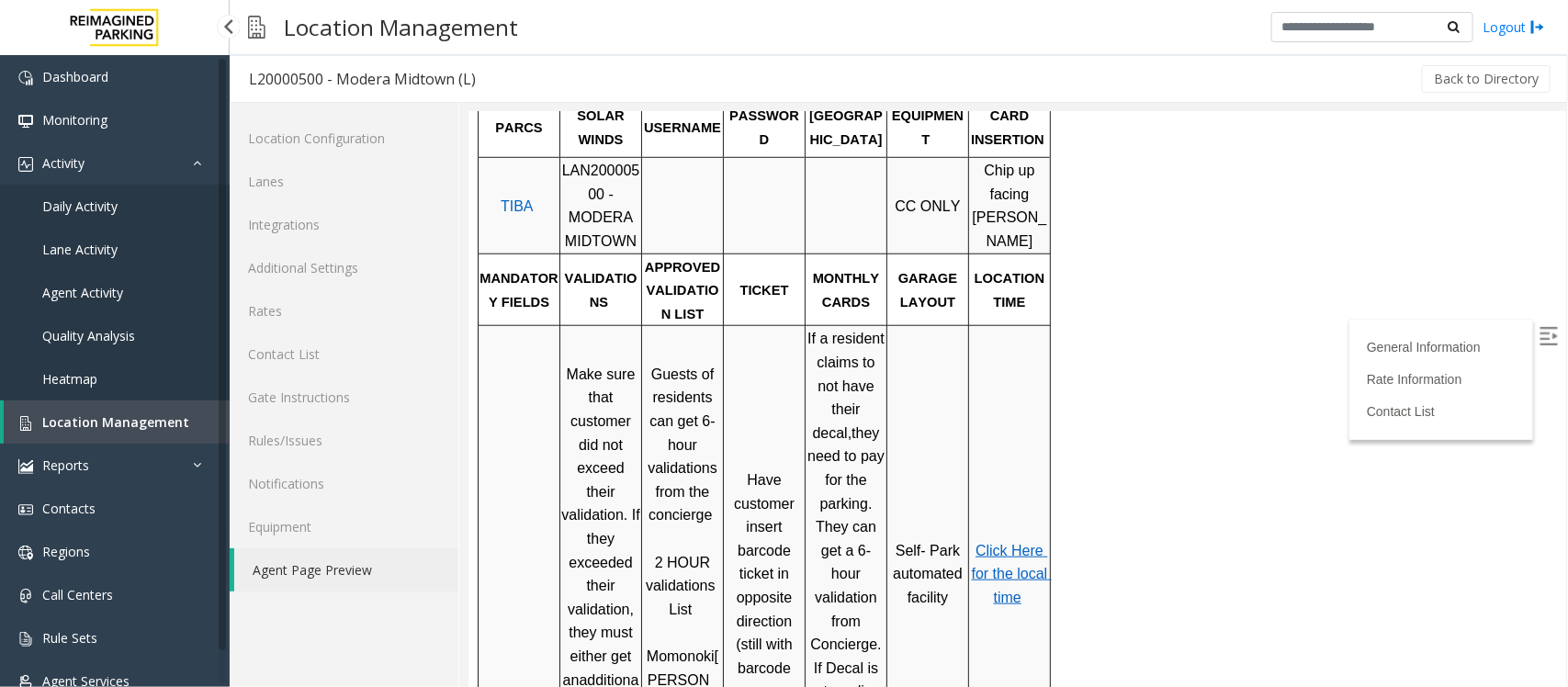 click on "Location Management" at bounding box center (116, 422) 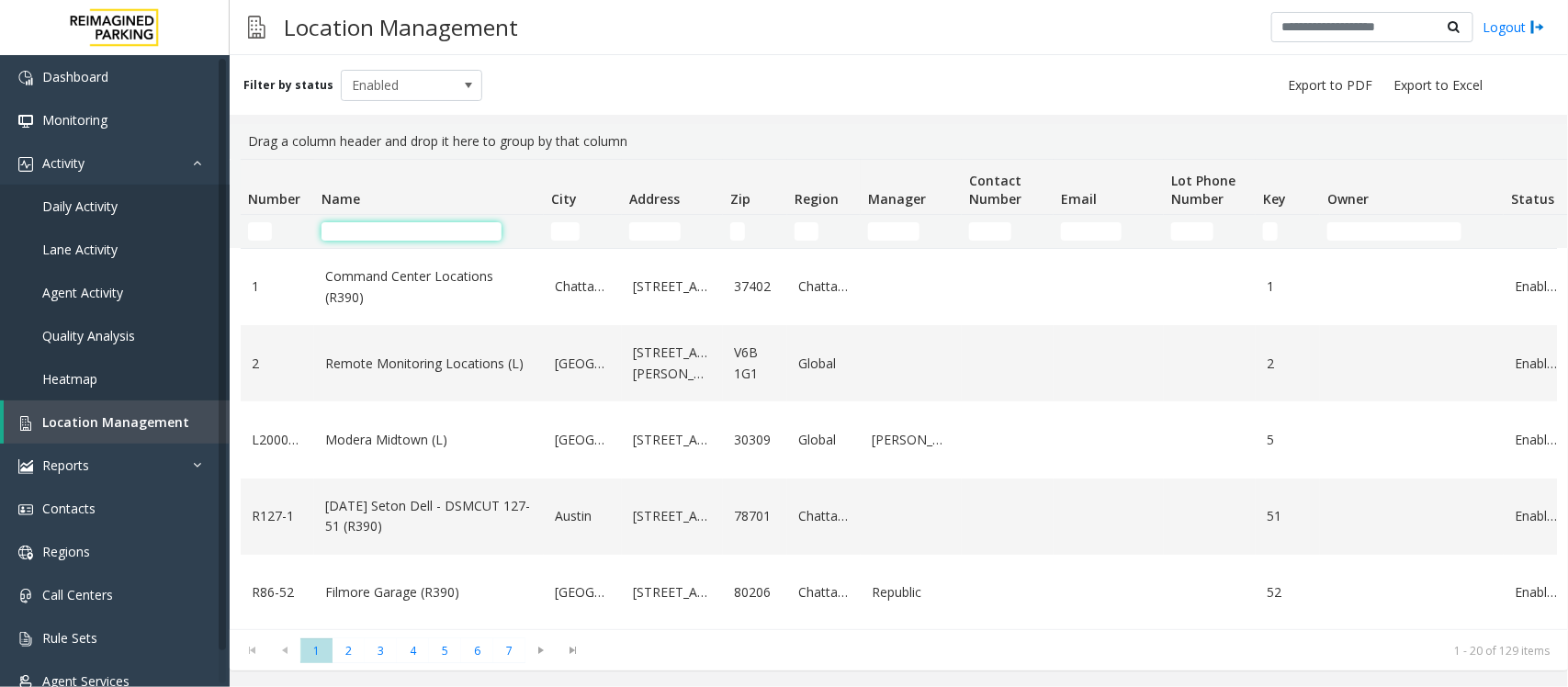 click 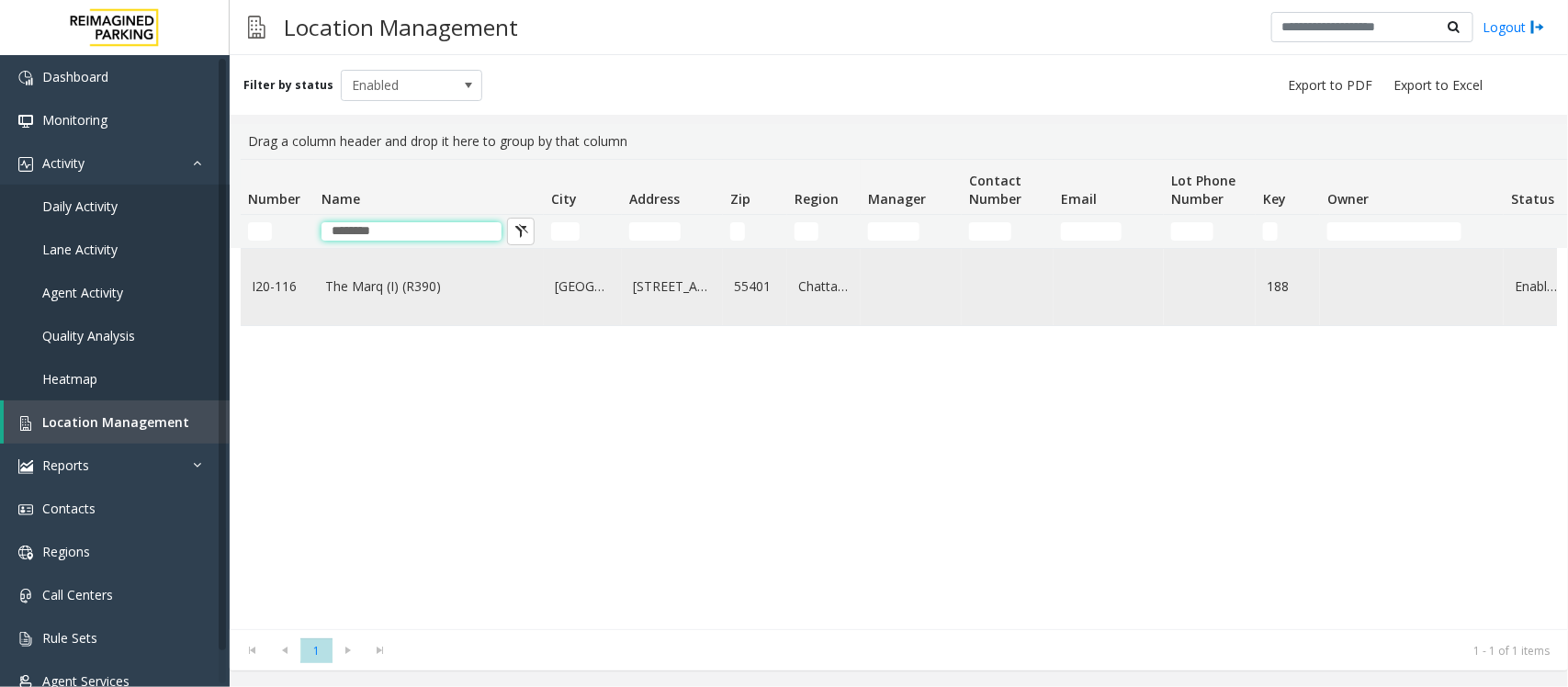 type on "********" 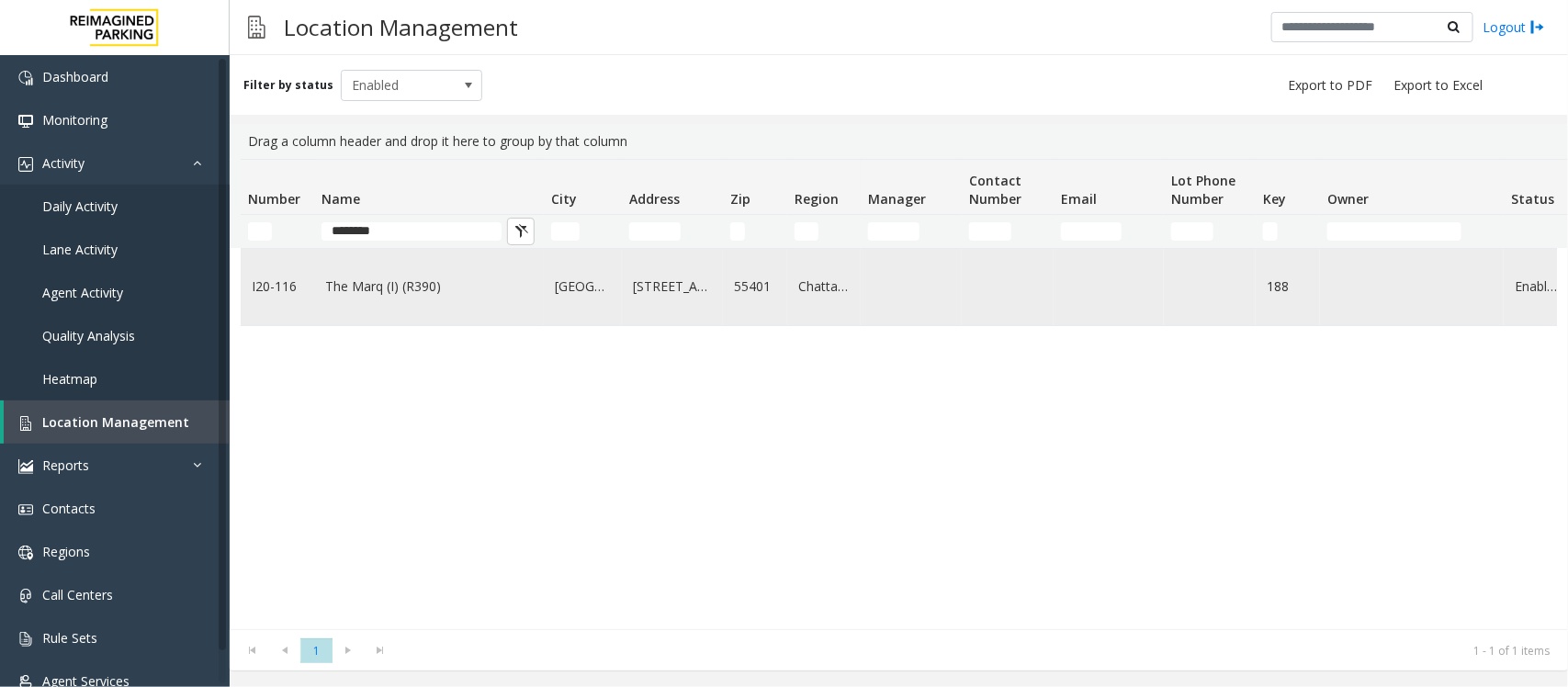 click on "The Marq (I) (R390)" 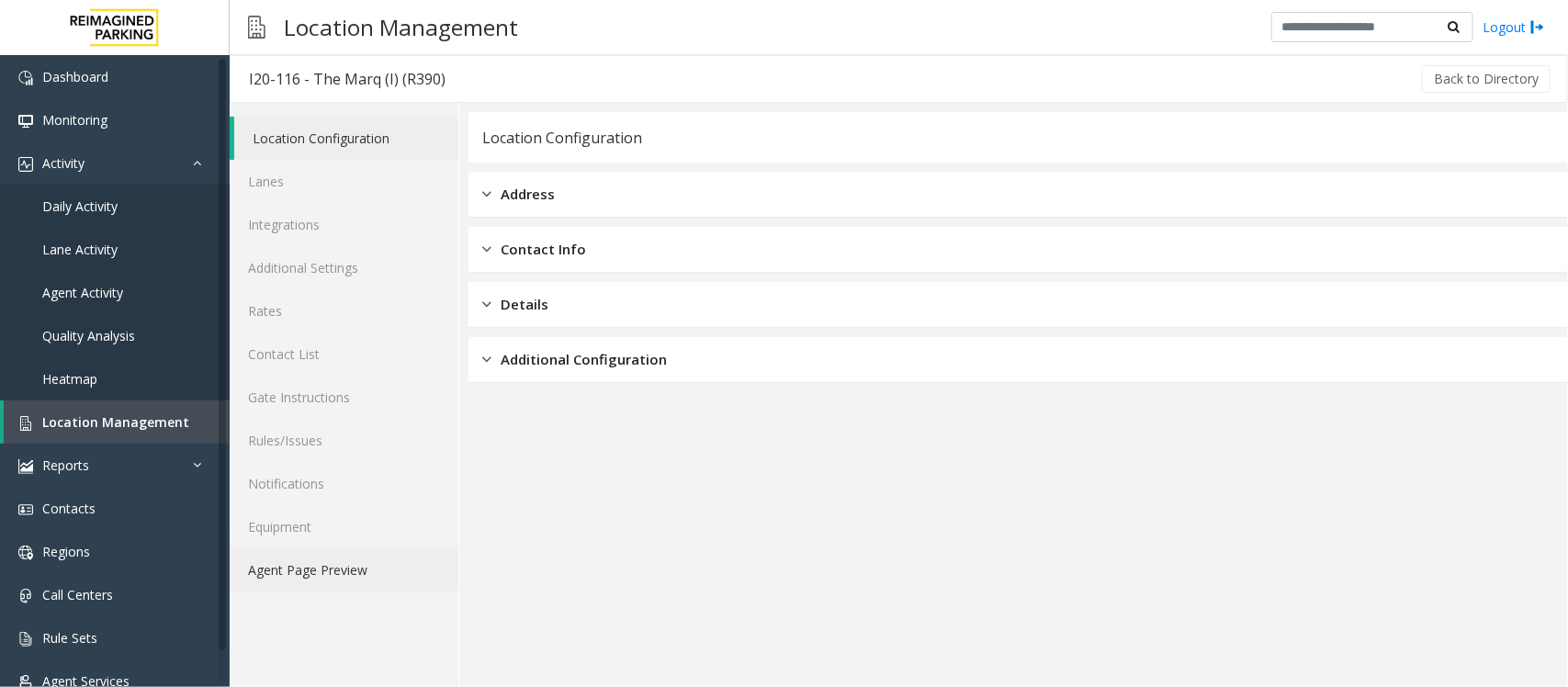 click on "Agent Page Preview" 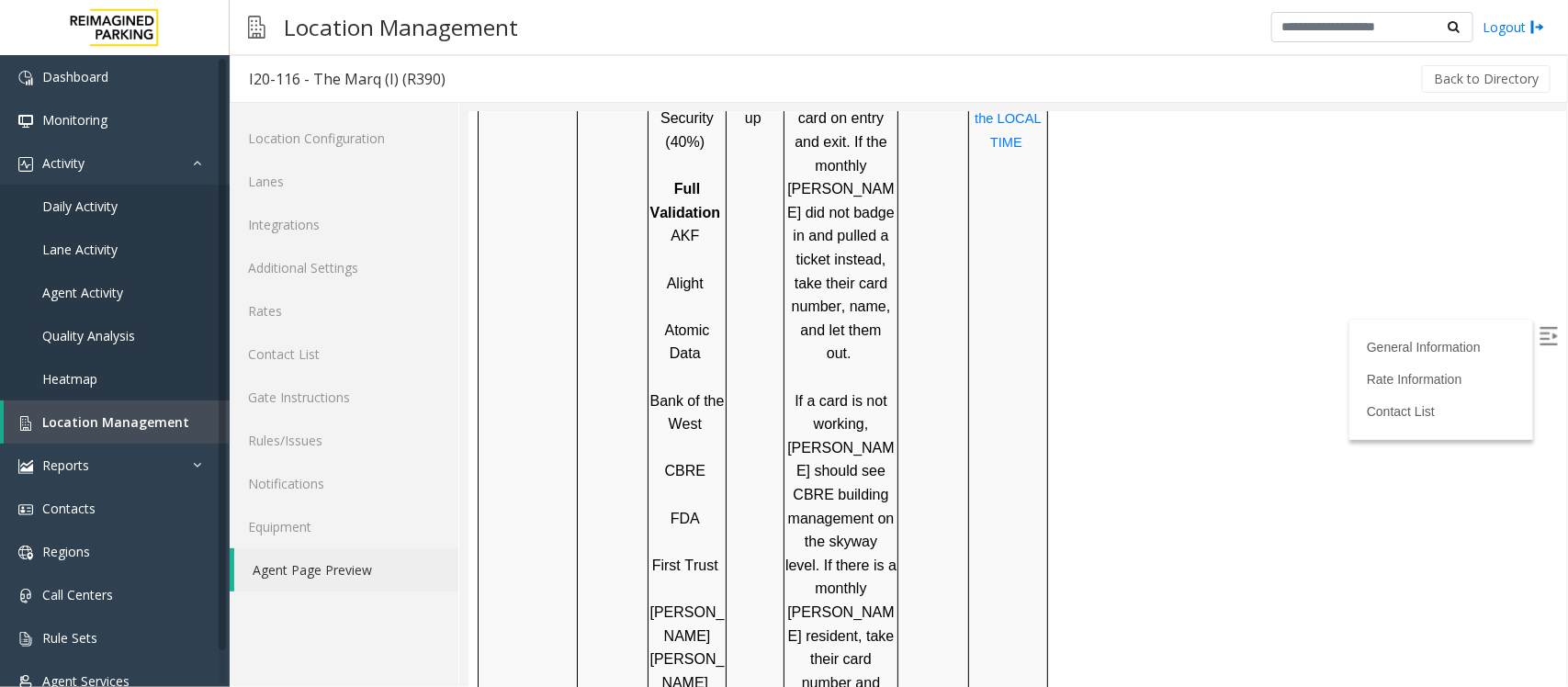 scroll, scrollTop: 1875, scrollLeft: 0, axis: vertical 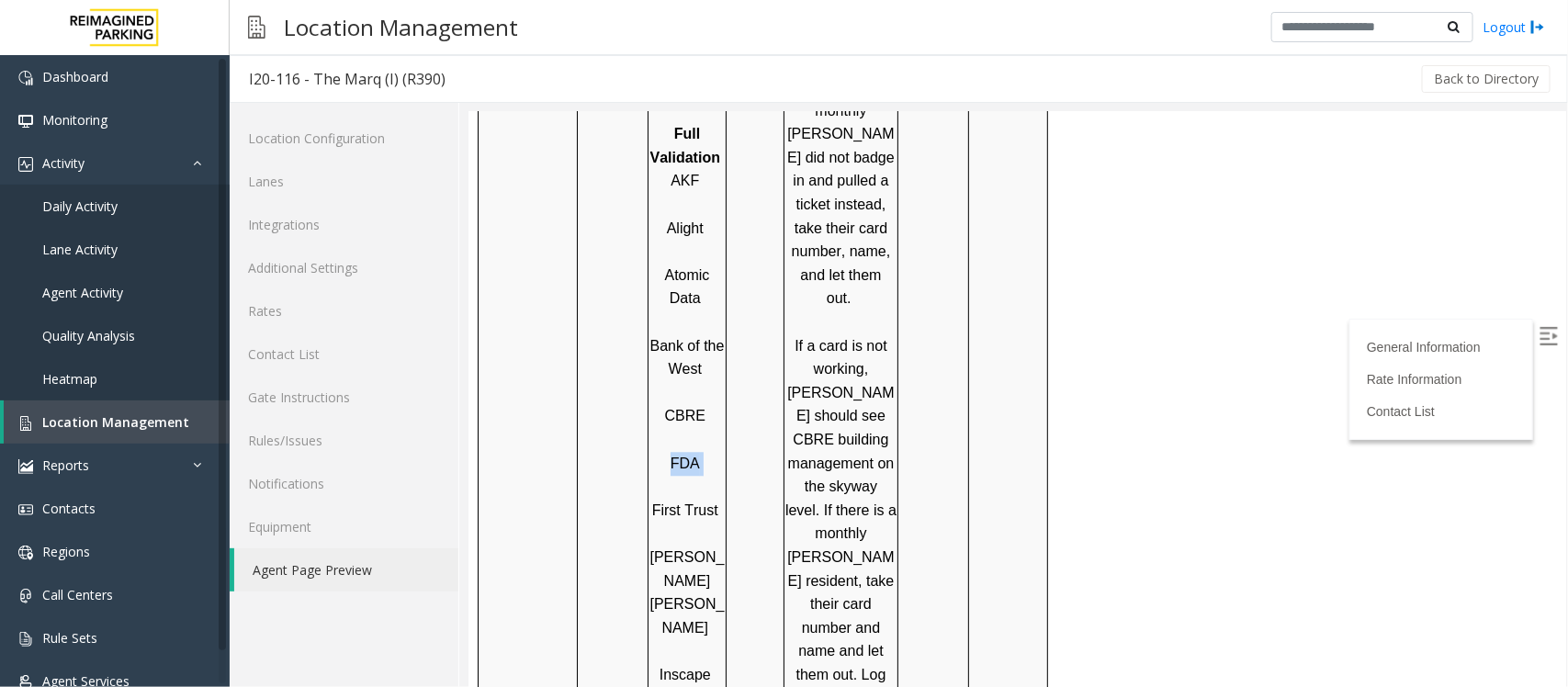 drag, startPoint x: 662, startPoint y: 325, endPoint x: 714, endPoint y: 327, distance: 52.0384 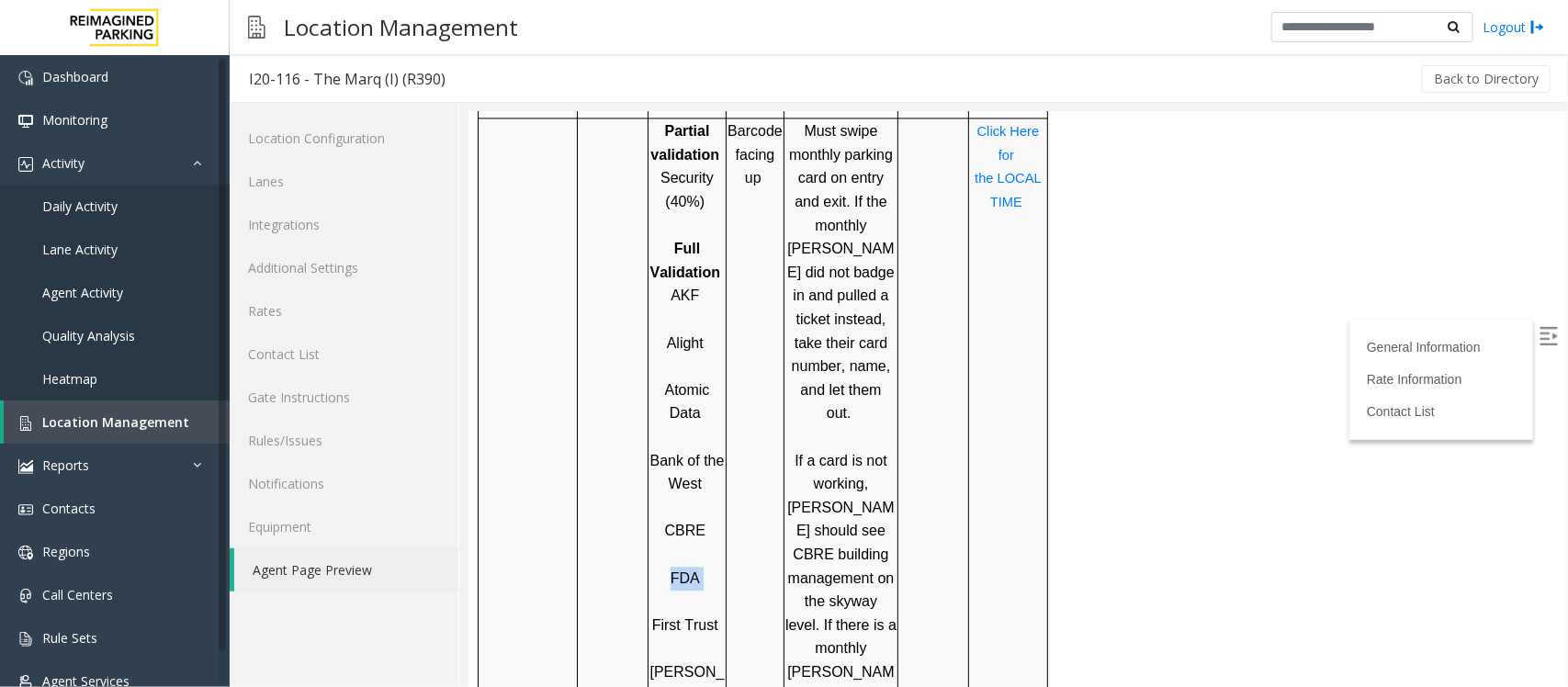 scroll, scrollTop: 1646, scrollLeft: 0, axis: vertical 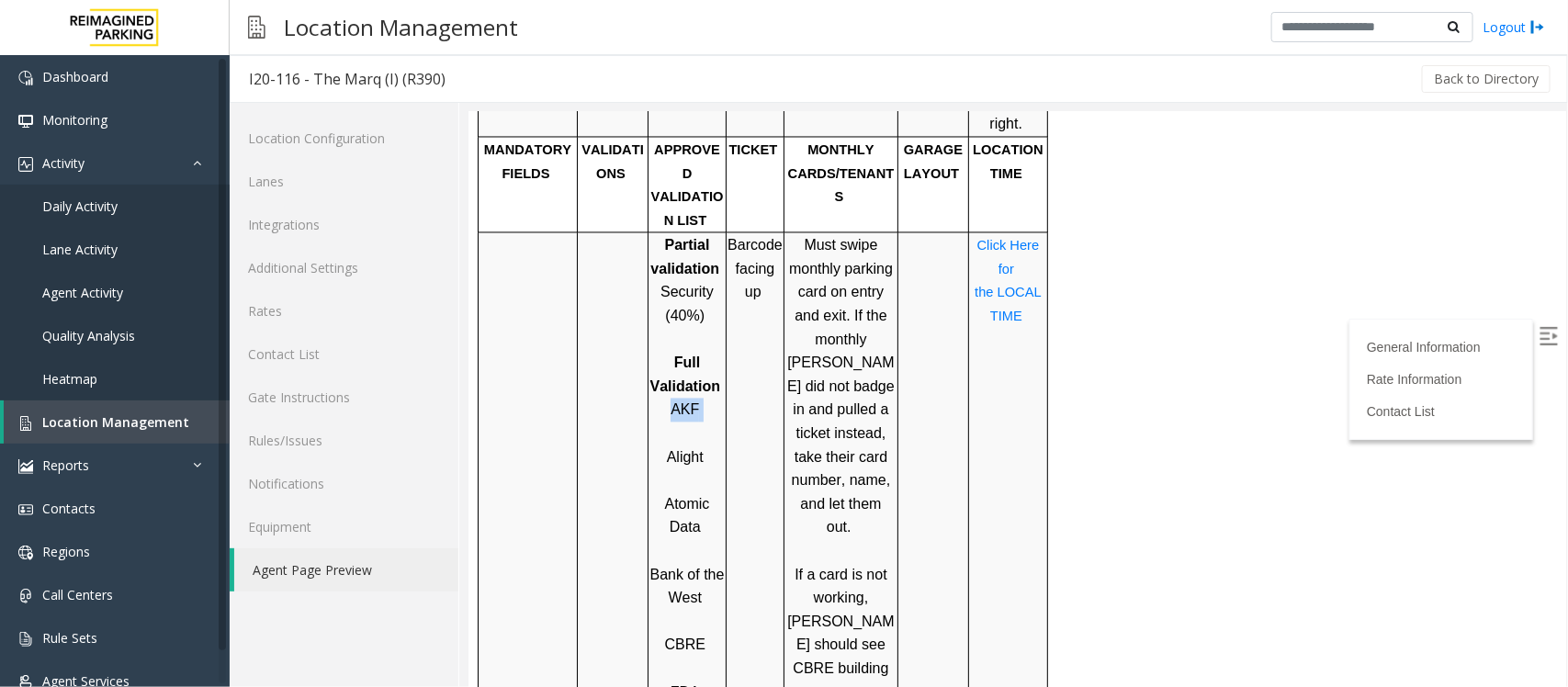 drag, startPoint x: 674, startPoint y: 274, endPoint x: 703, endPoint y: 274, distance: 29 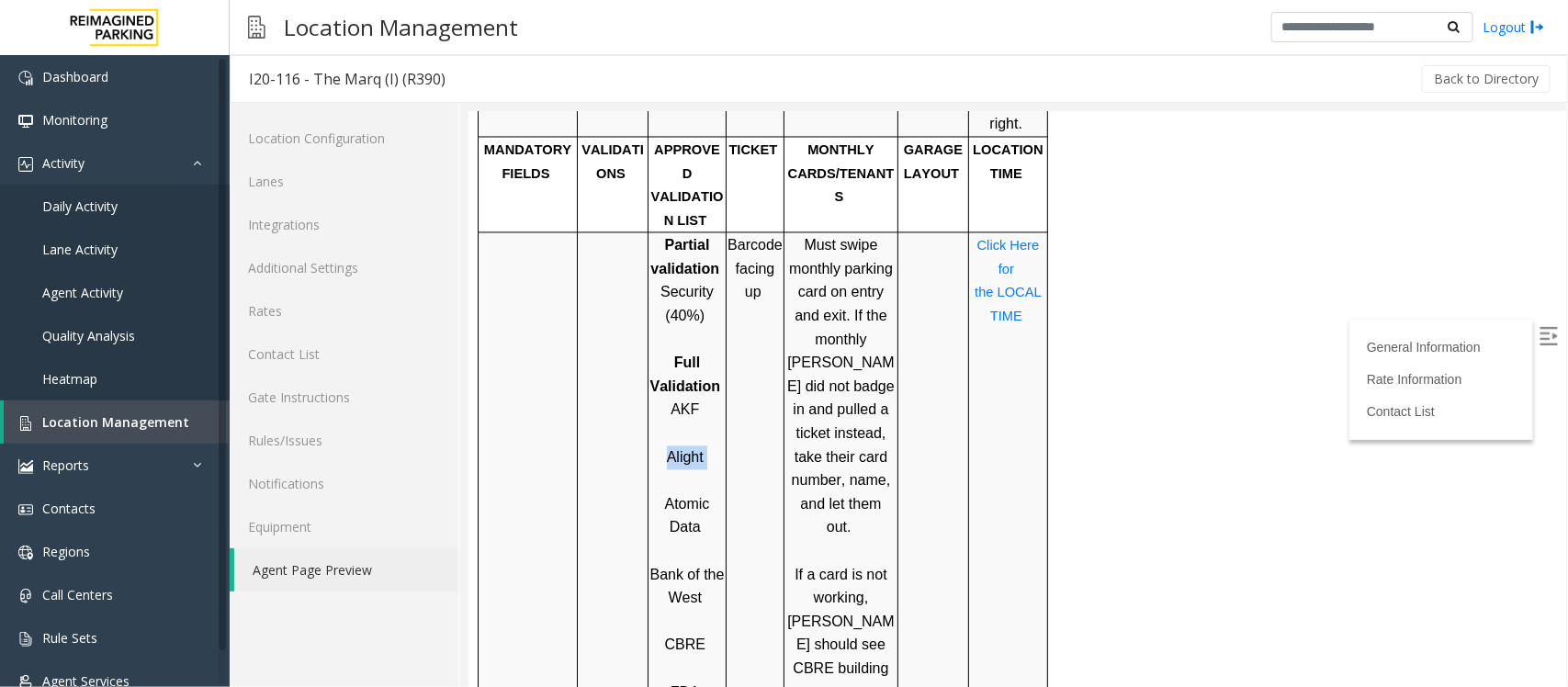 drag, startPoint x: 662, startPoint y: 320, endPoint x: 706, endPoint y: 320, distance: 44 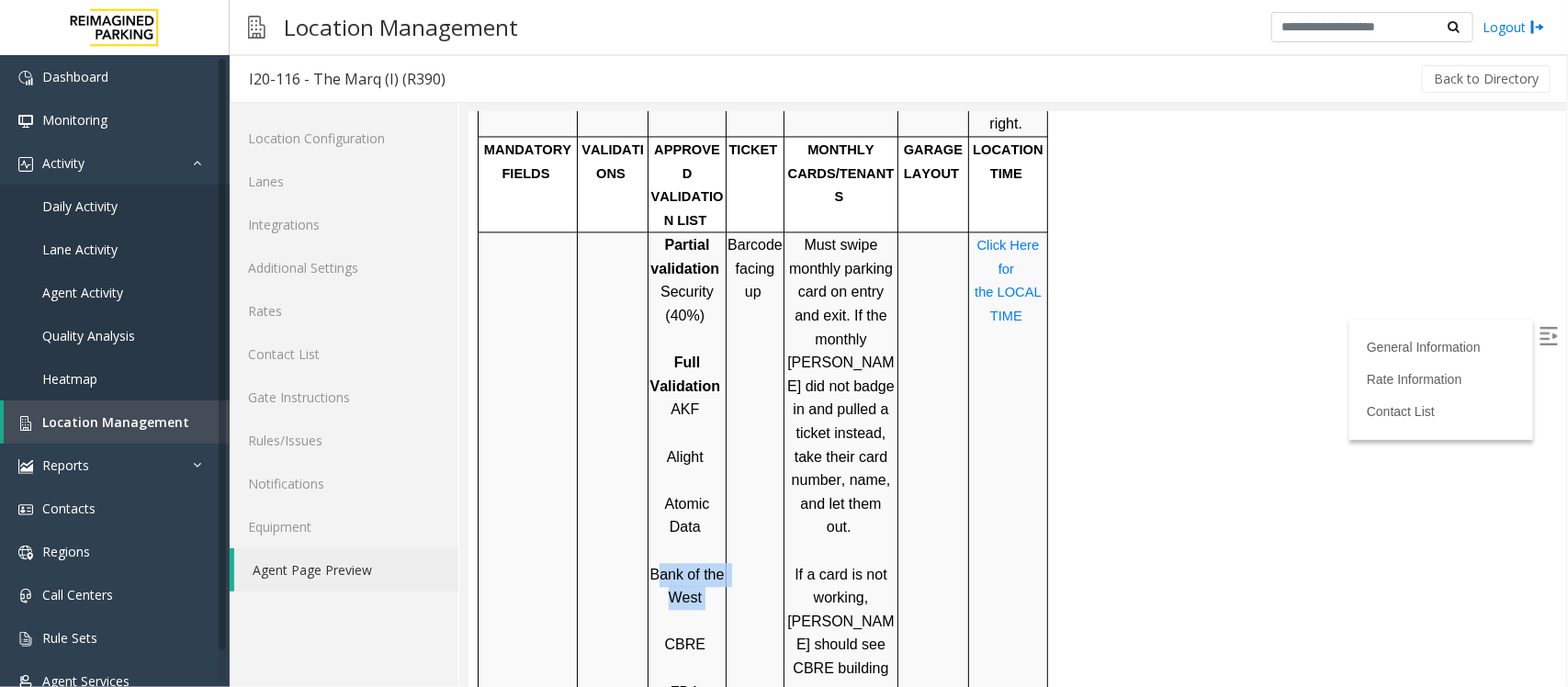 drag, startPoint x: 708, startPoint y: 462, endPoint x: 659, endPoint y: 439, distance: 54.1295 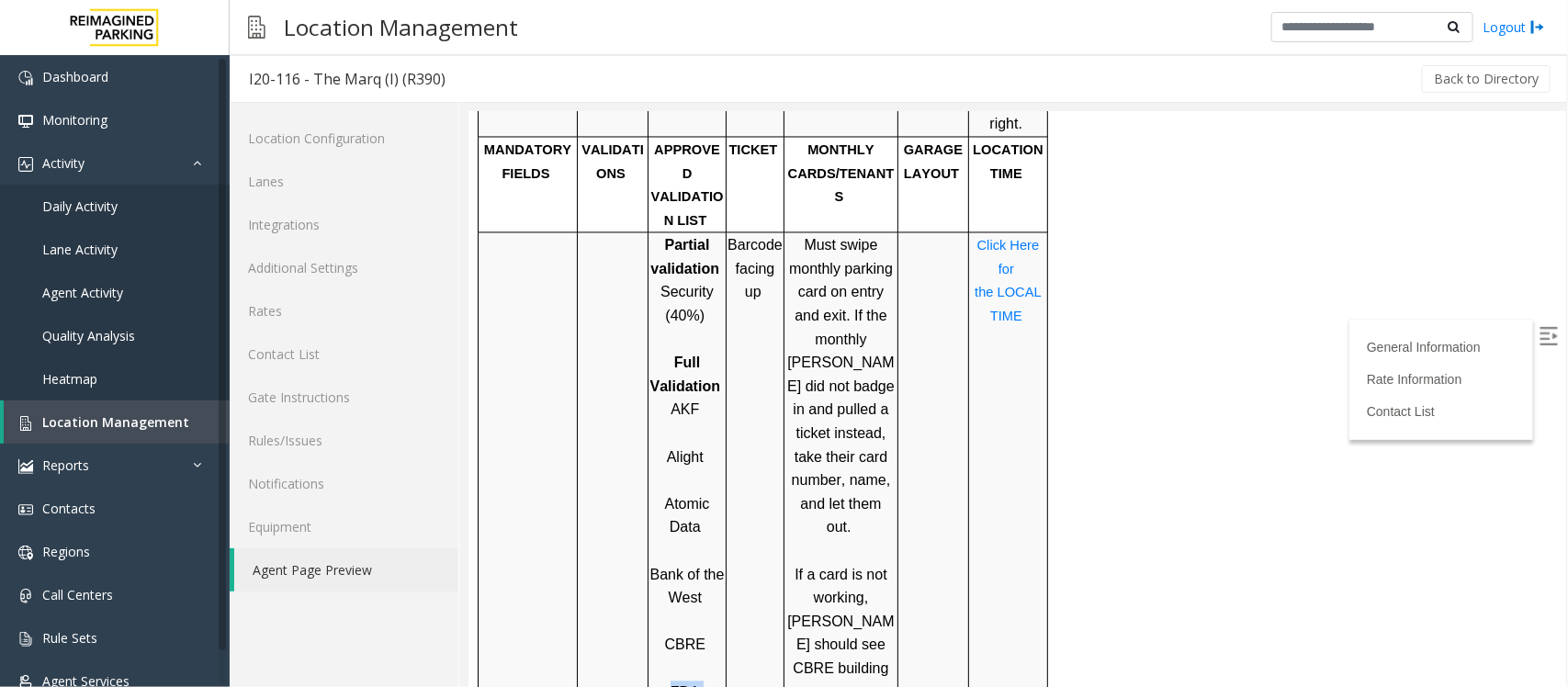 drag, startPoint x: 708, startPoint y: 555, endPoint x: 660, endPoint y: 555, distance: 48 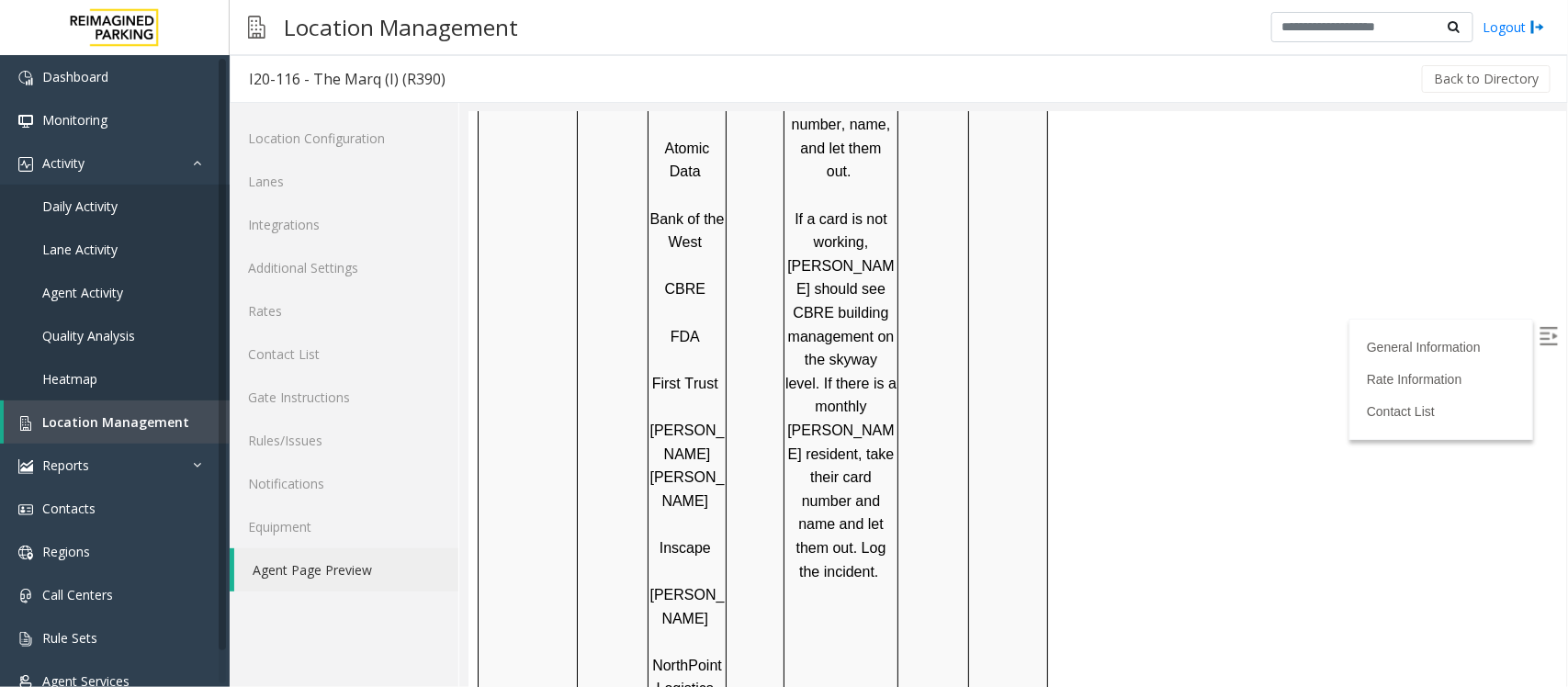 scroll, scrollTop: 2348, scrollLeft: 0, axis: vertical 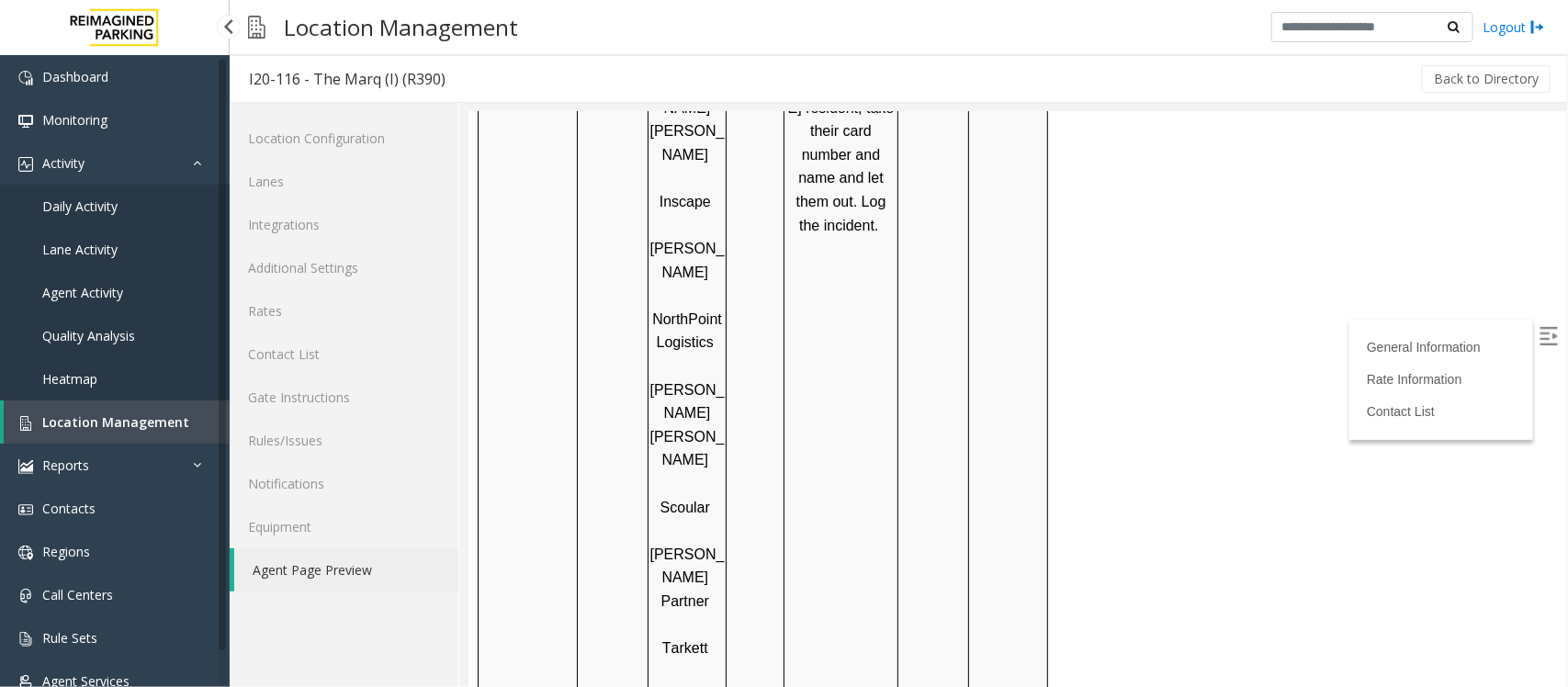 click on "Location Management" at bounding box center [116, 422] 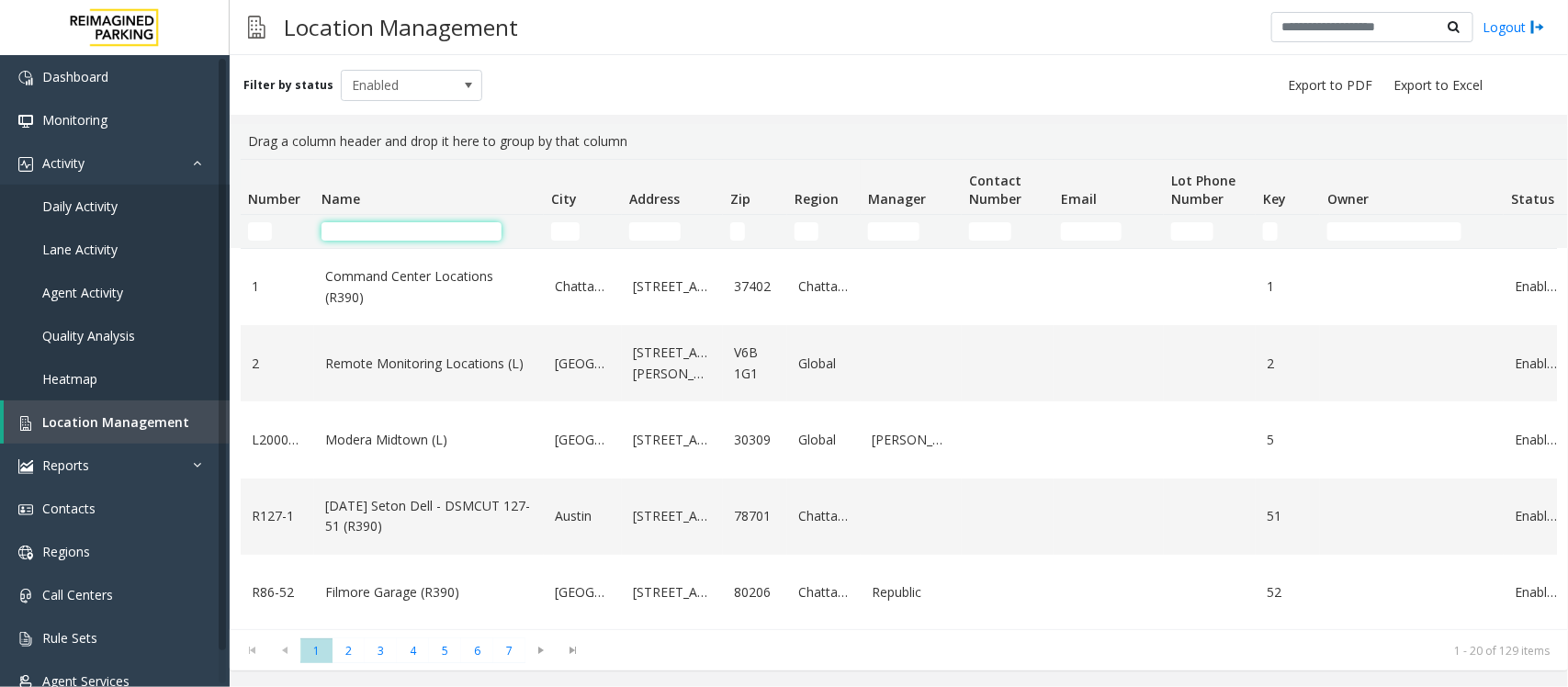 click 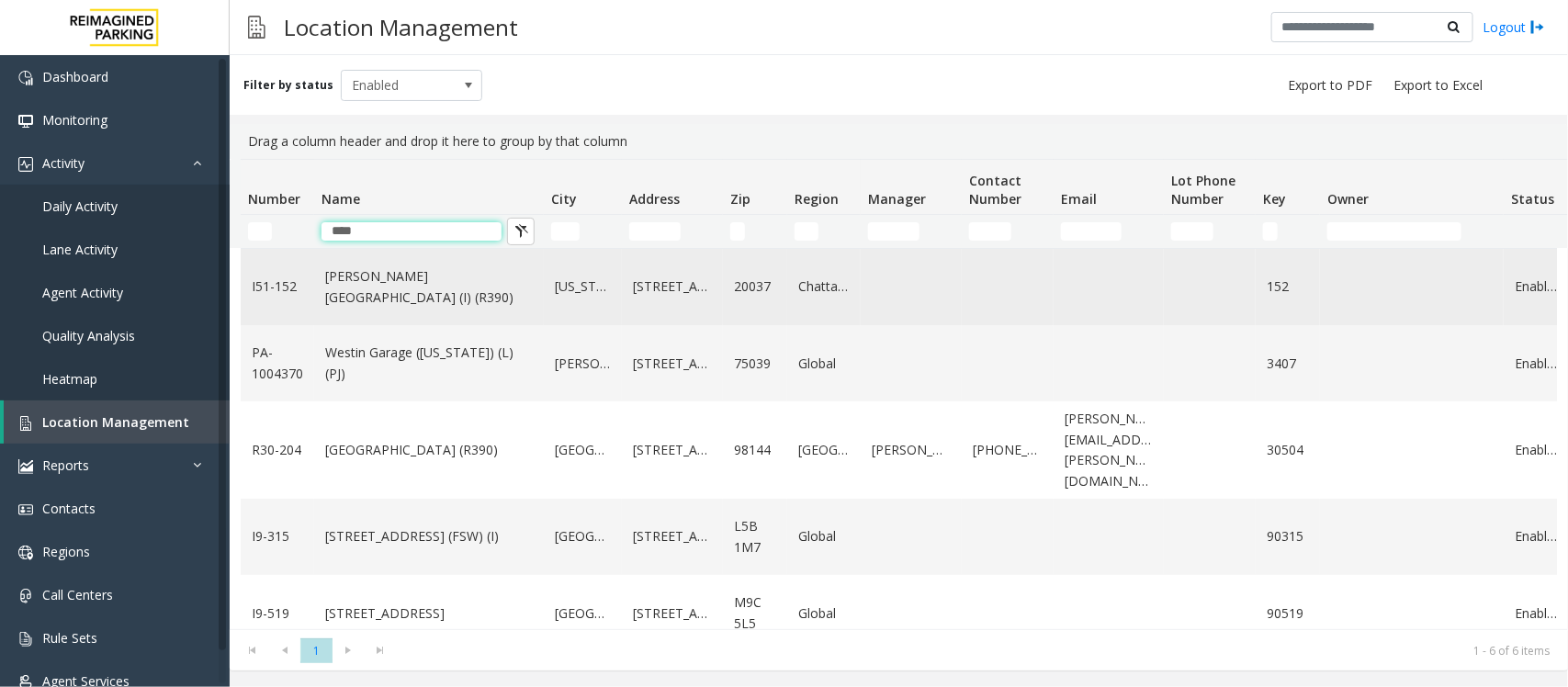 type on "****" 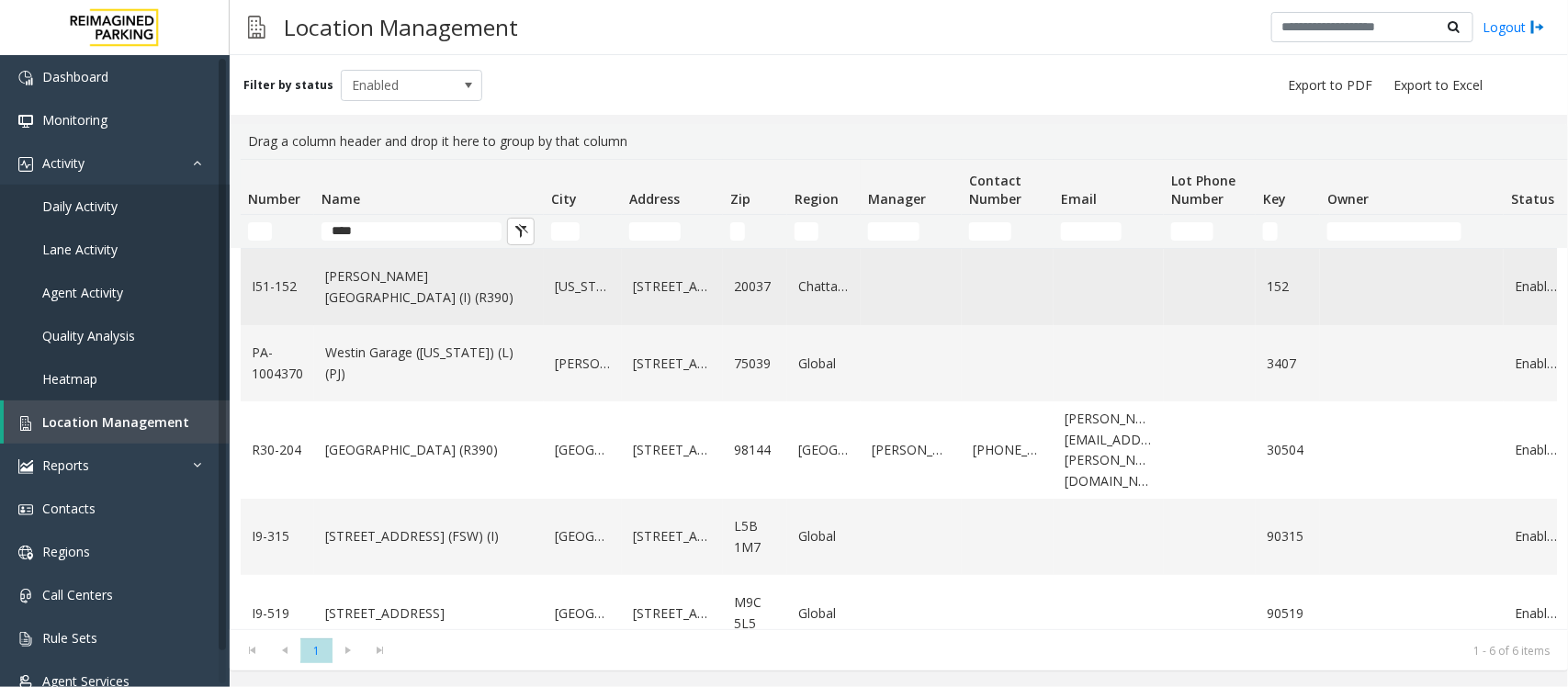 click on "[PERSON_NAME][GEOGRAPHIC_DATA] (I) (R390)" 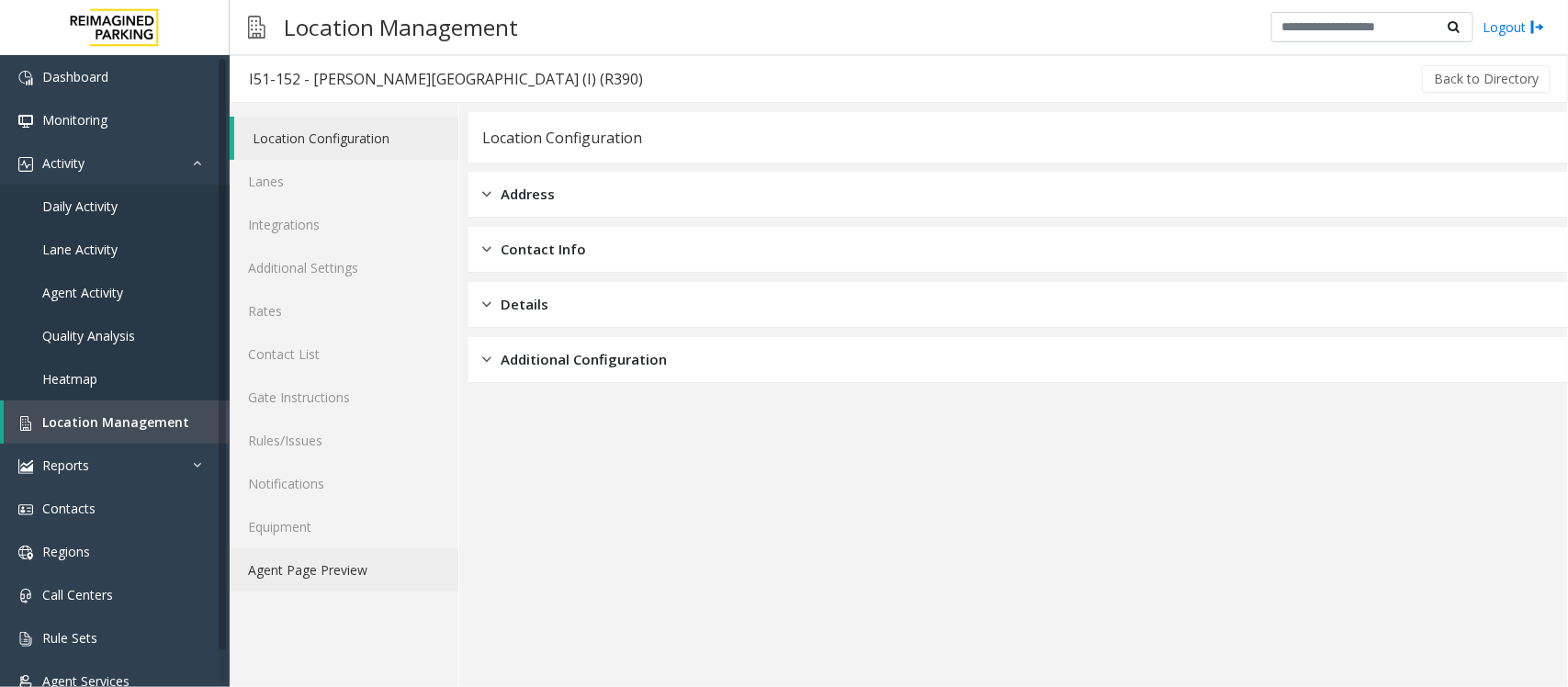 click on "Agent Page Preview" 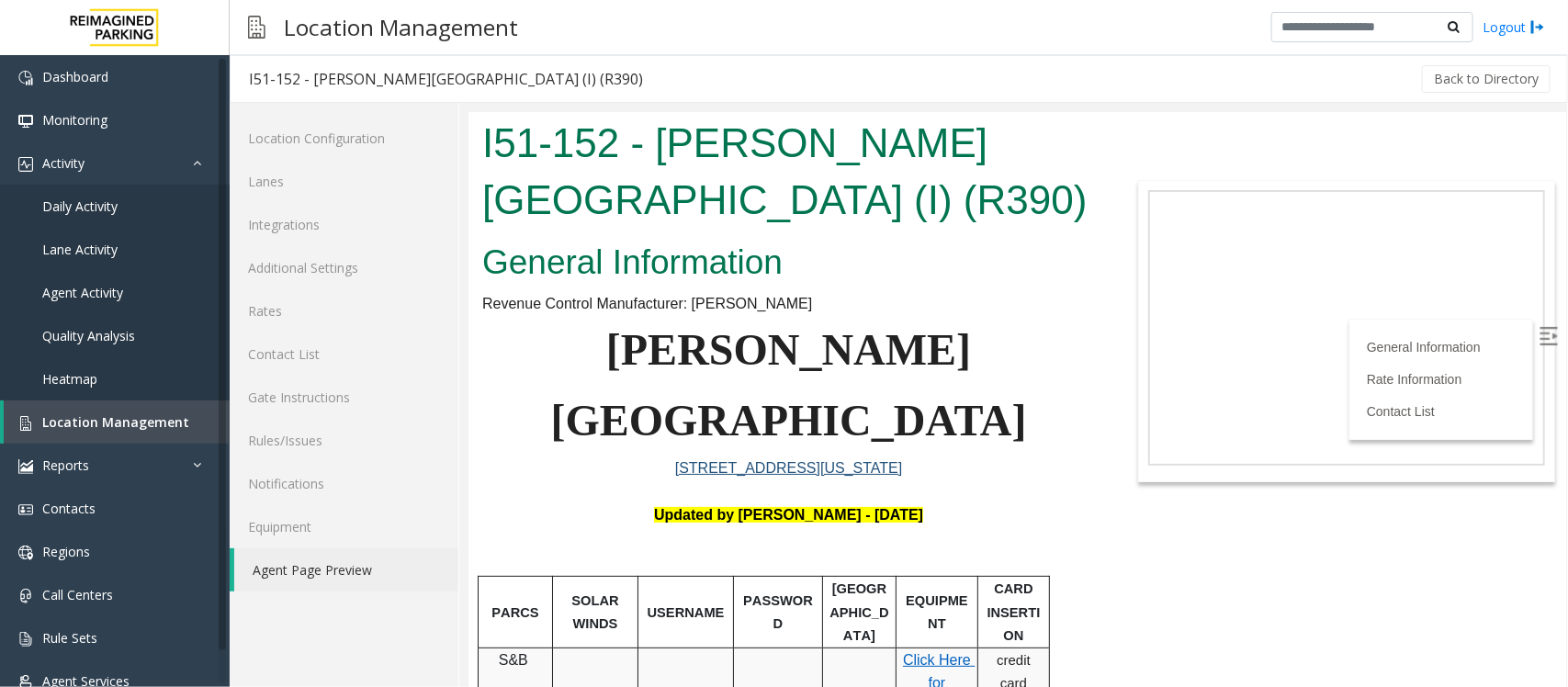 scroll, scrollTop: 952, scrollLeft: 0, axis: vertical 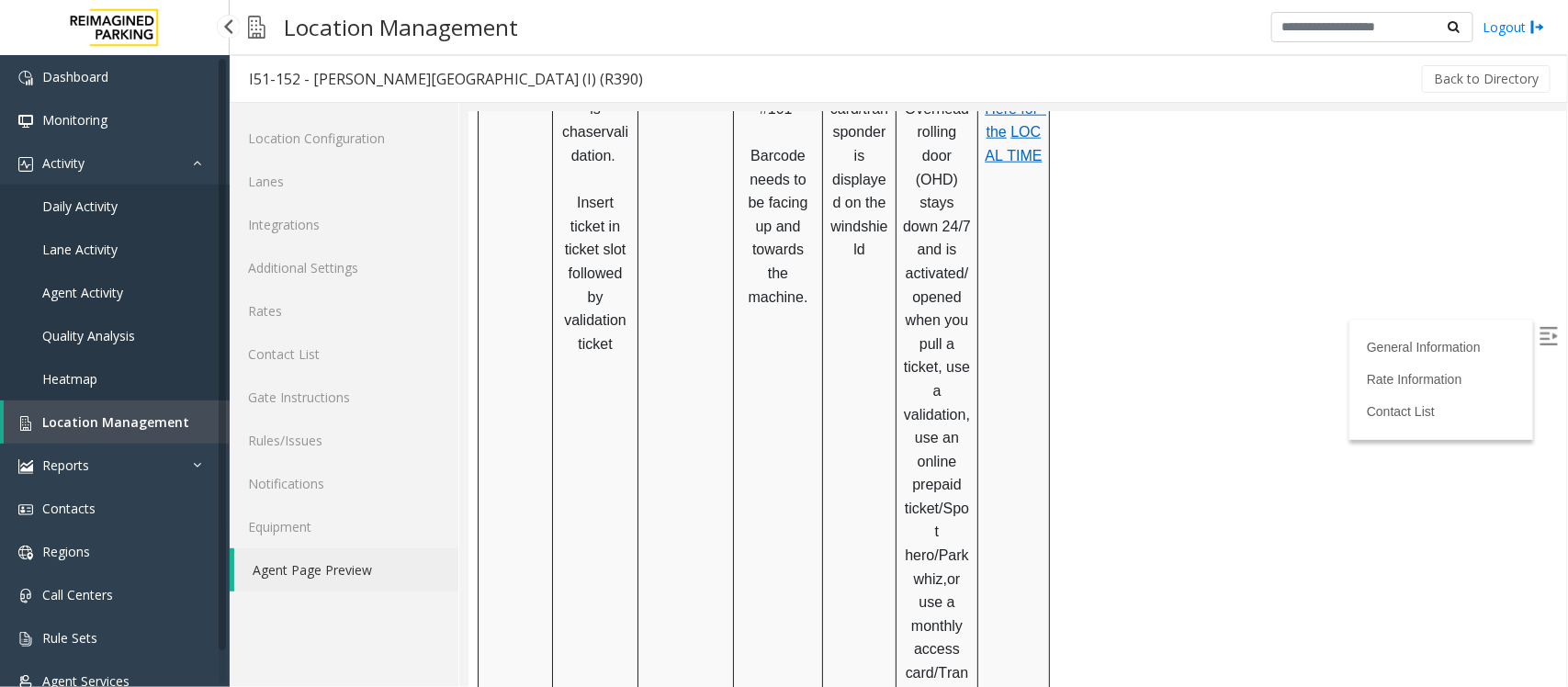 click on "Location Management" at bounding box center [116, 422] 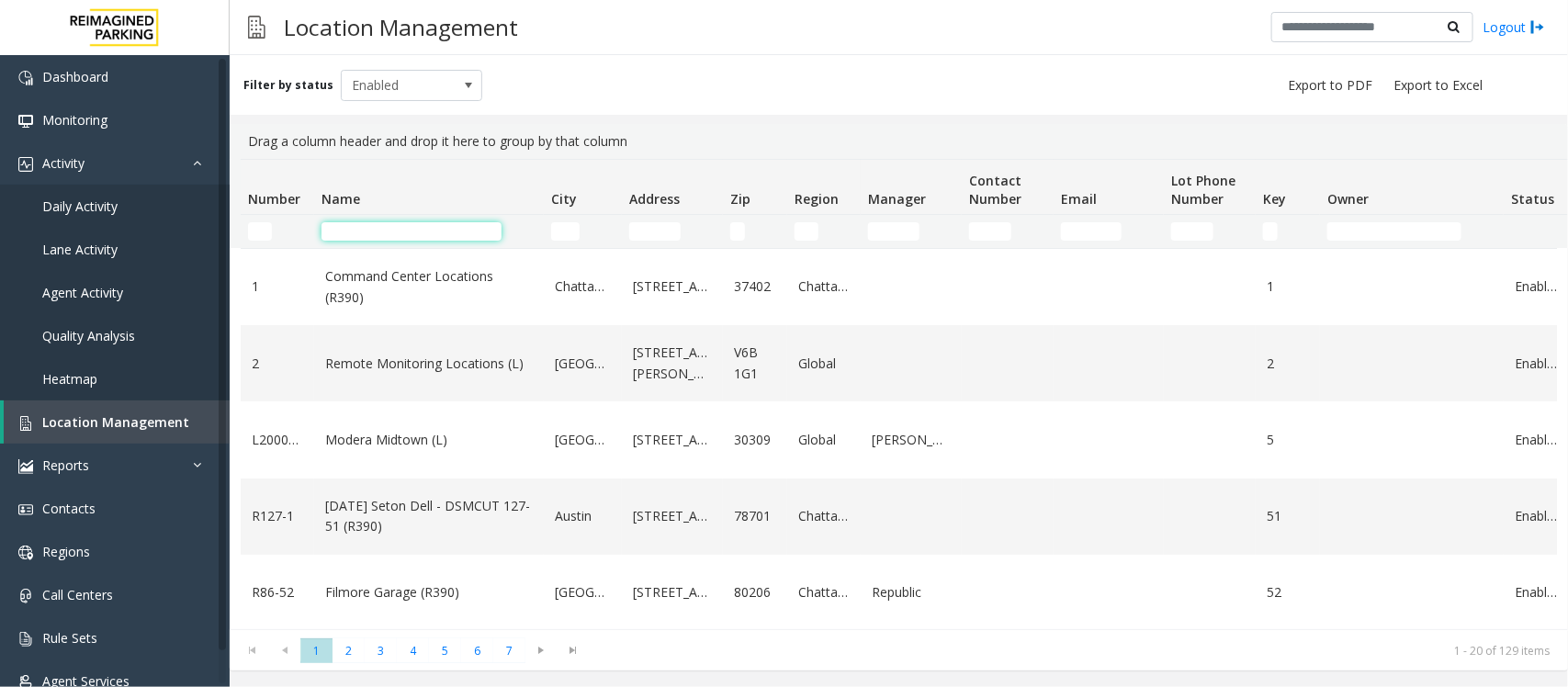 click 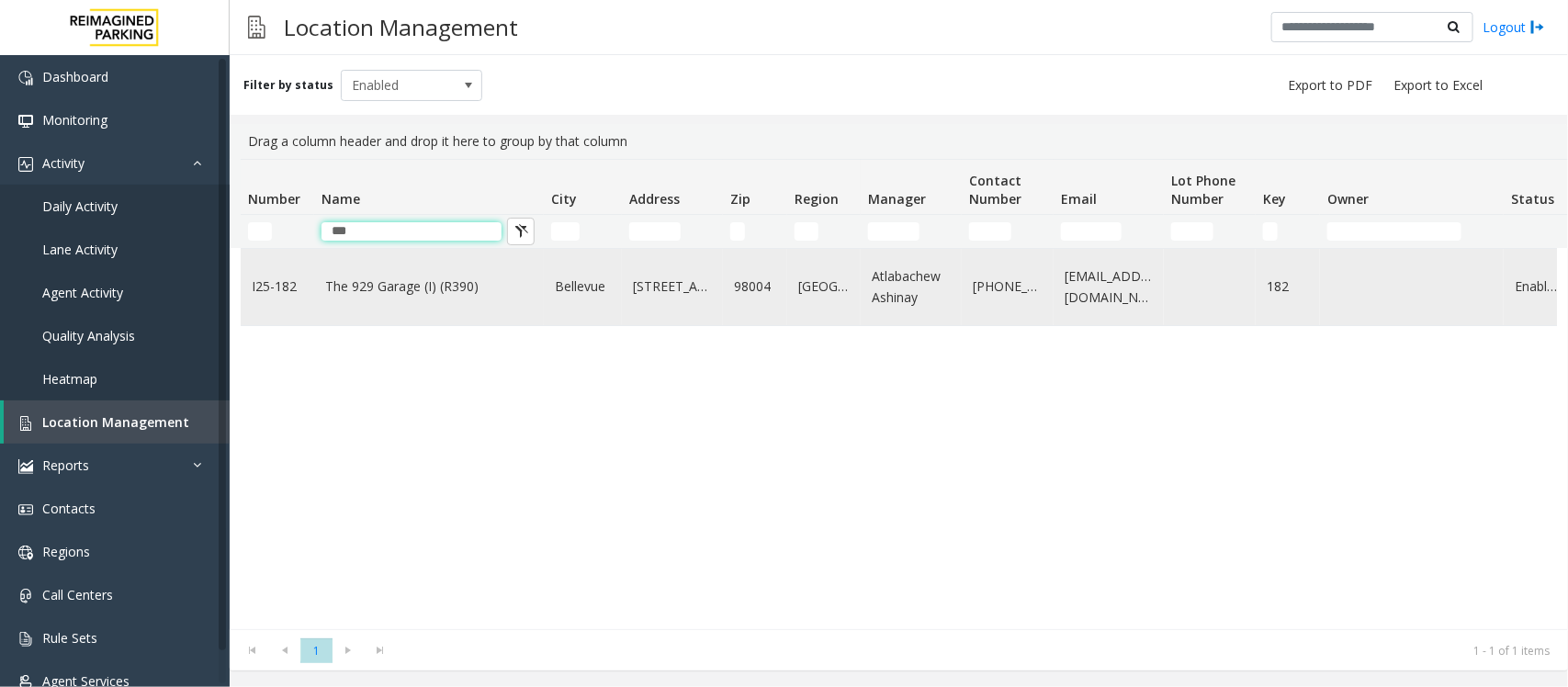 type on "***" 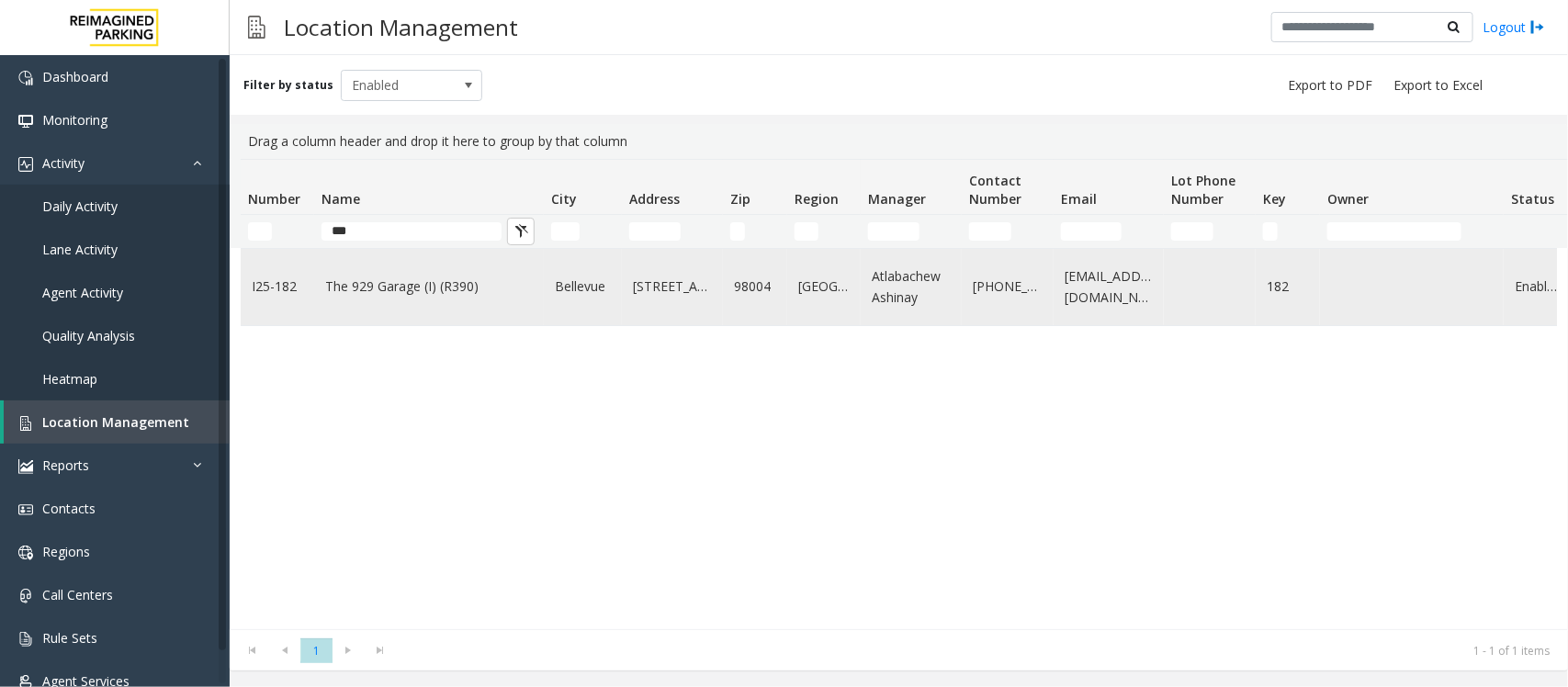 click on "The 929 Garage (I) (R390)" 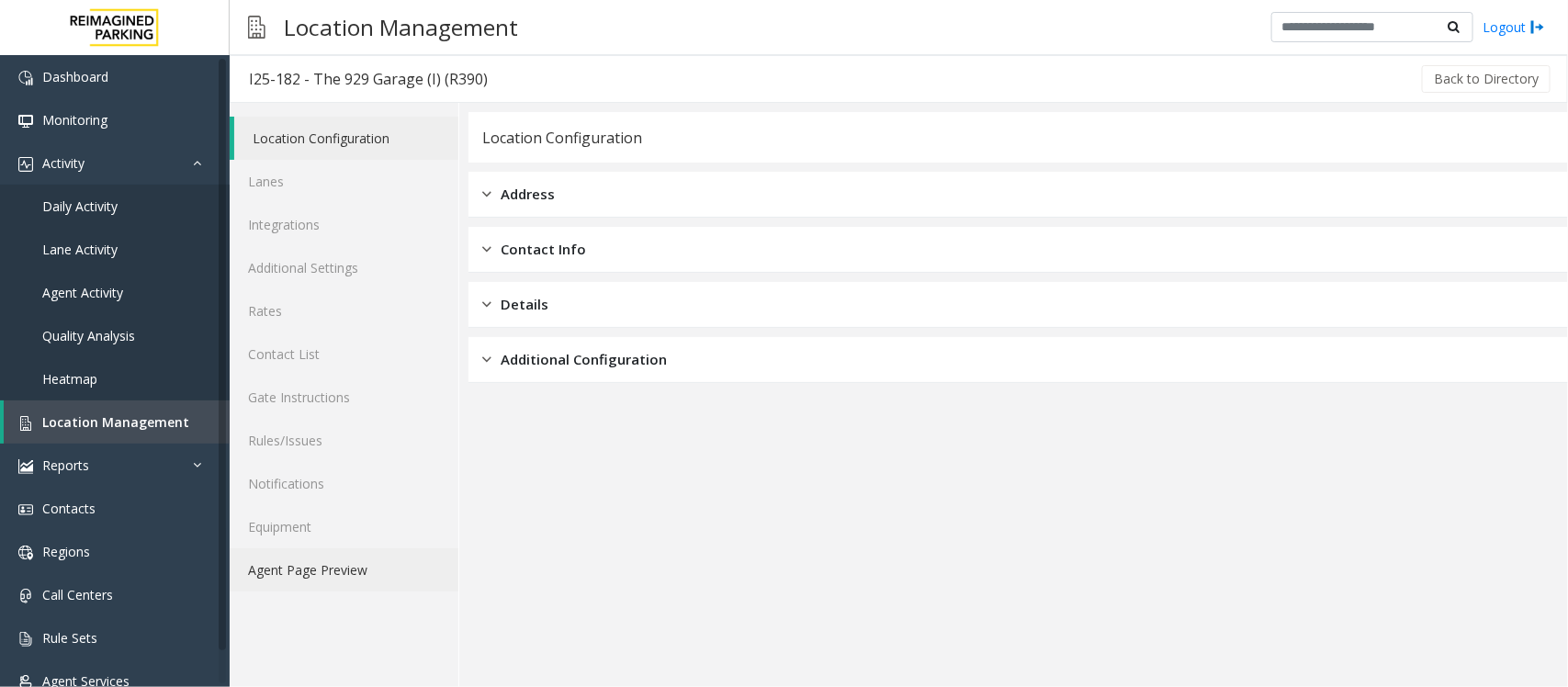 click on "Agent Page Preview" 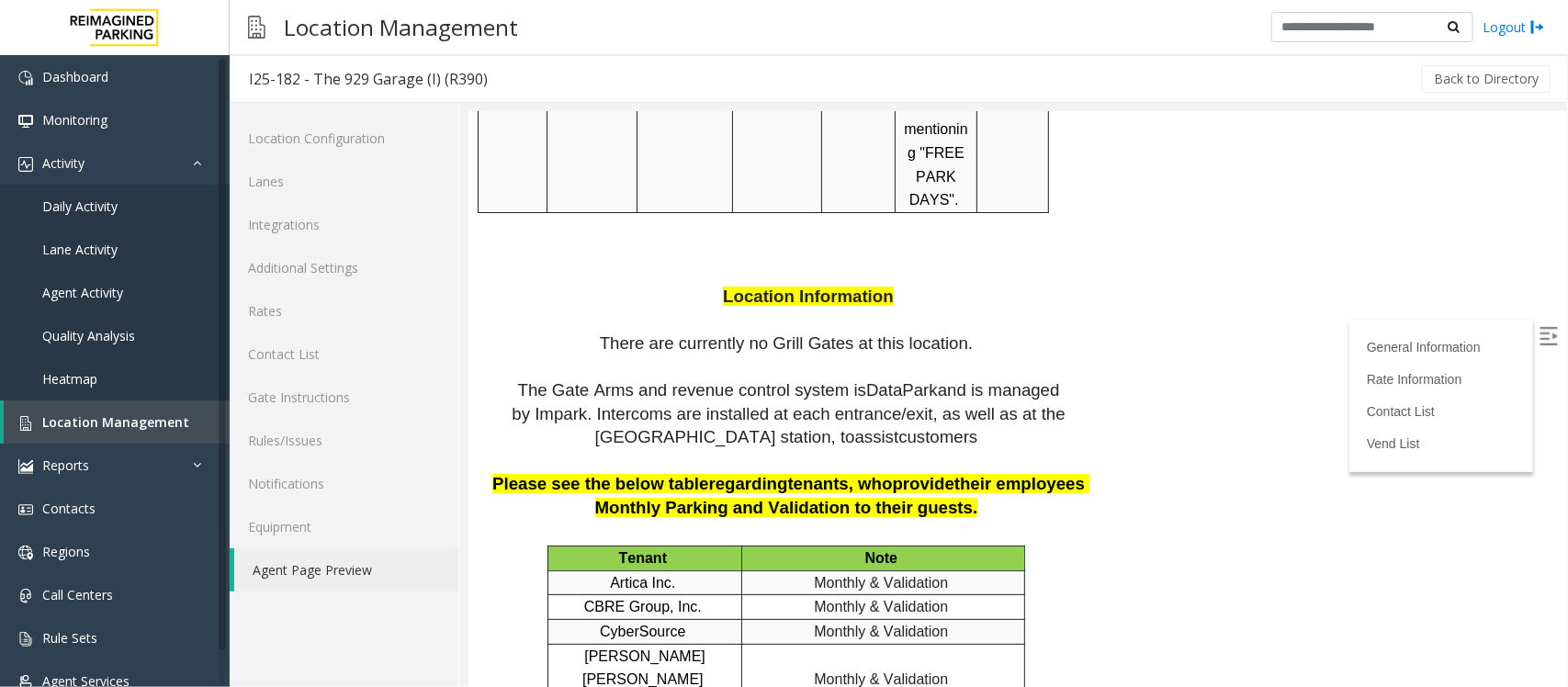 scroll, scrollTop: 3371, scrollLeft: 0, axis: vertical 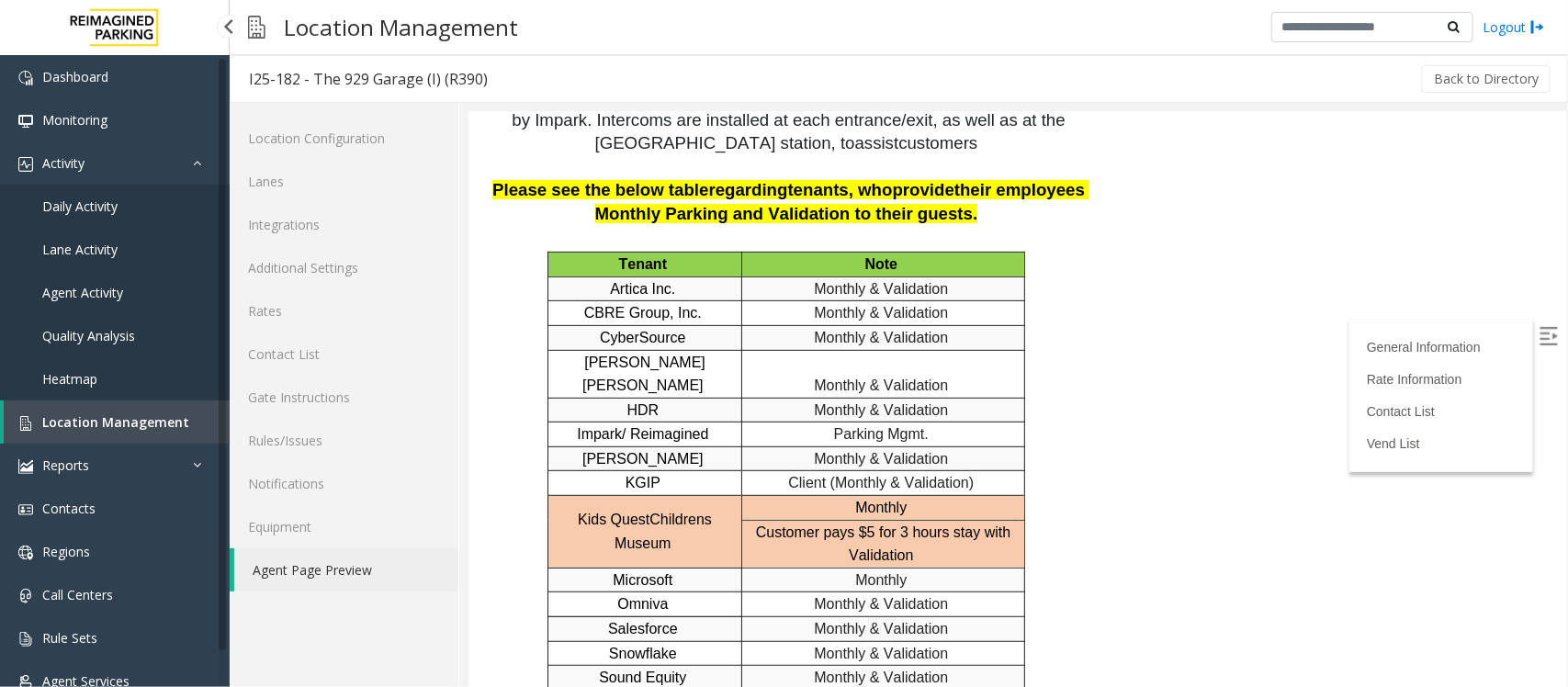 click on "Location Management" at bounding box center (116, 422) 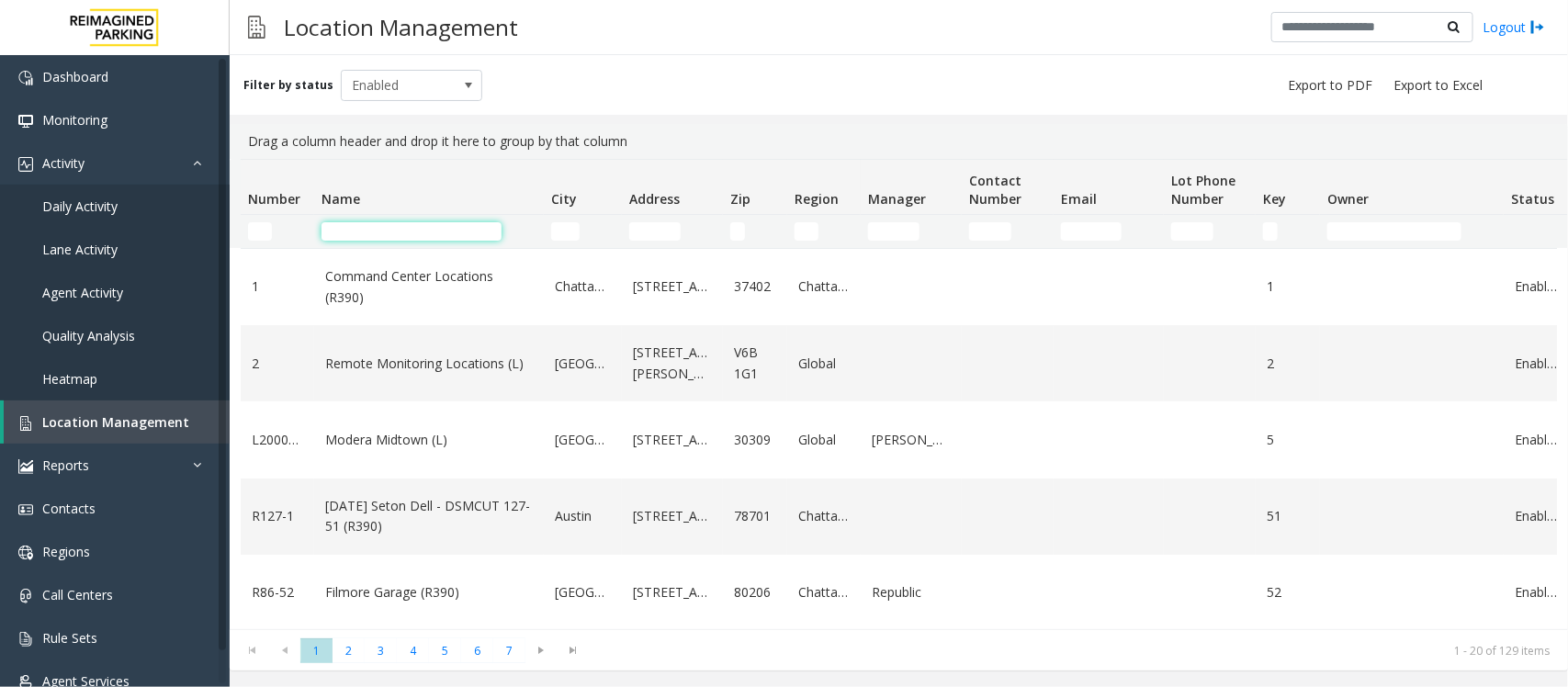 click 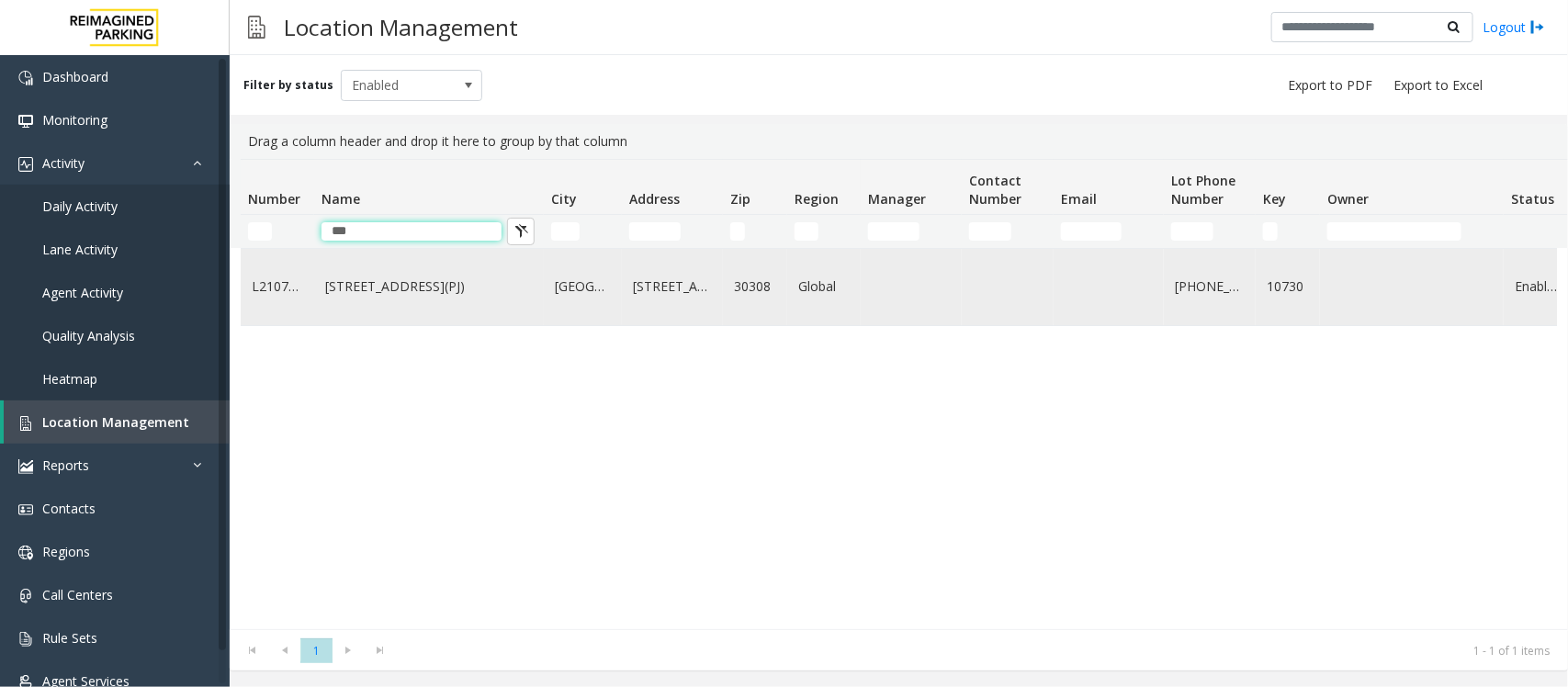 type on "***" 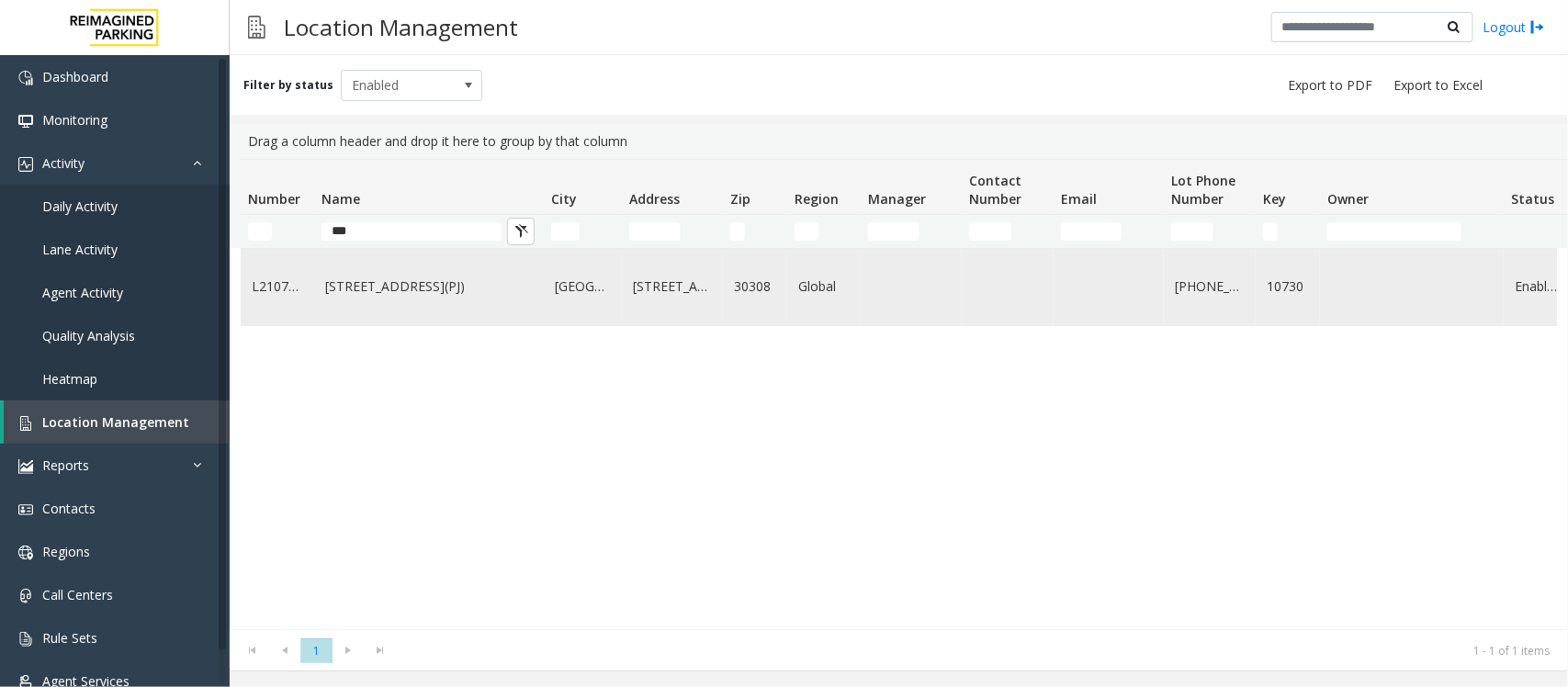 click on "[STREET_ADDRESS](PJ)" 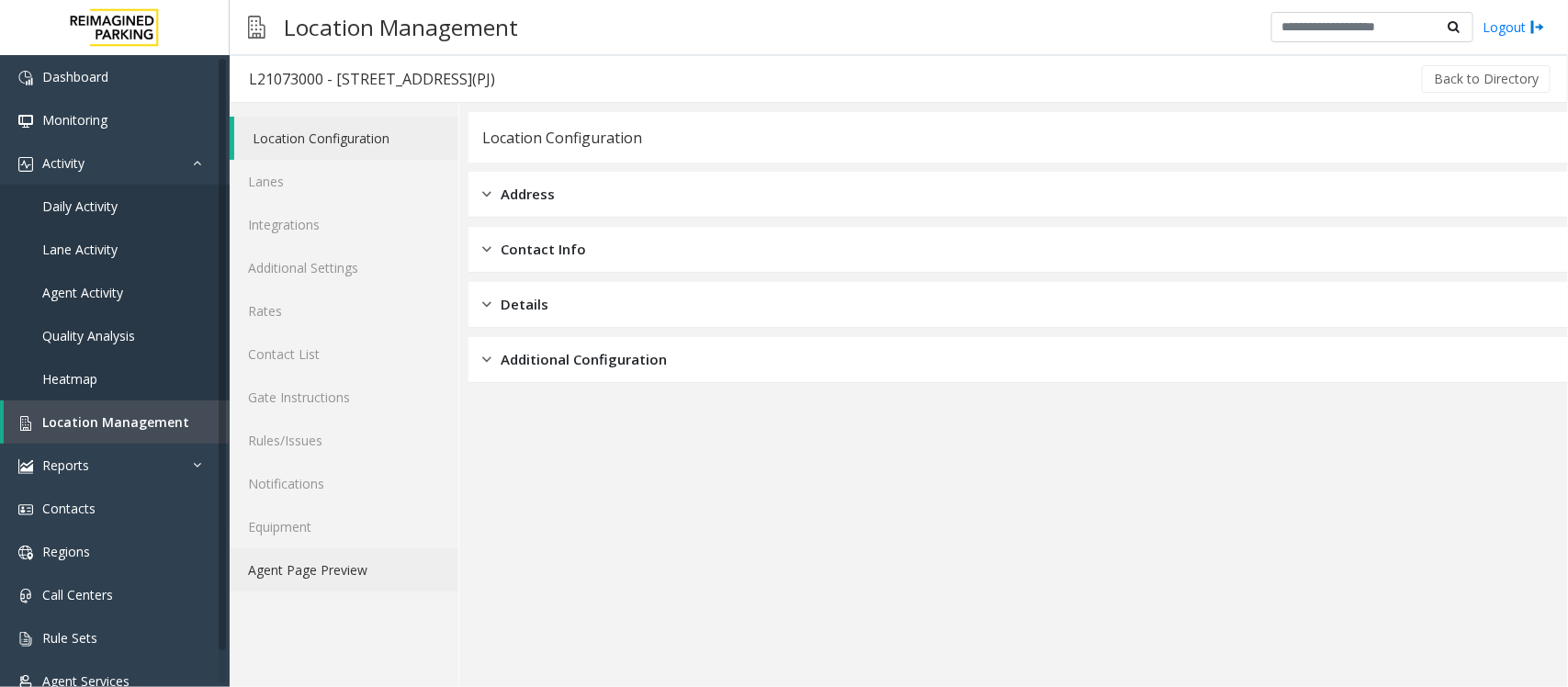 click on "Agent Page Preview" 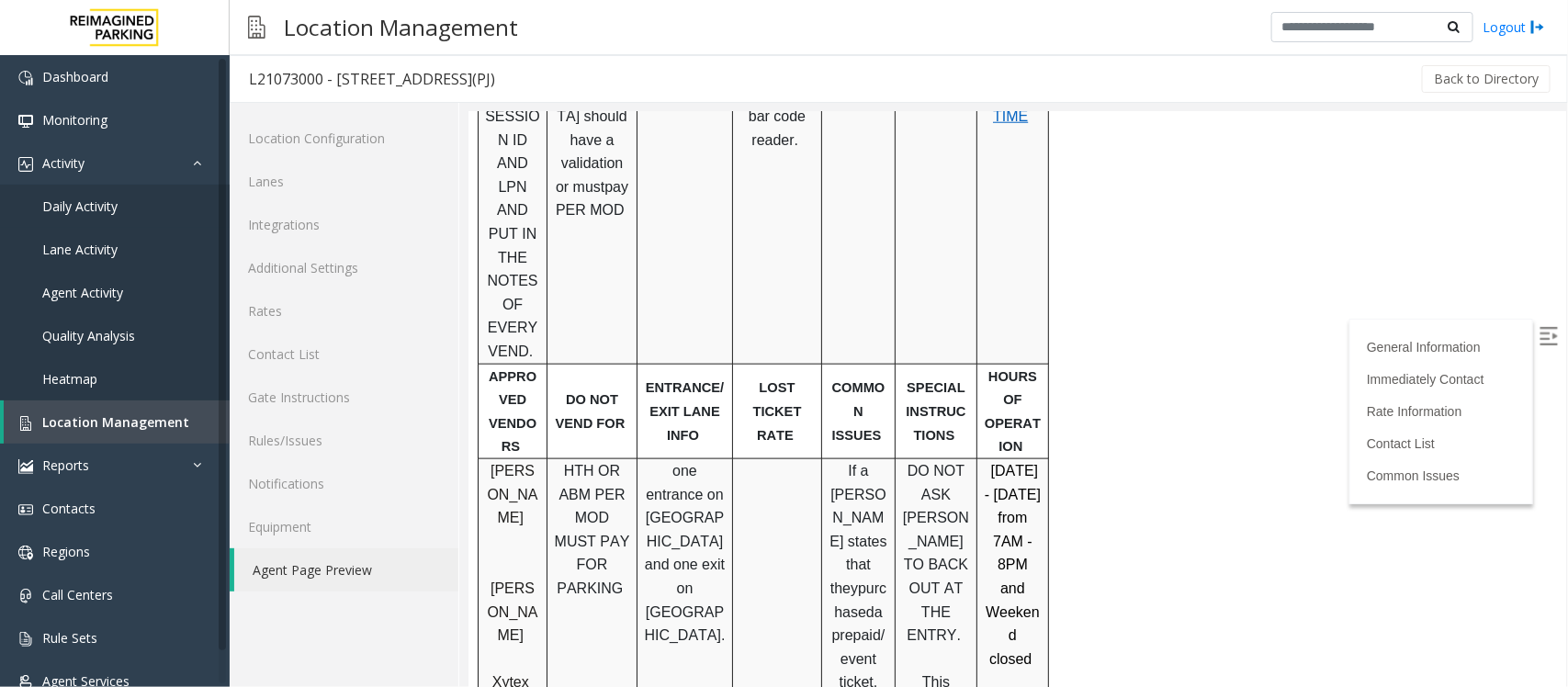 scroll, scrollTop: 823, scrollLeft: 0, axis: vertical 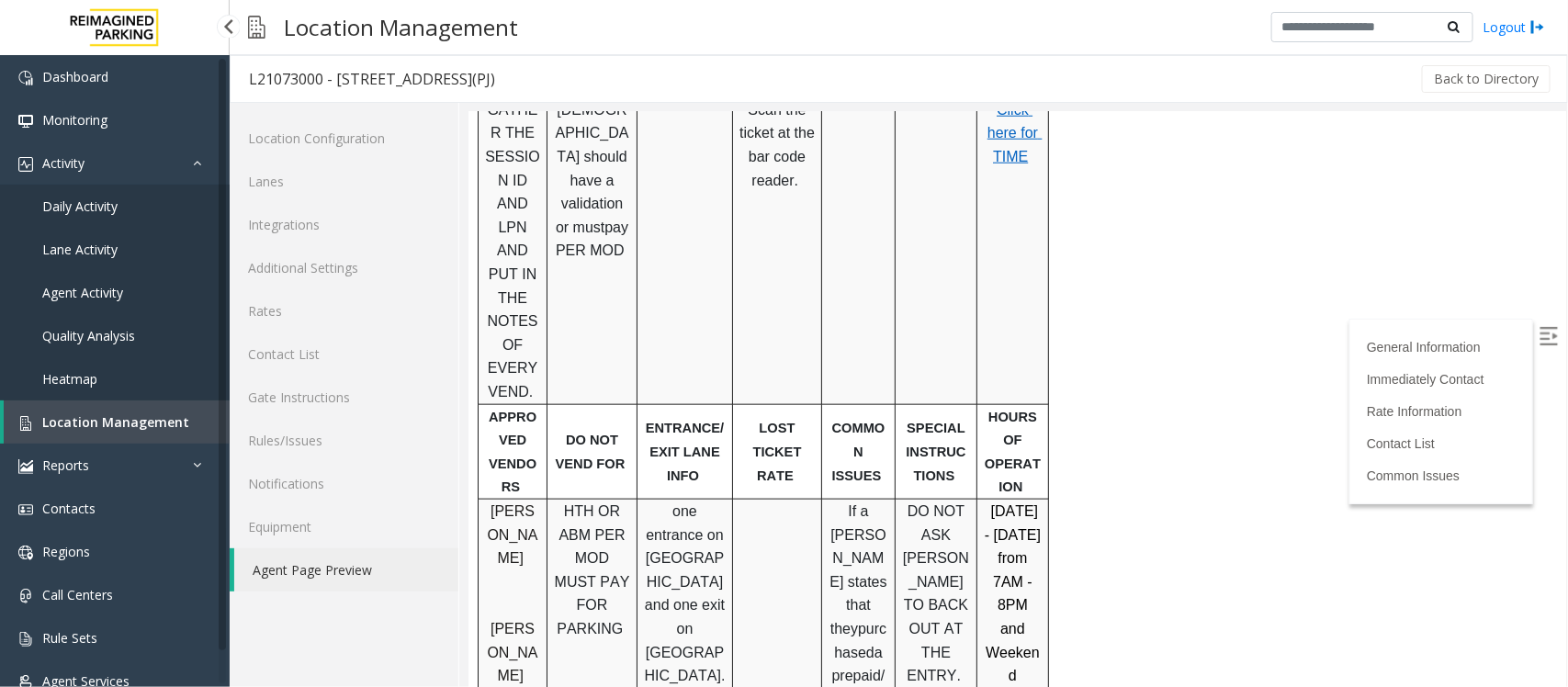 click on "Location Management" at bounding box center [116, 422] 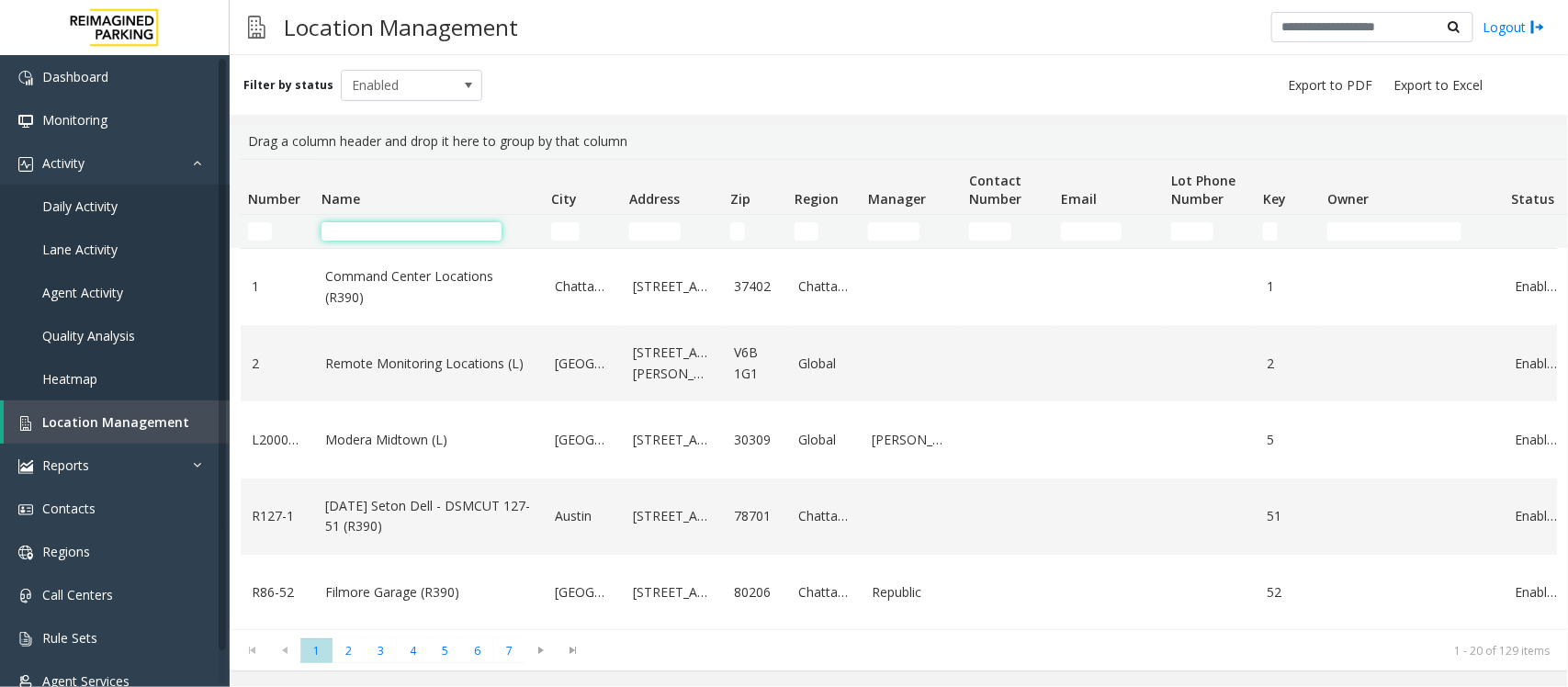 click 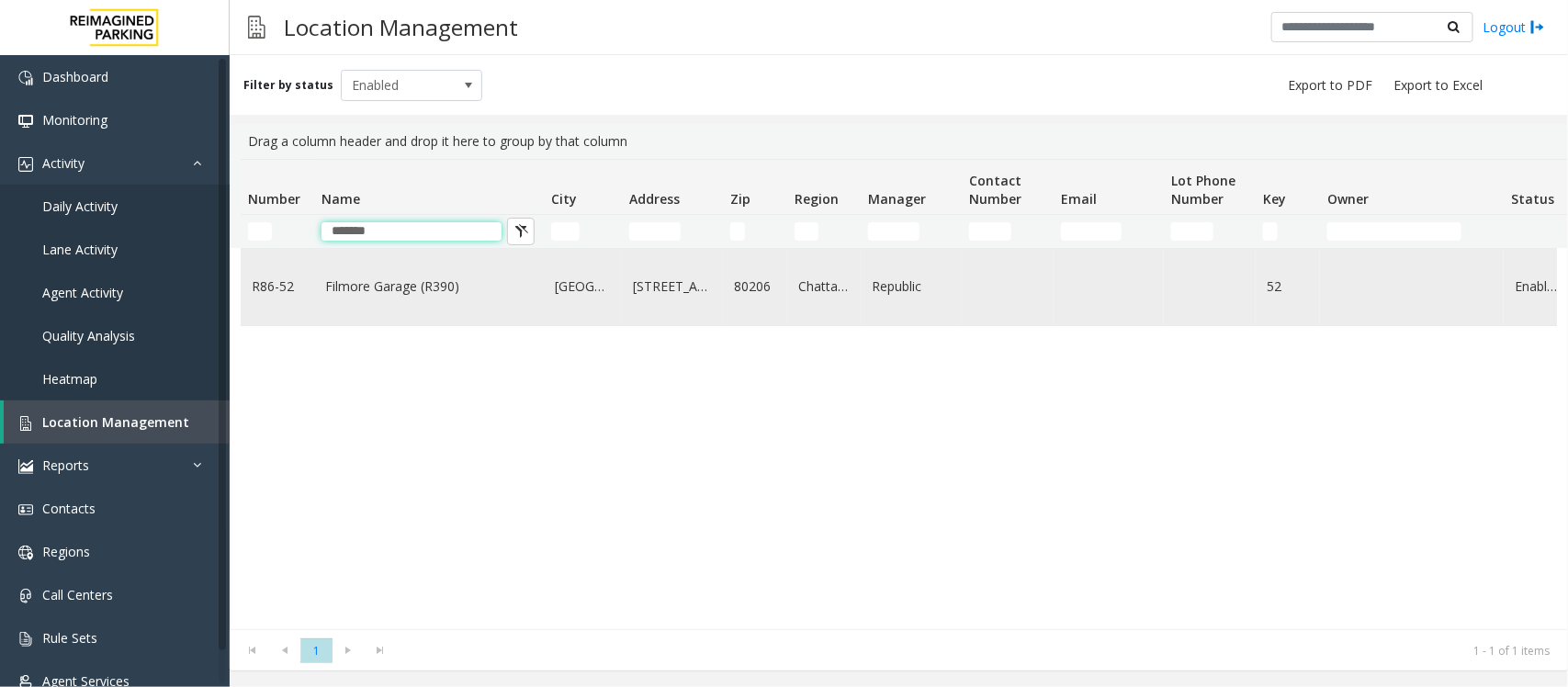 type on "*******" 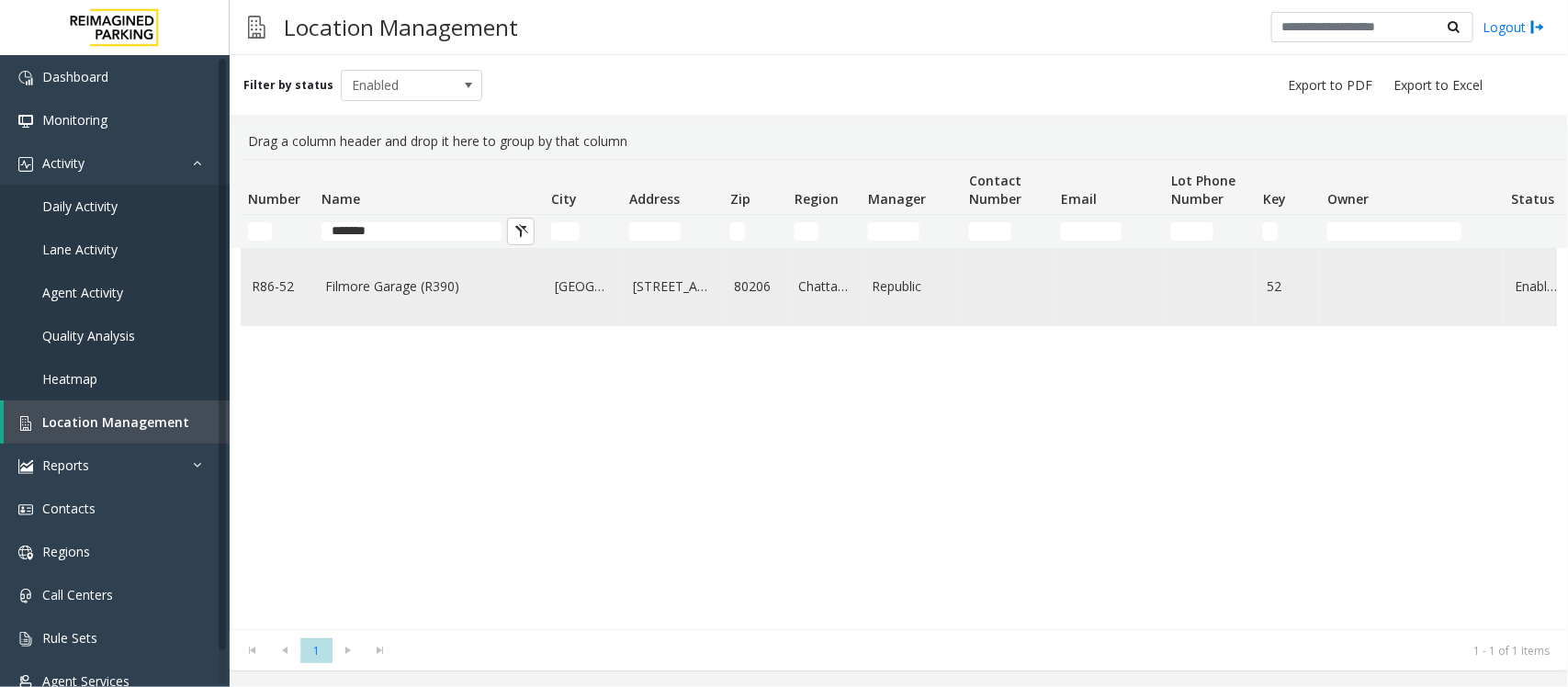 click on "Filmore Garage (R390)" 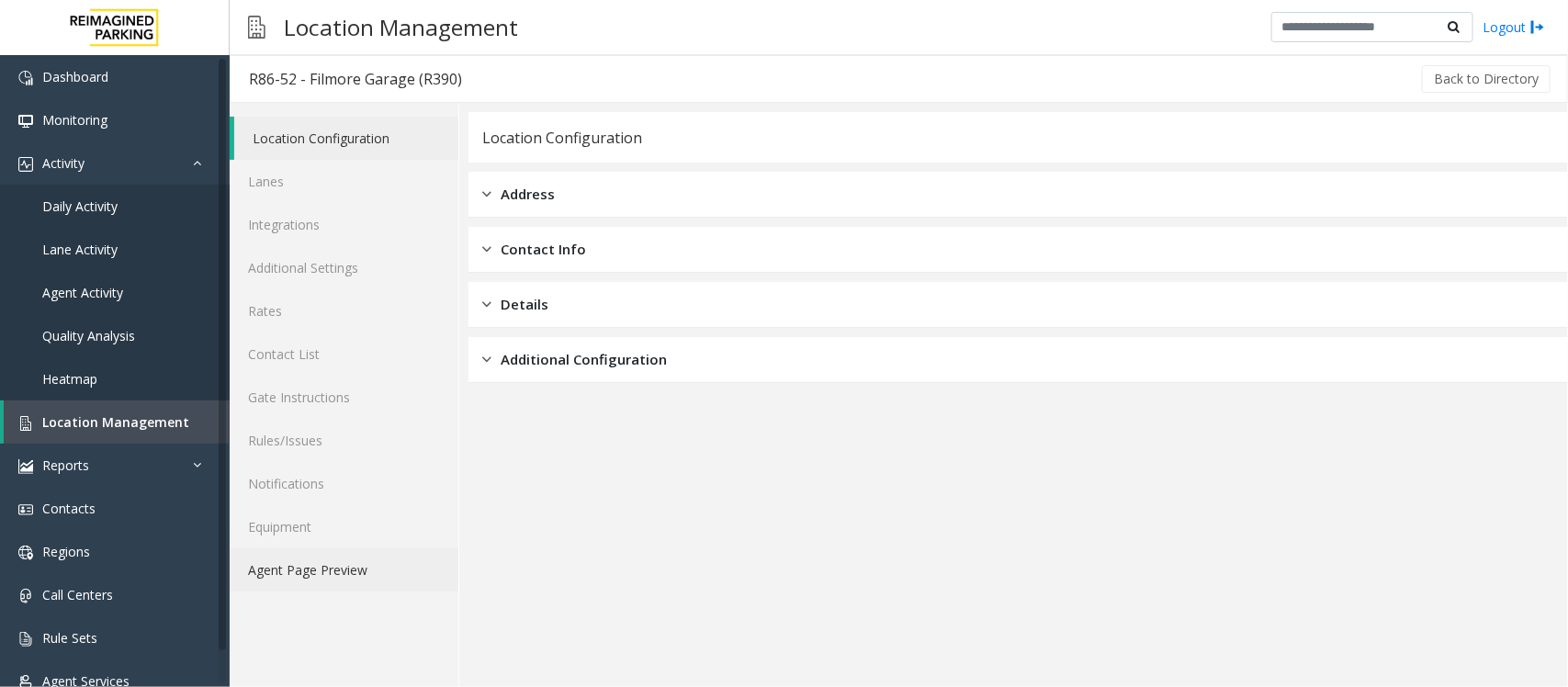 click on "Agent Page Preview" 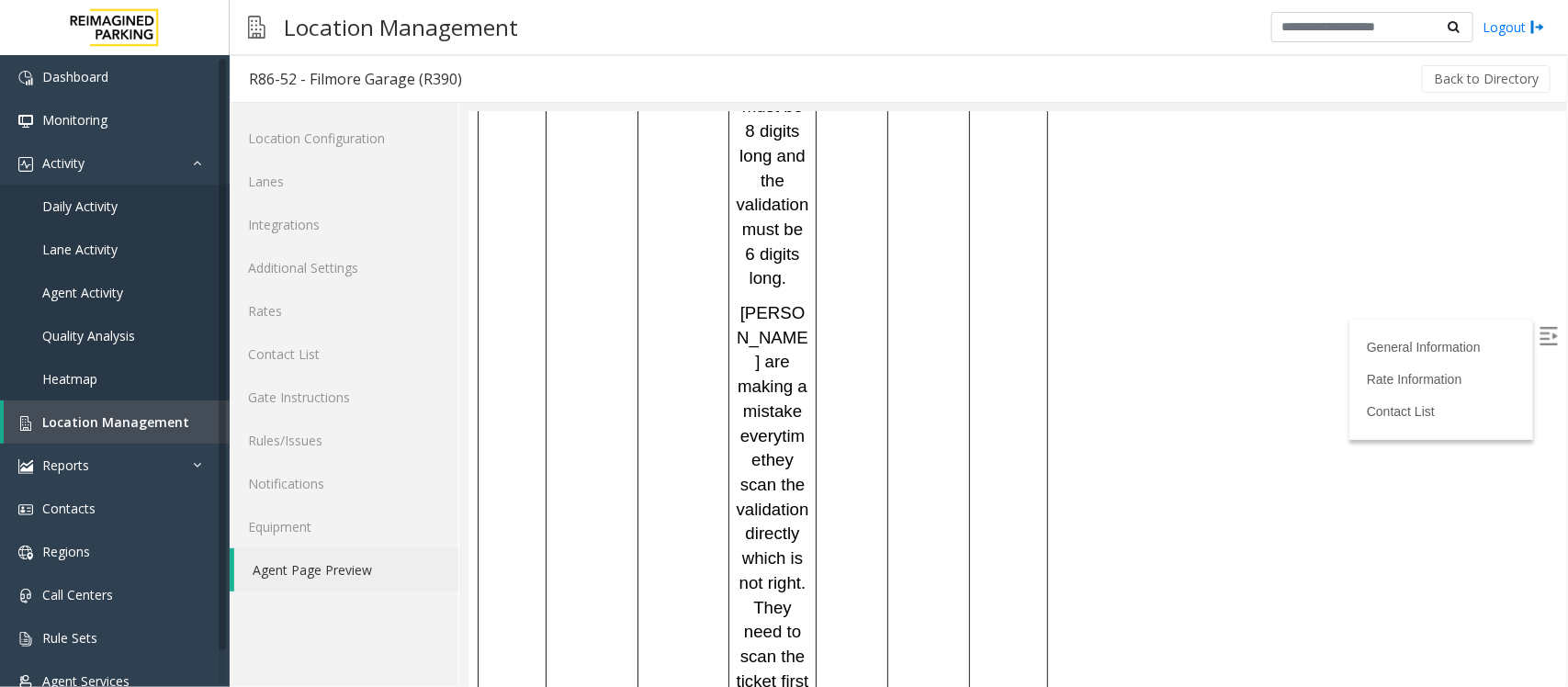 scroll, scrollTop: 199, scrollLeft: 0, axis: vertical 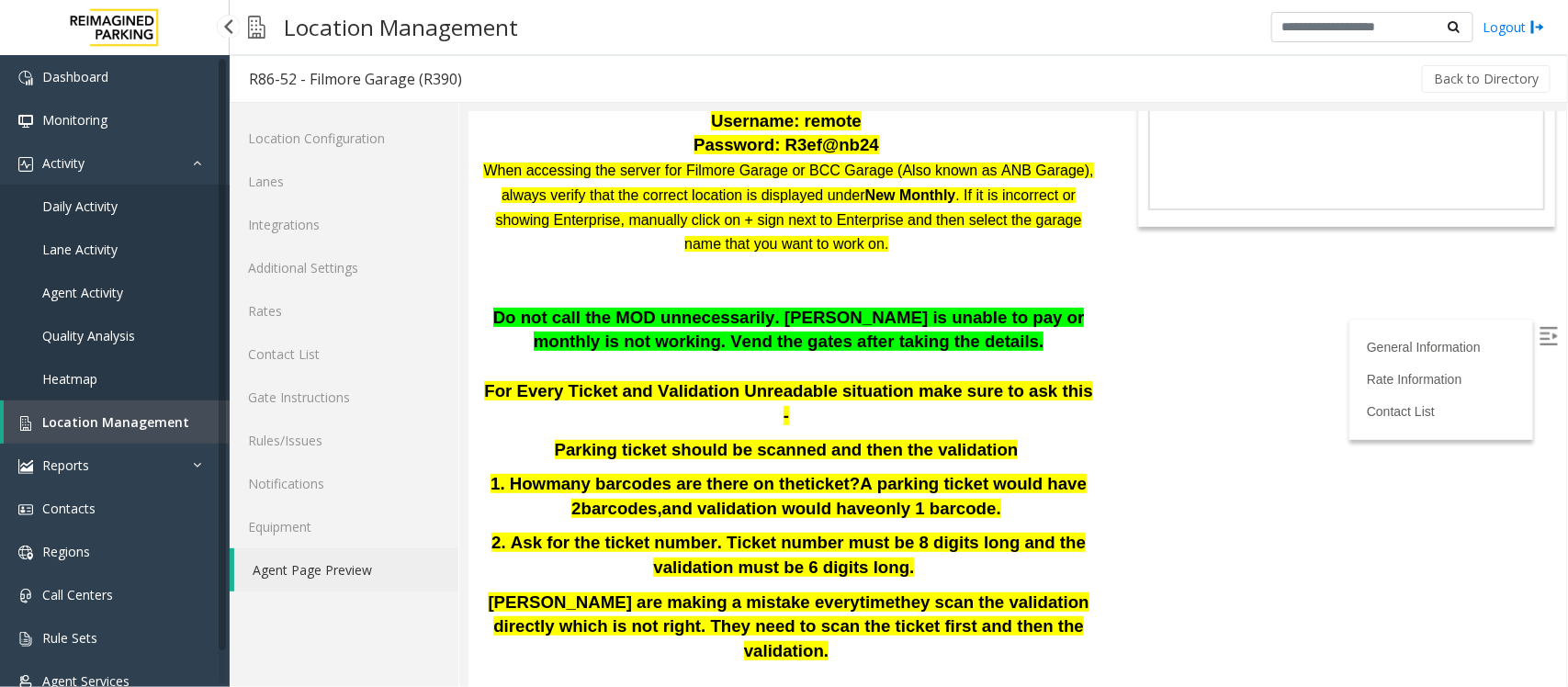 click on "Location Management" at bounding box center [116, 422] 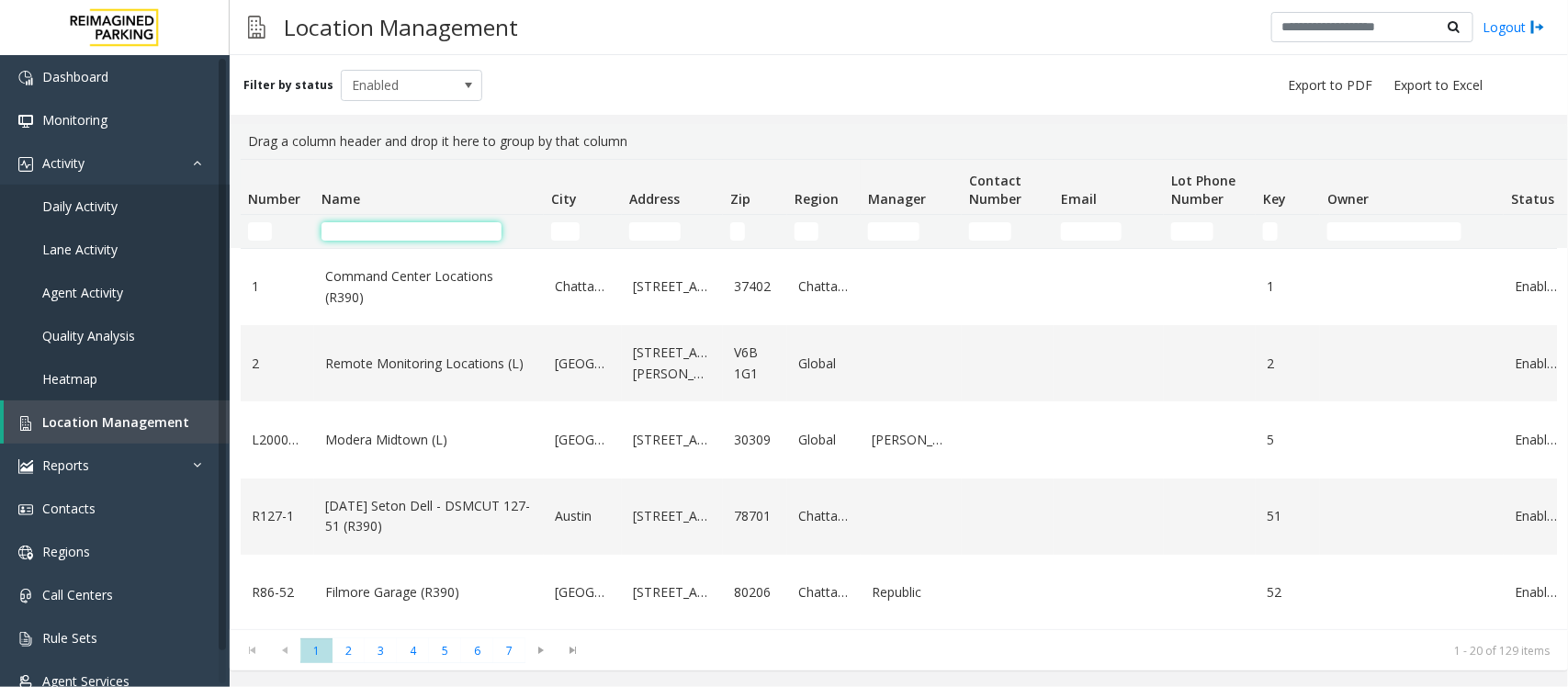 click 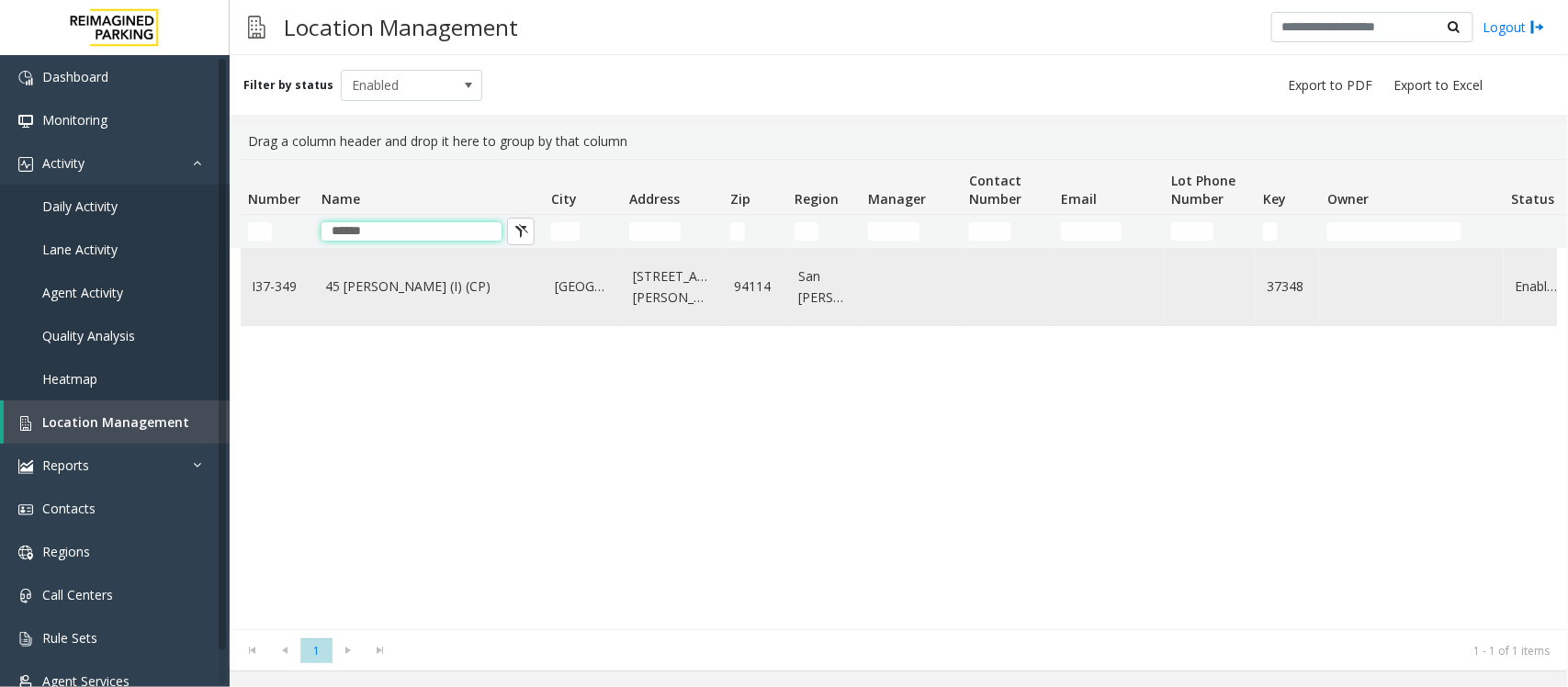type on "******" 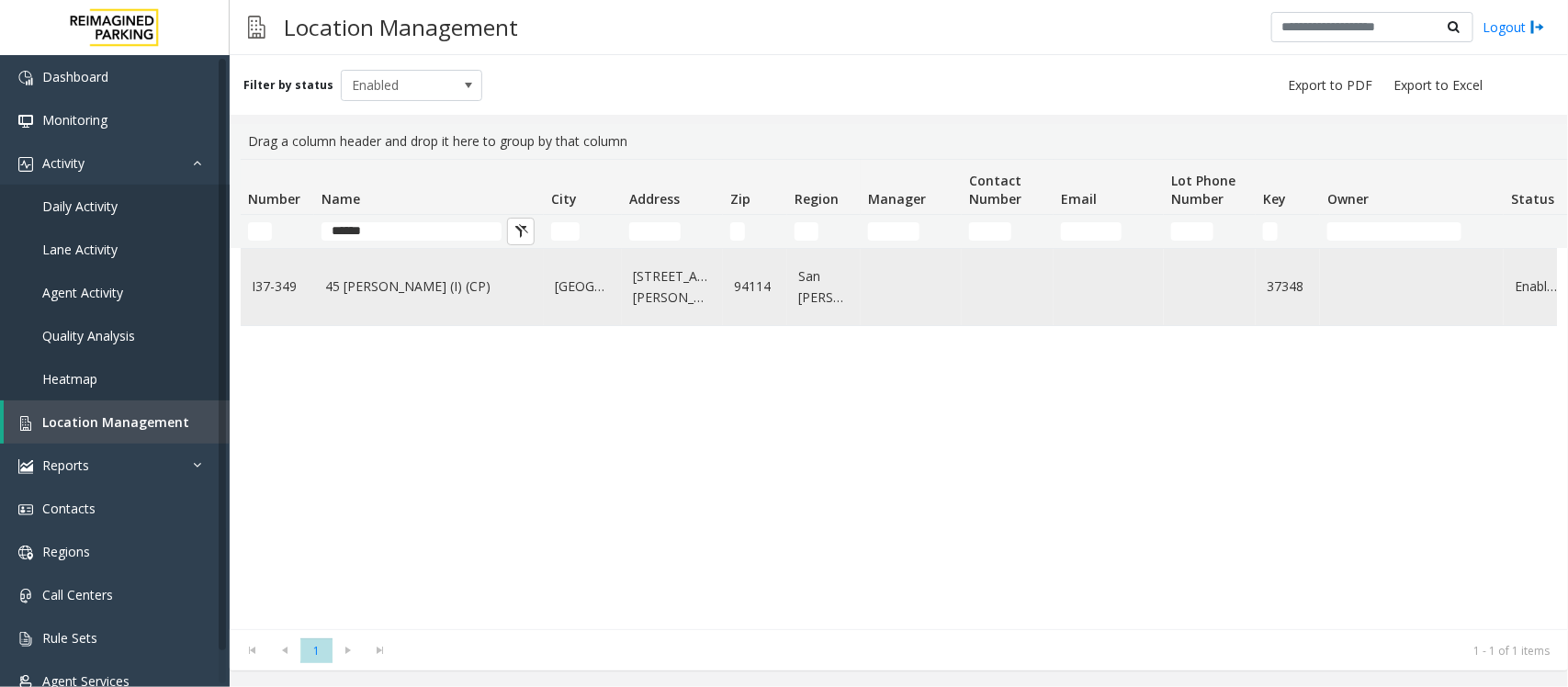 click on "45 [PERSON_NAME] (I) (CP)" 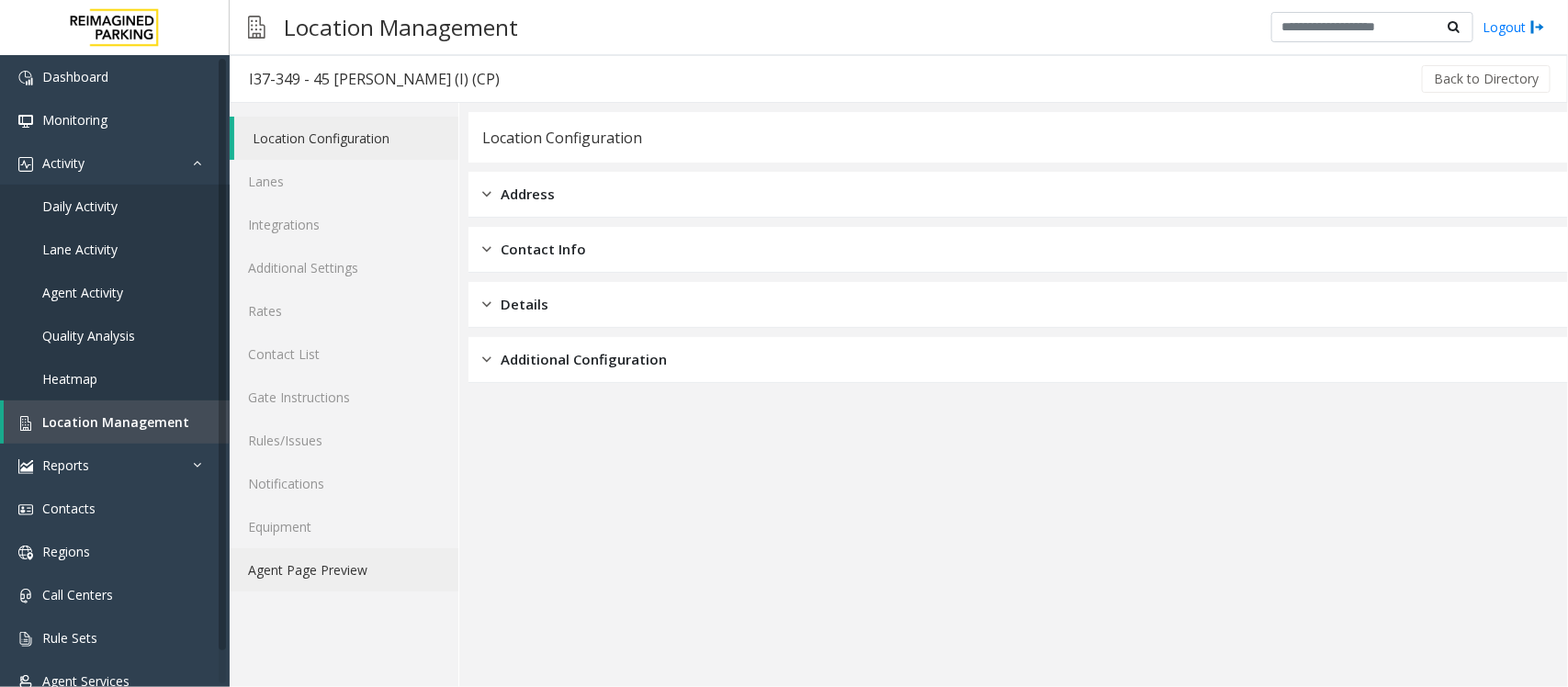 click on "Agent Page Preview" 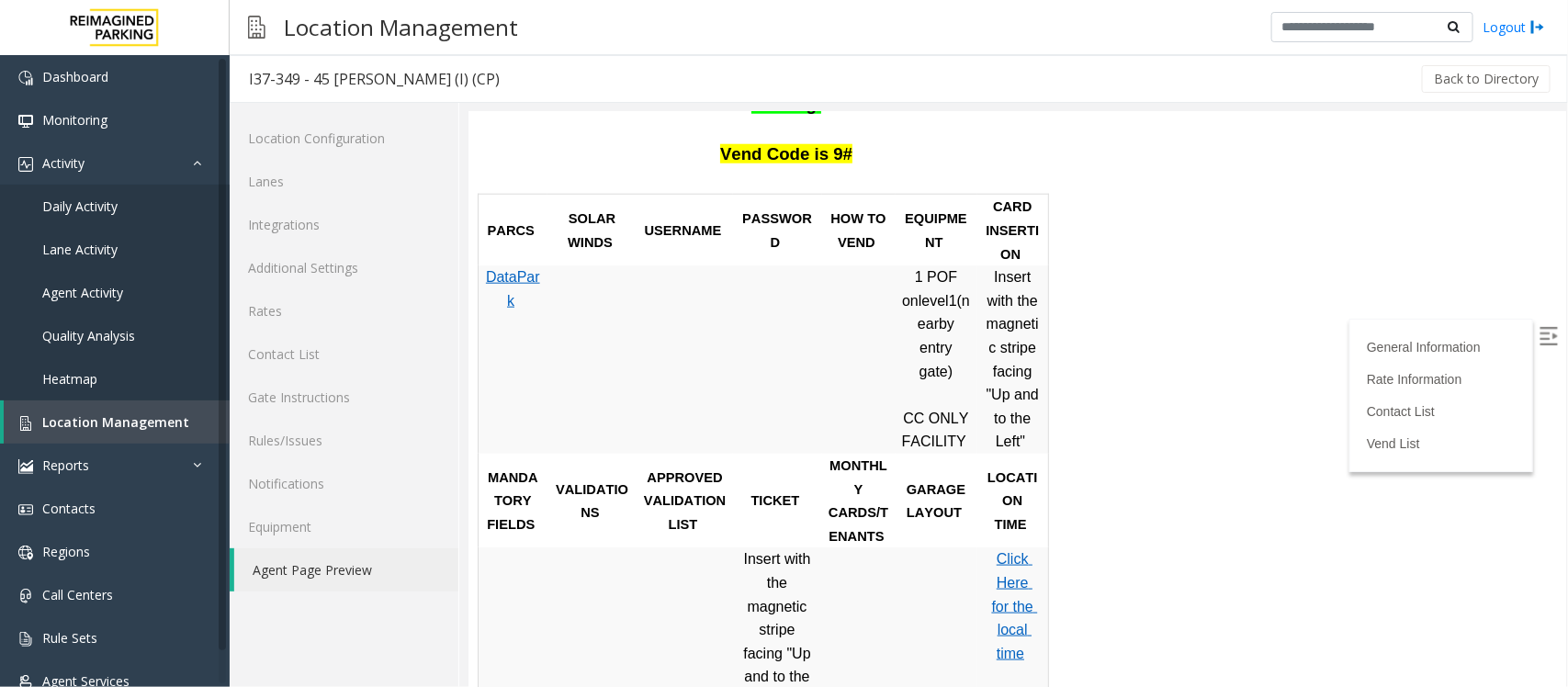 scroll, scrollTop: 1454, scrollLeft: 0, axis: vertical 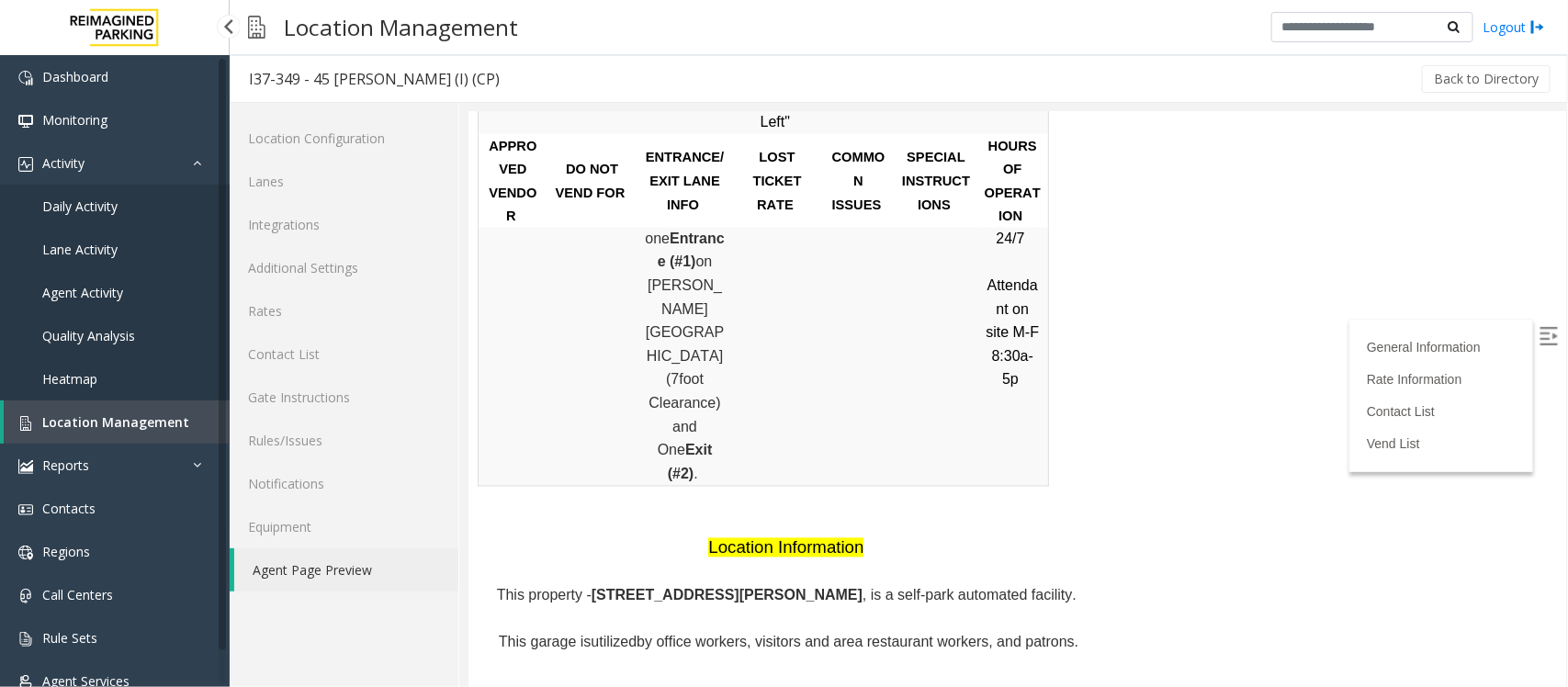 click on "Location Management" at bounding box center [116, 422] 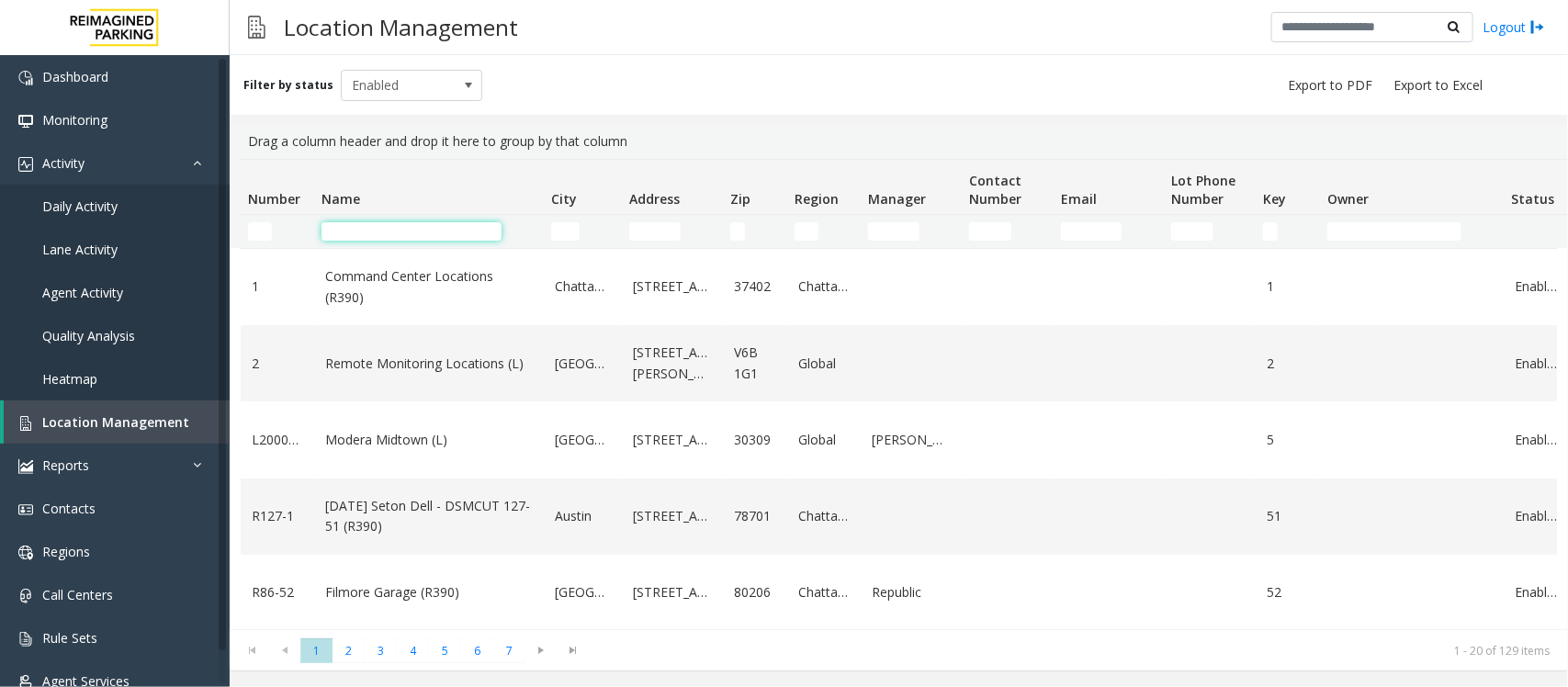 click 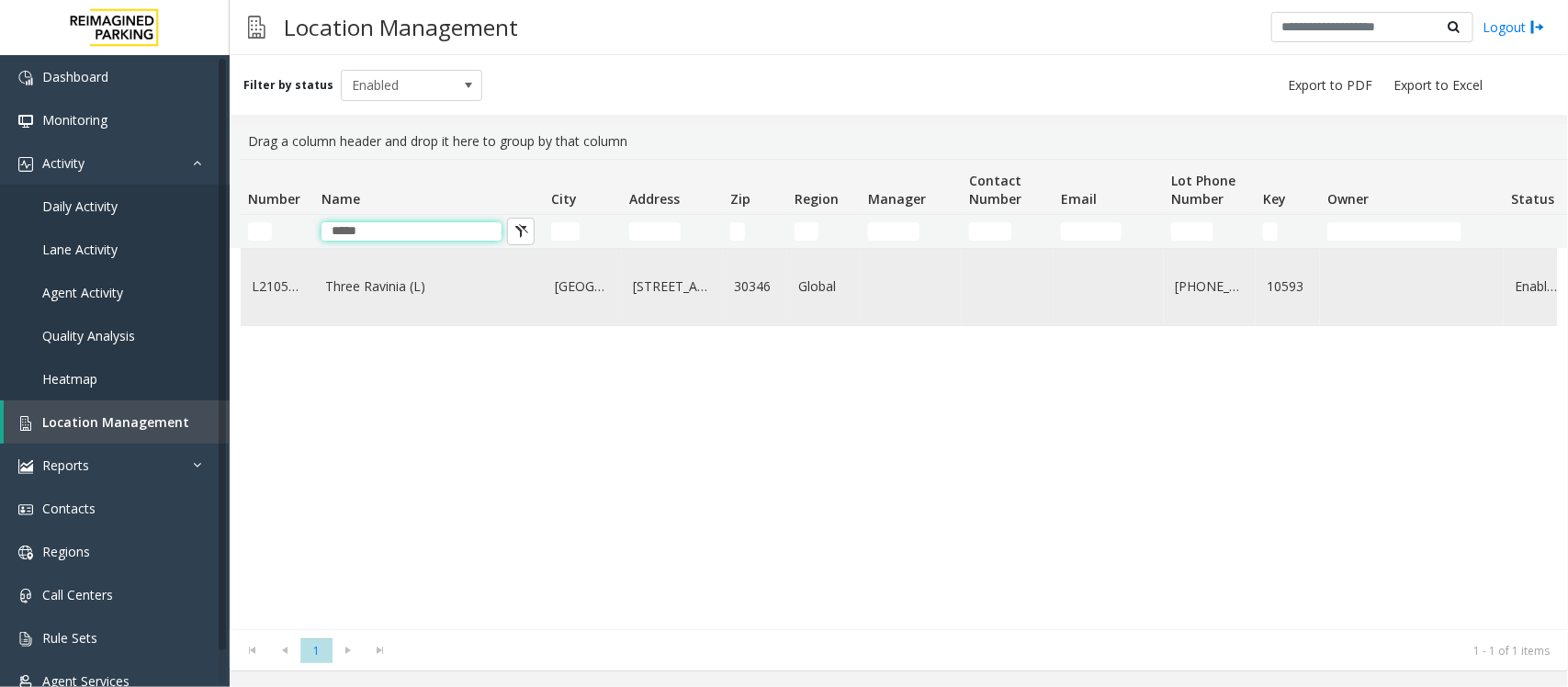 type on "*****" 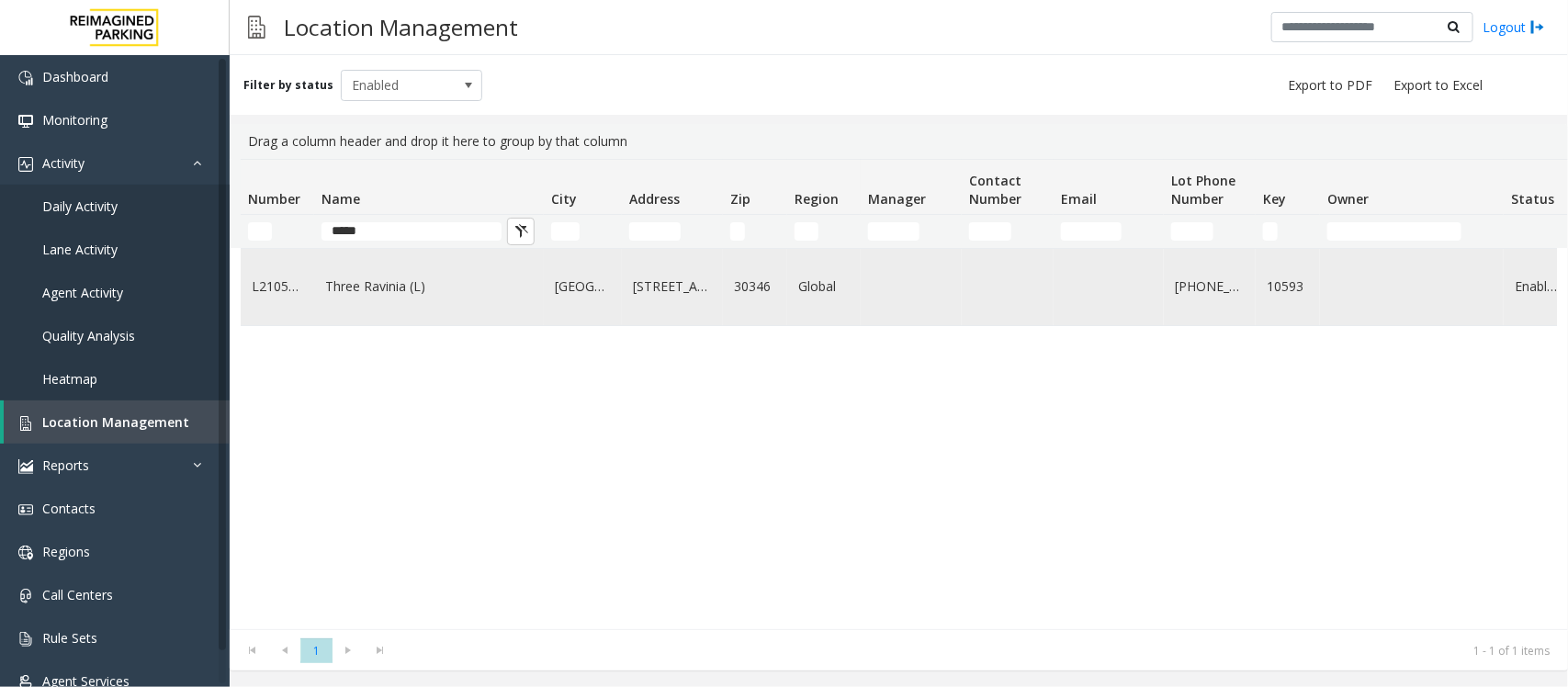 click on "Three Ravinia (L)" 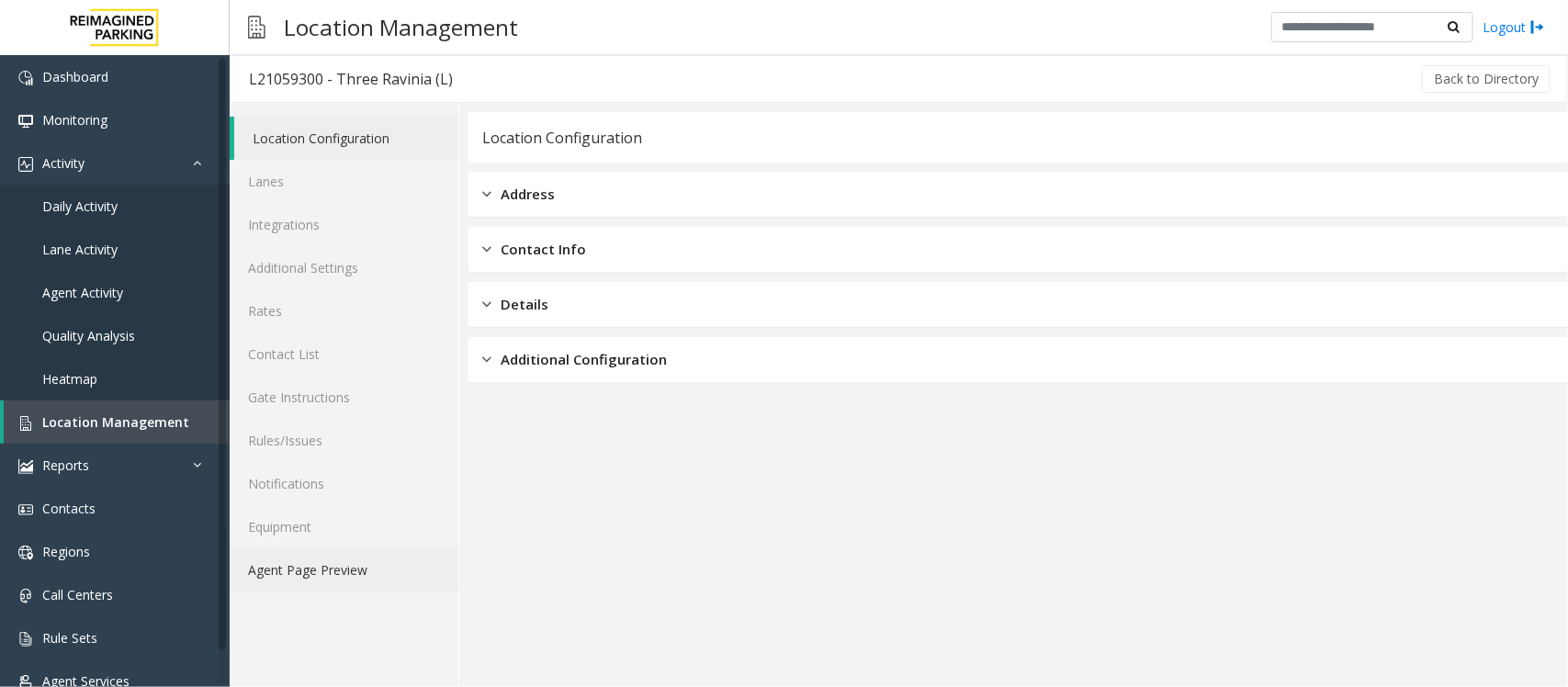 click on "Agent Page Preview" 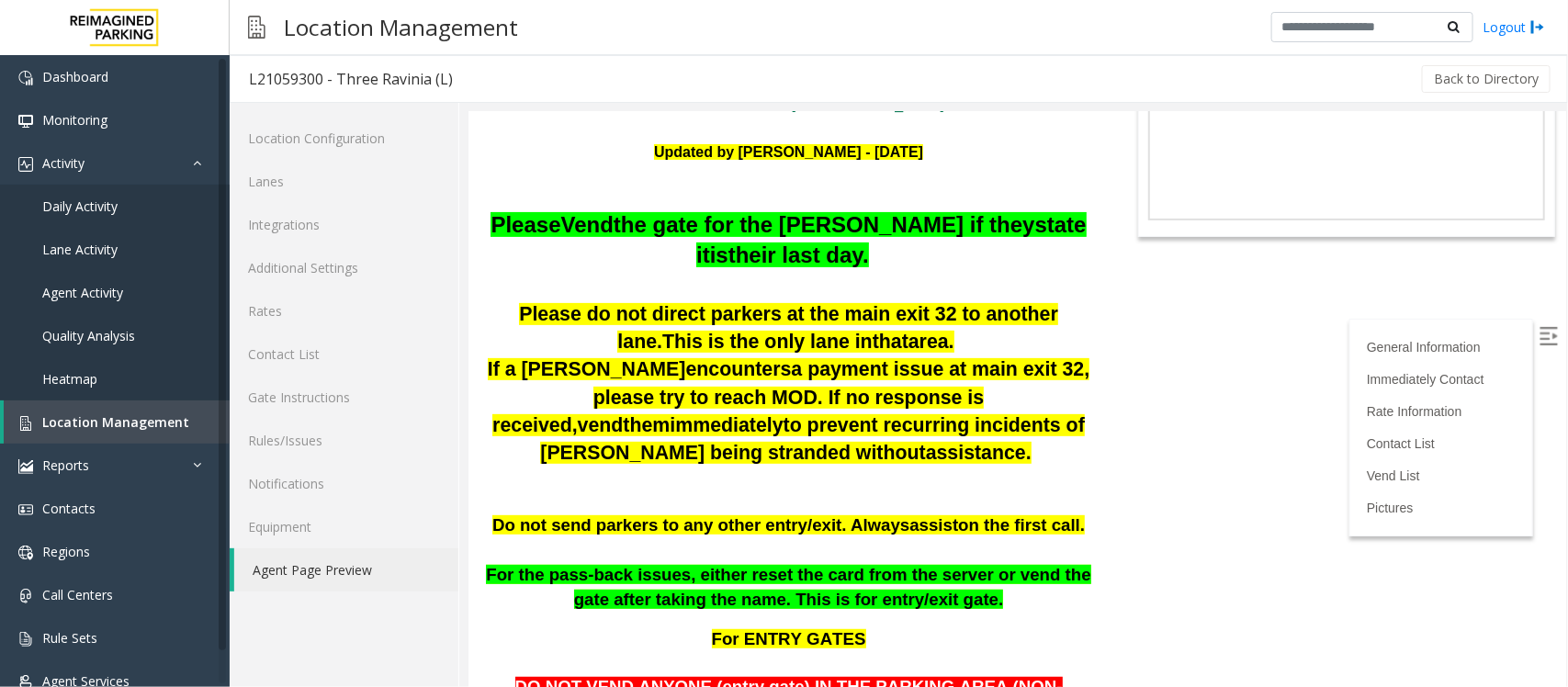 scroll, scrollTop: 0, scrollLeft: 0, axis: both 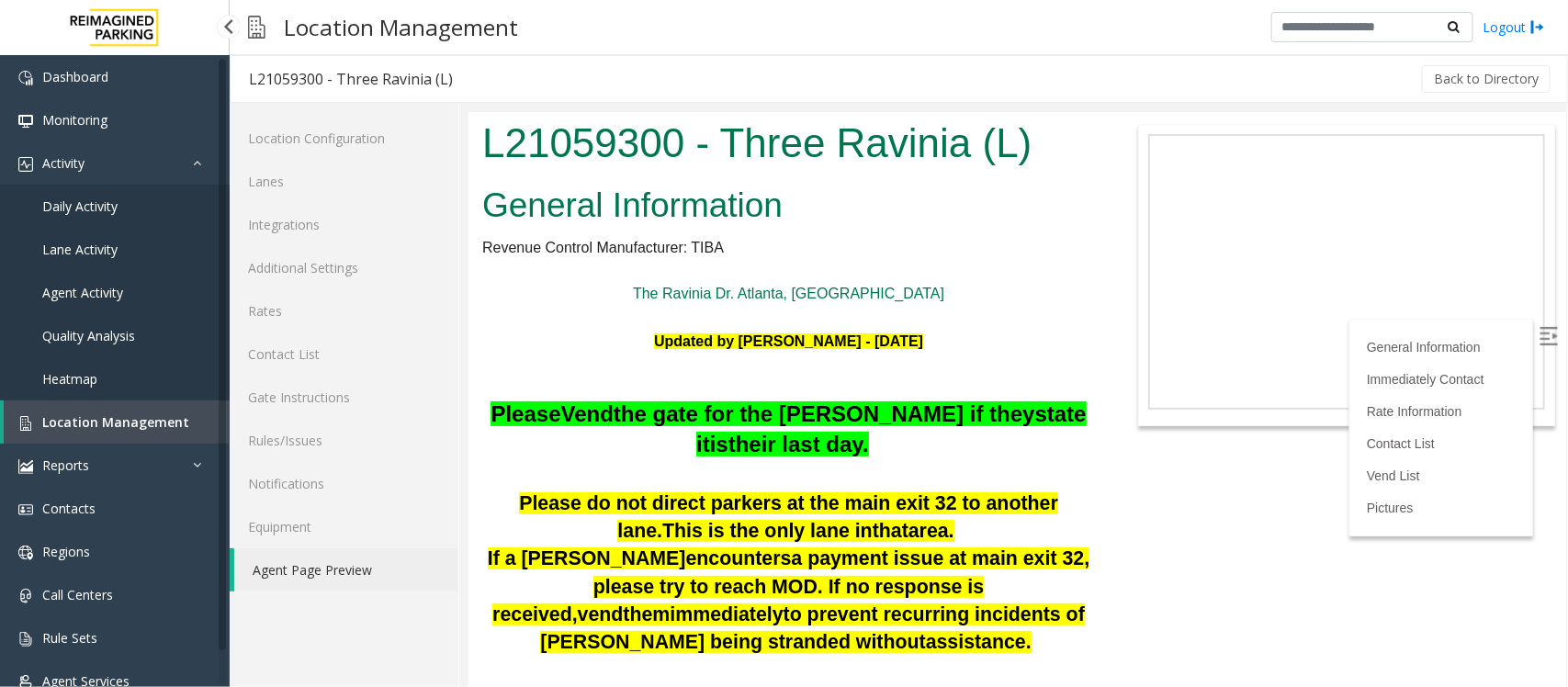 click on "Location Management" at bounding box center (116, 422) 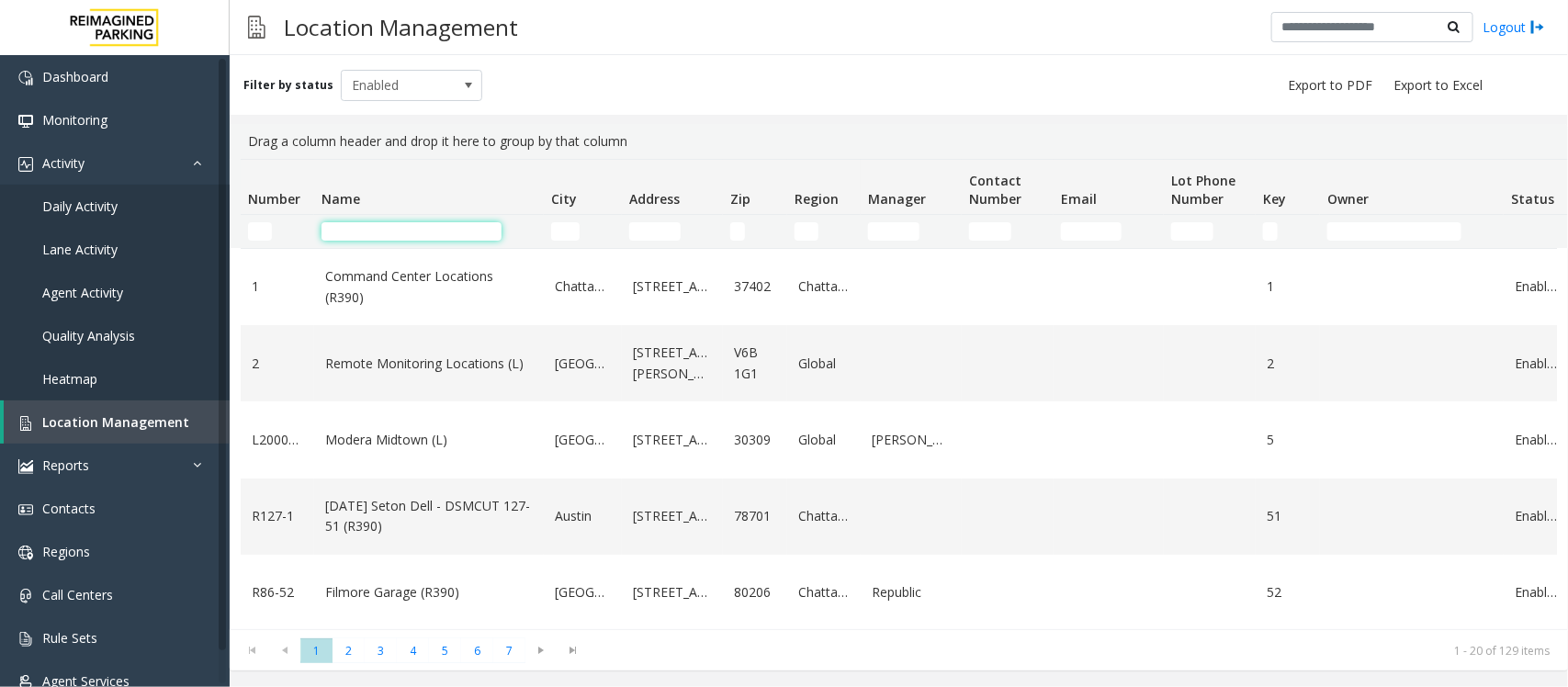 click 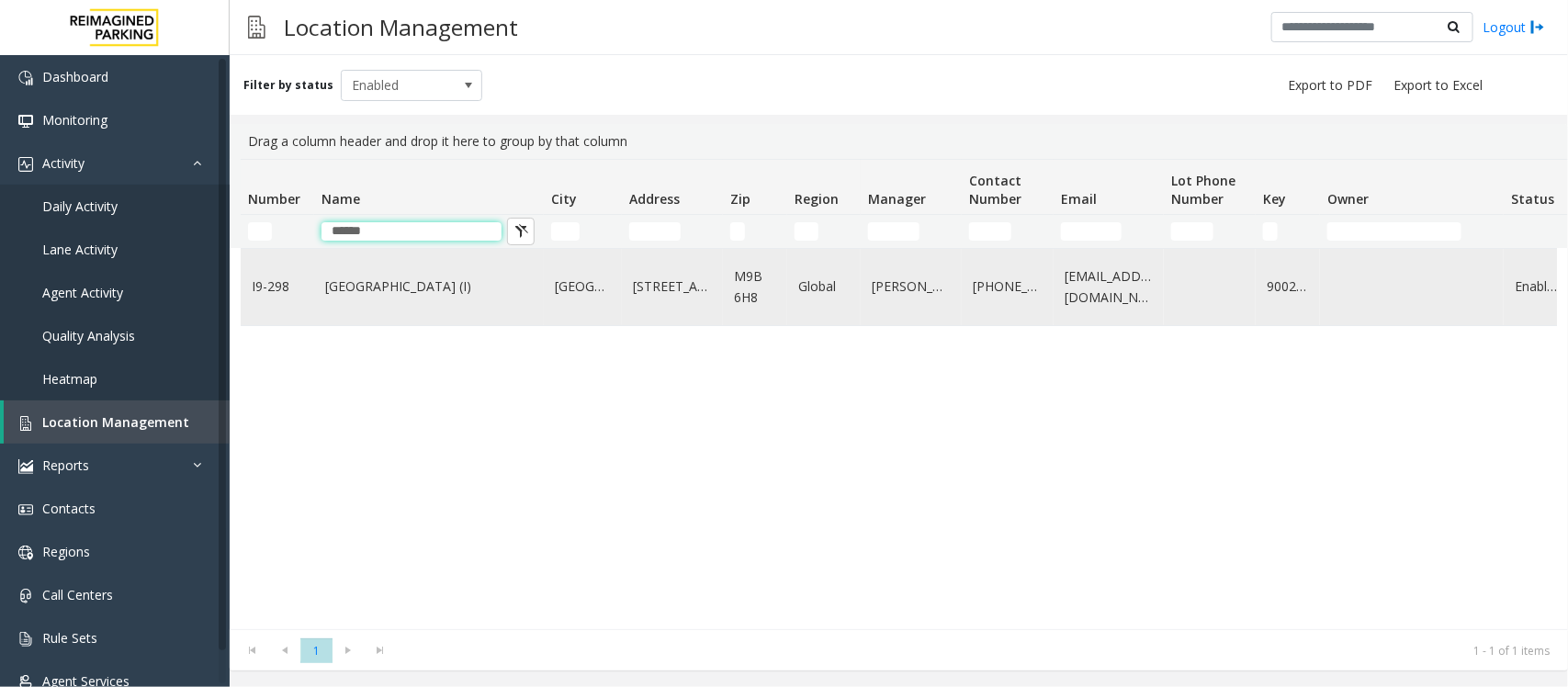 type on "******" 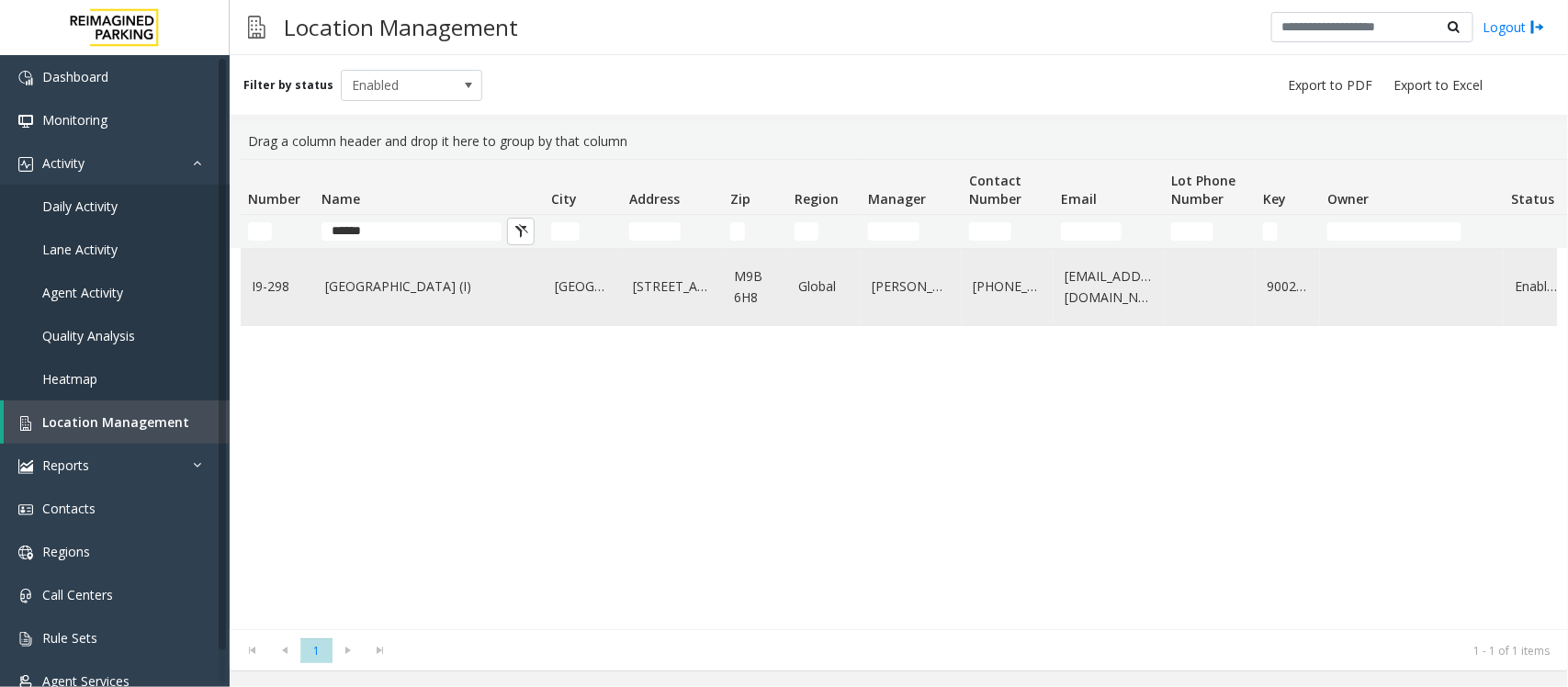 click on "[GEOGRAPHIC_DATA] (I)" 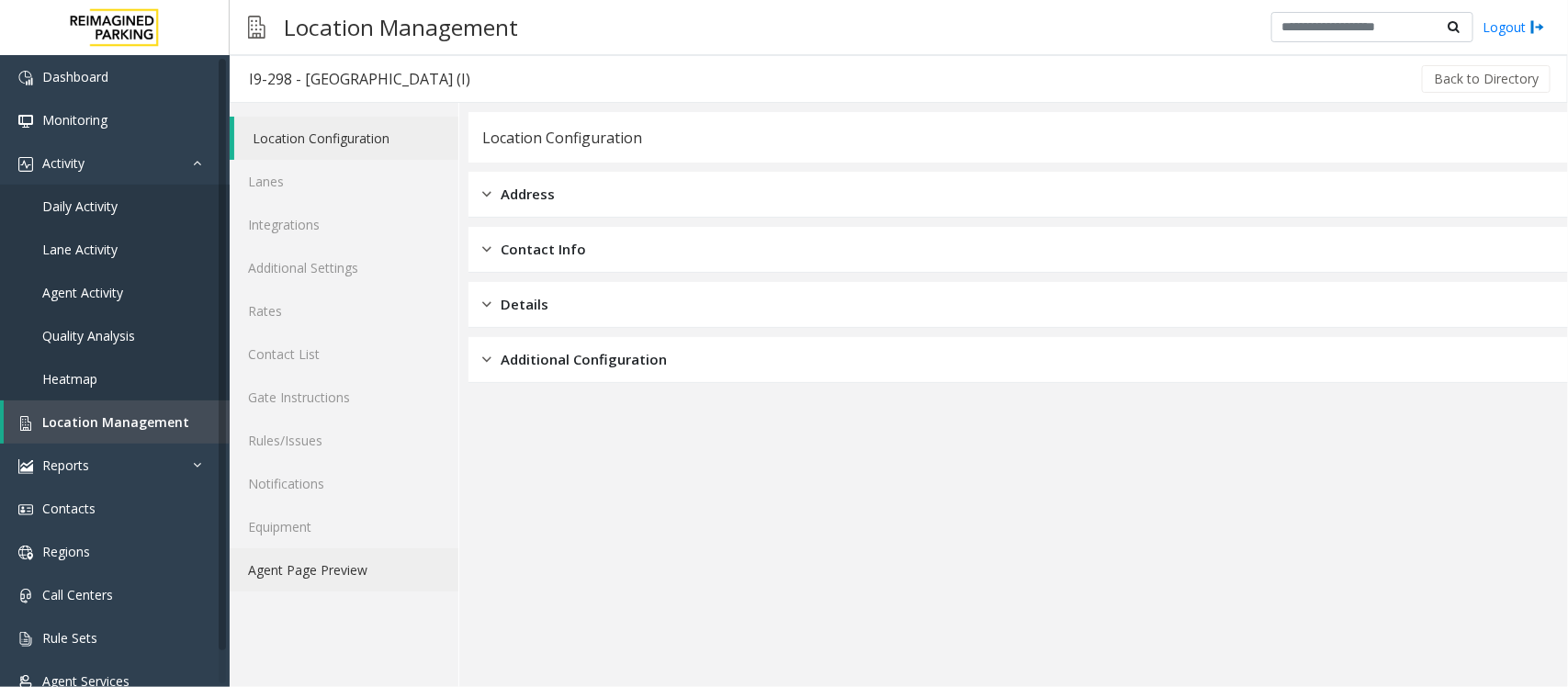 click on "Agent Page Preview" 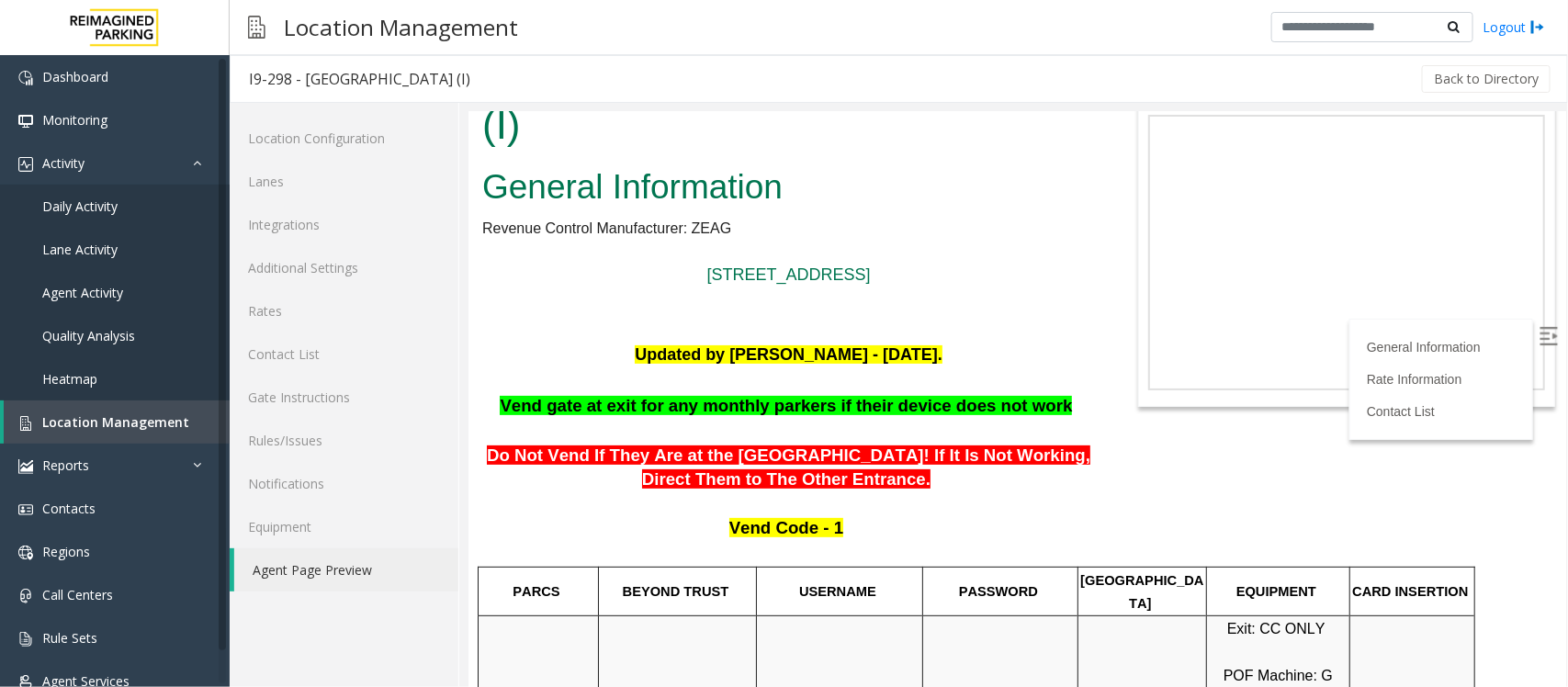 scroll, scrollTop: 115, scrollLeft: 0, axis: vertical 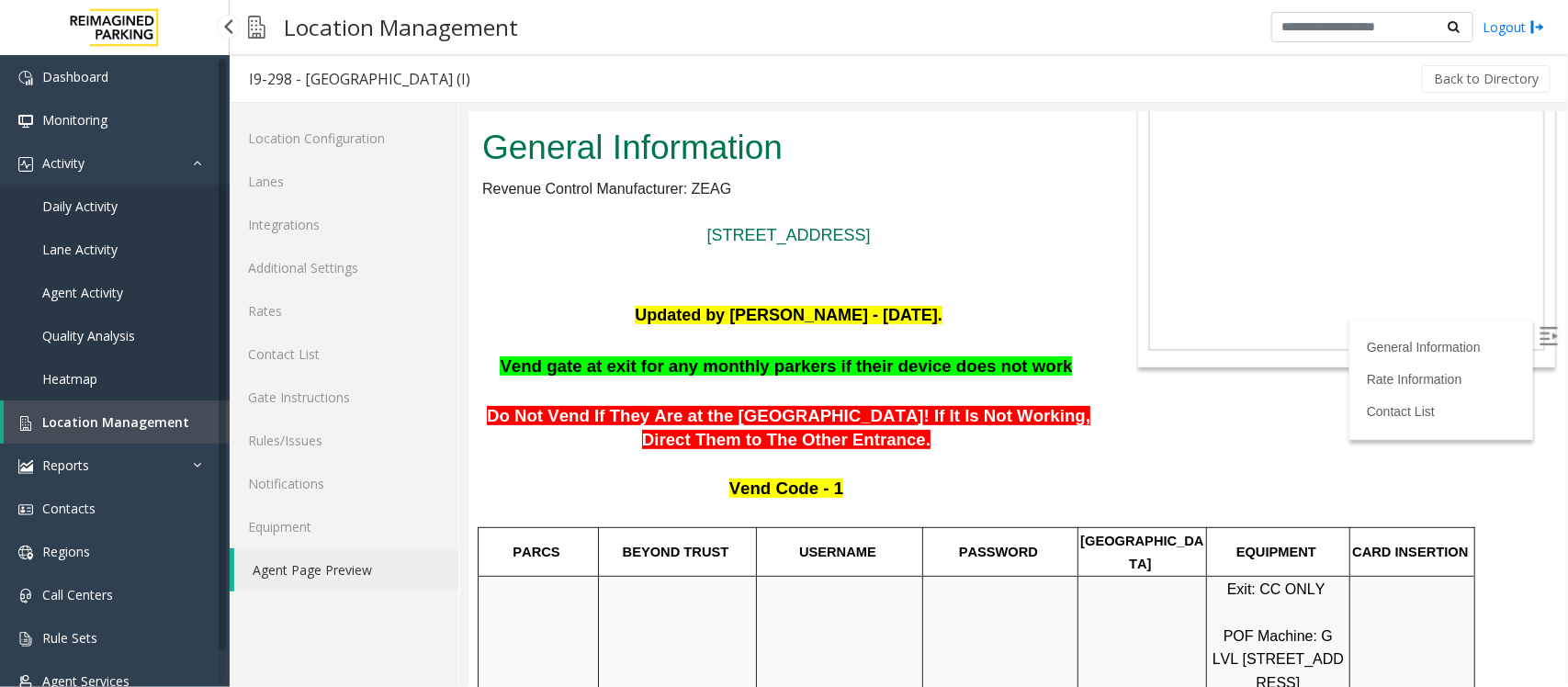 click on "Location Management" at bounding box center [116, 422] 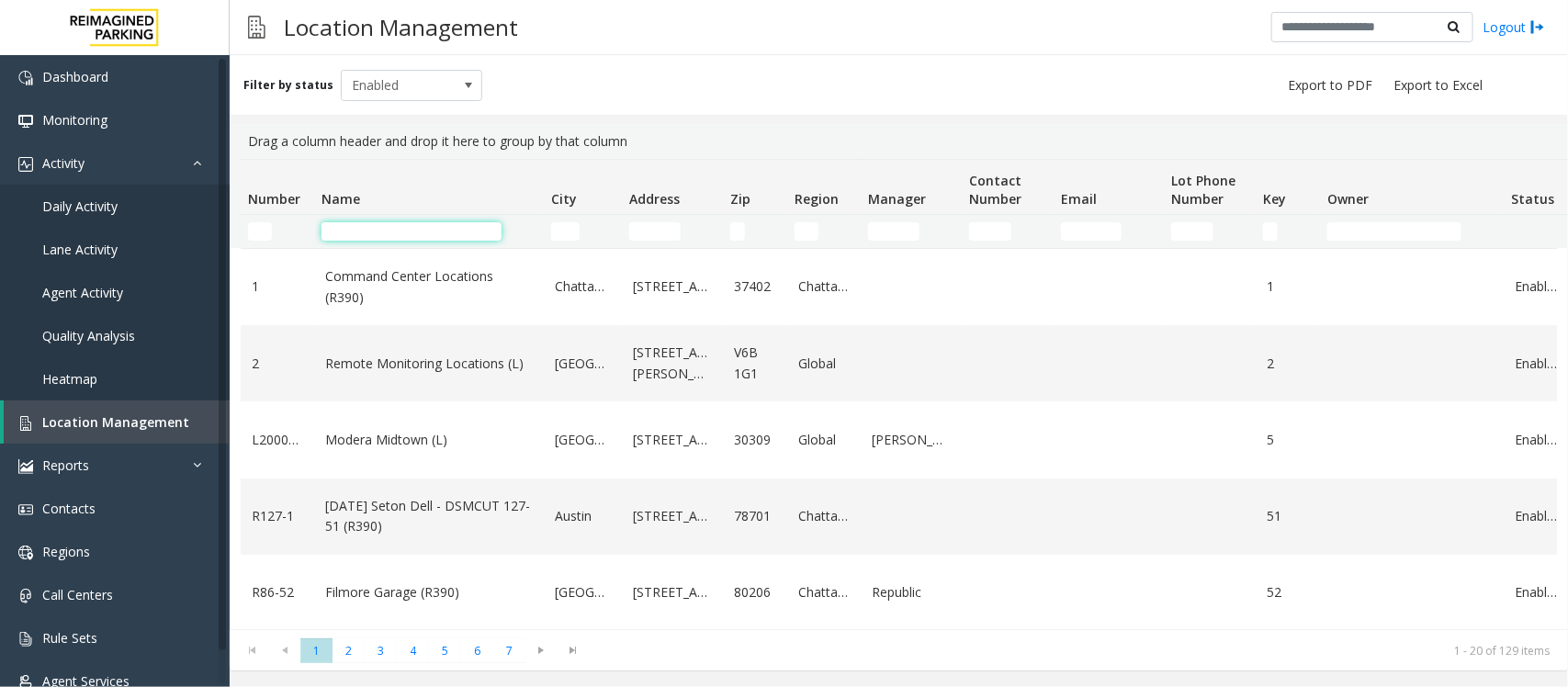 click 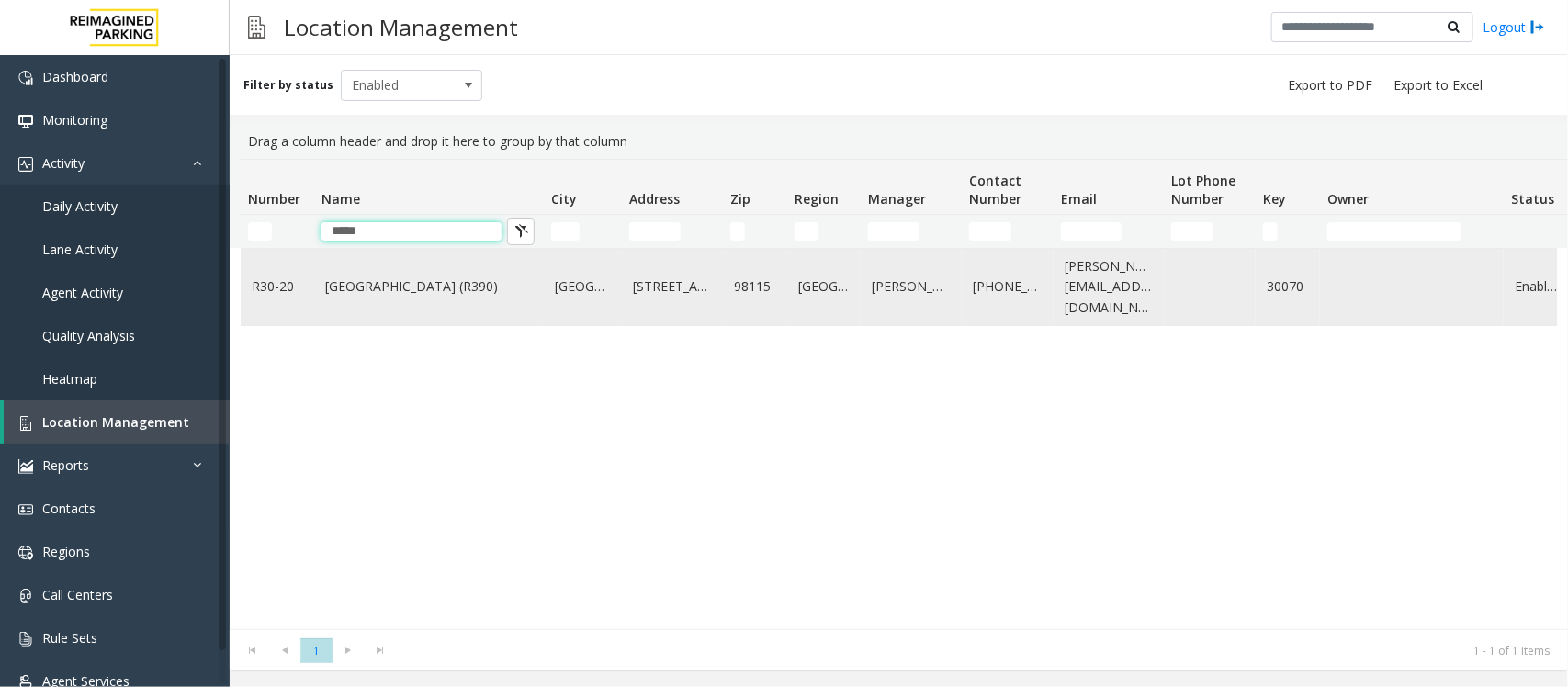 type on "*****" 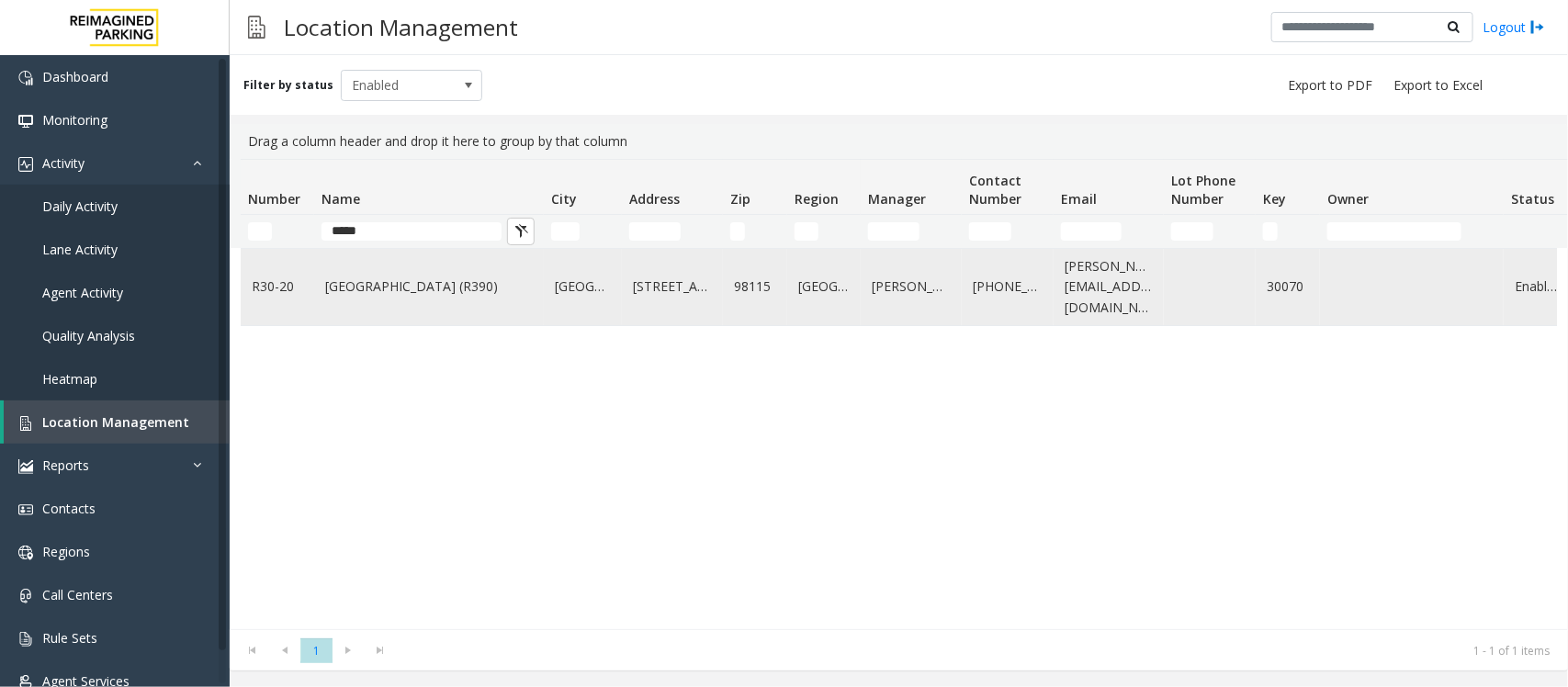 click on "[GEOGRAPHIC_DATA] (R390)" 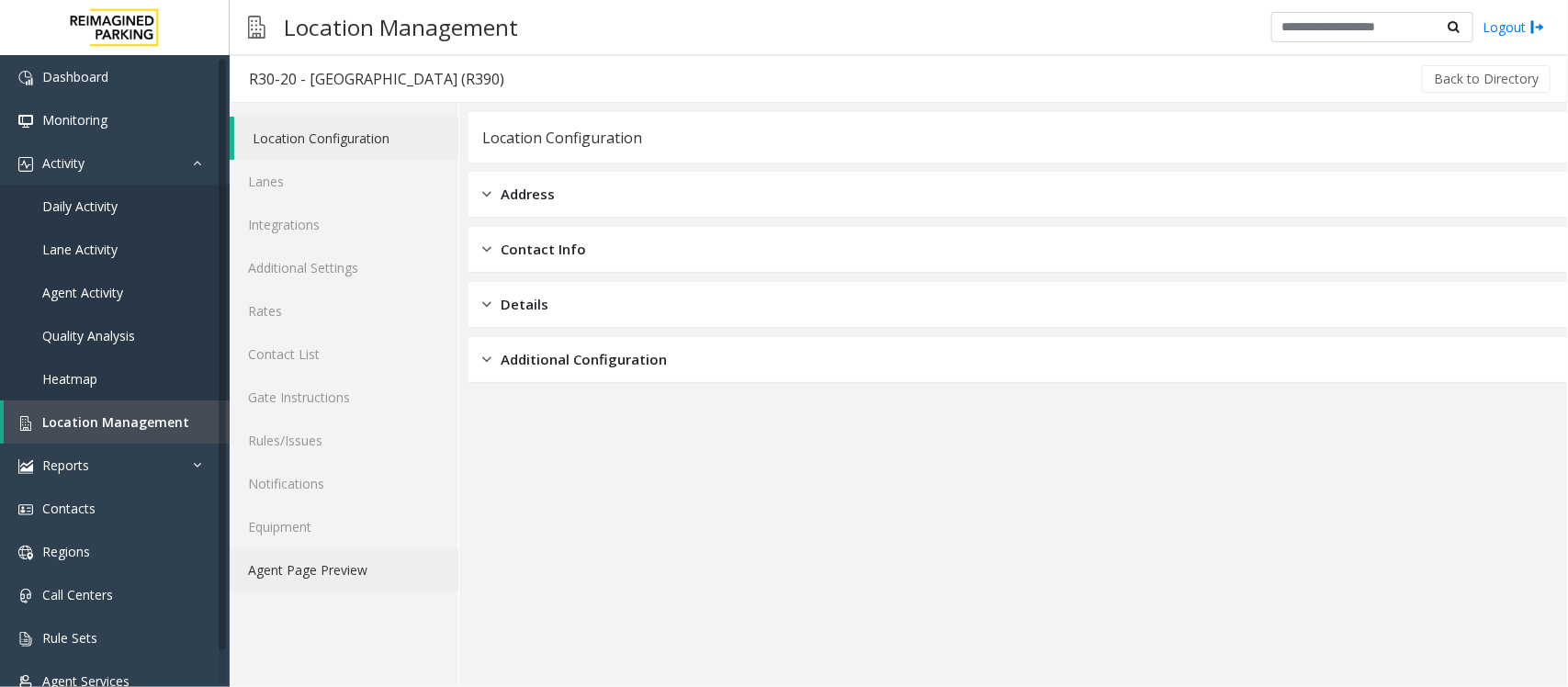 click on "Agent Page Preview" 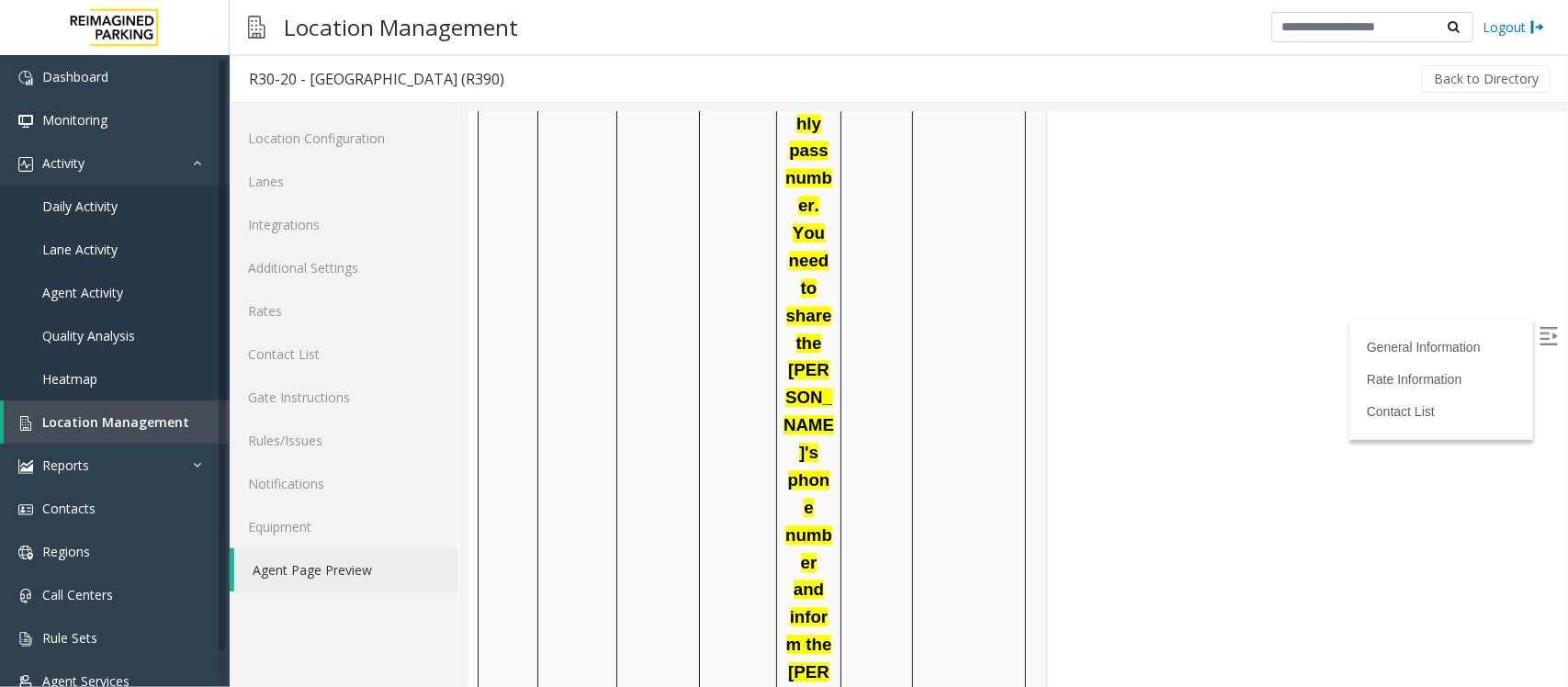 scroll, scrollTop: 2012, scrollLeft: 0, axis: vertical 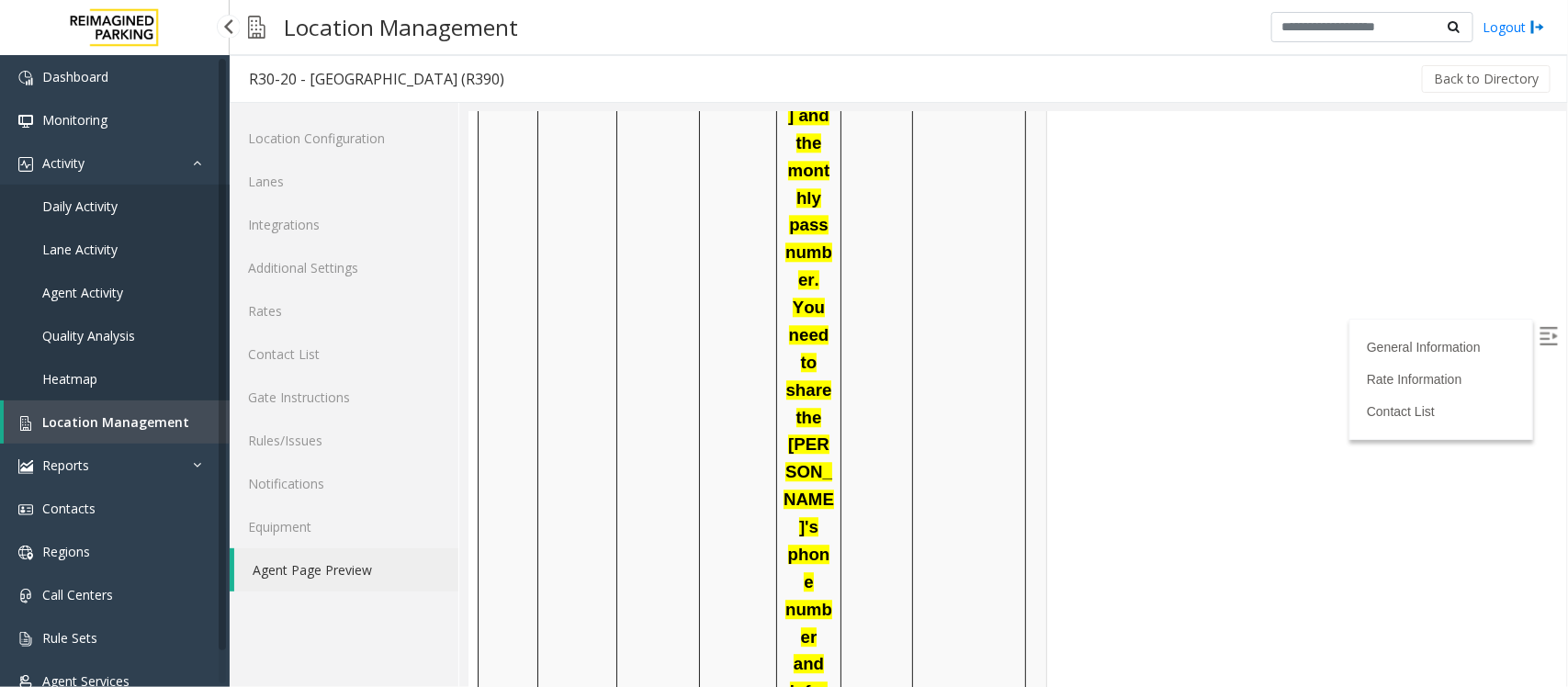 click on "Location Management" at bounding box center (116, 422) 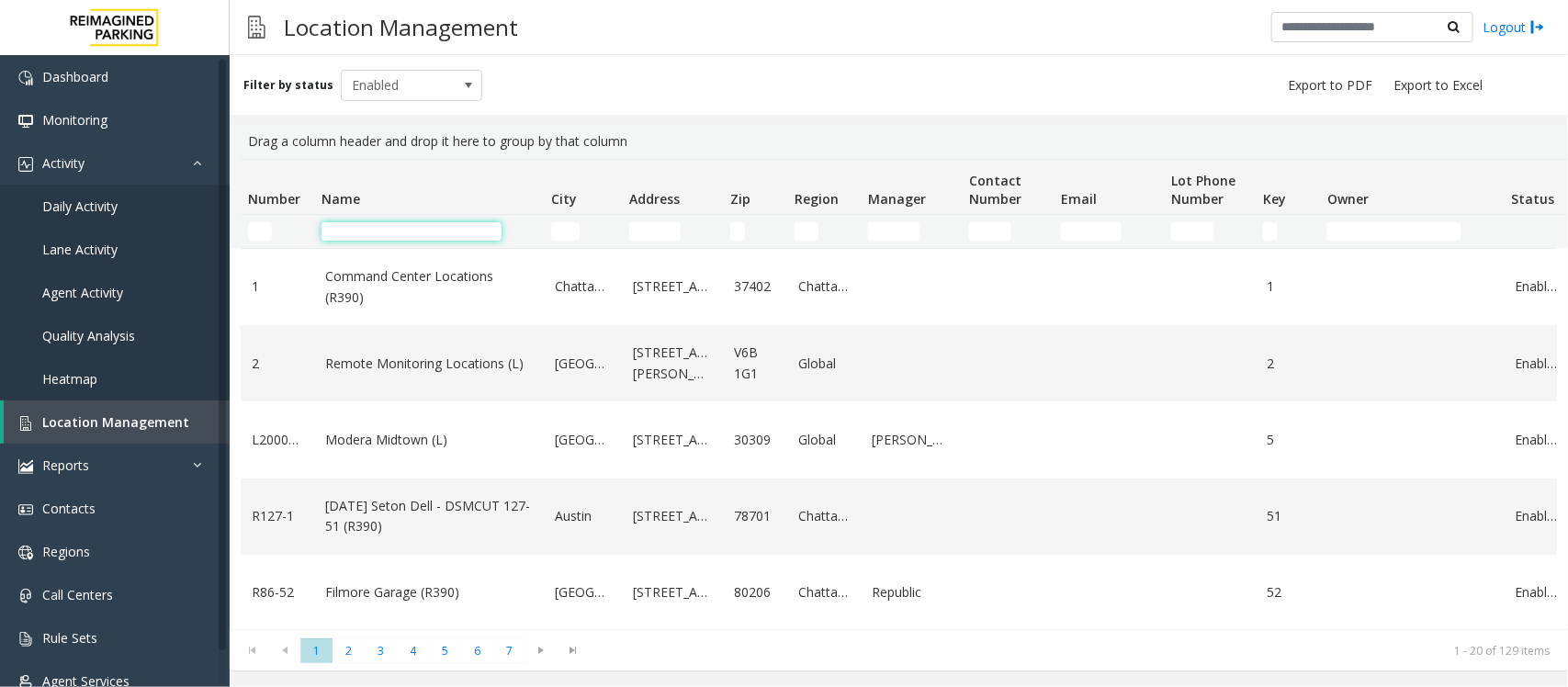 click 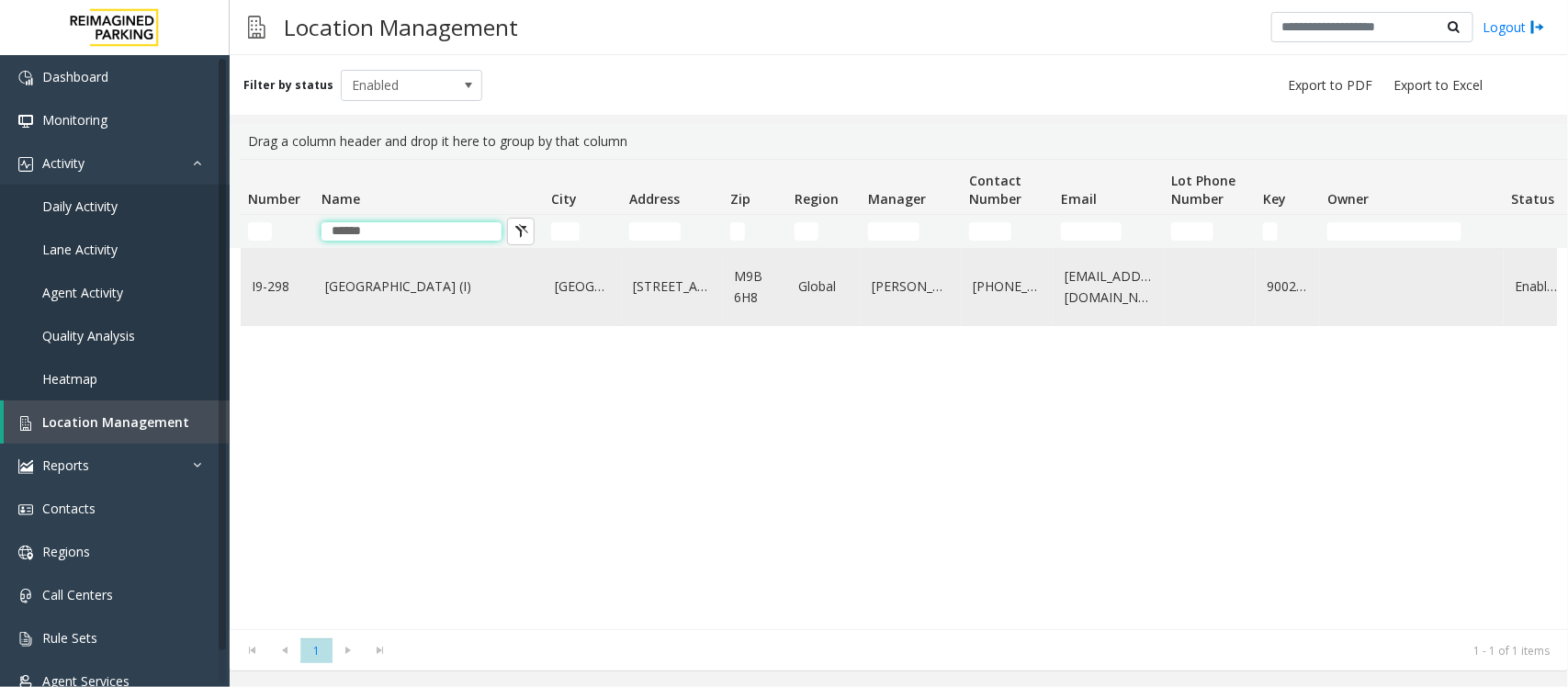 type on "******" 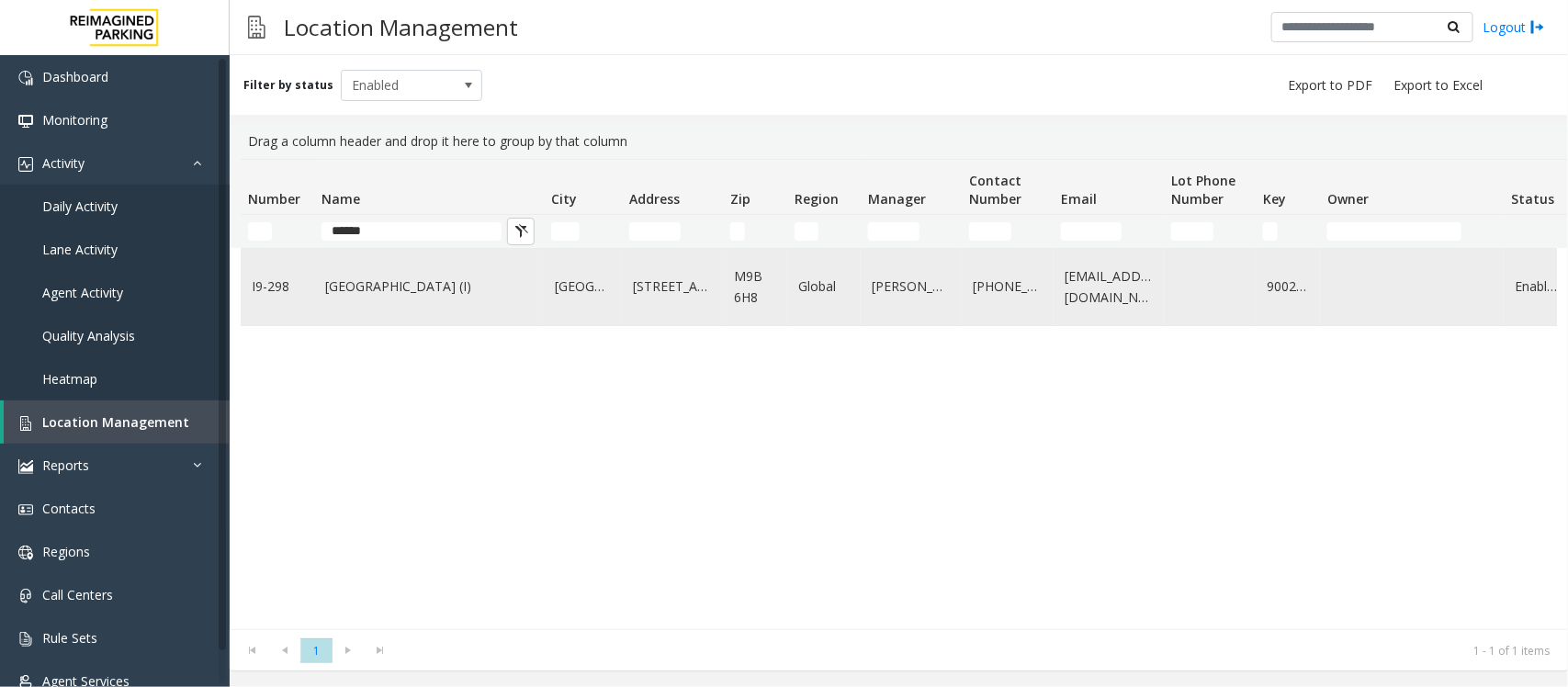 click on "[GEOGRAPHIC_DATA] (I)" 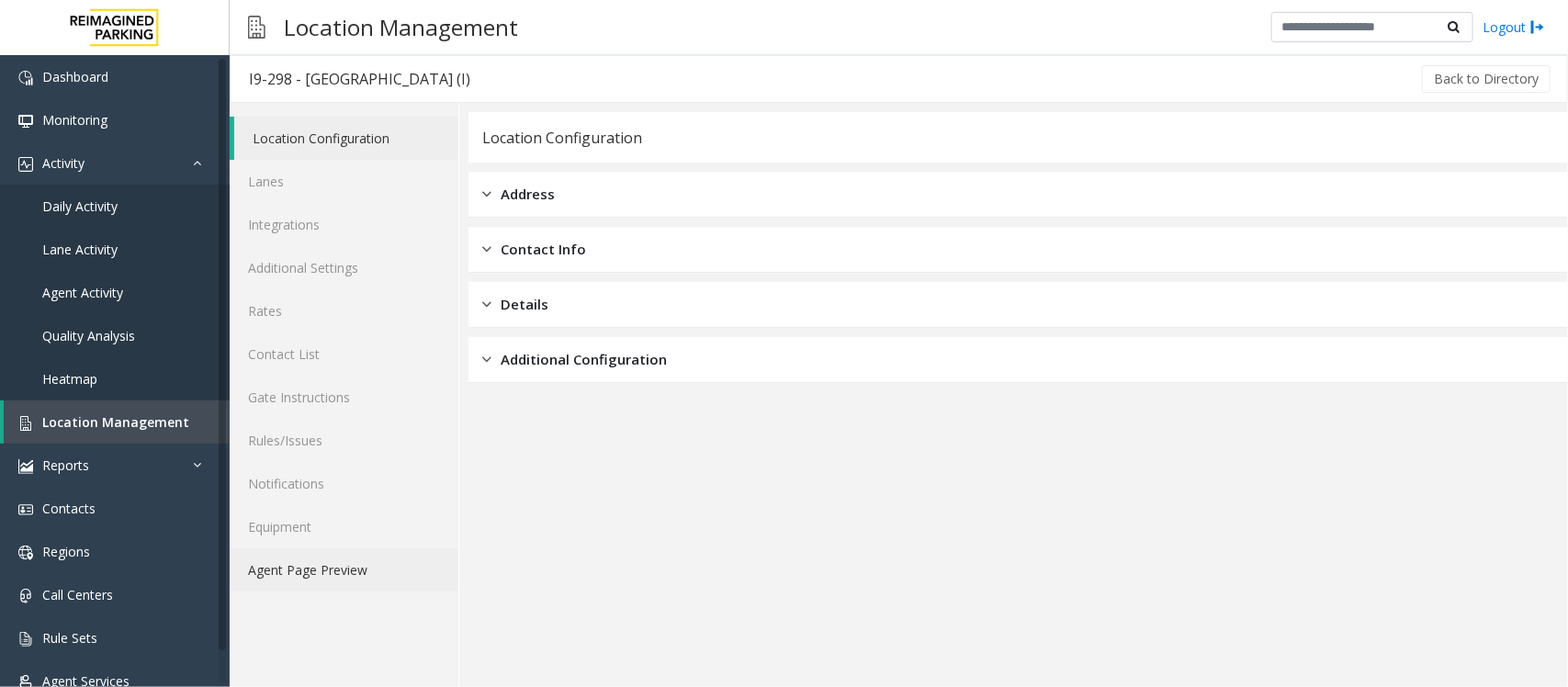 click on "Agent Page Preview" 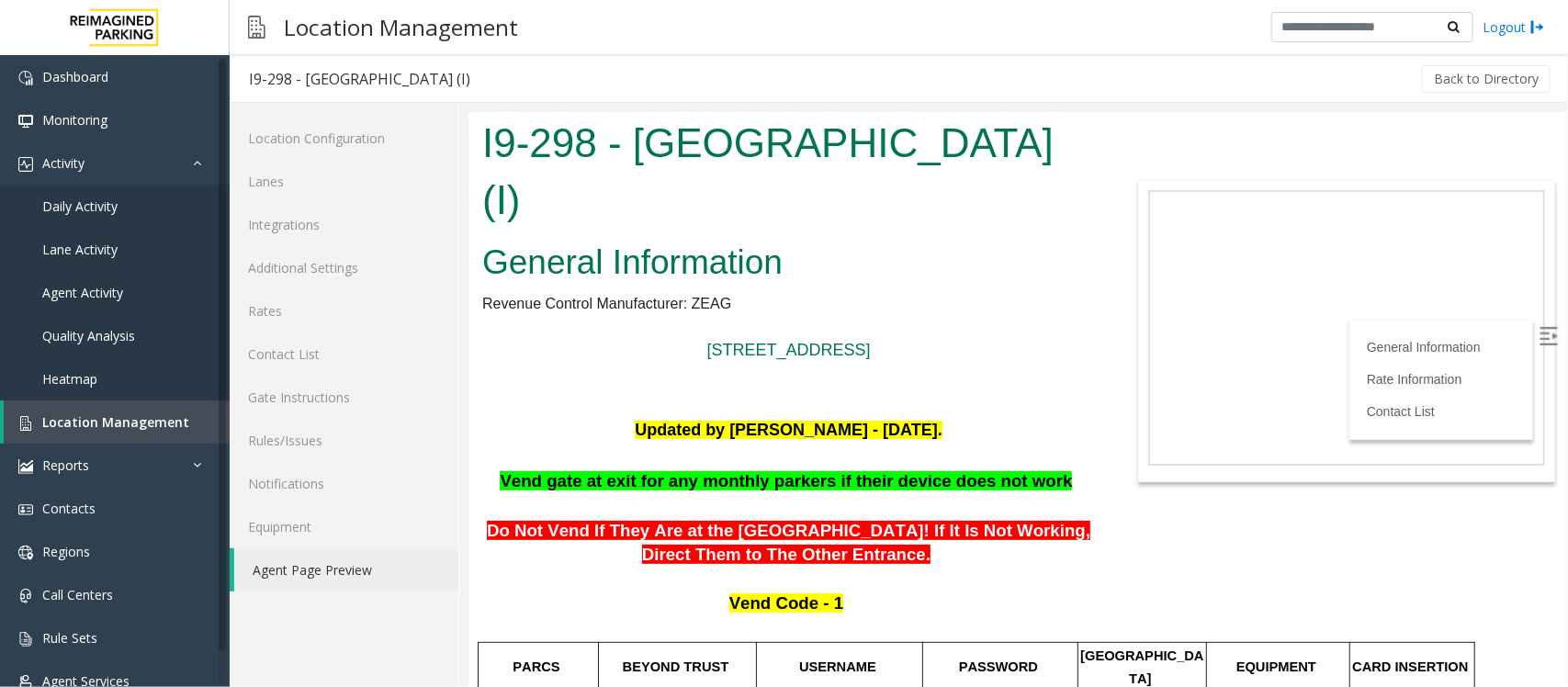 scroll, scrollTop: 0, scrollLeft: 0, axis: both 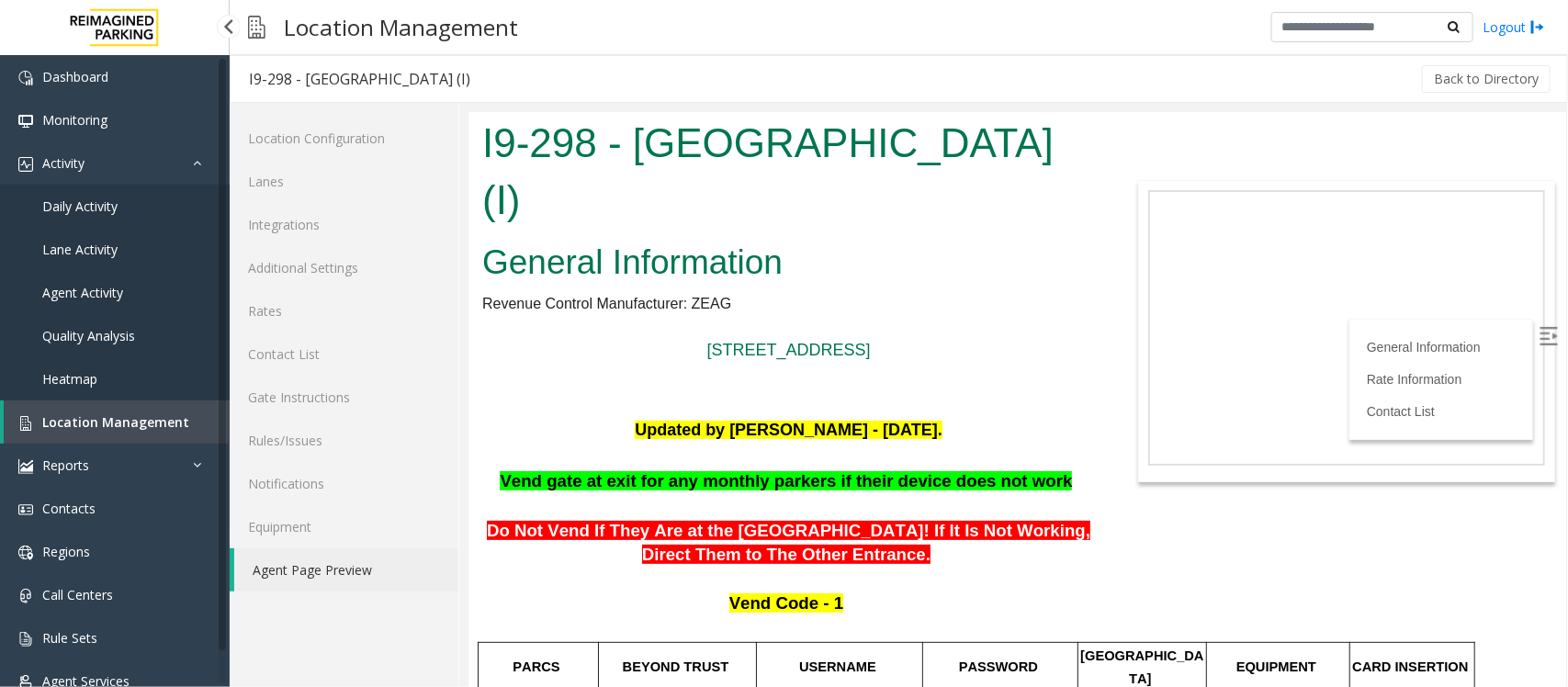 click on "Location Management" at bounding box center (116, 422) 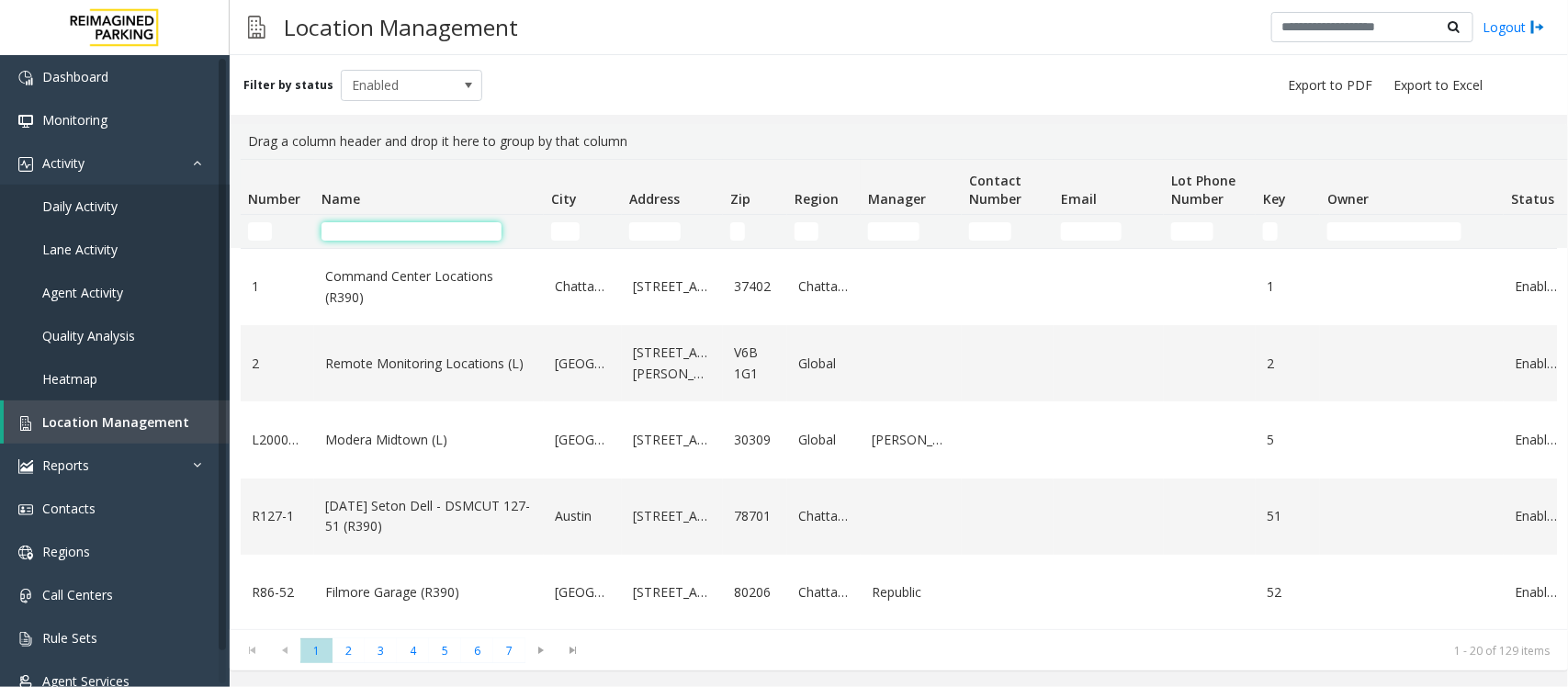 click 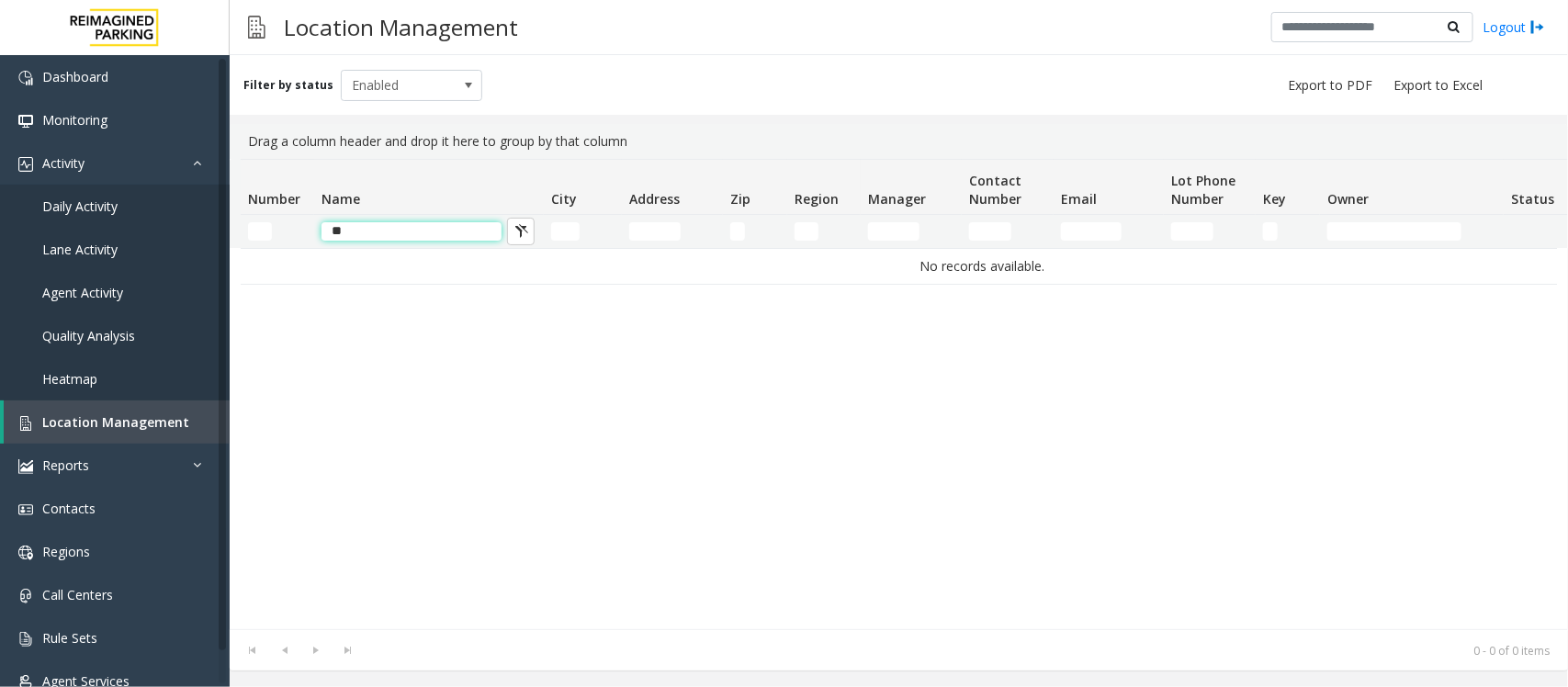 type on "*" 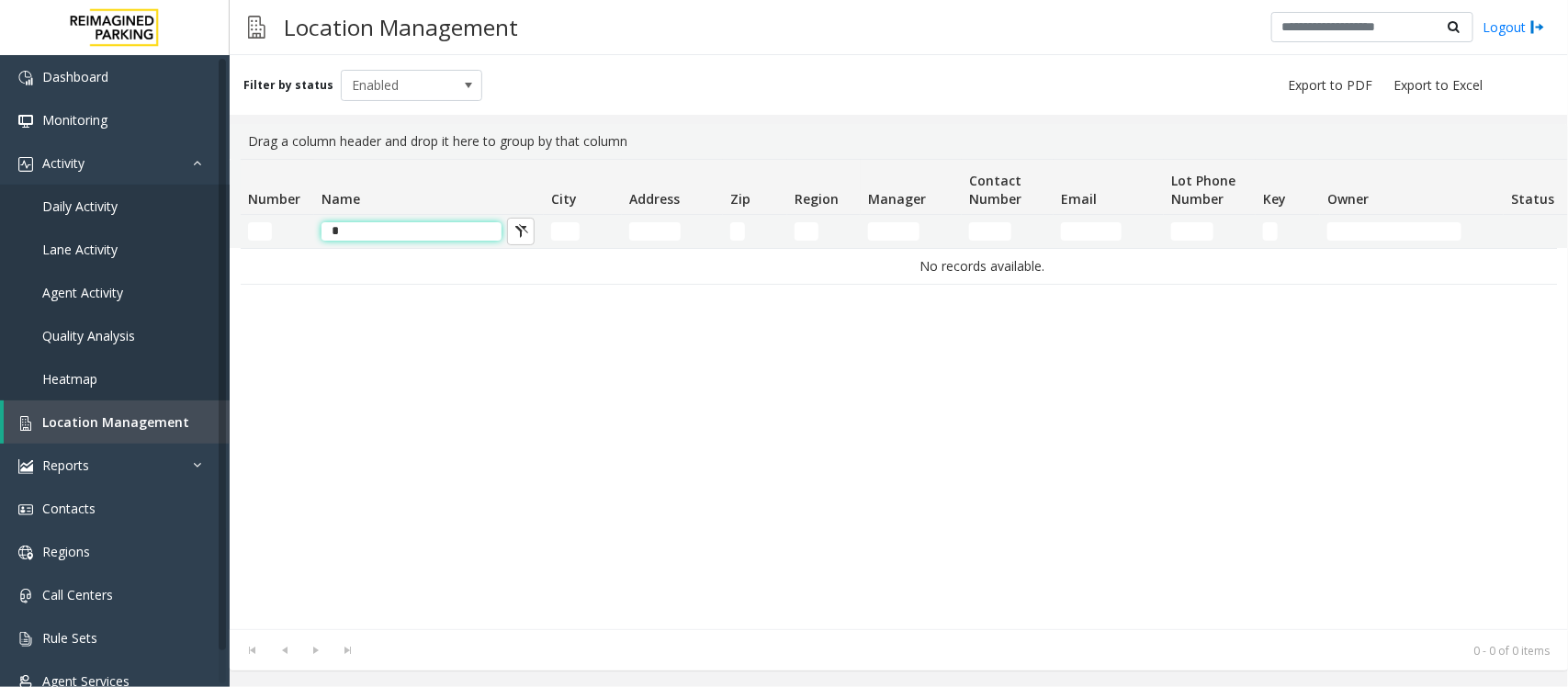 type 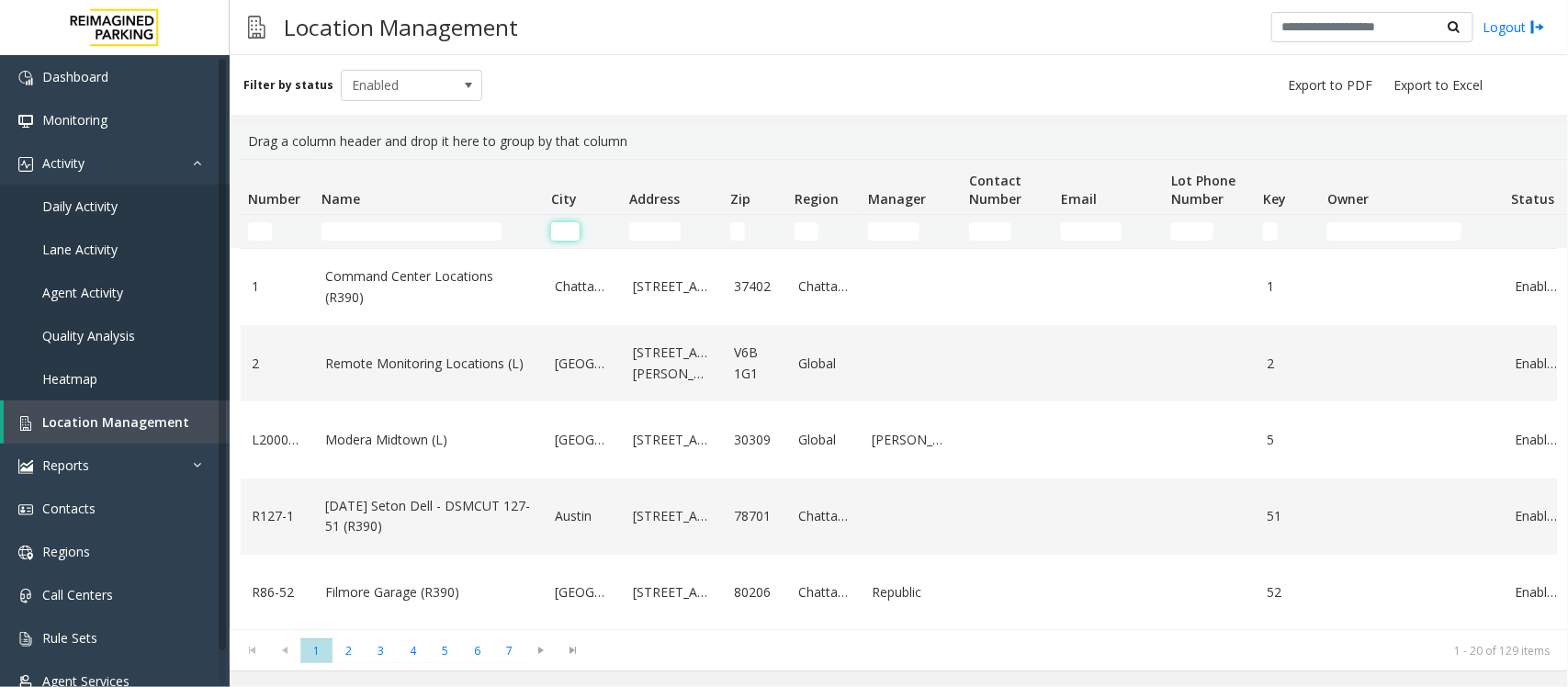 click 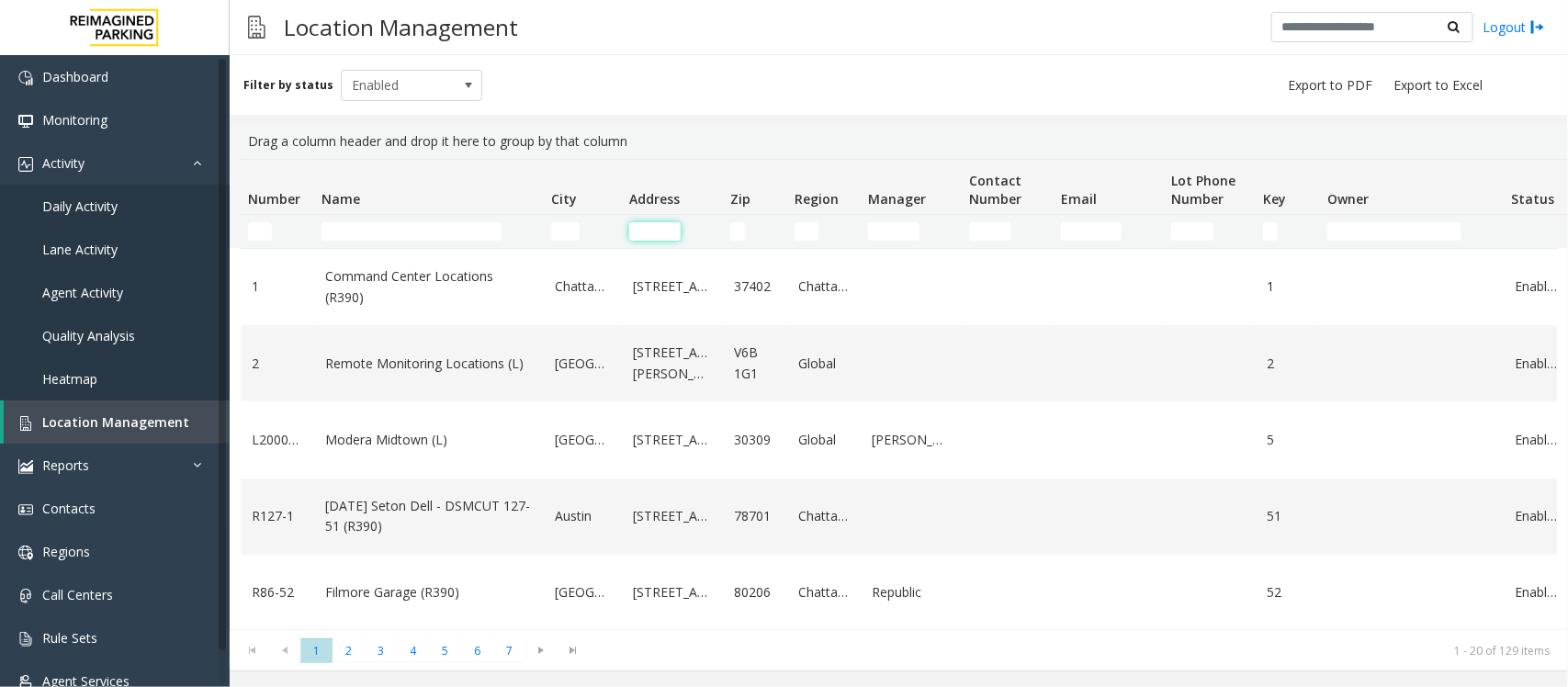 click 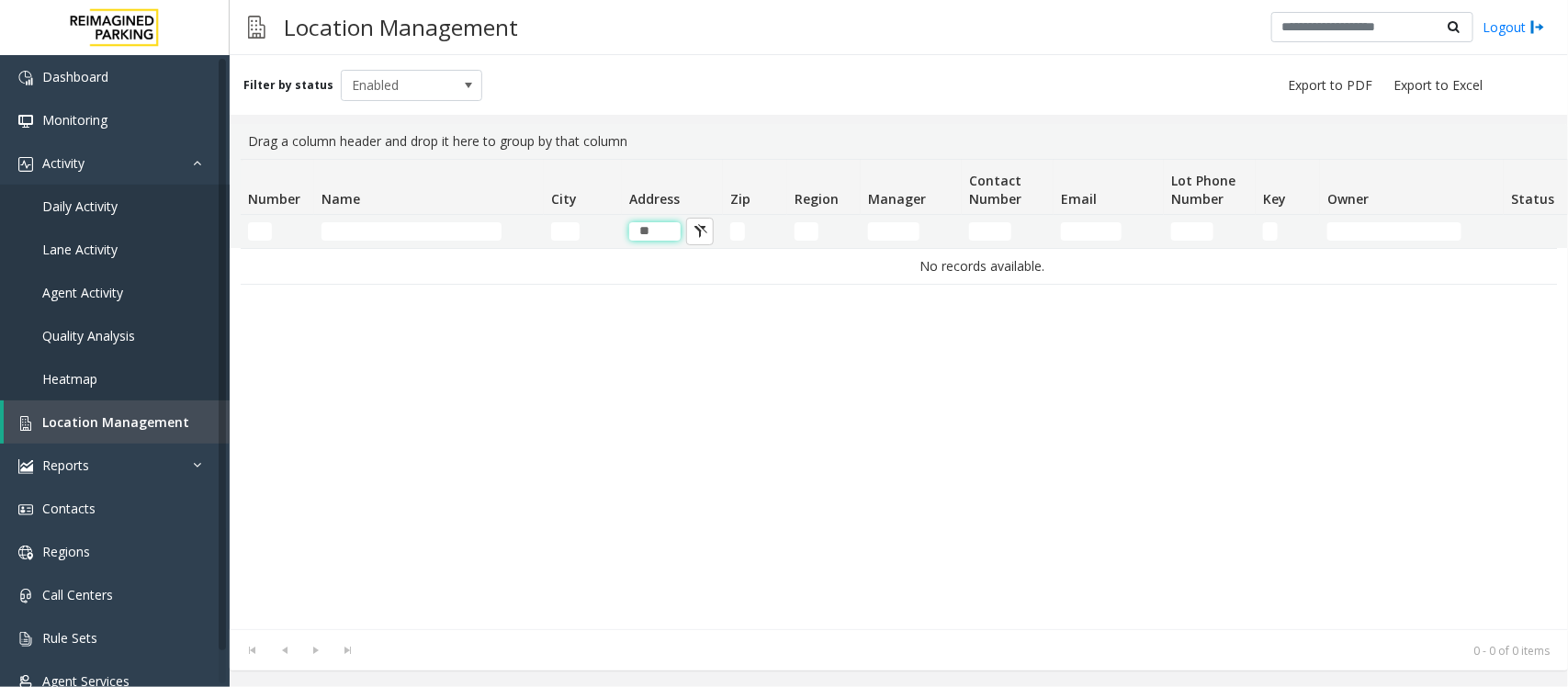 type on "*" 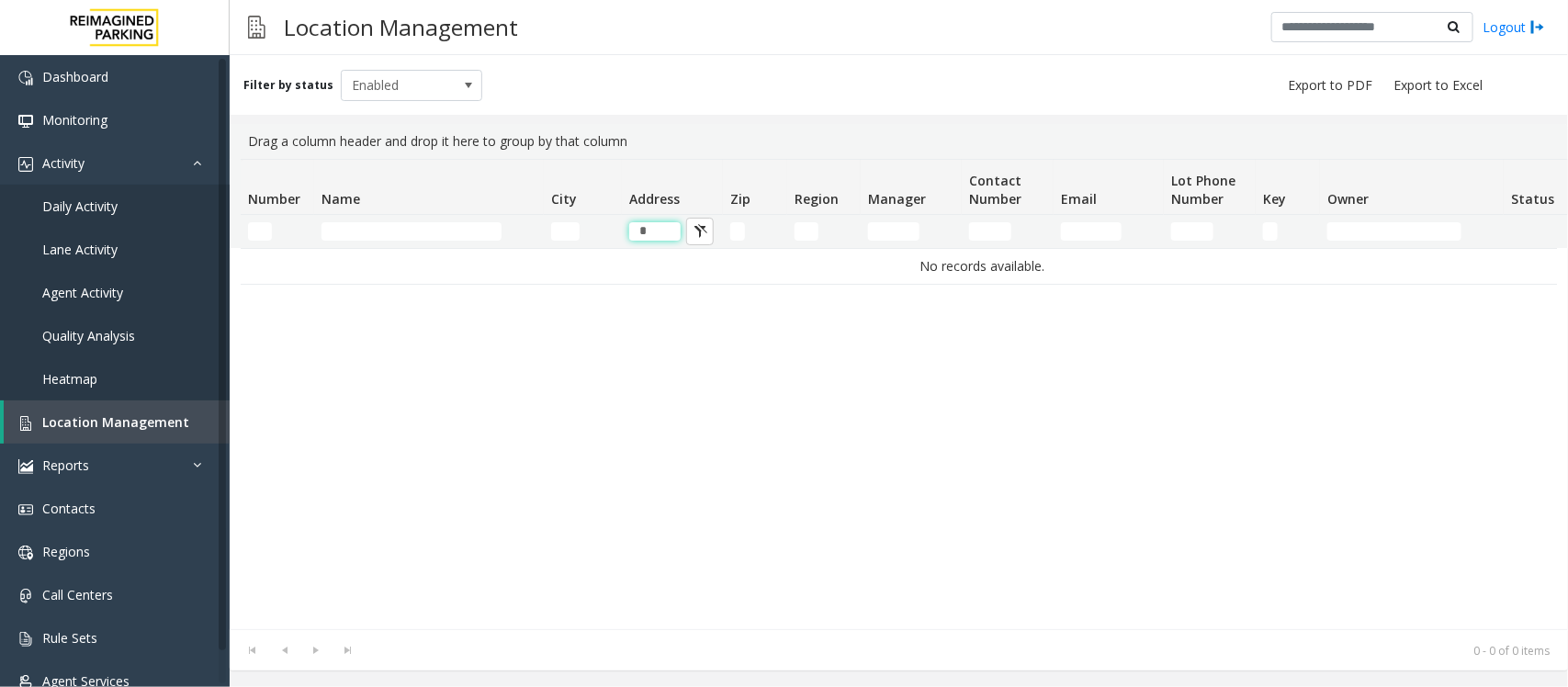 type 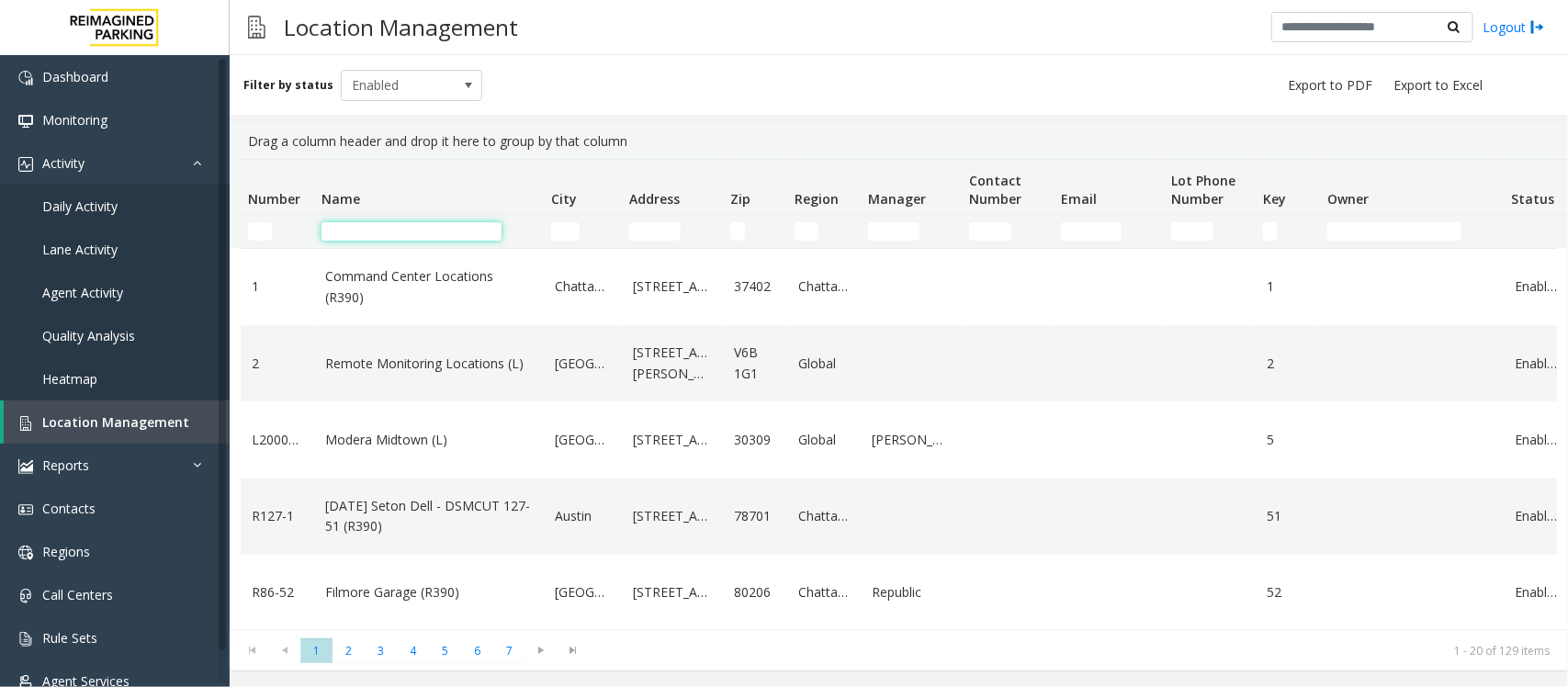 click 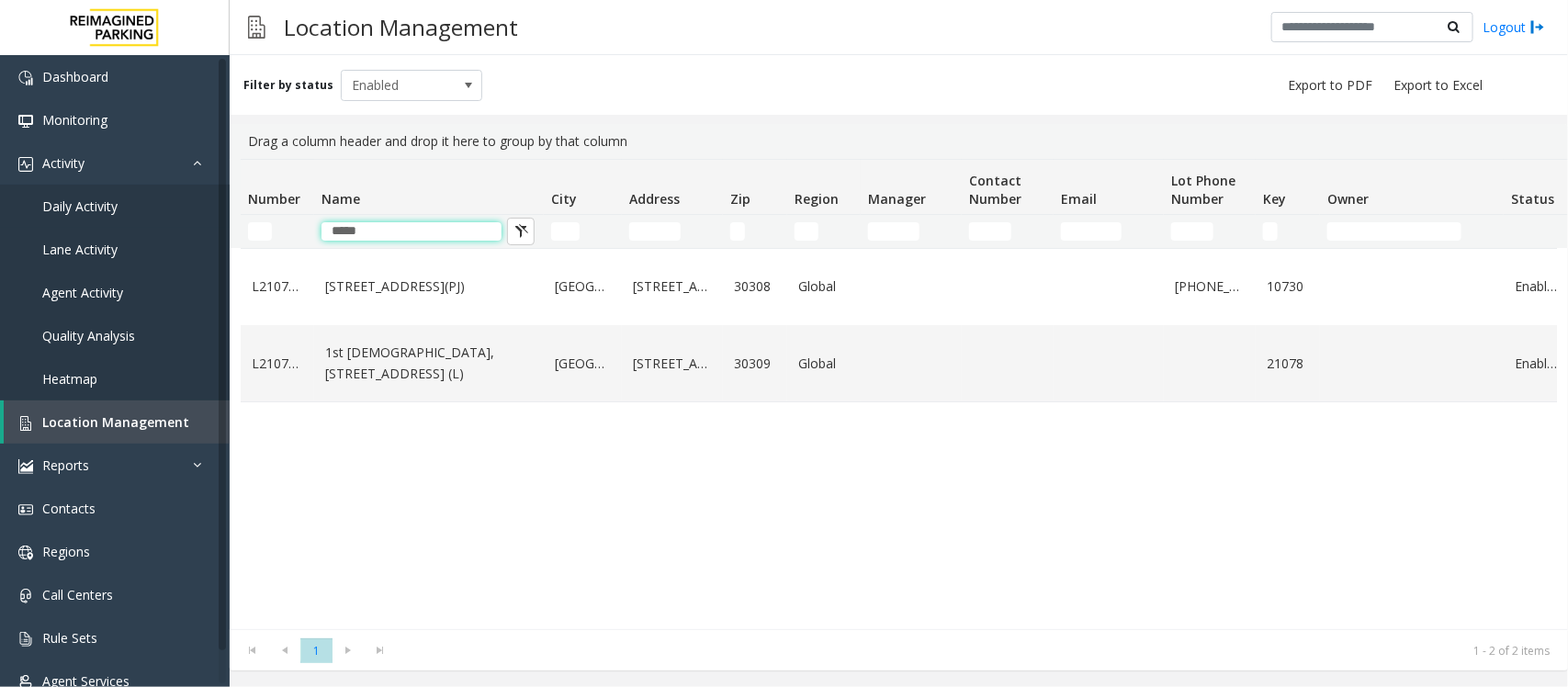 drag, startPoint x: 409, startPoint y: 240, endPoint x: 203, endPoint y: 222, distance: 206.78491 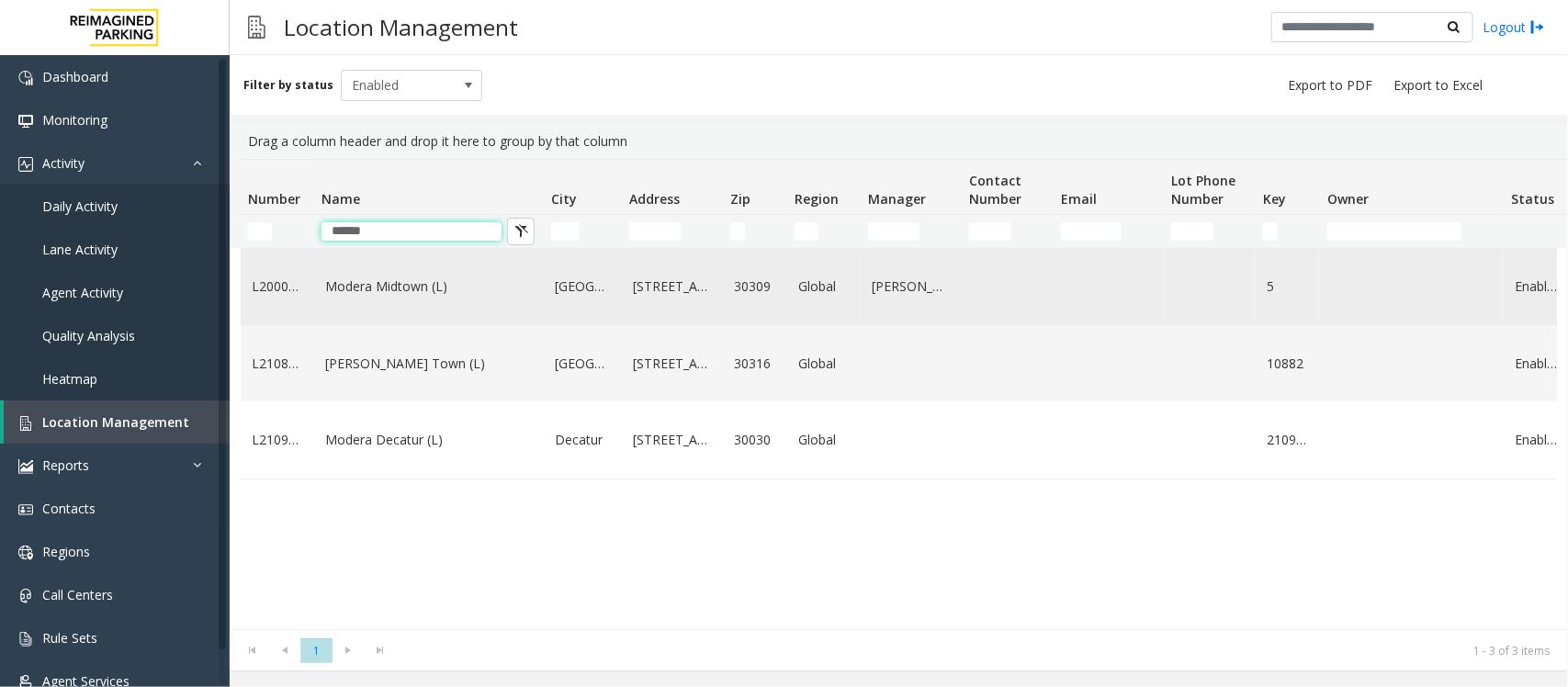 type on "******" 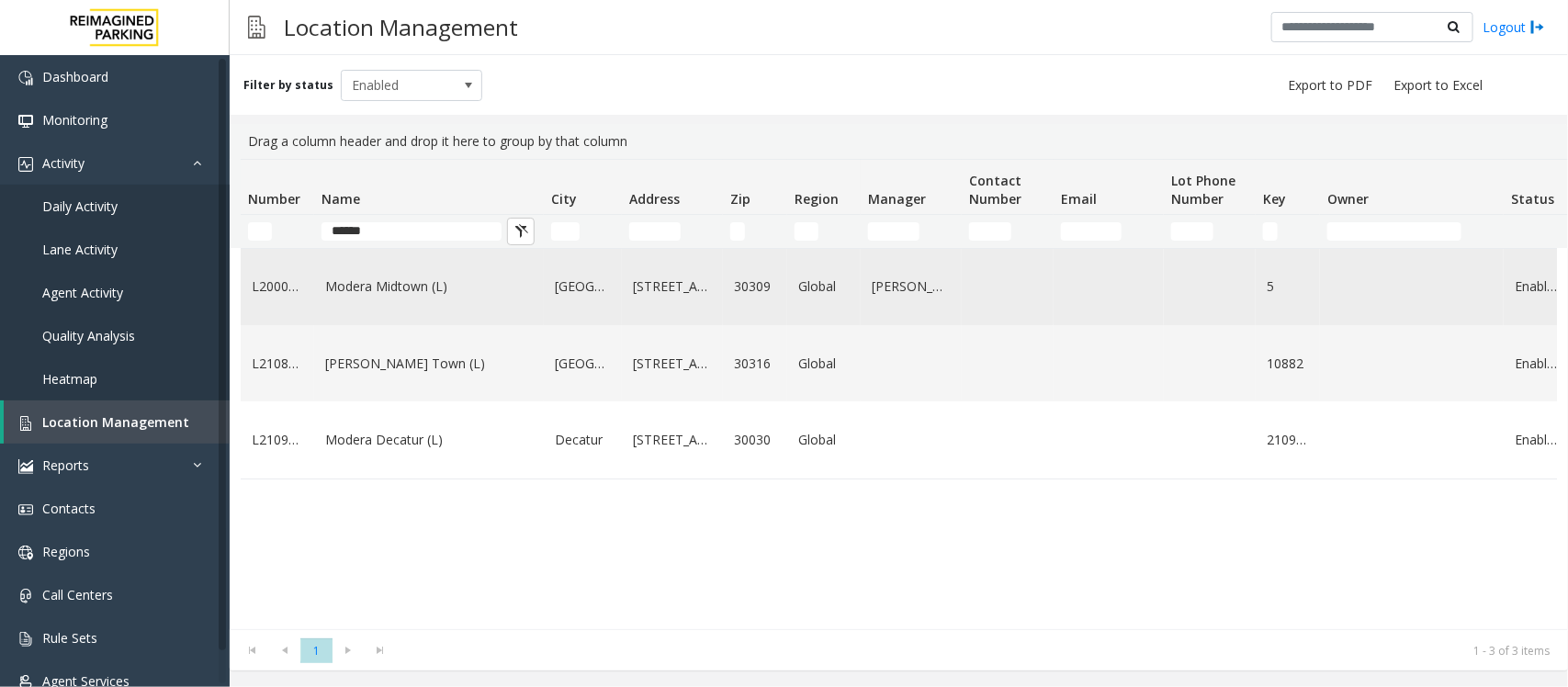 click on "Modera Midtown	(L)" 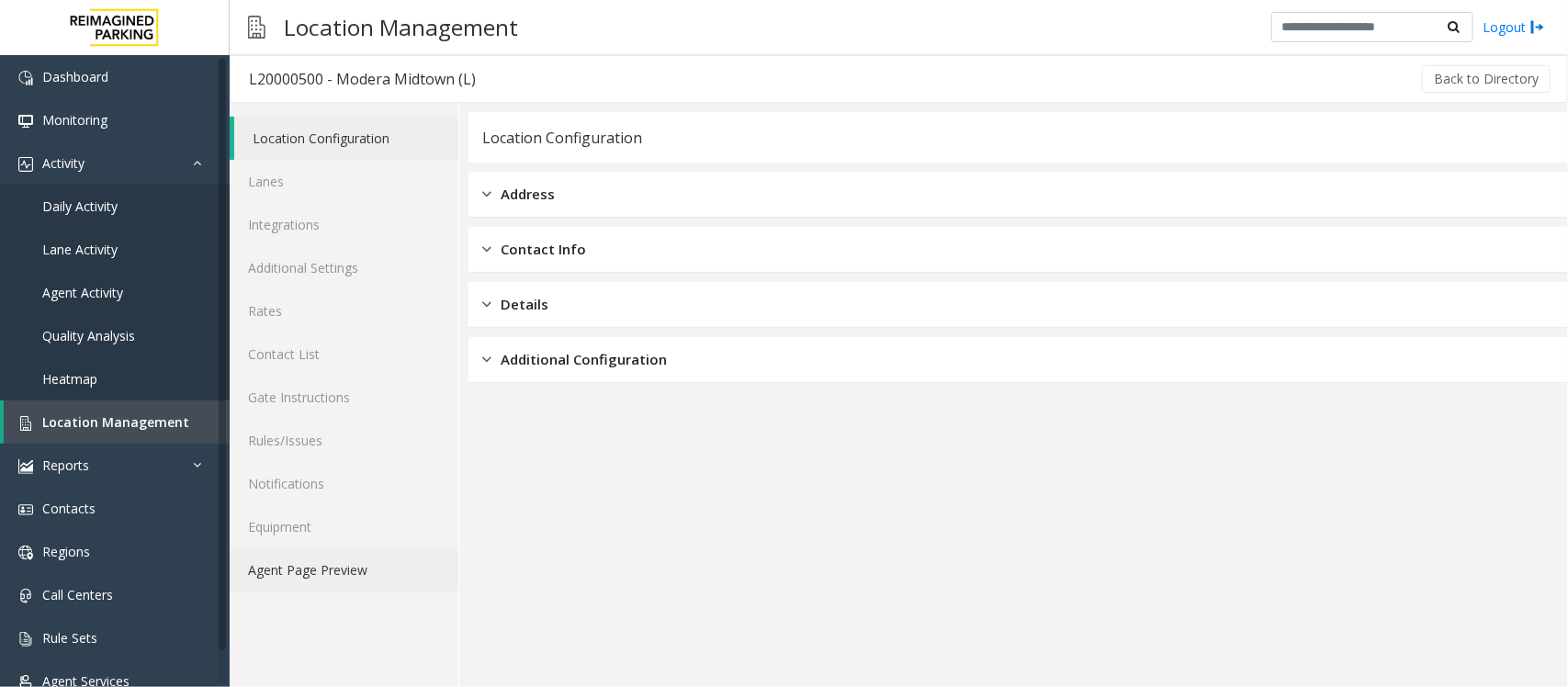 click on "Agent Page Preview" 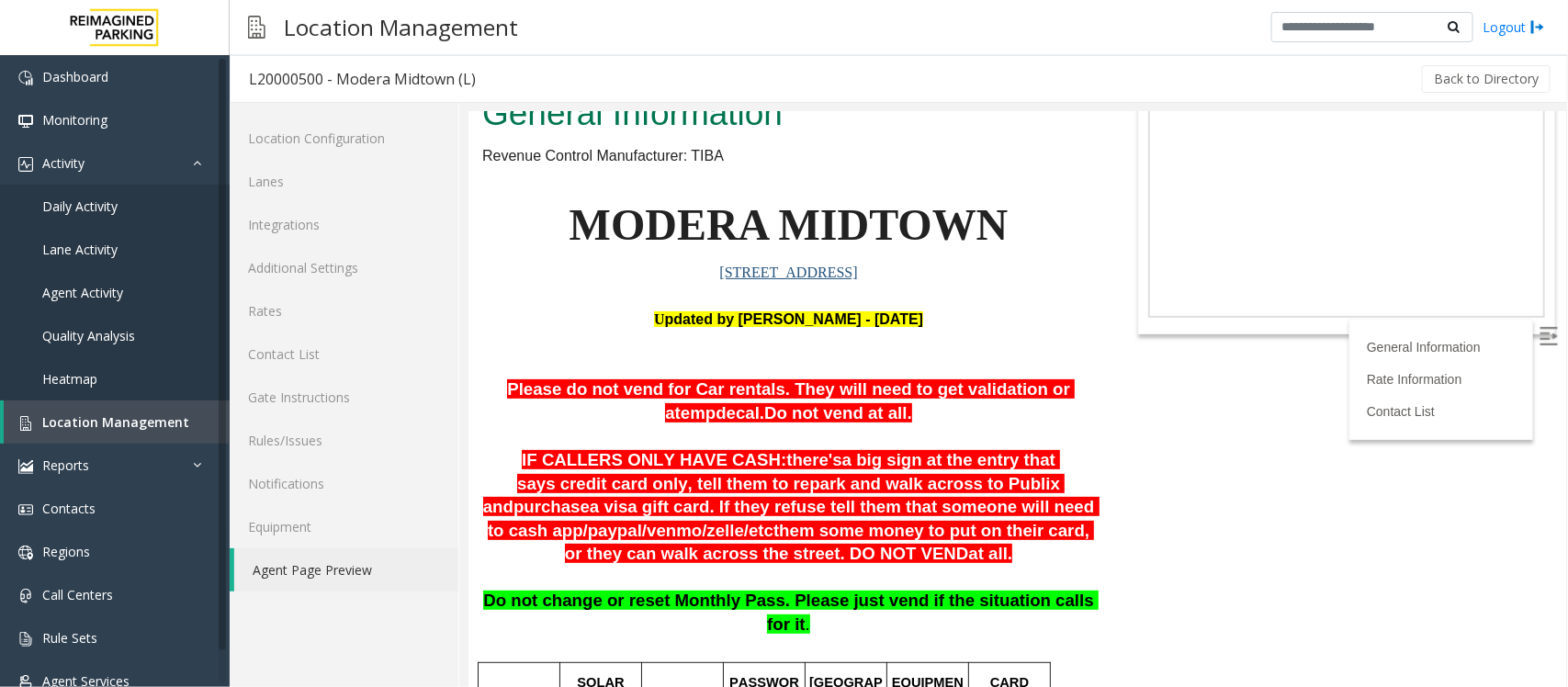 scroll, scrollTop: 505, scrollLeft: 0, axis: vertical 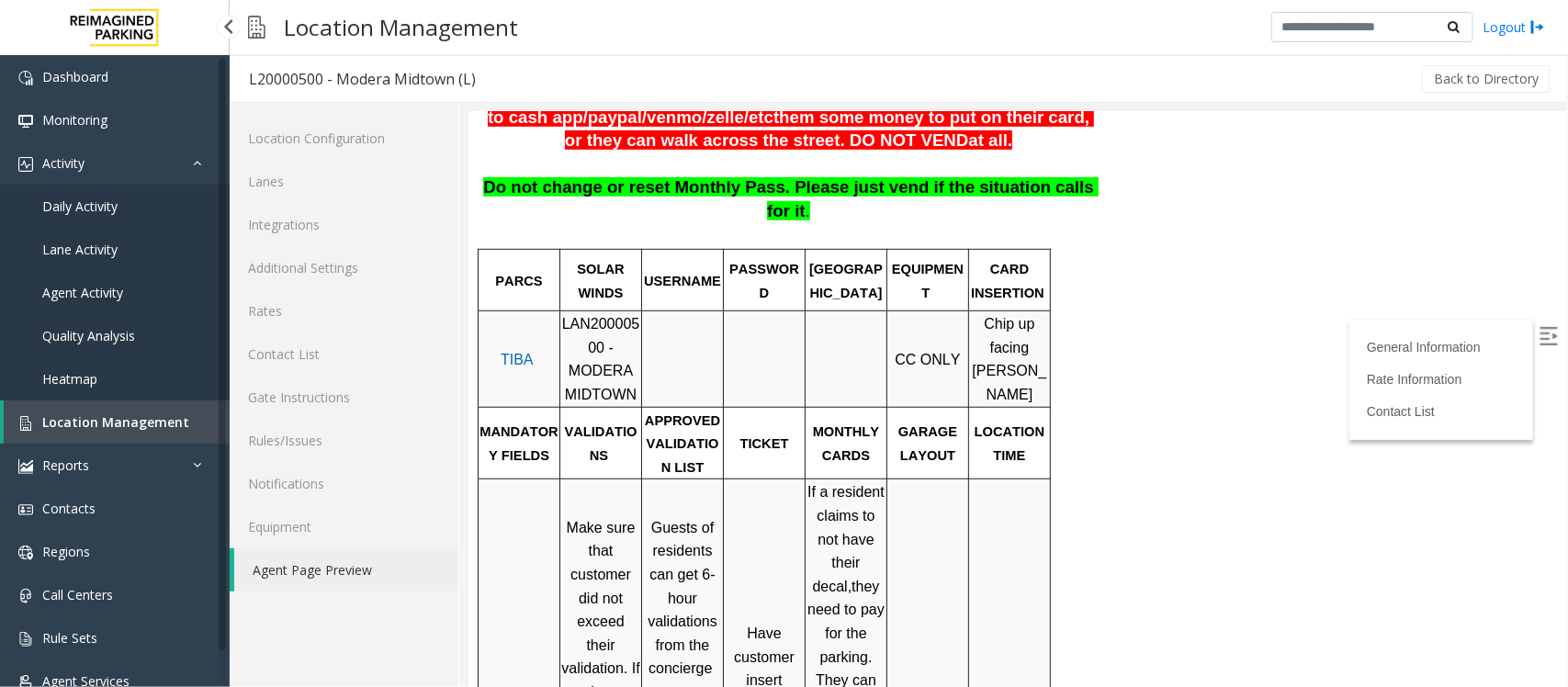 click on "Location Management" at bounding box center (116, 422) 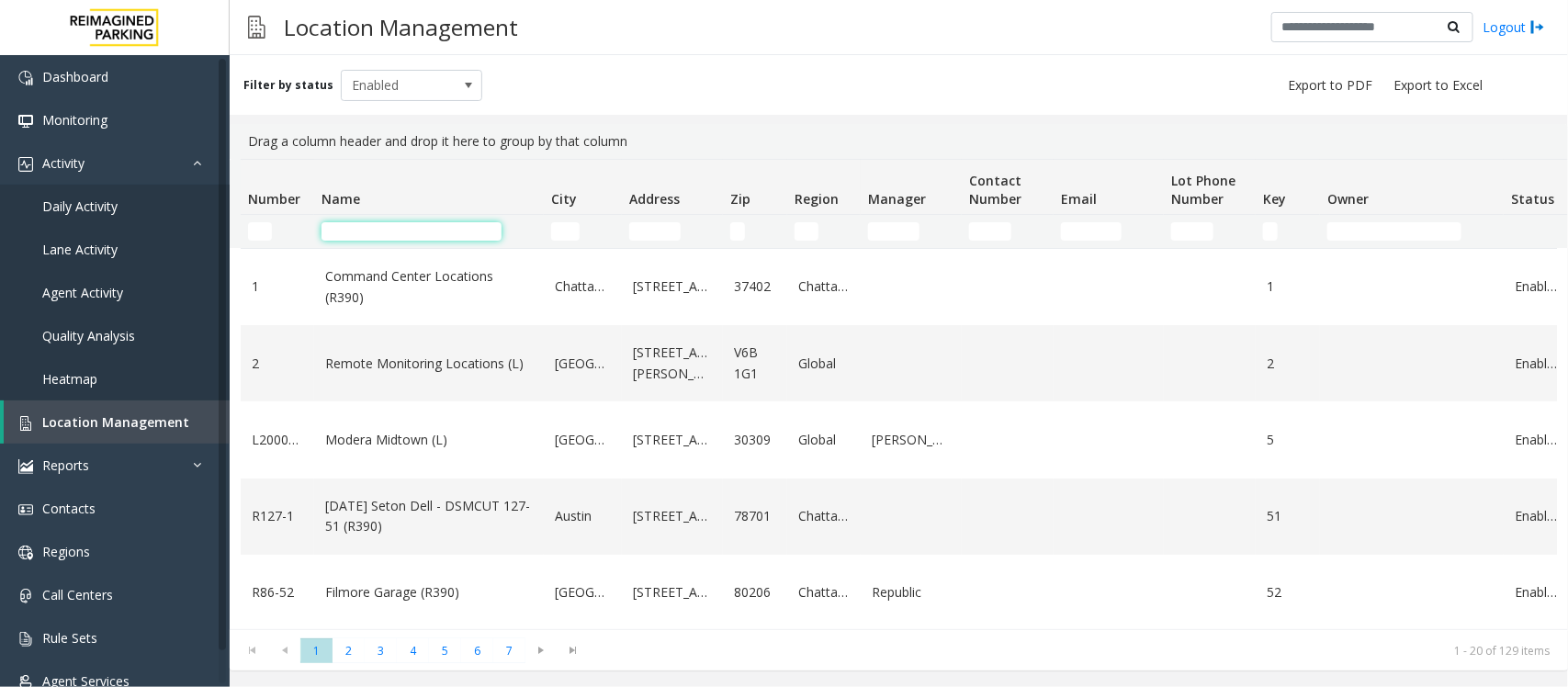 click 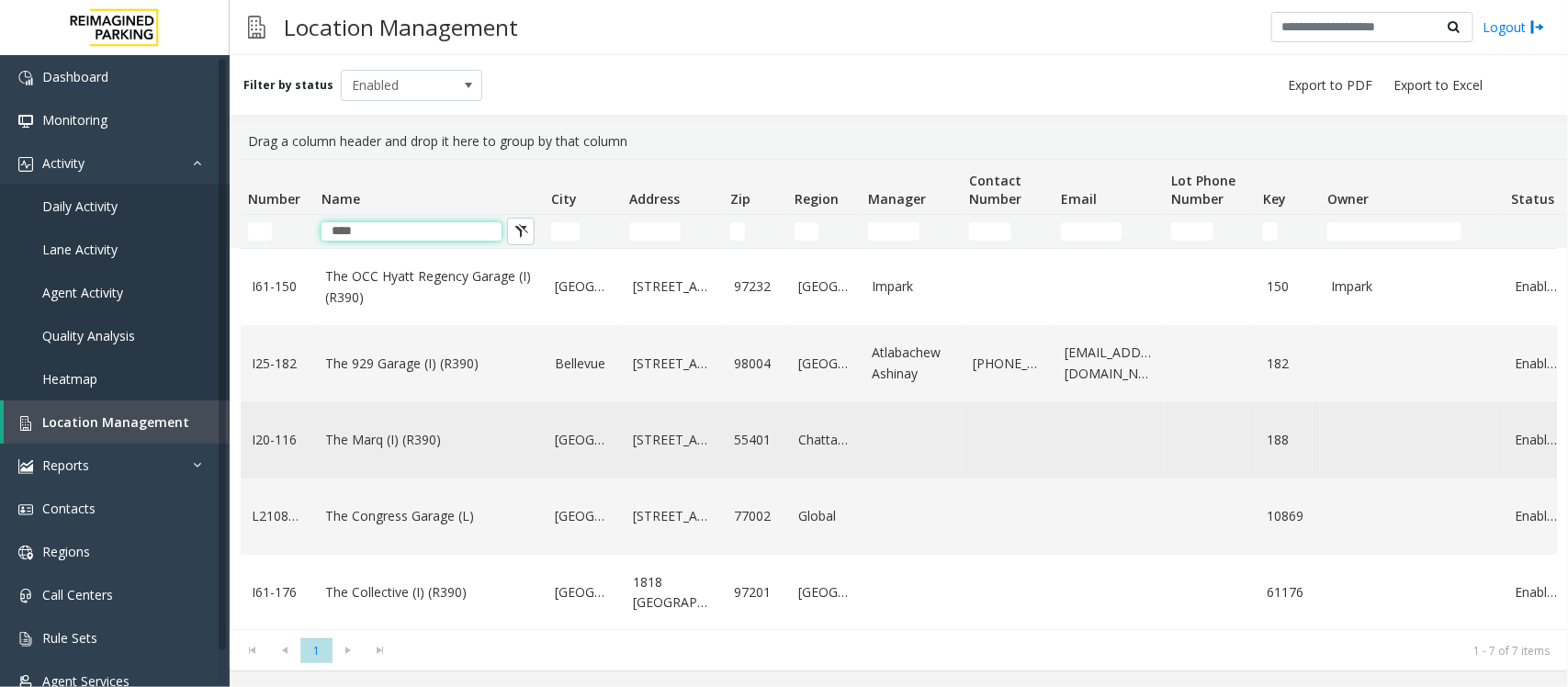 type on "***" 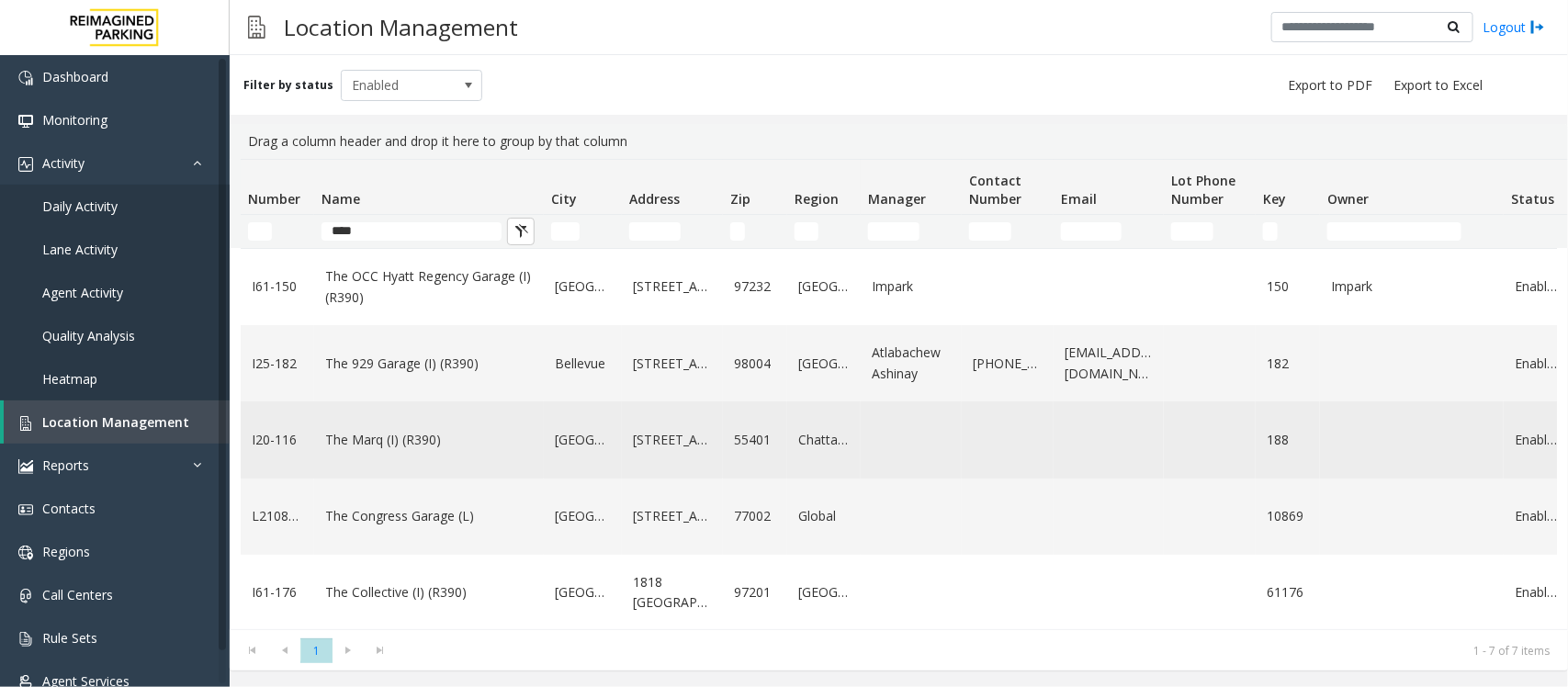 click on "The Marq (I) (R390)" 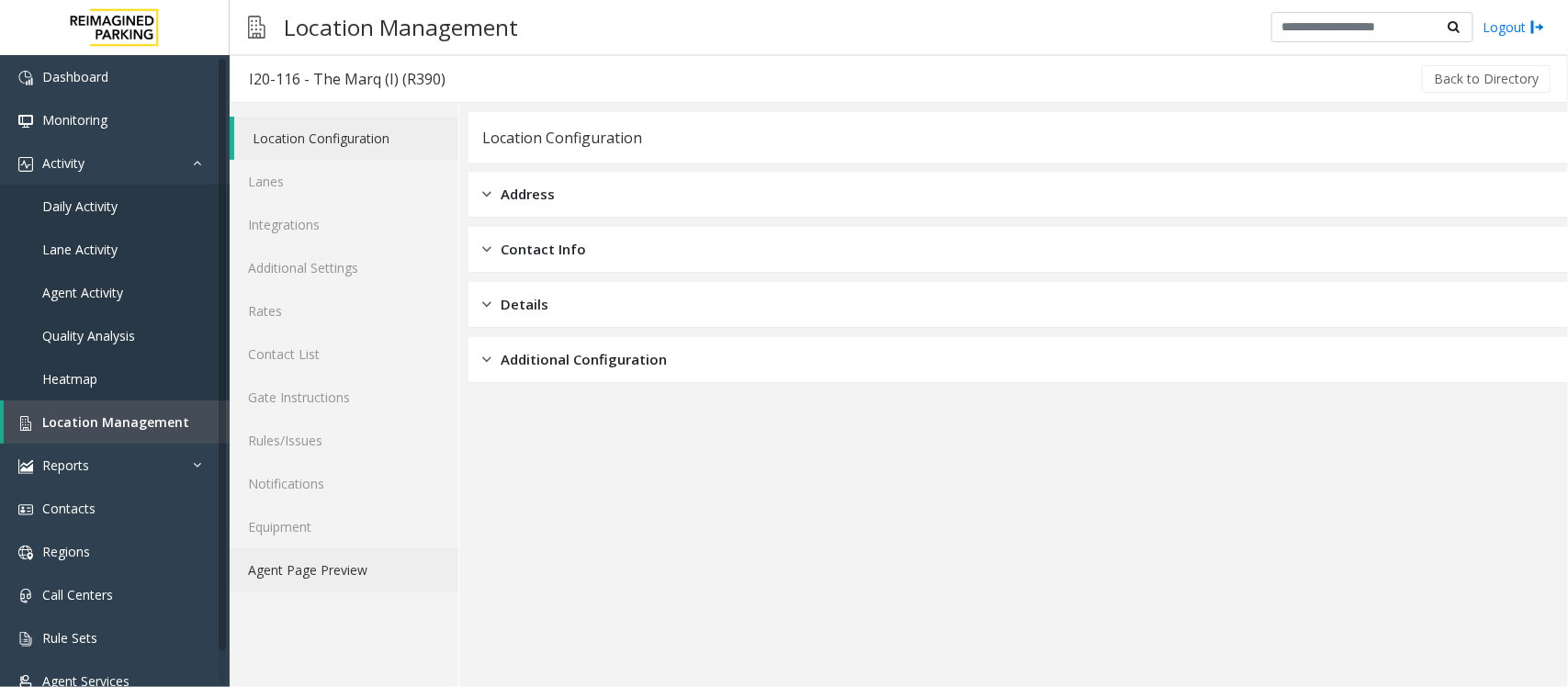 click on "Agent Page Preview" 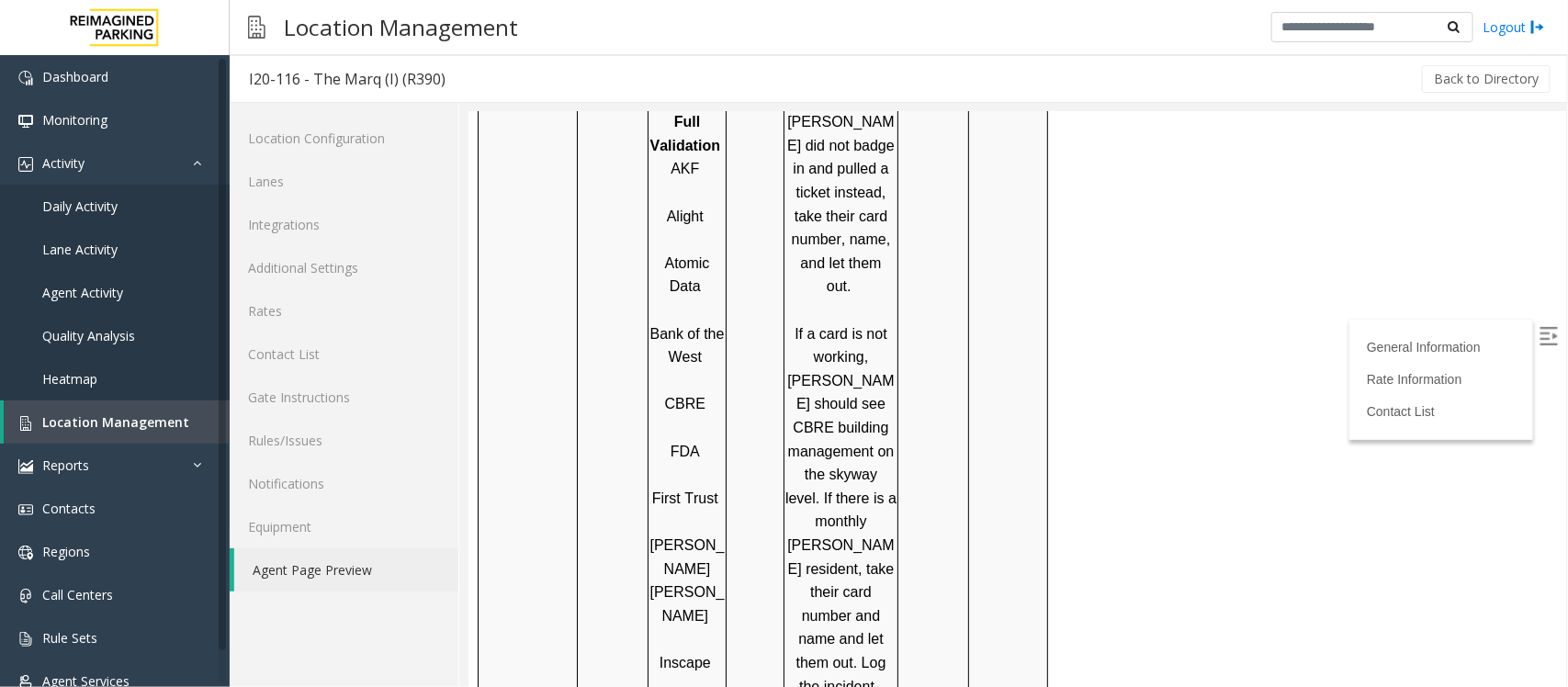 scroll, scrollTop: 2232, scrollLeft: 0, axis: vertical 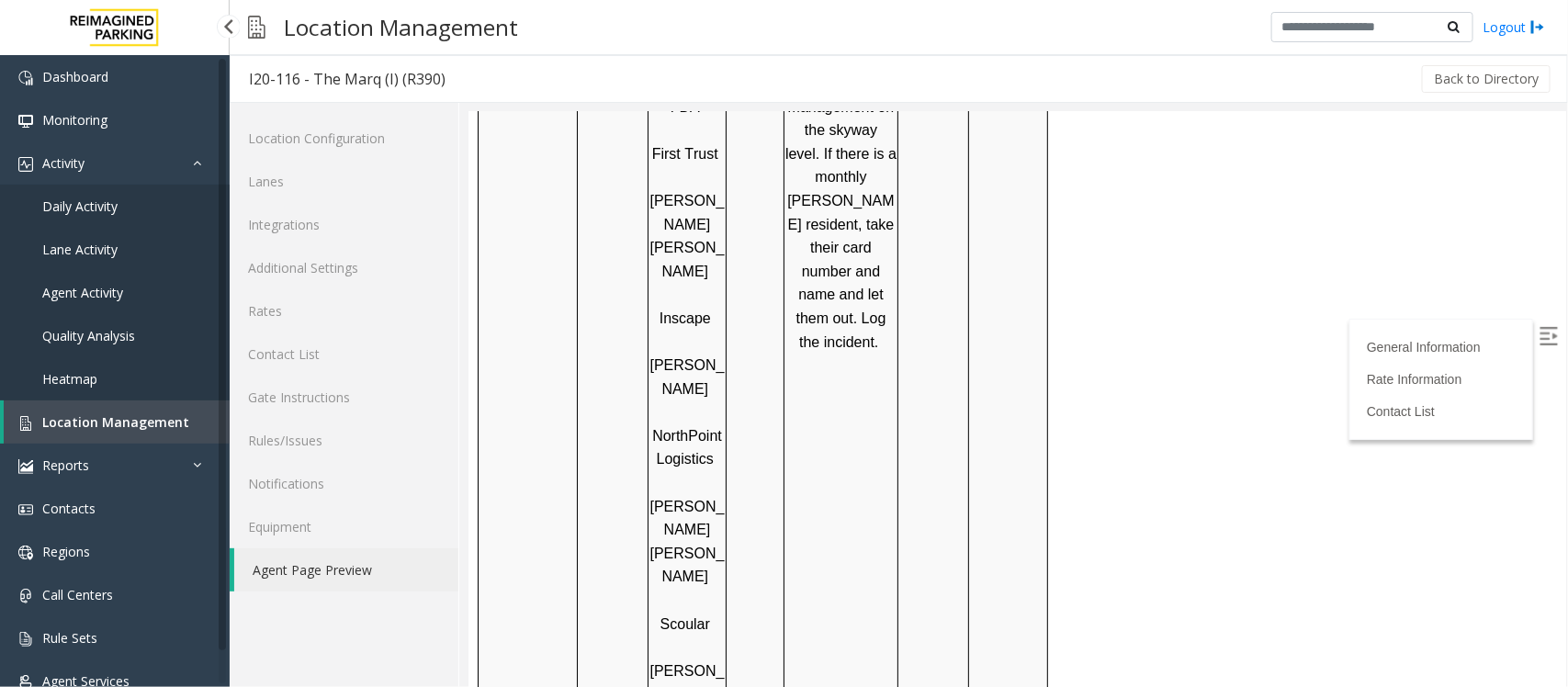 click on "Location Management" at bounding box center [116, 422] 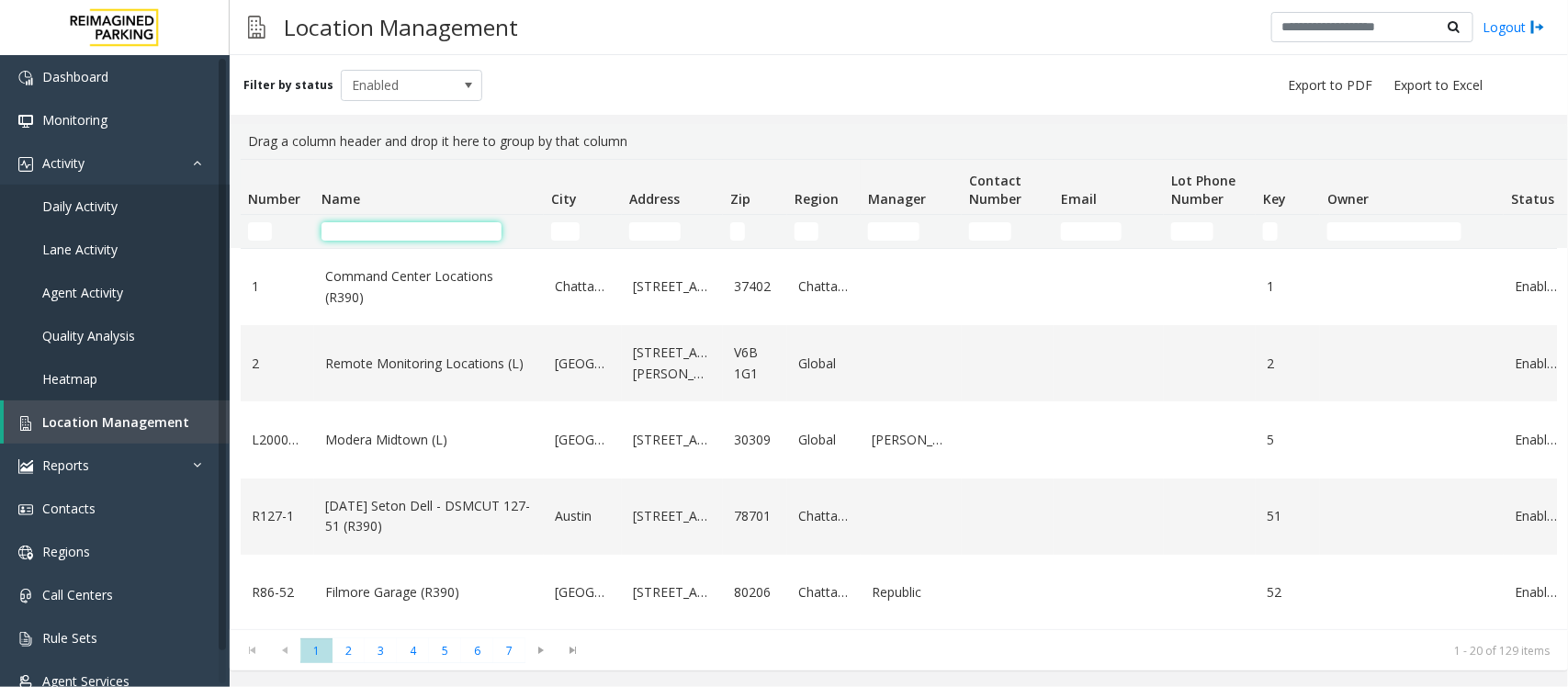 click 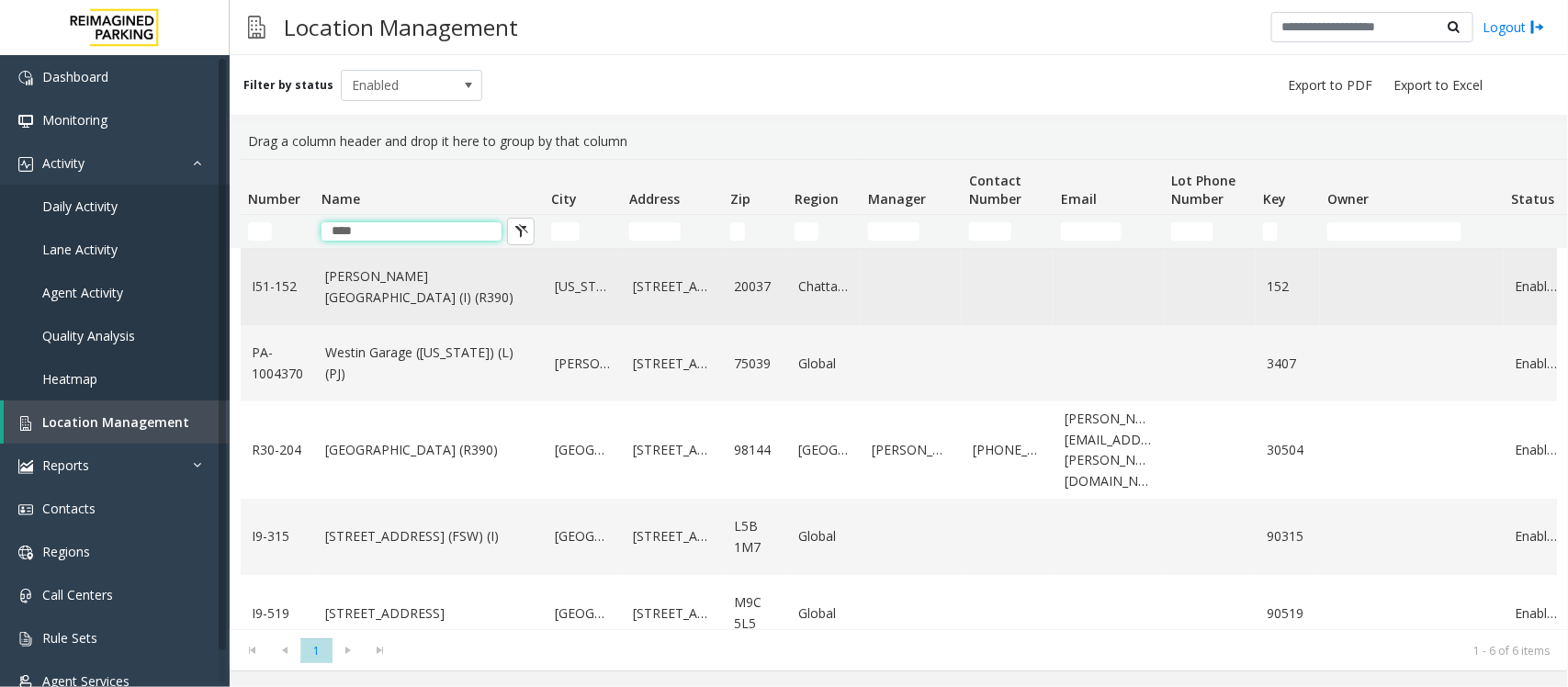 type on "****" 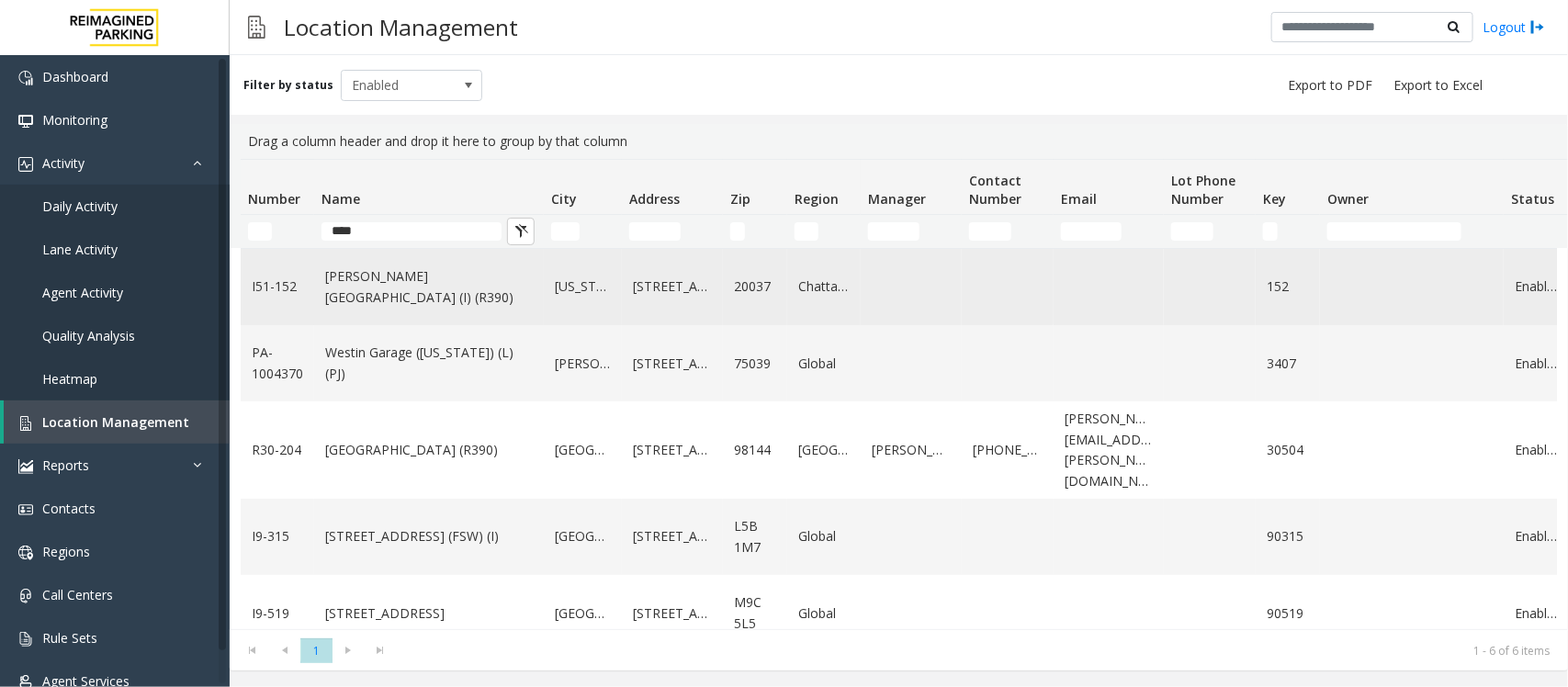 click on "[PERSON_NAME][GEOGRAPHIC_DATA] (I) (R390)" 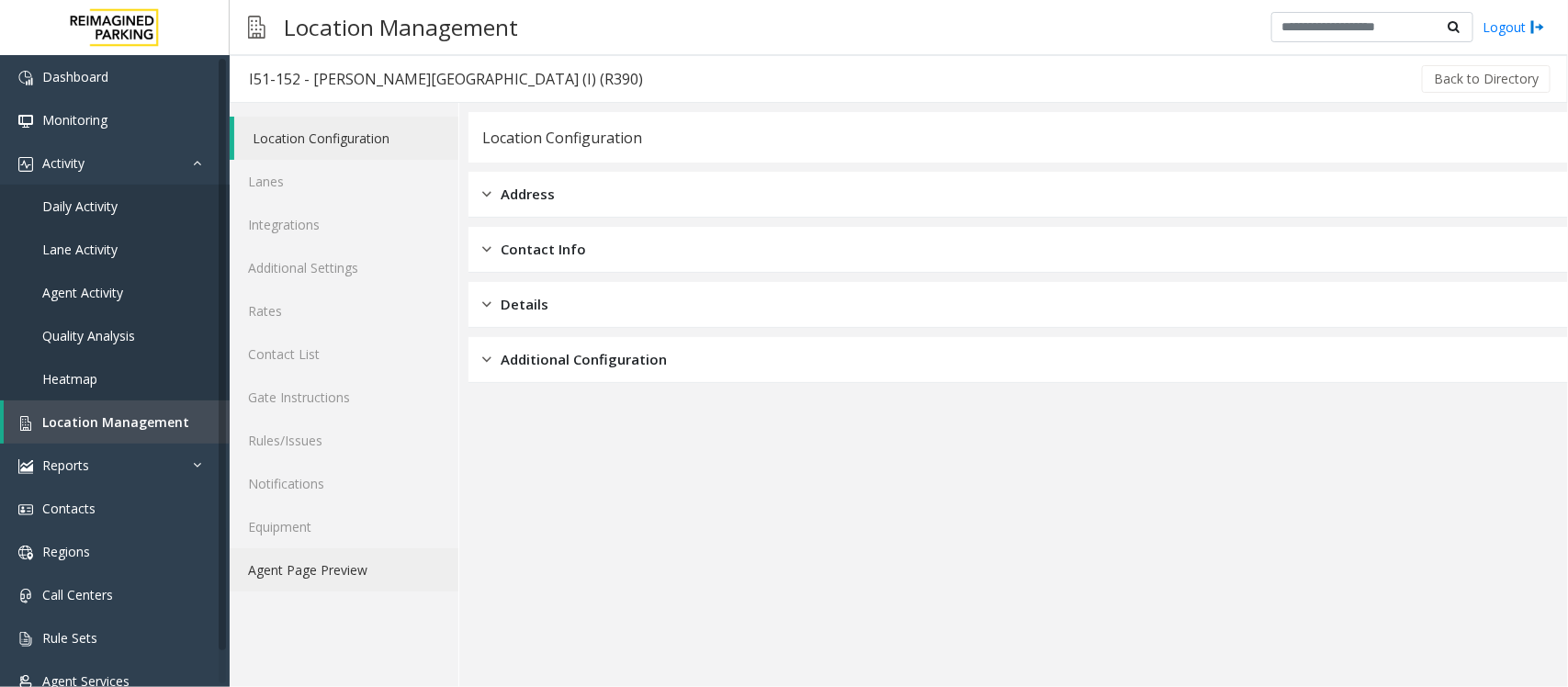 click on "Agent Page Preview" 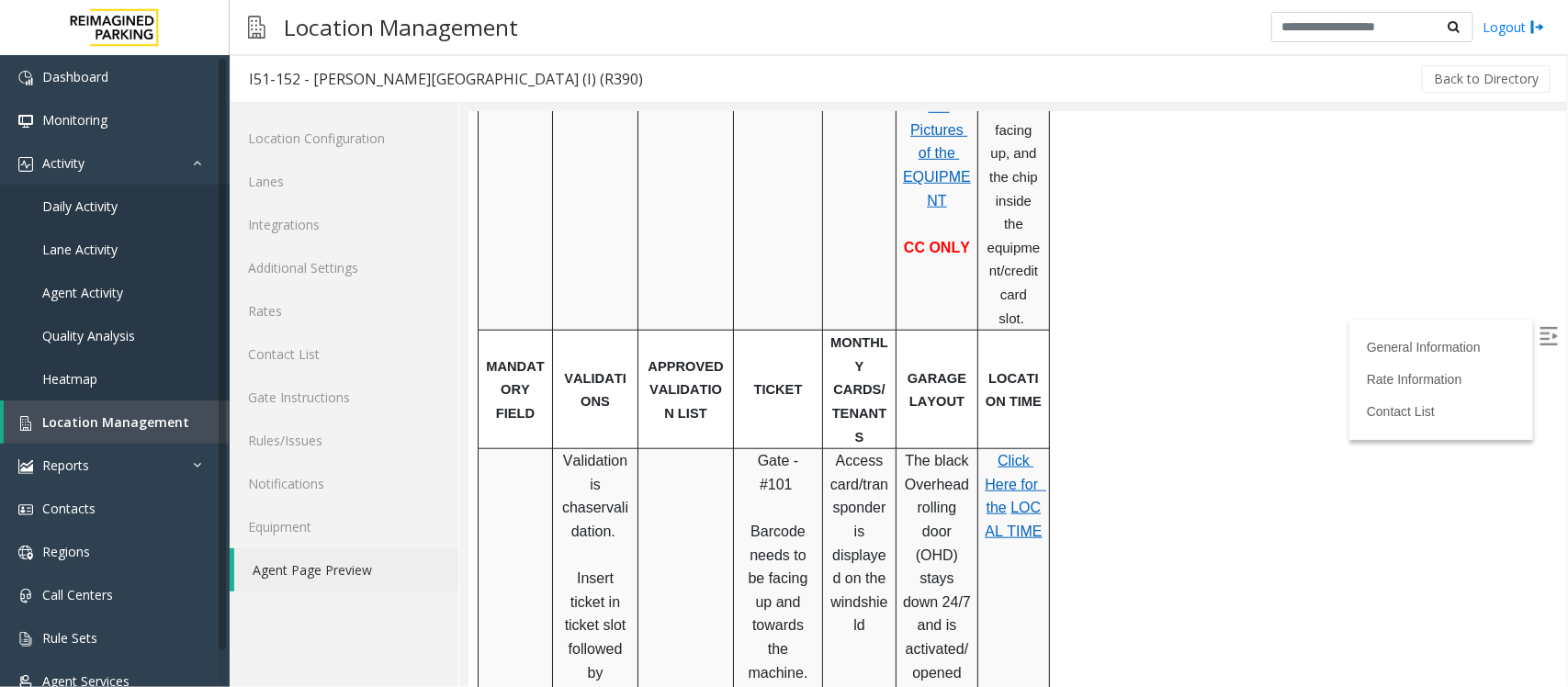 scroll, scrollTop: 929, scrollLeft: 0, axis: vertical 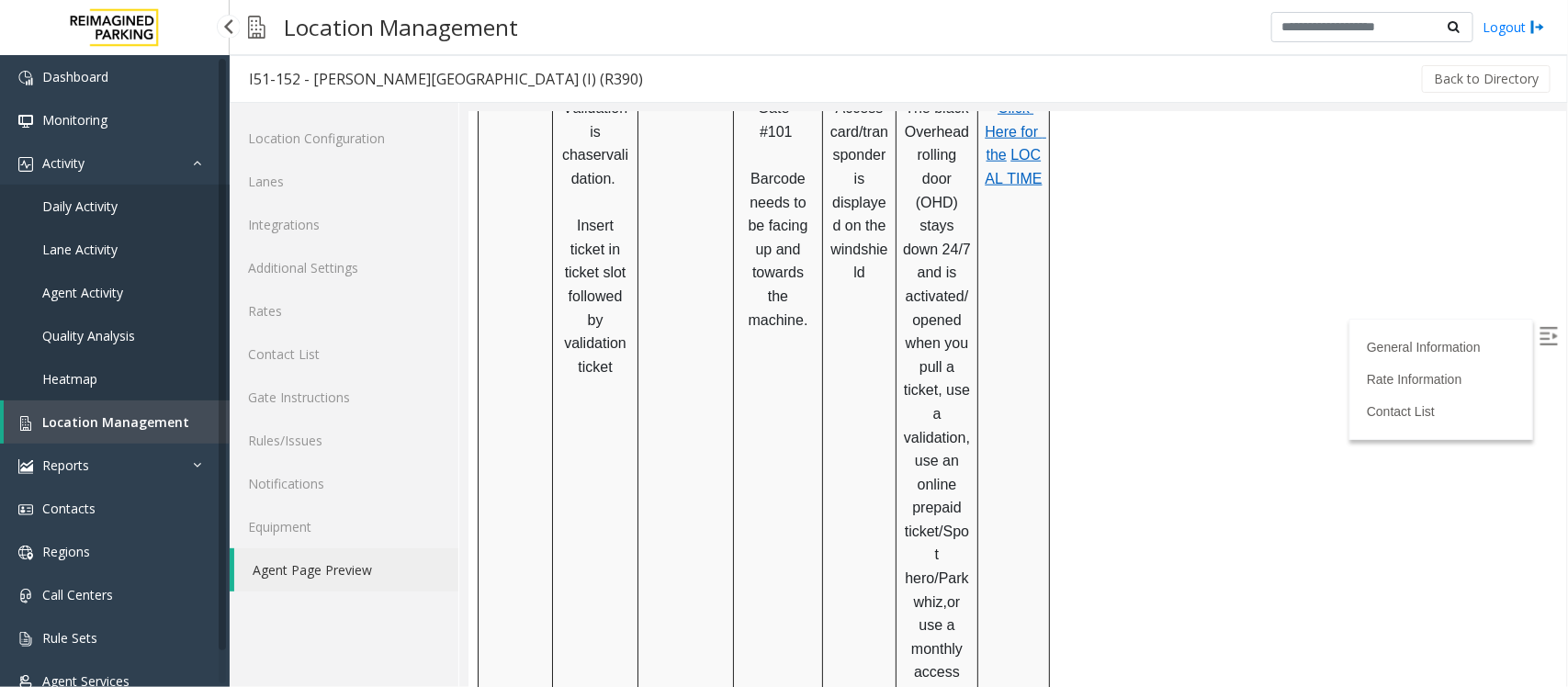 click on "Location Management" at bounding box center (116, 422) 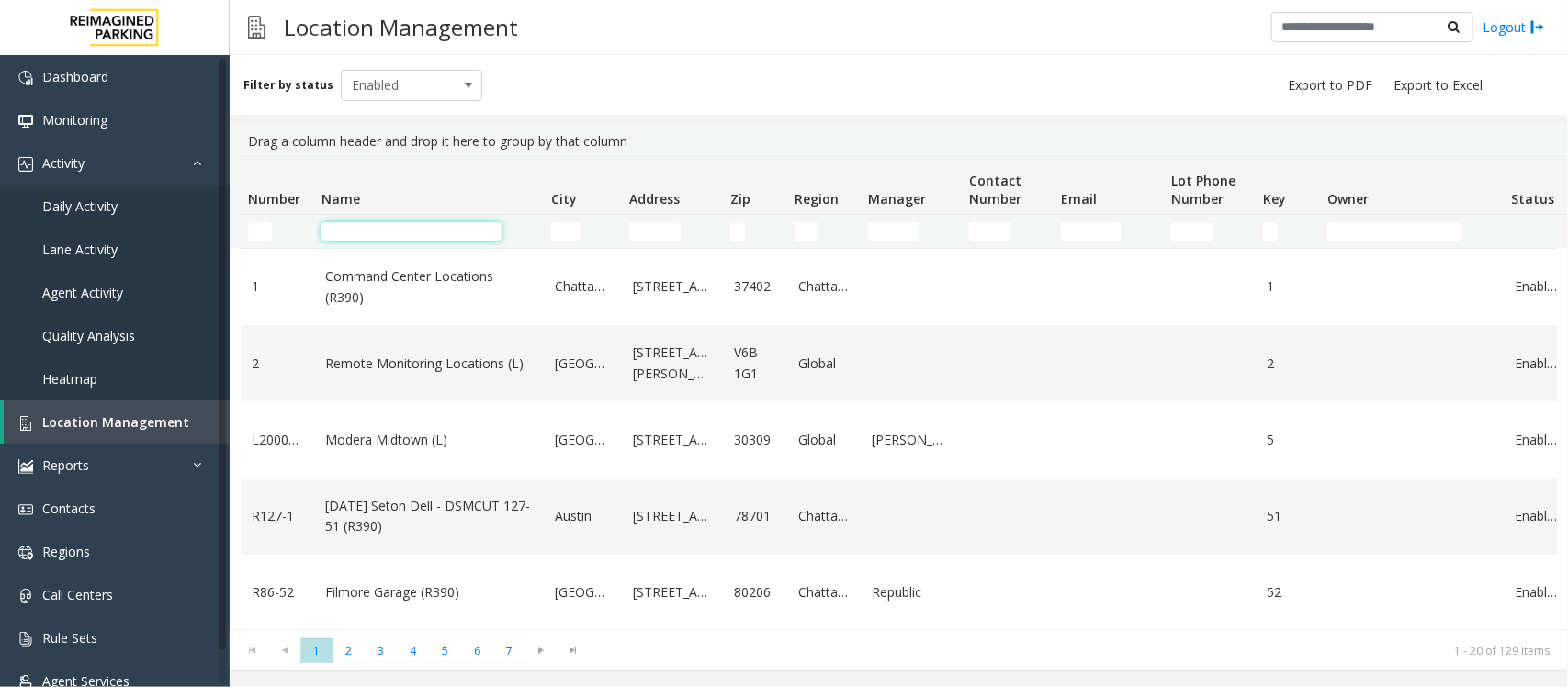 click 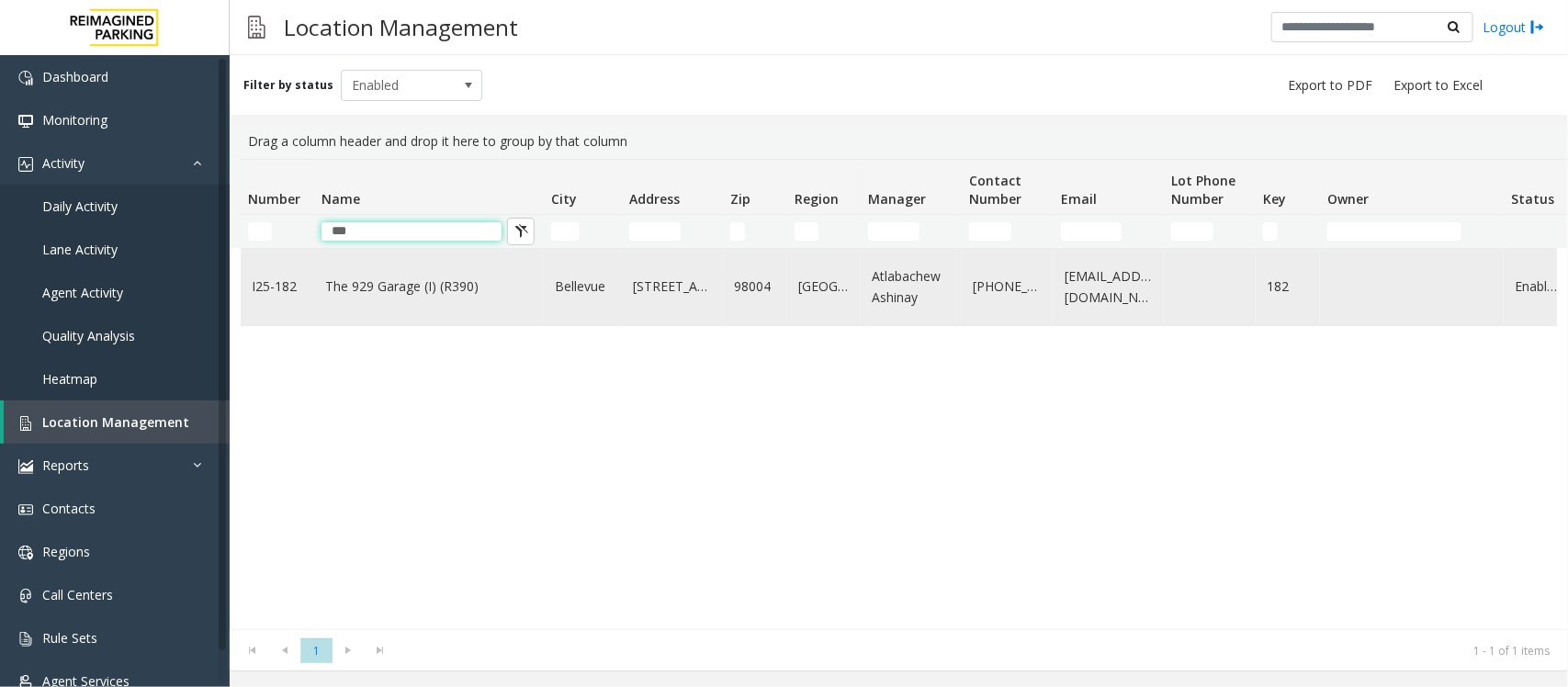type on "***" 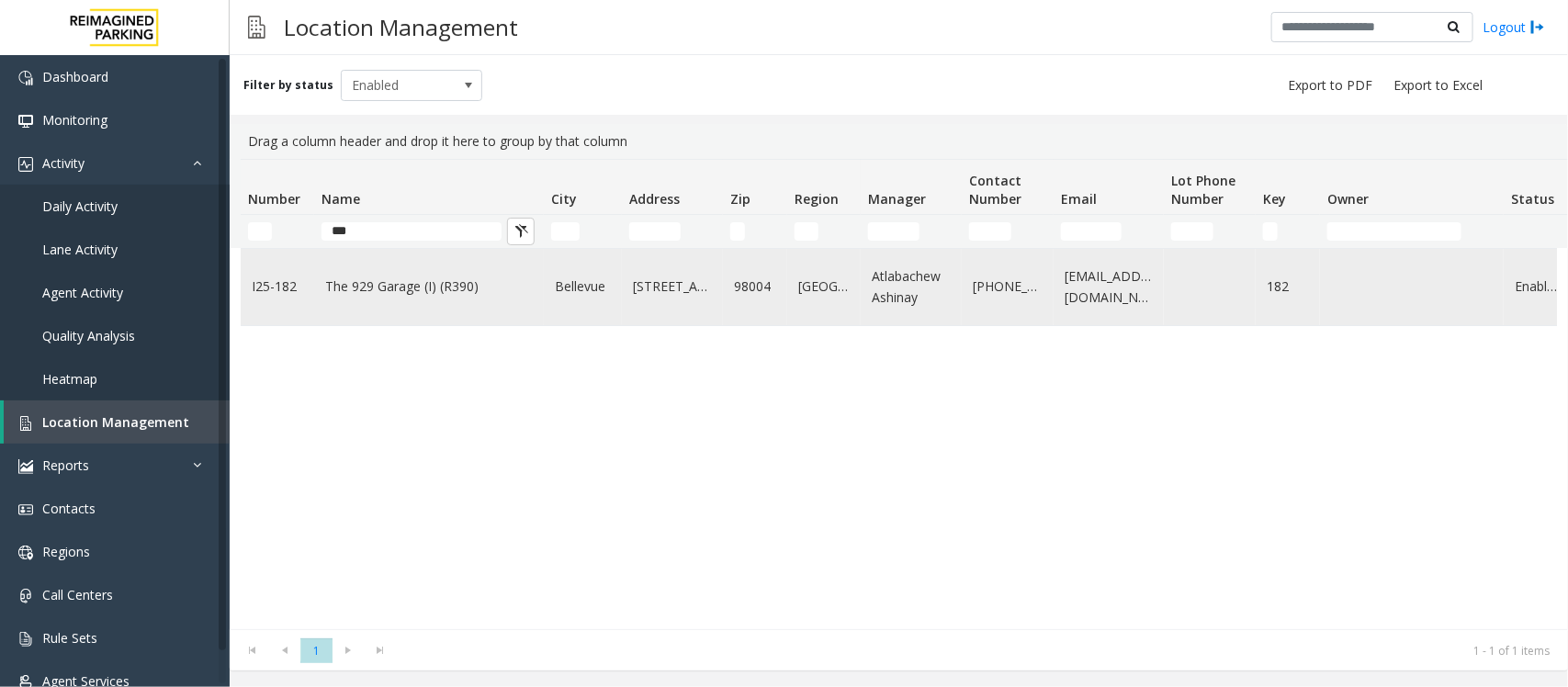 click on "The 929 Garage (I) (R390)" 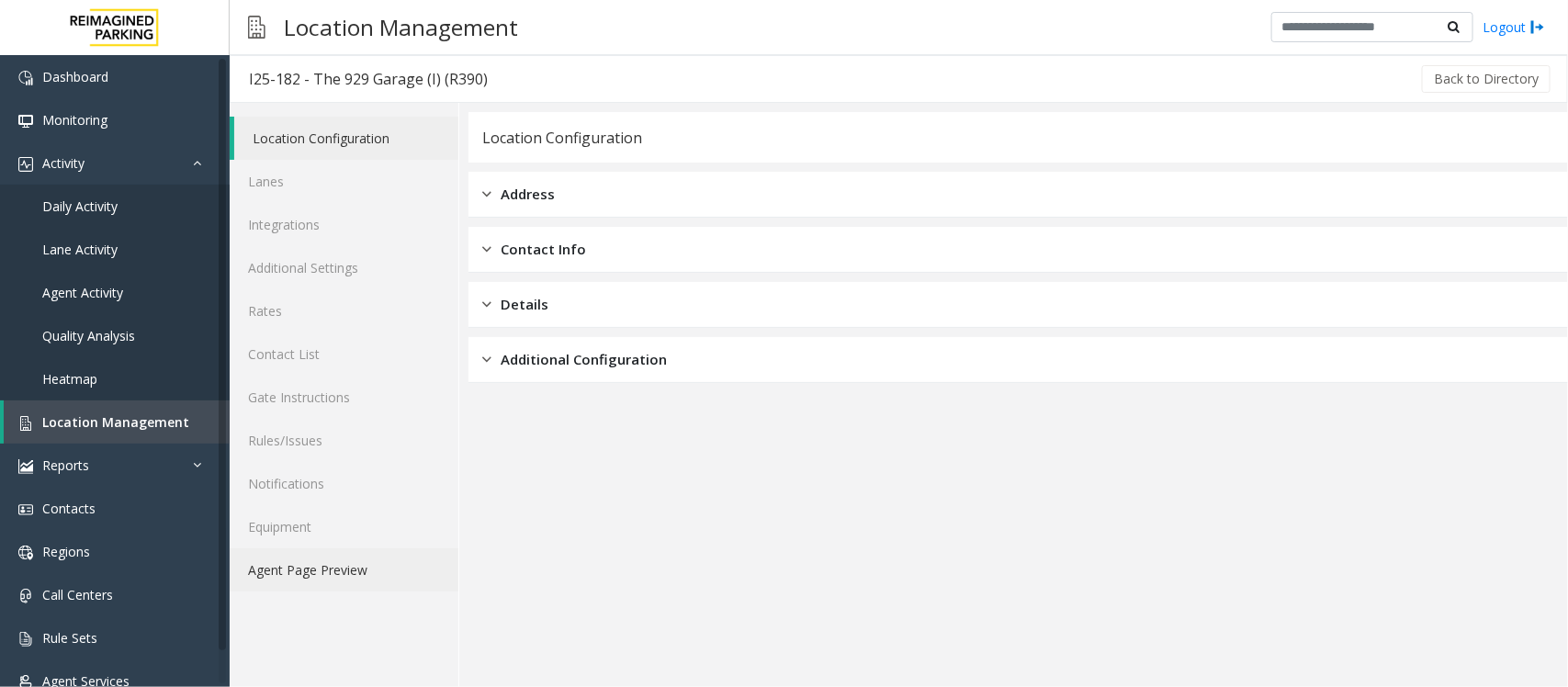 click on "Agent Page Preview" 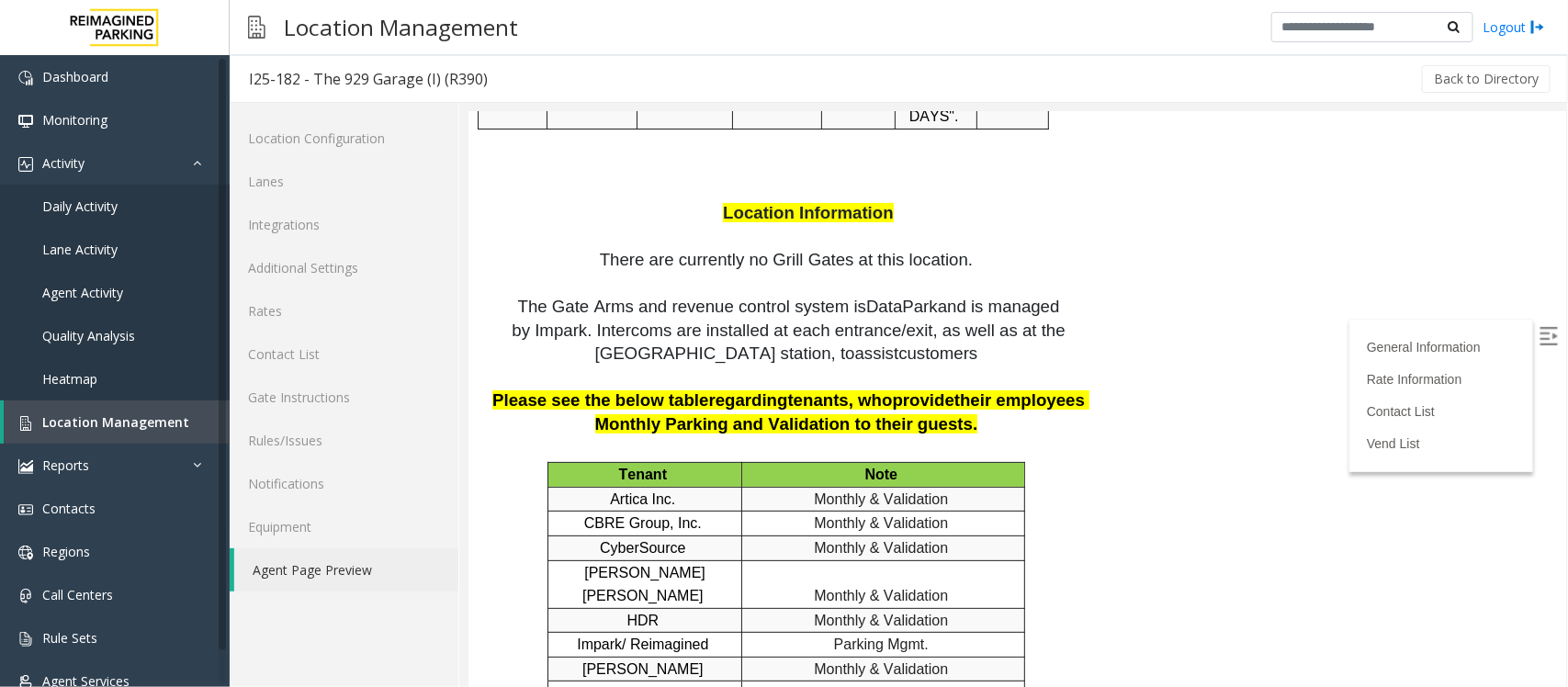 scroll, scrollTop: 3141, scrollLeft: 0, axis: vertical 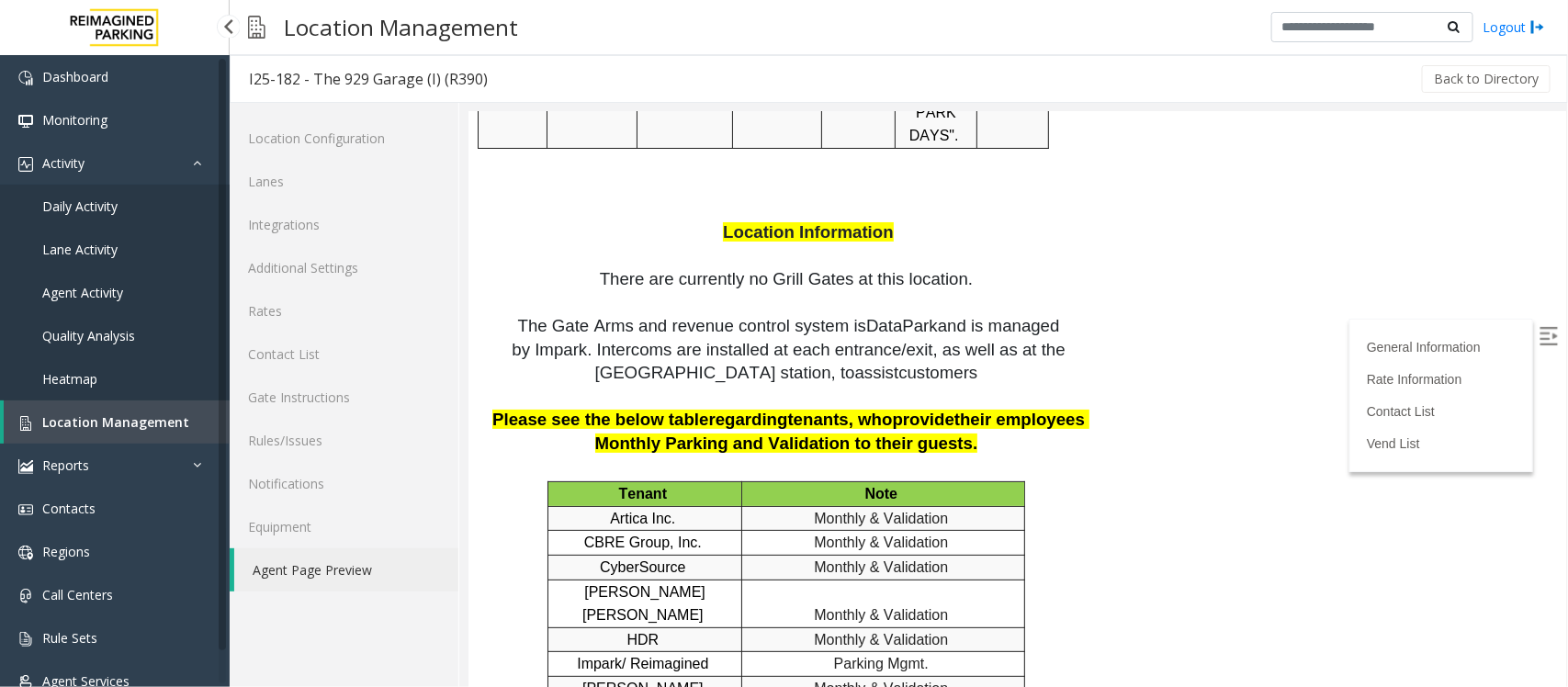 click on "Location Management" at bounding box center [116, 422] 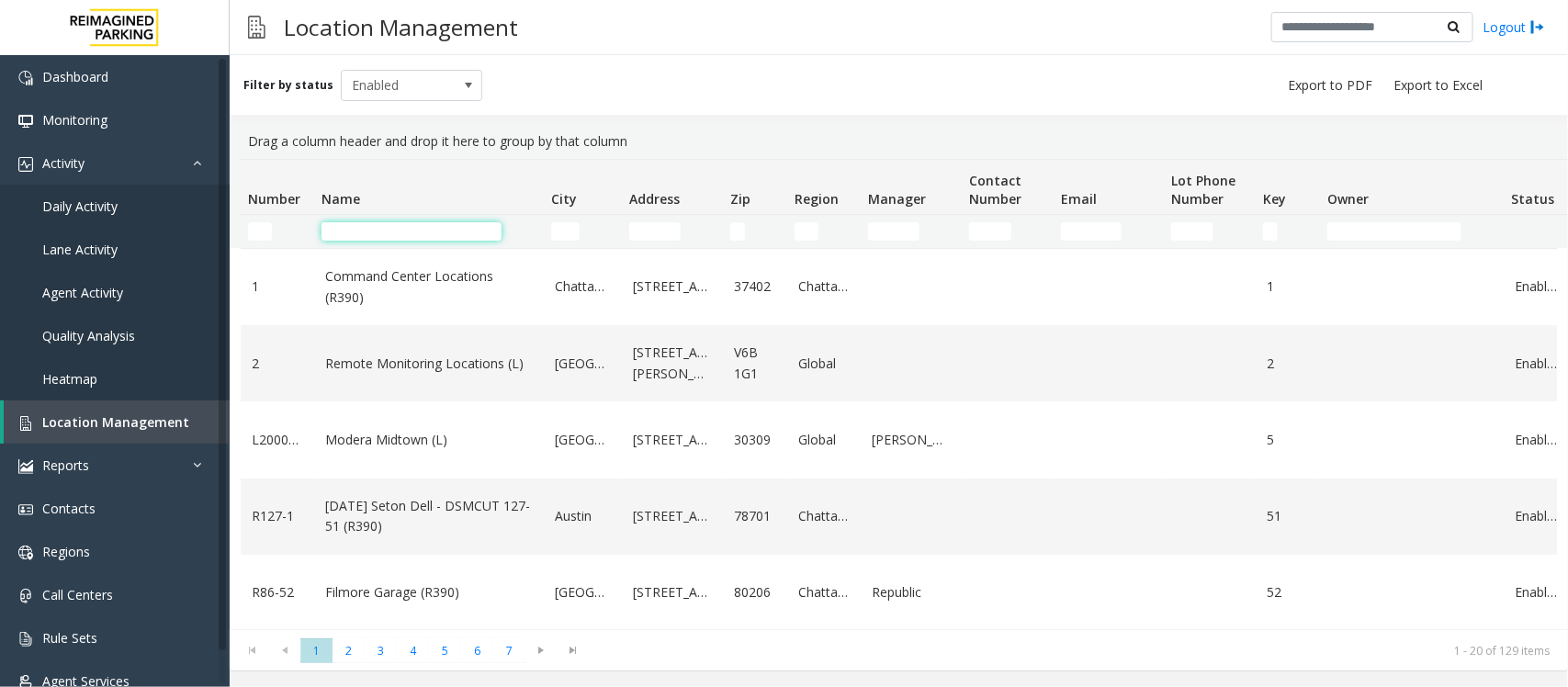 click 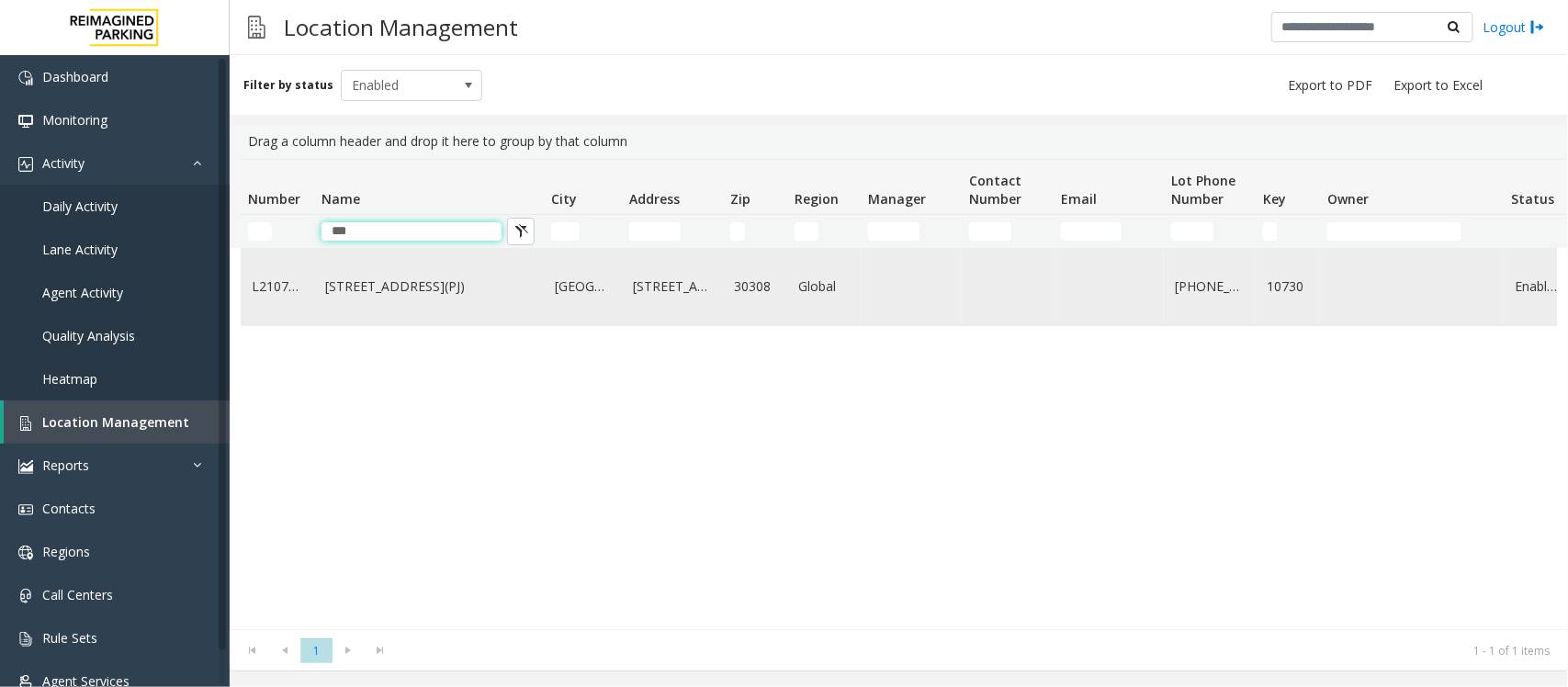 type on "***" 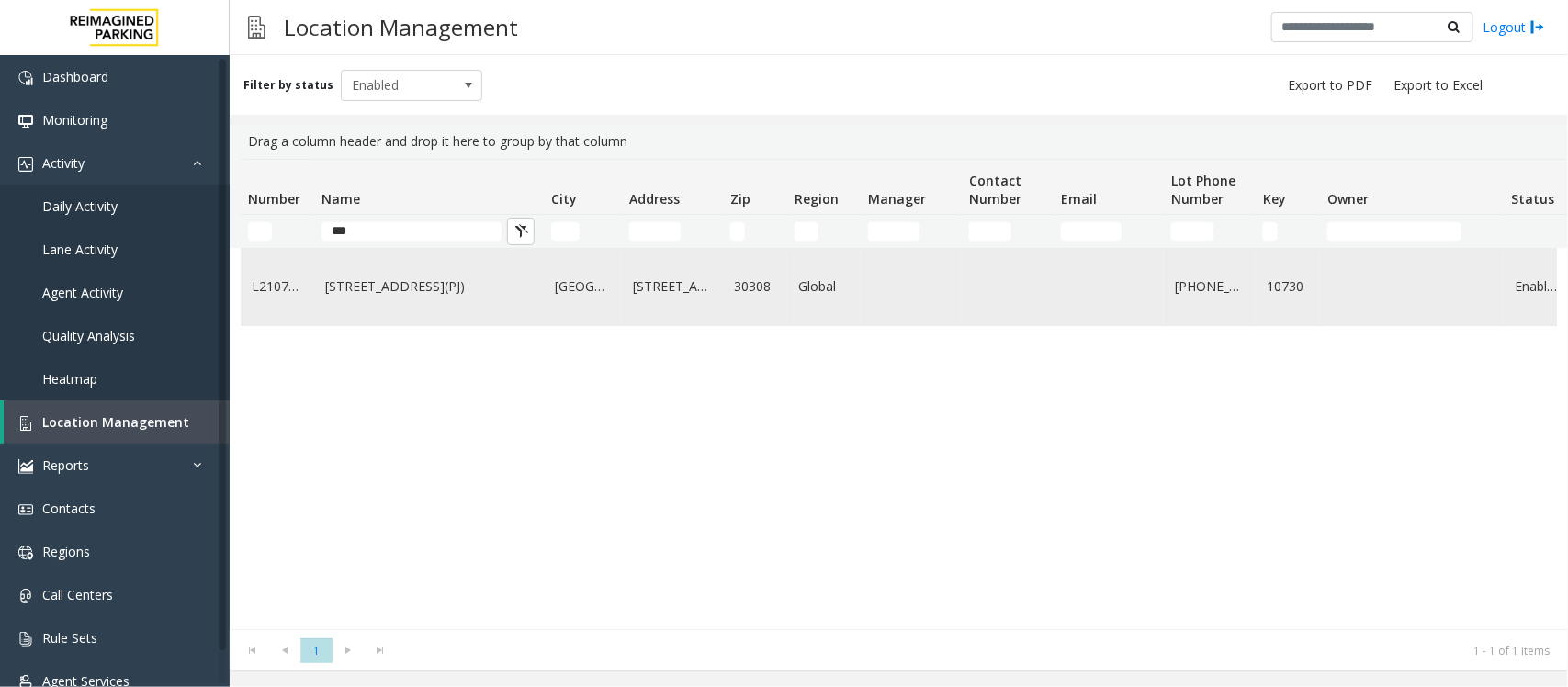 click on "[STREET_ADDRESS](PJ)" 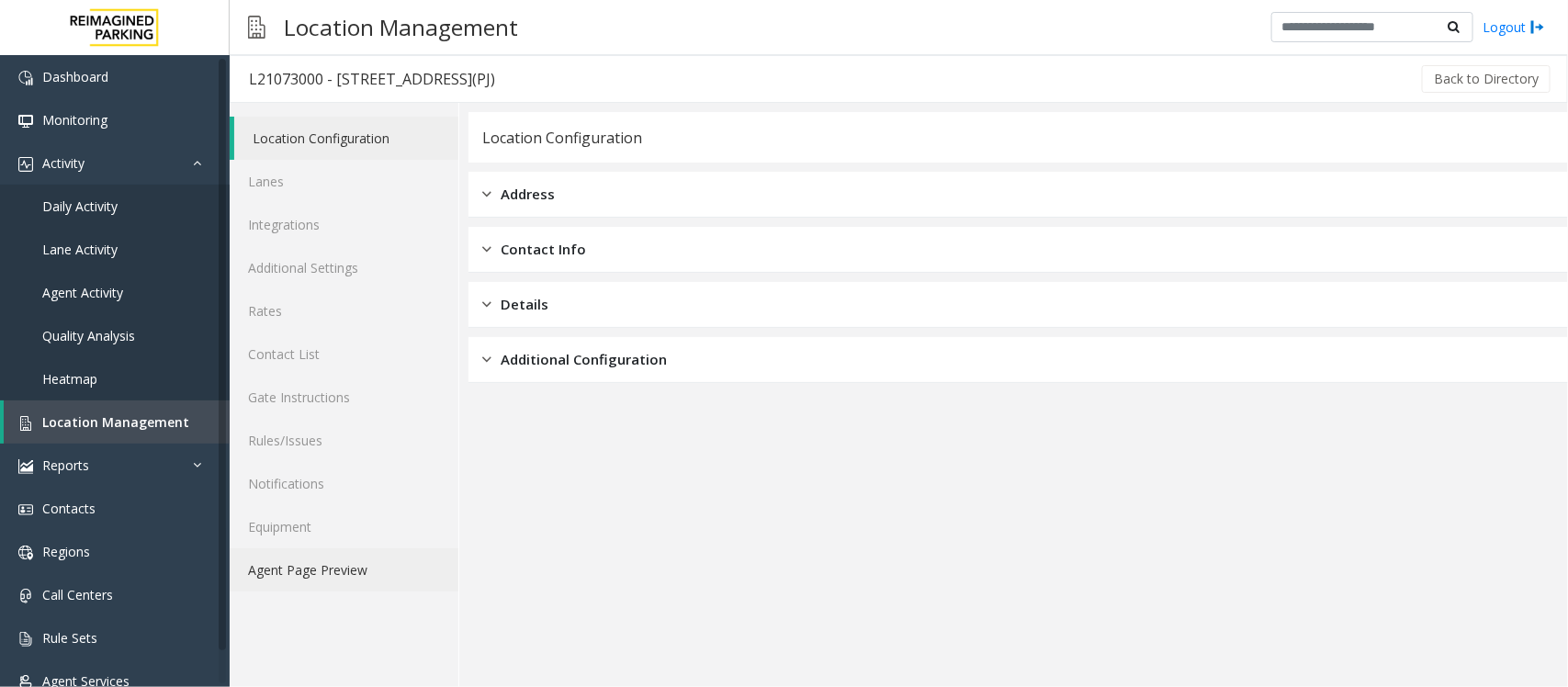 click on "Agent Page Preview" 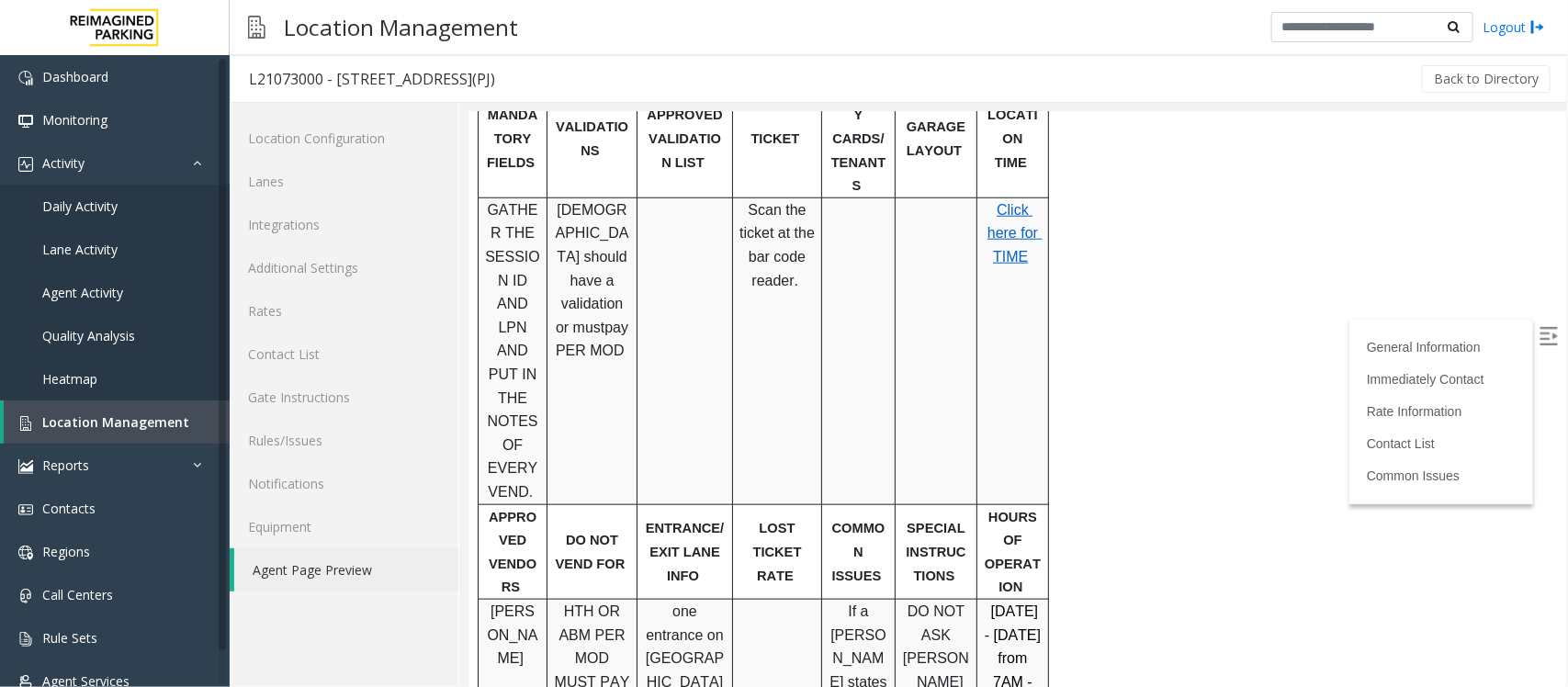 scroll, scrollTop: 1040, scrollLeft: 0, axis: vertical 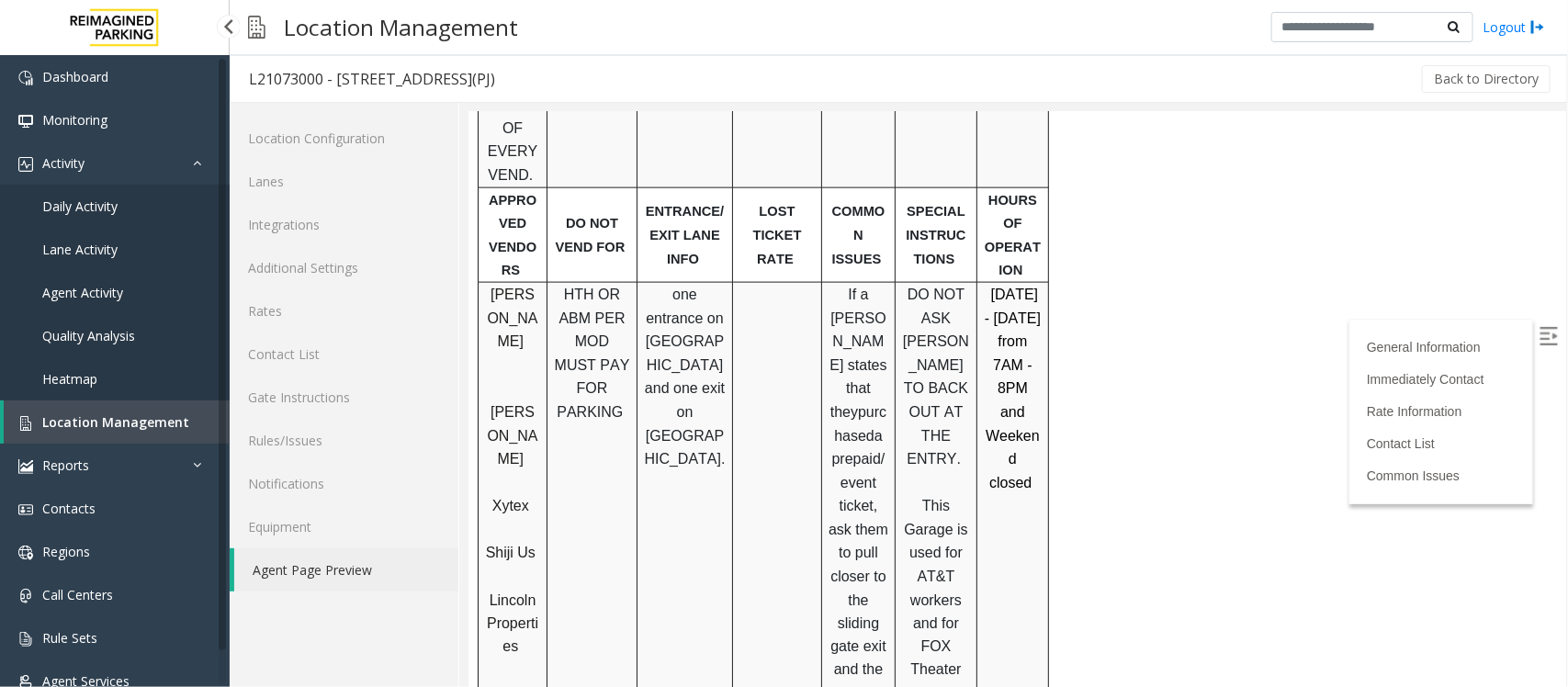 click on "Location Management" at bounding box center [116, 422] 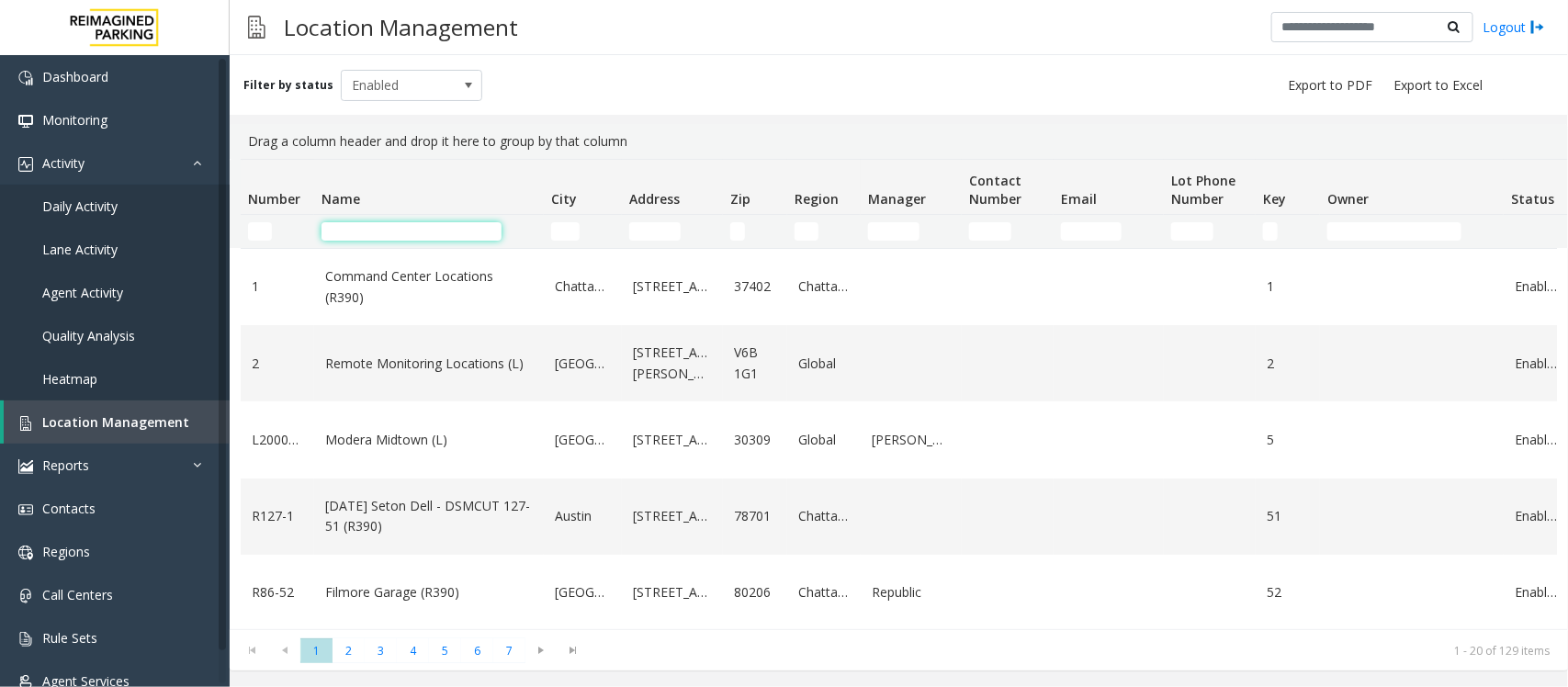 click 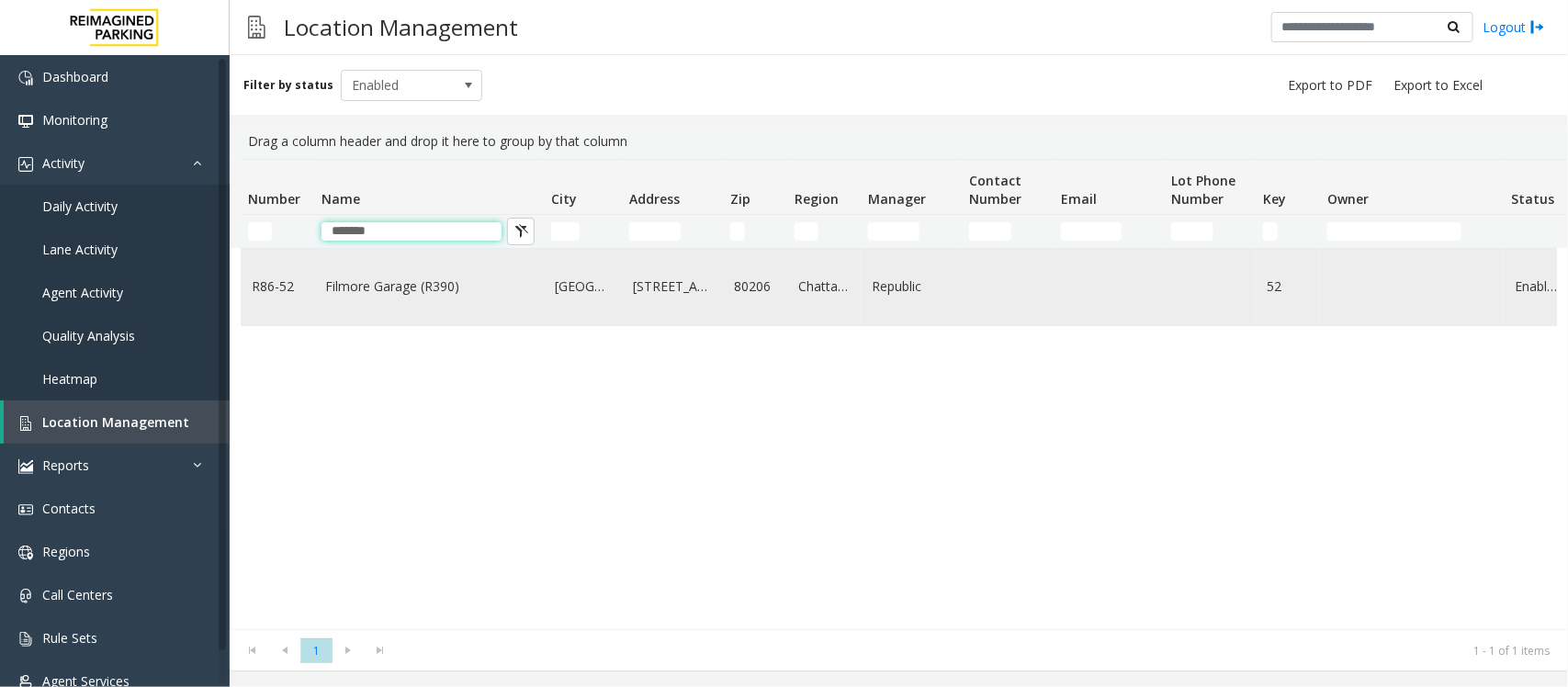 type on "*******" 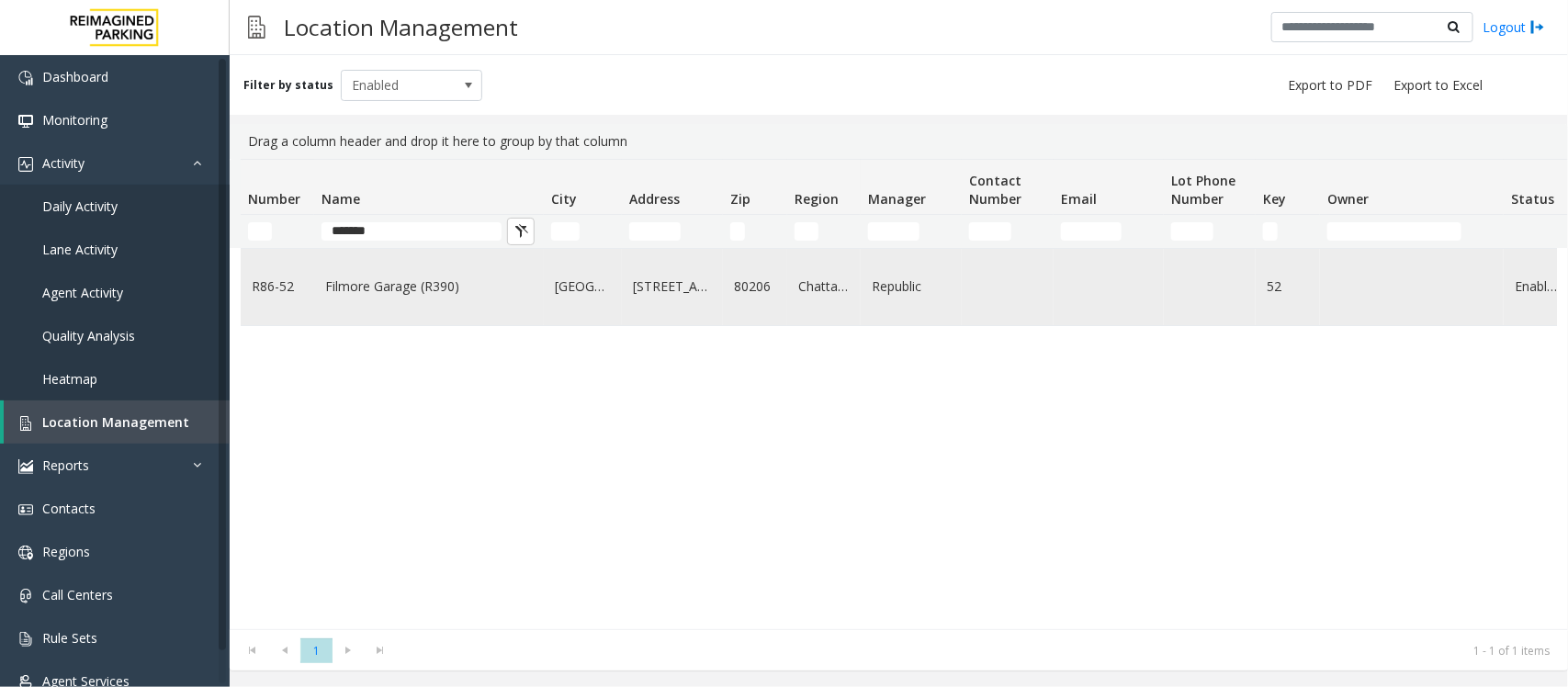 click on "Filmore Garage (R390)" 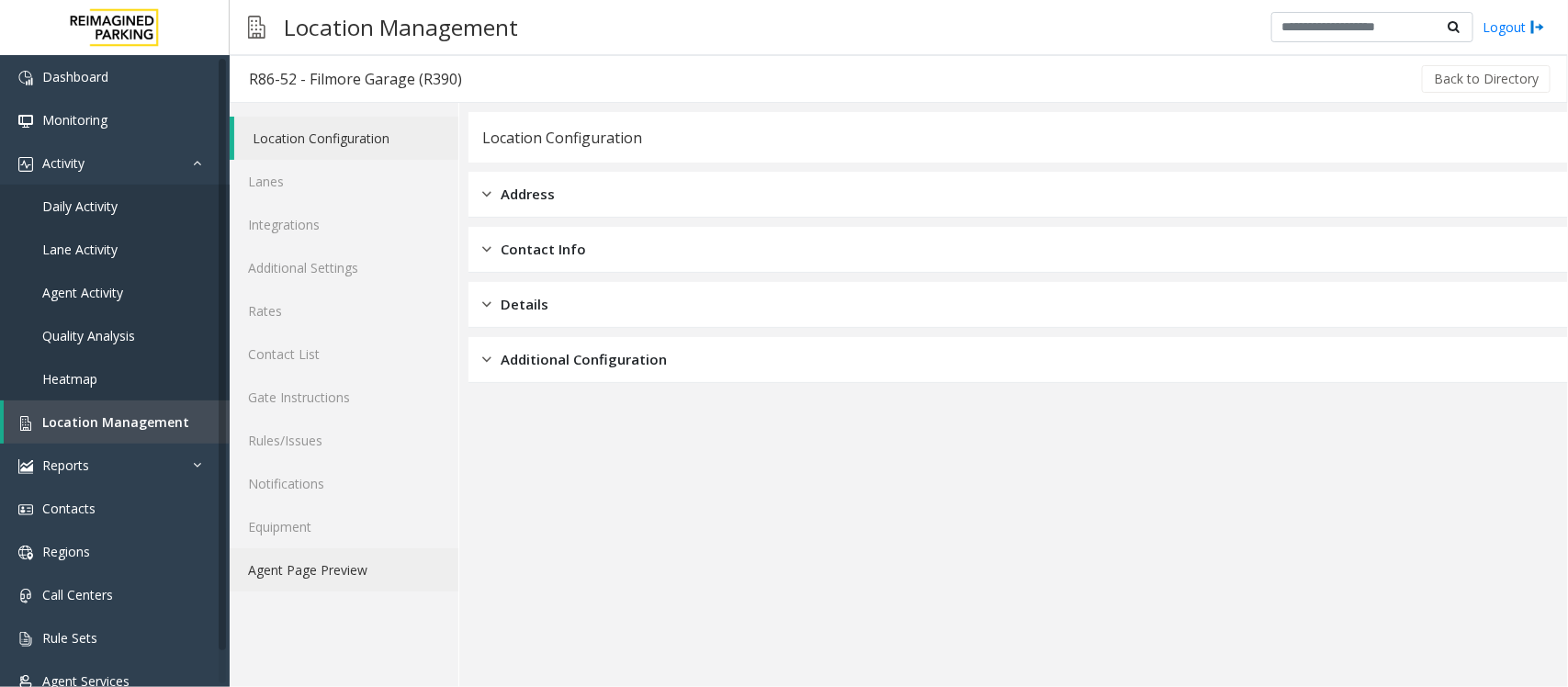 click on "Agent Page Preview" 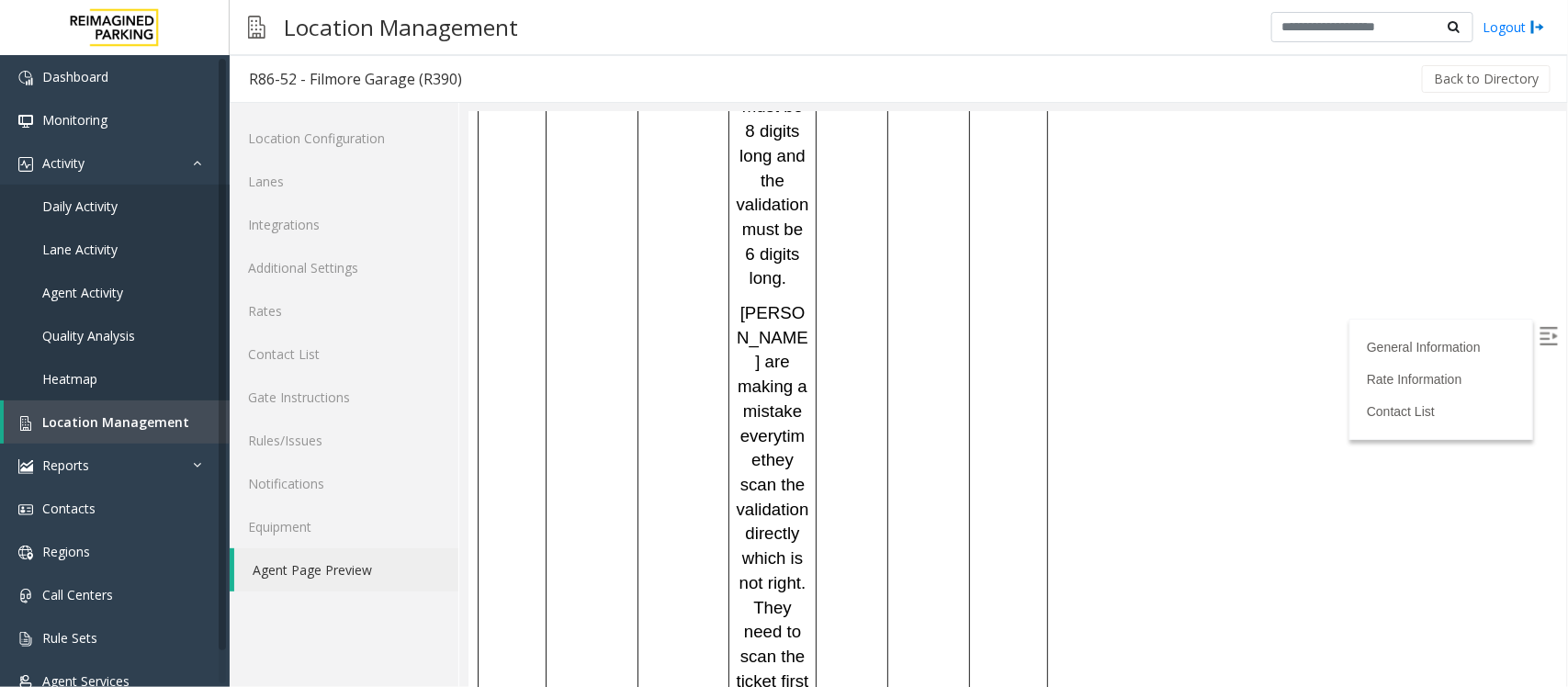 scroll, scrollTop: 199, scrollLeft: 0, axis: vertical 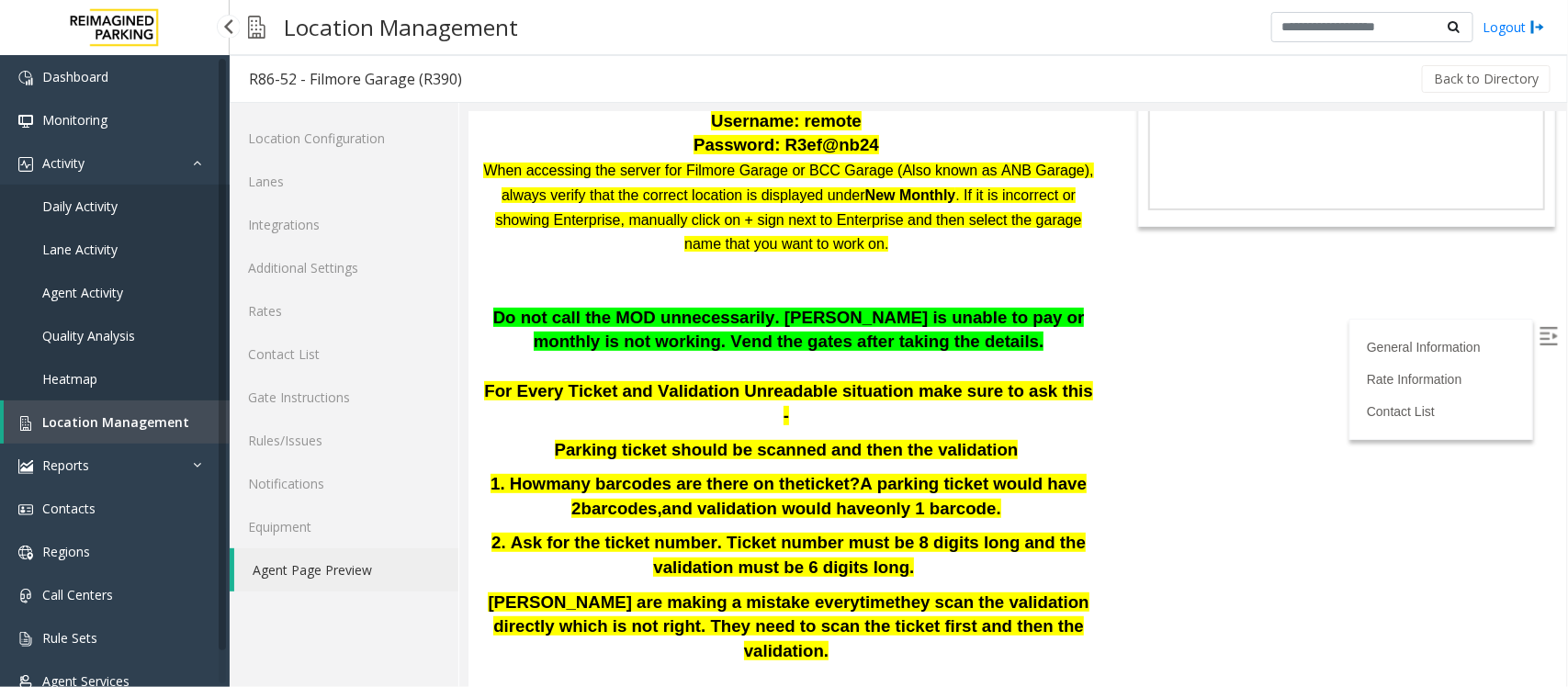 click on "Location Management" at bounding box center [116, 422] 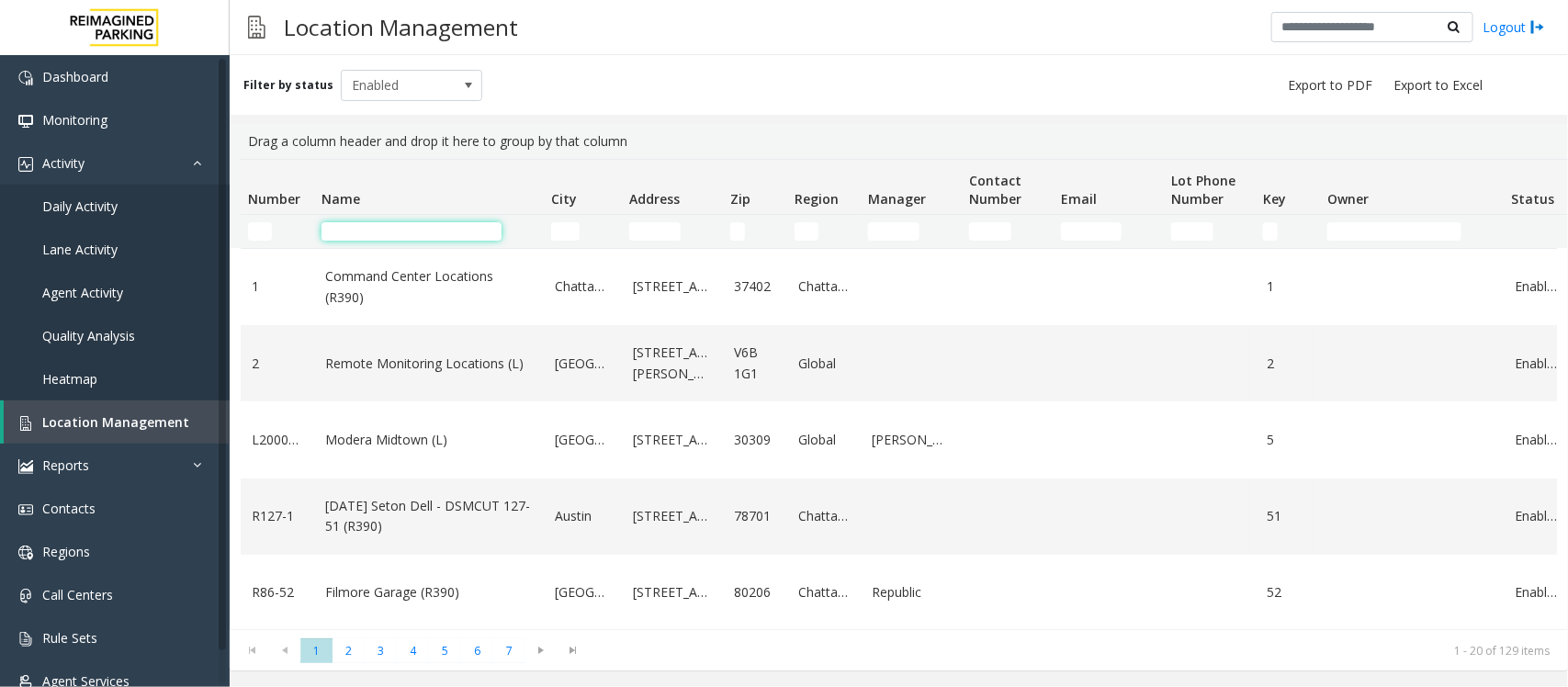 click 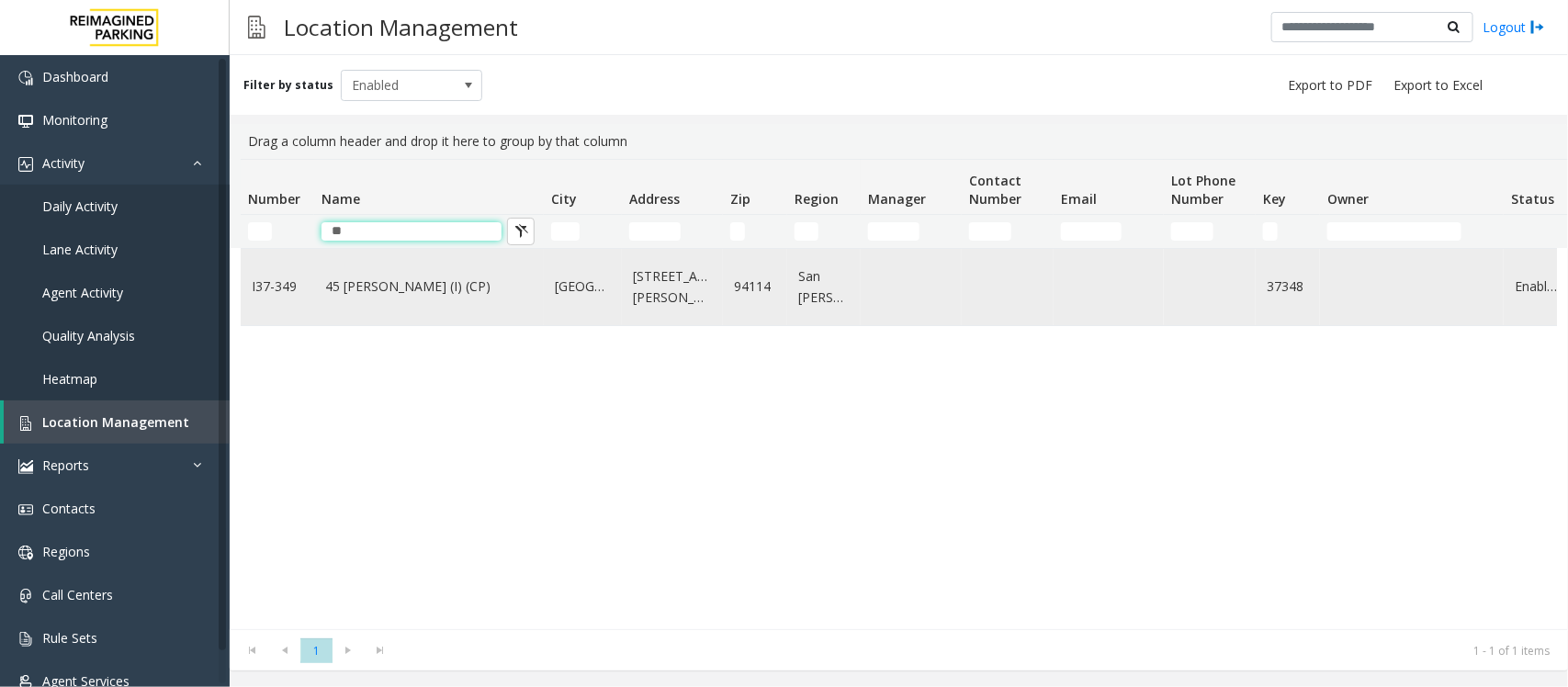 type on "**" 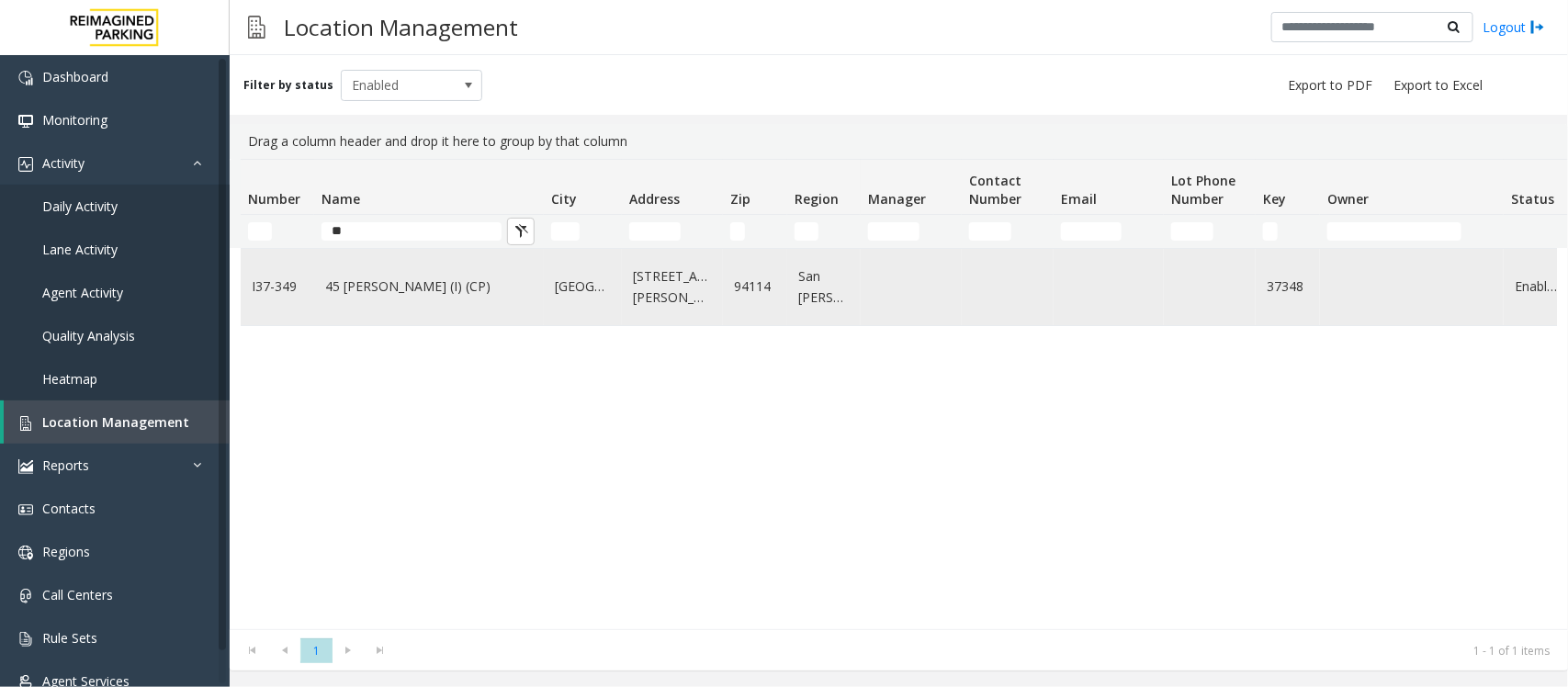 click on "45 [PERSON_NAME] (I) (CP)" 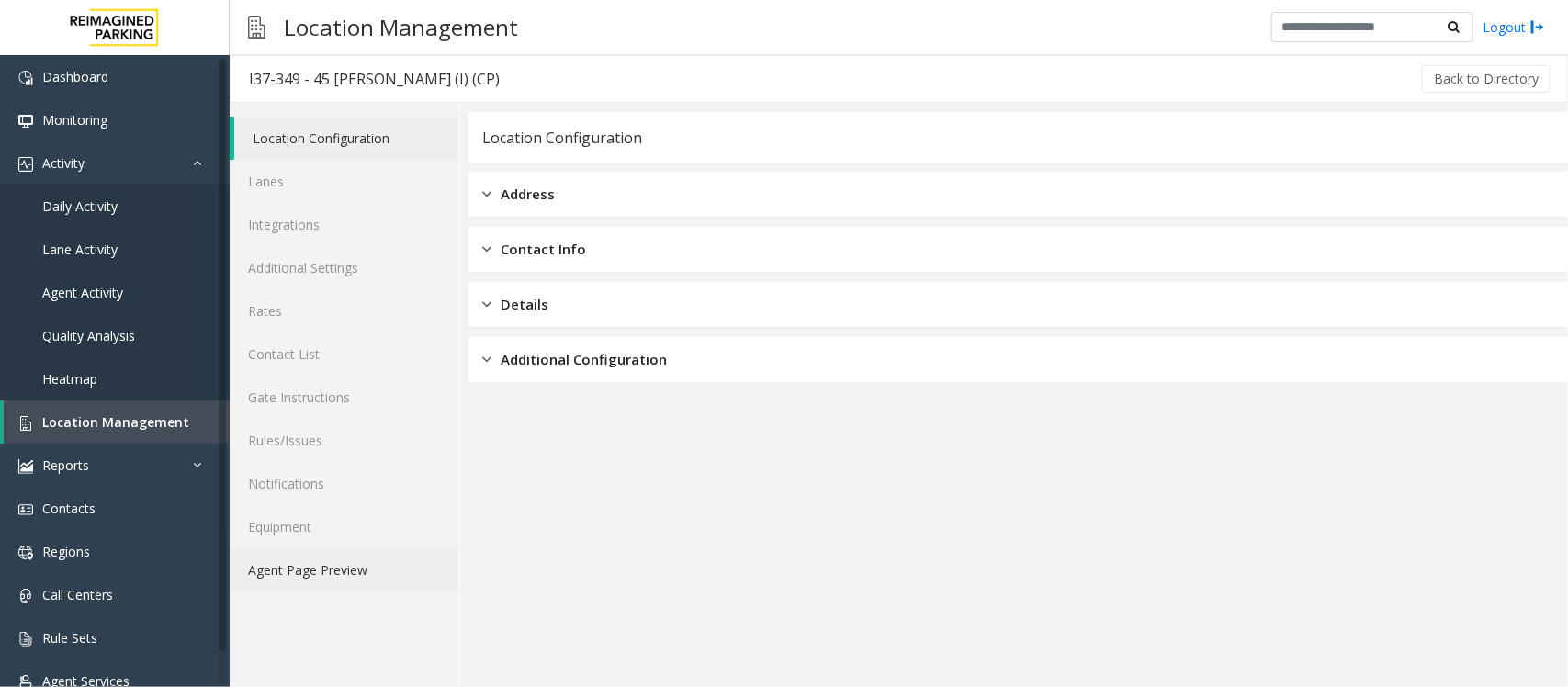 click on "Agent Page Preview" 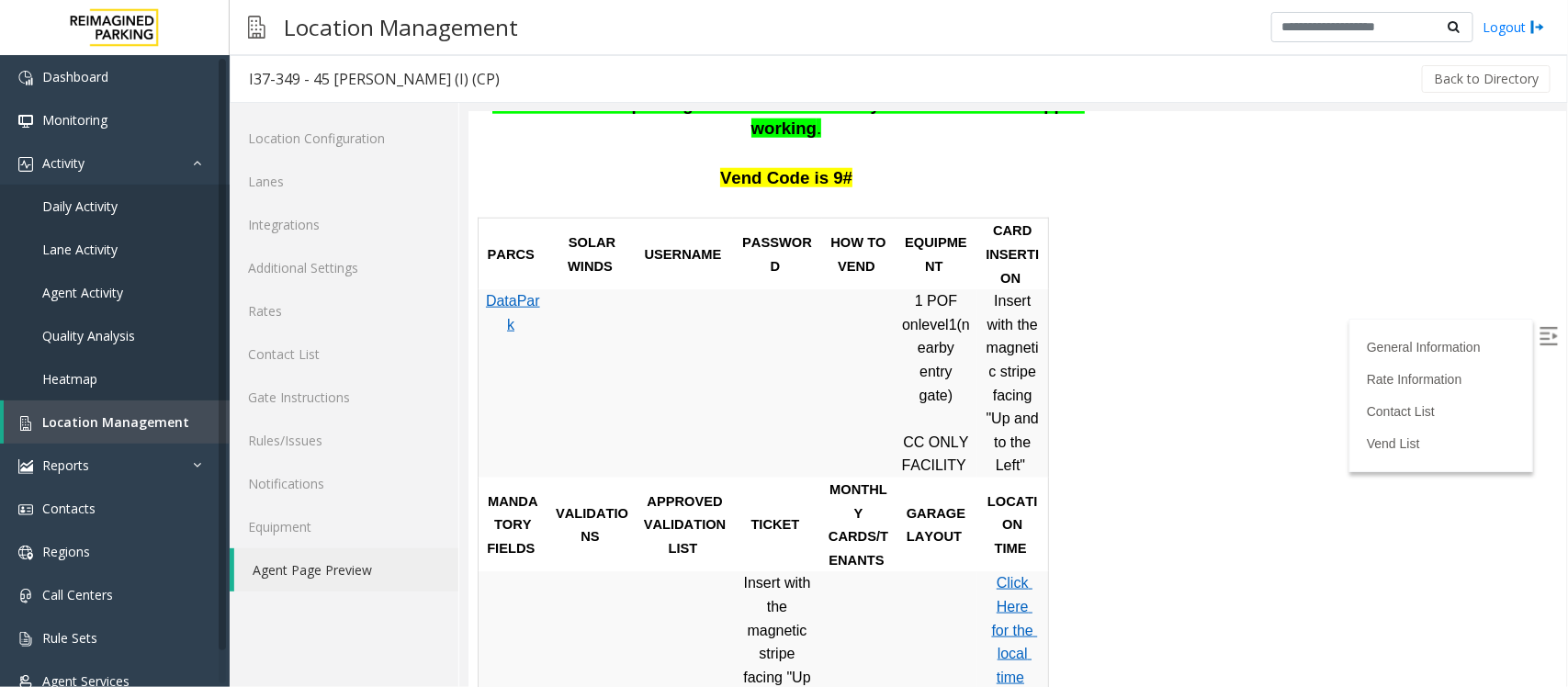 scroll, scrollTop: 1454, scrollLeft: 0, axis: vertical 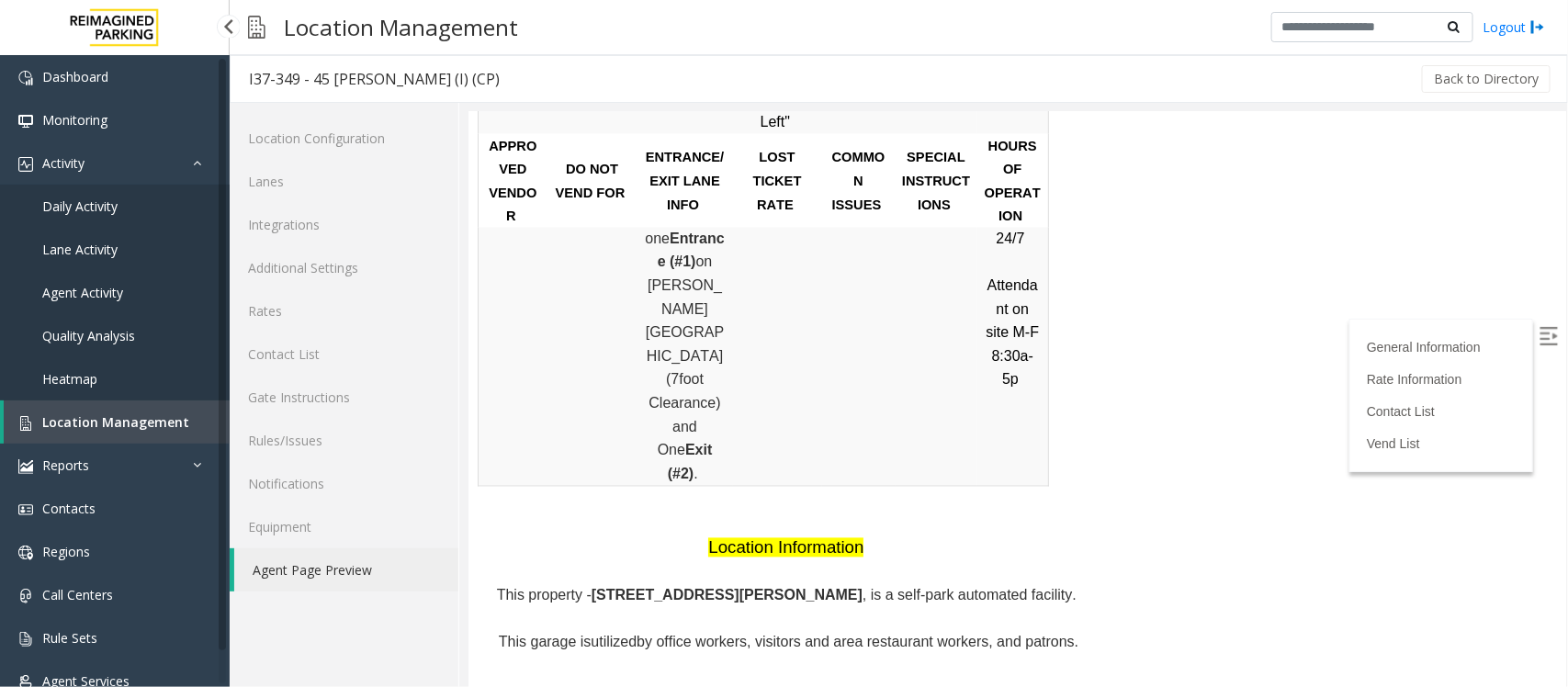 click on "Location Management" at bounding box center [116, 422] 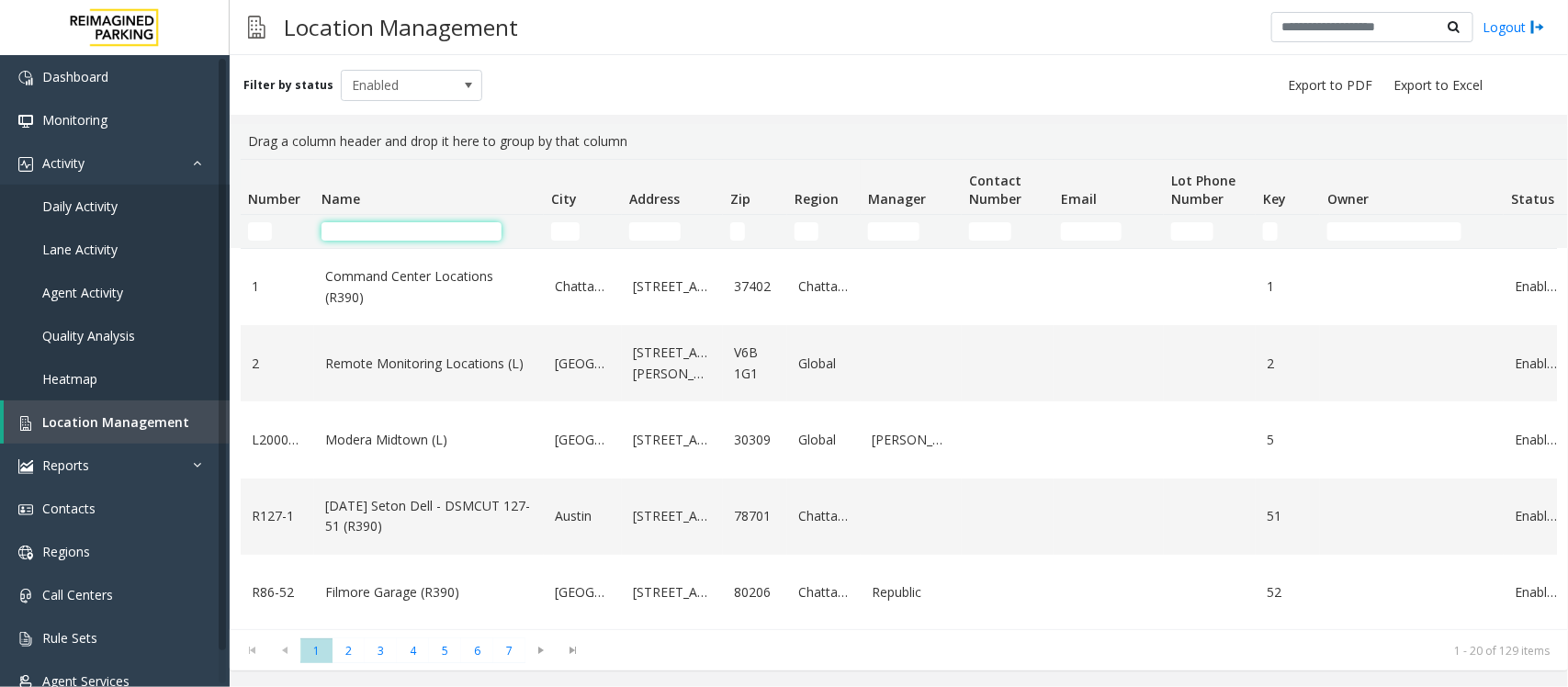 click 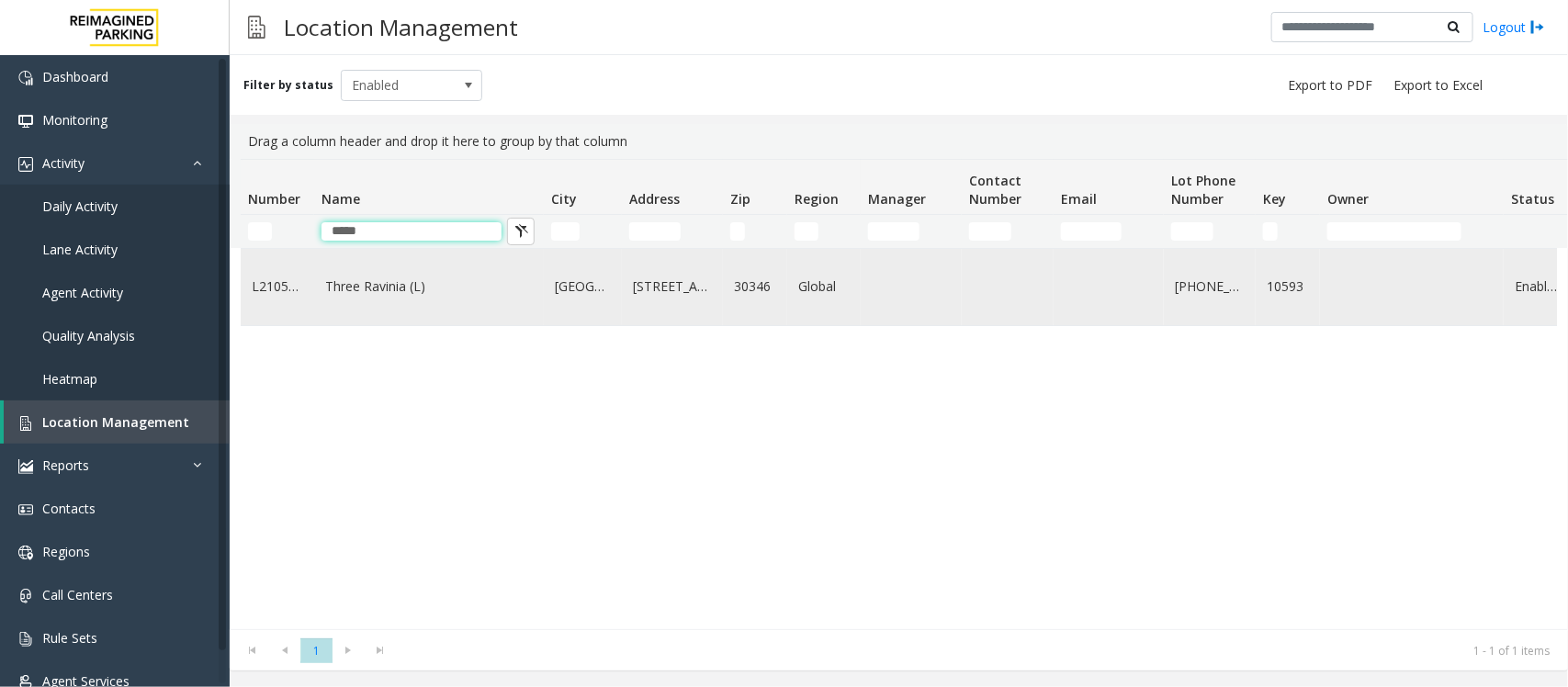 type on "*****" 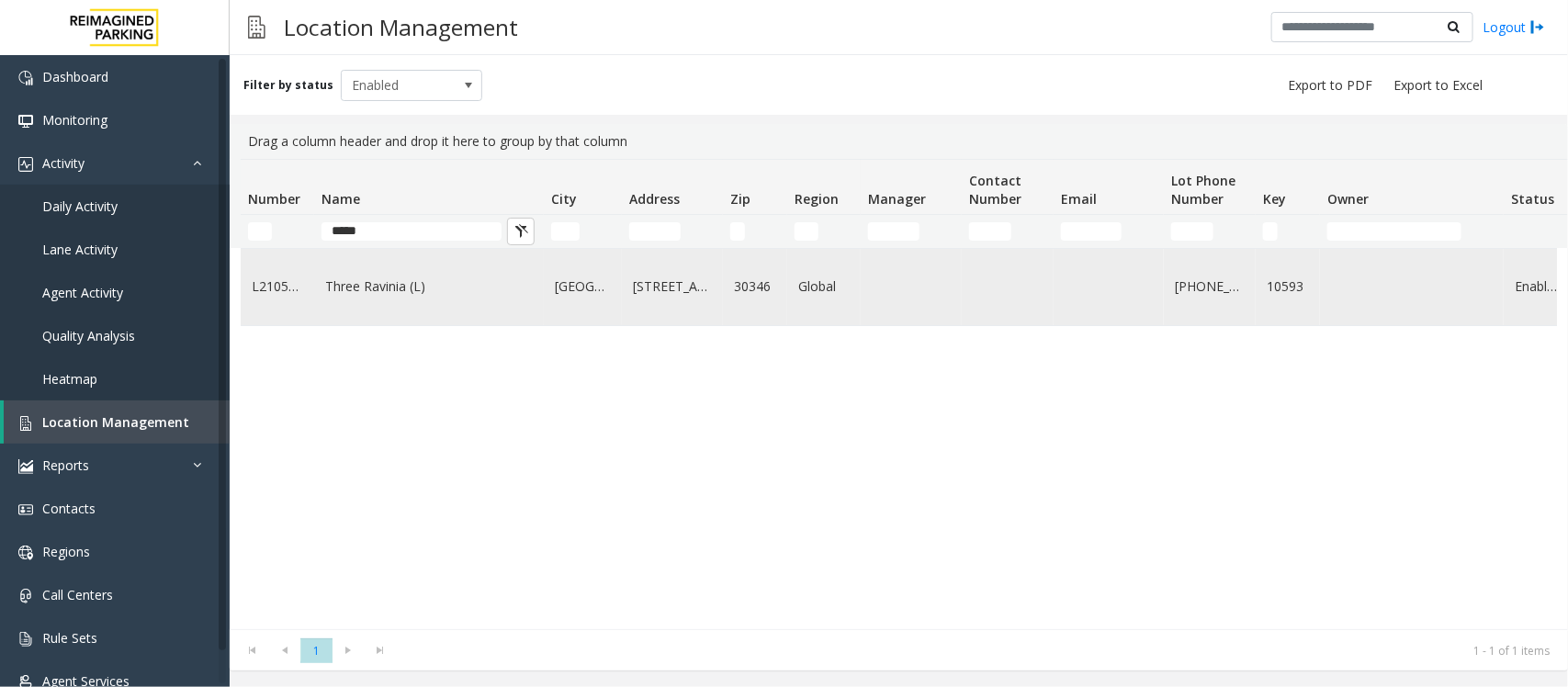 click on "Three Ravinia (L)" 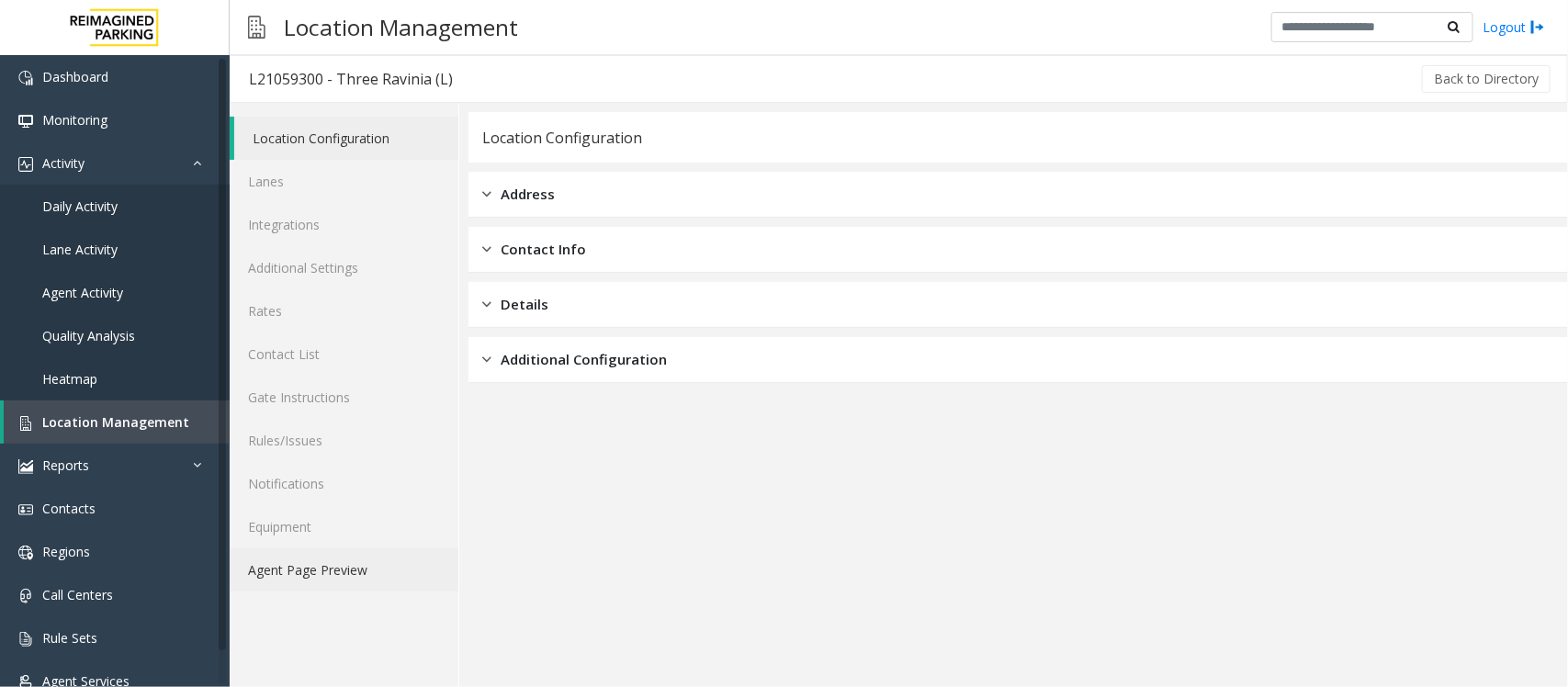 click on "Agent Page Preview" 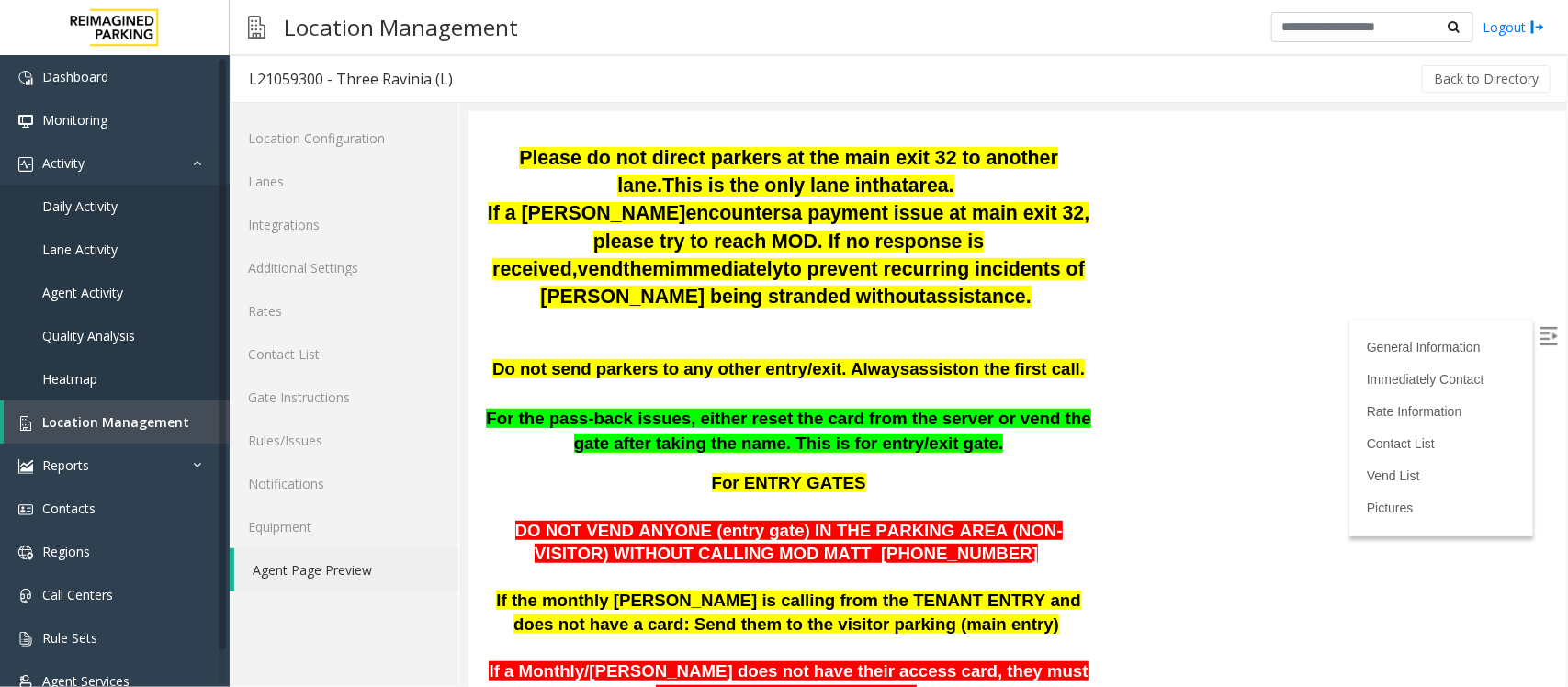 scroll, scrollTop: 722, scrollLeft: 0, axis: vertical 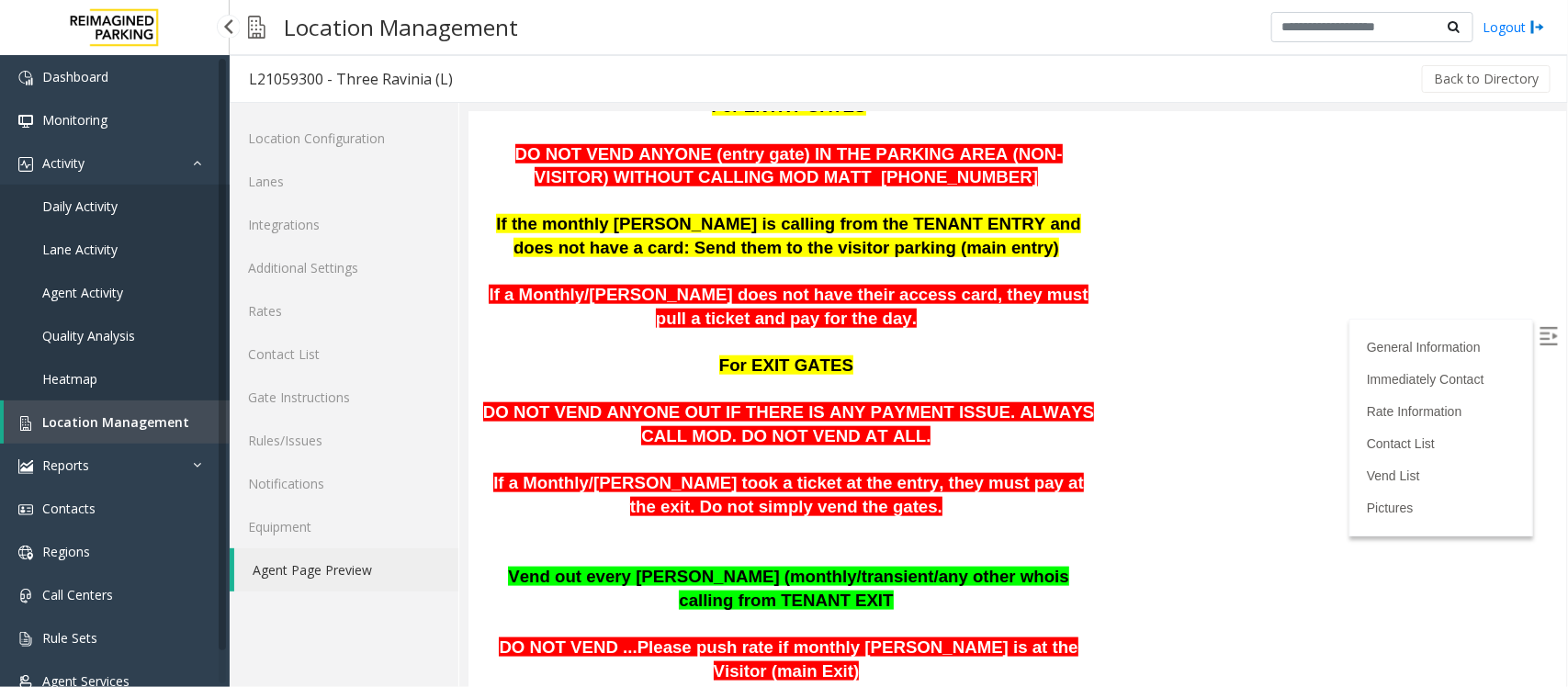click on "Location Management" at bounding box center [116, 422] 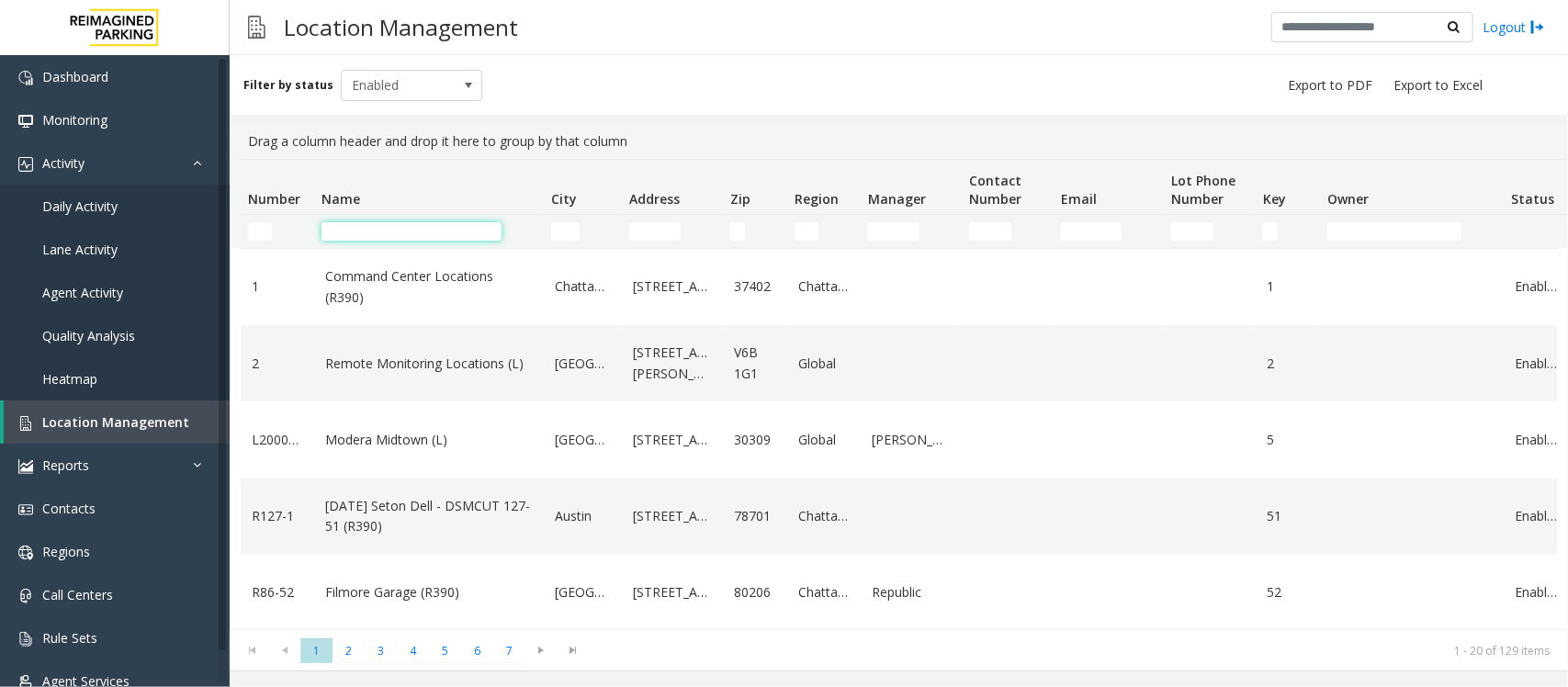 click 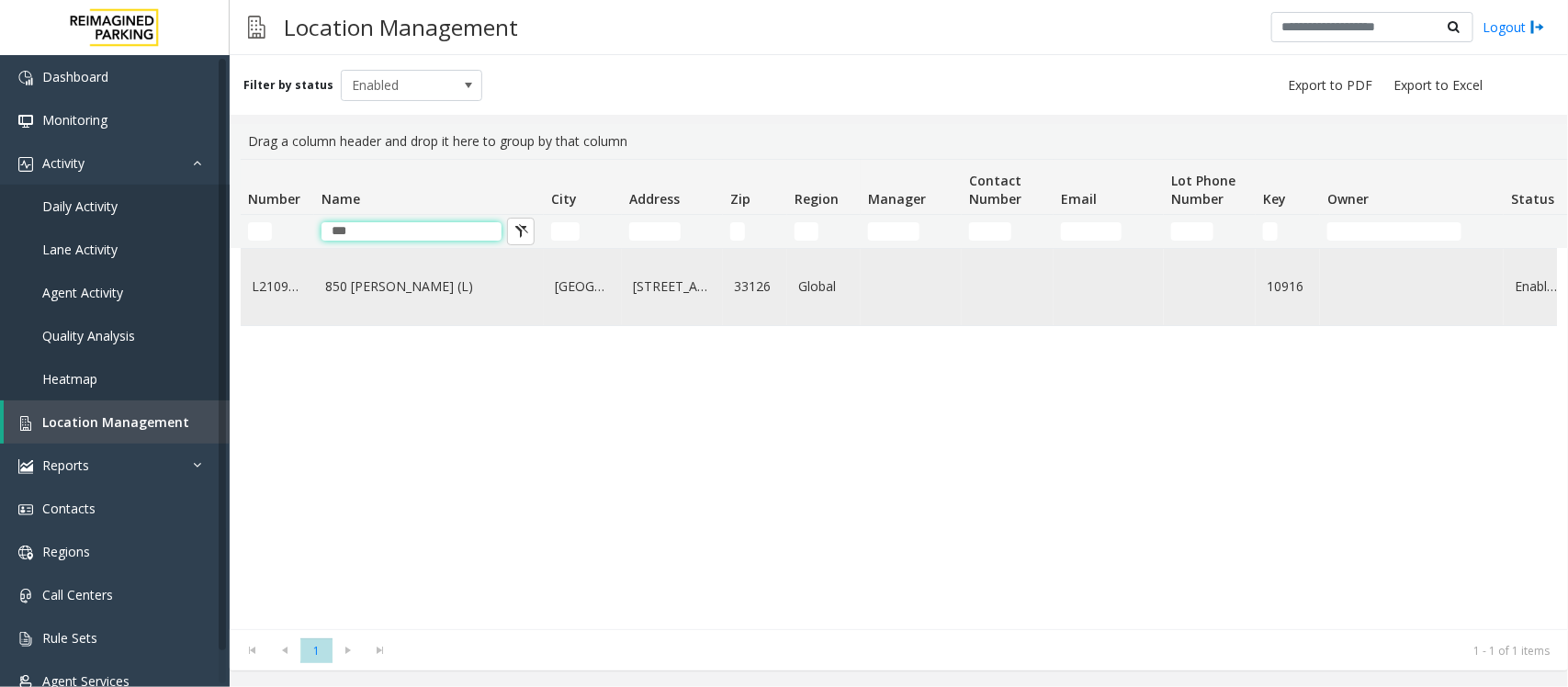 type on "***" 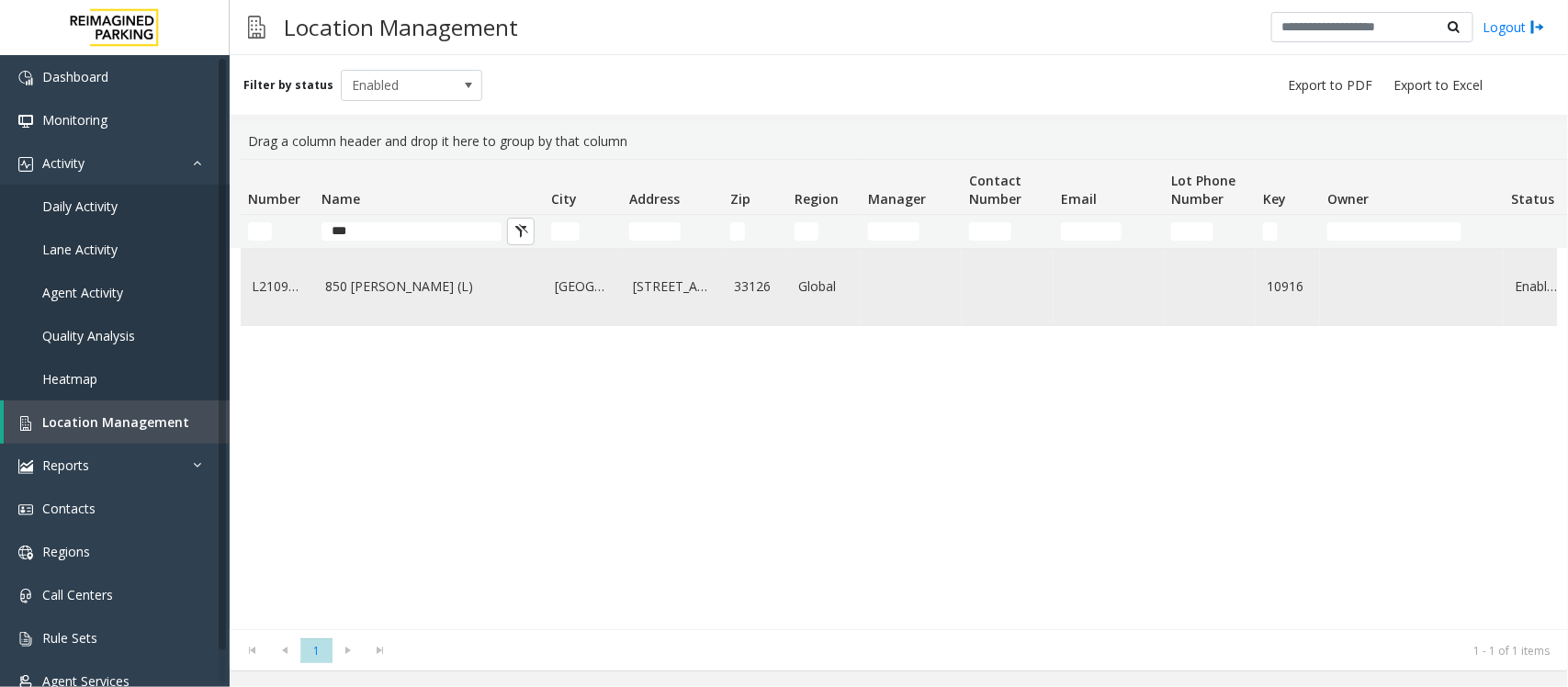 click on "850 [PERSON_NAME] (L)" 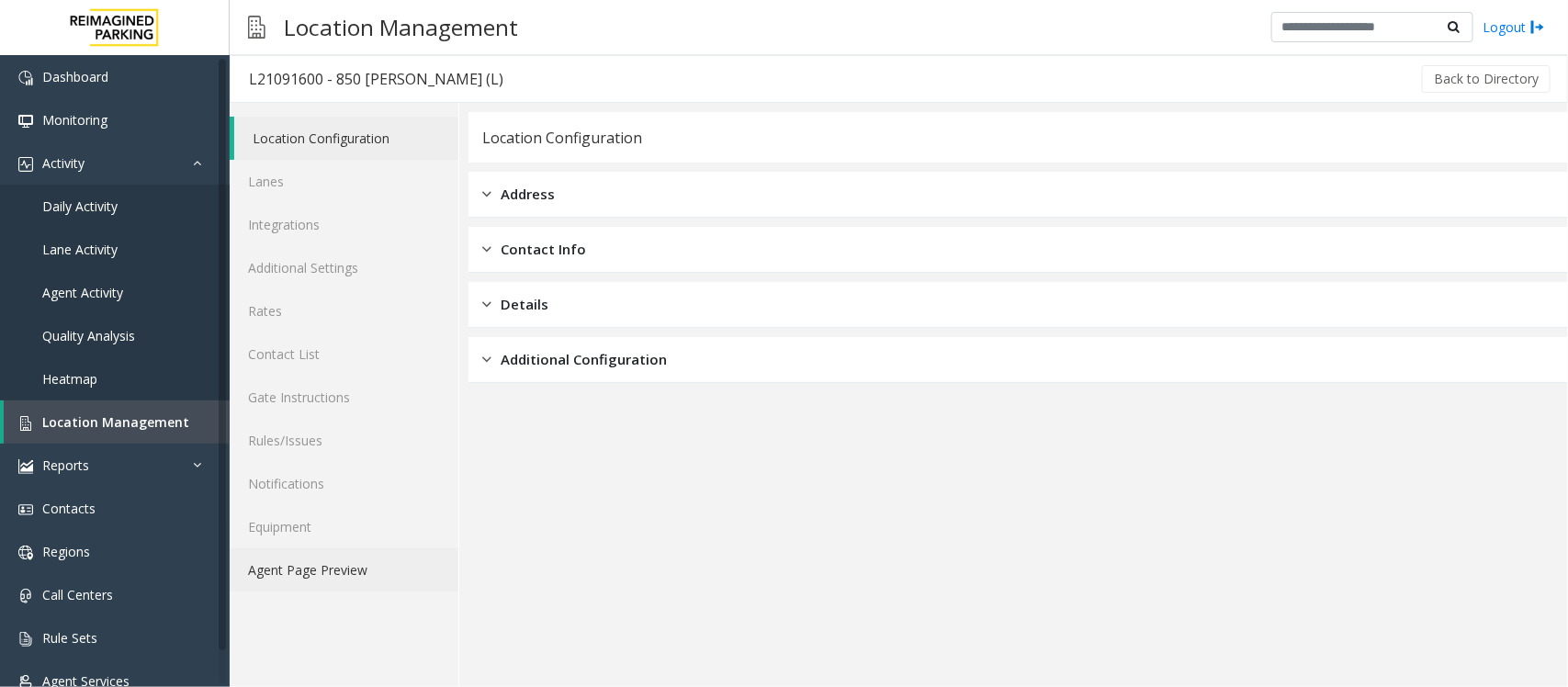 click on "Agent Page Preview" 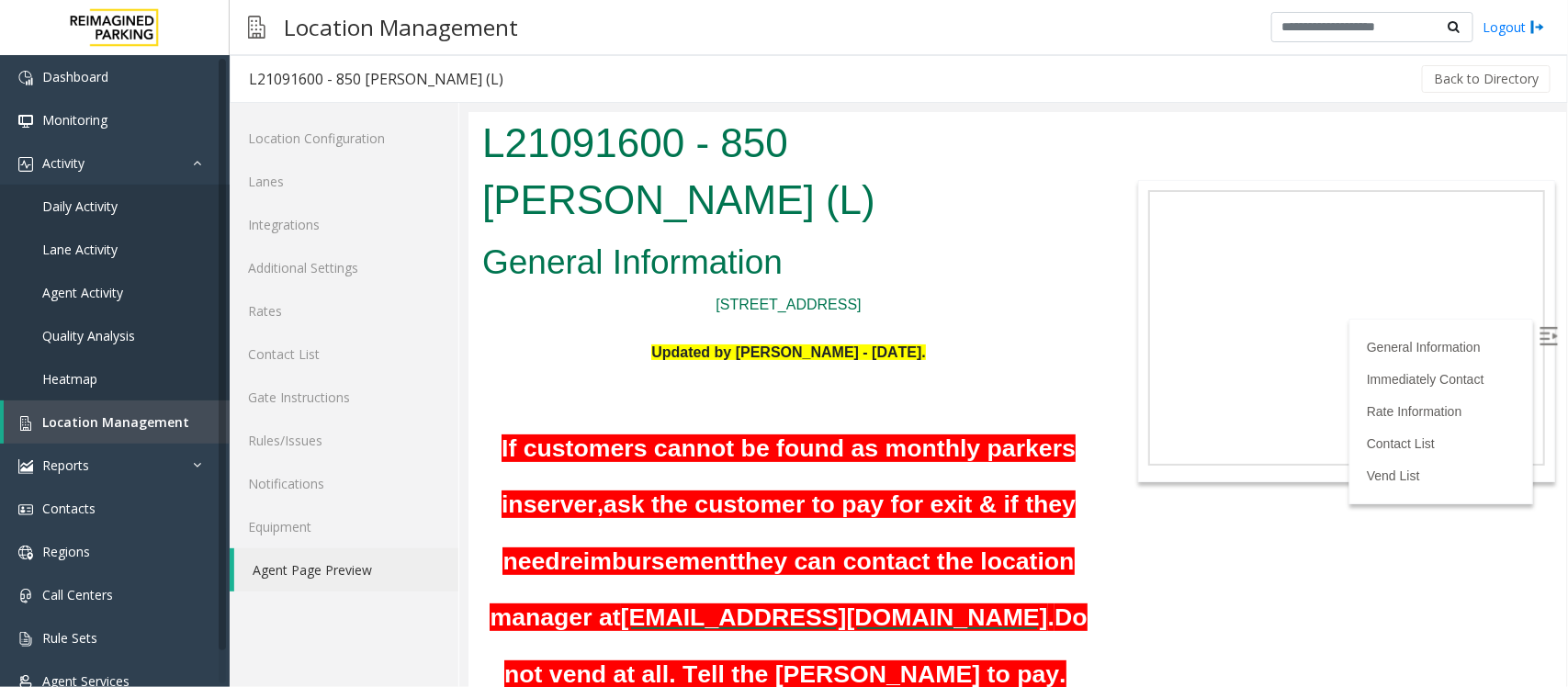 scroll, scrollTop: 0, scrollLeft: 0, axis: both 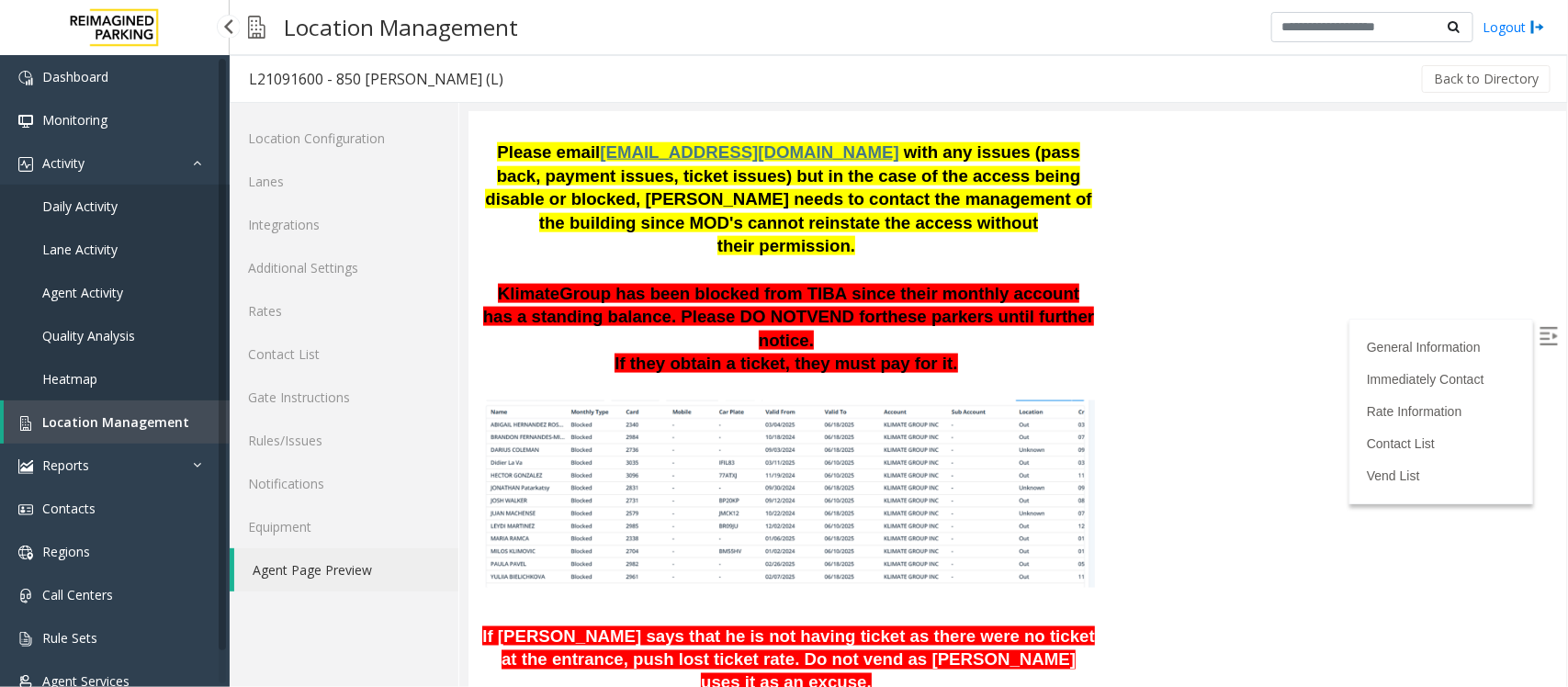 click on "Location Management" at bounding box center [116, 422] 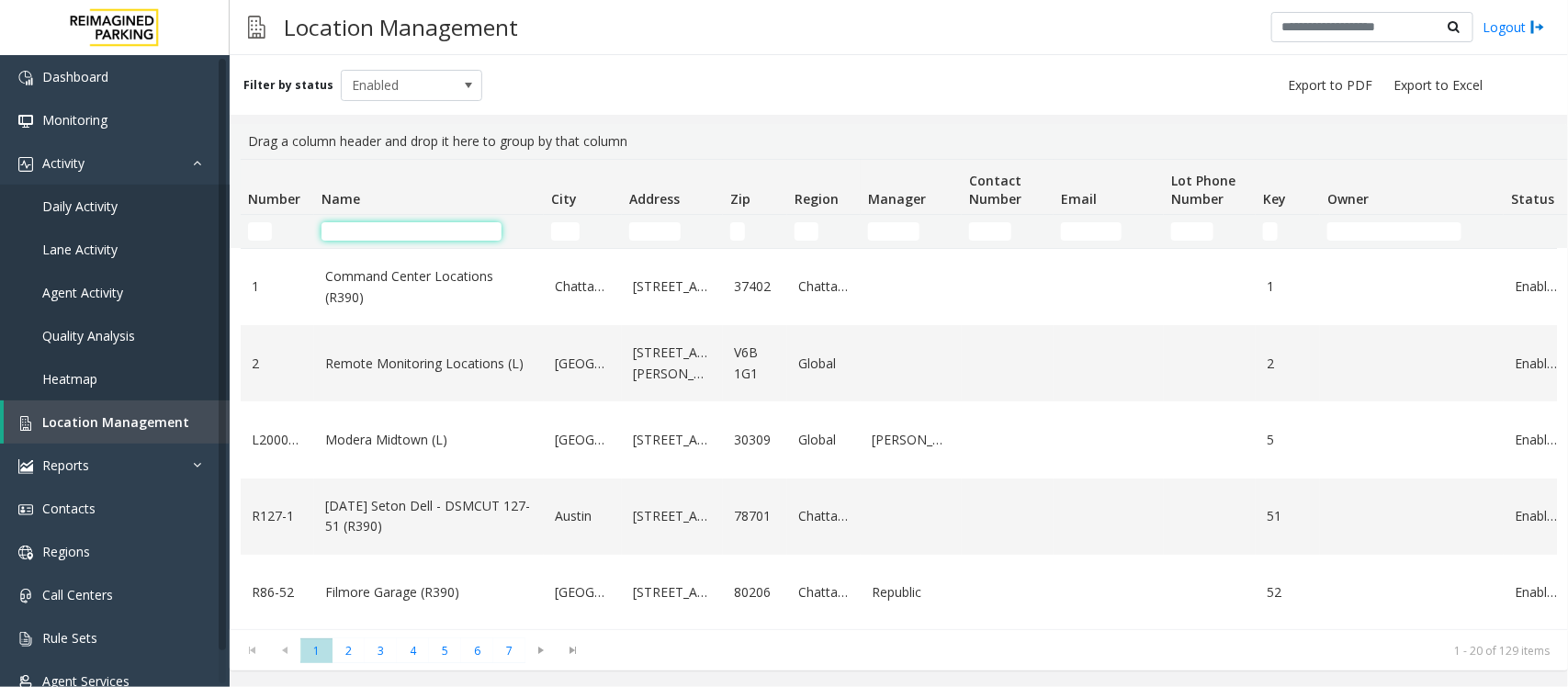 click 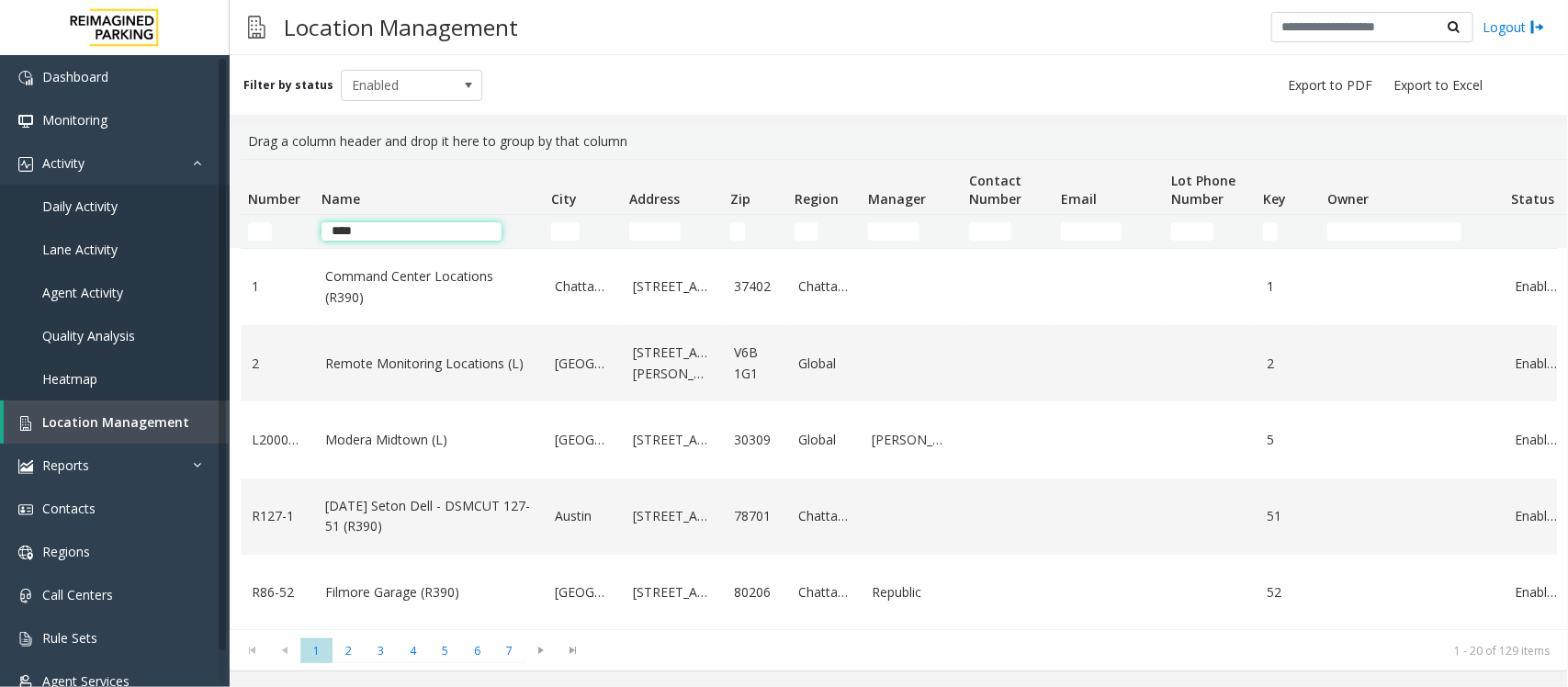 type on "****" 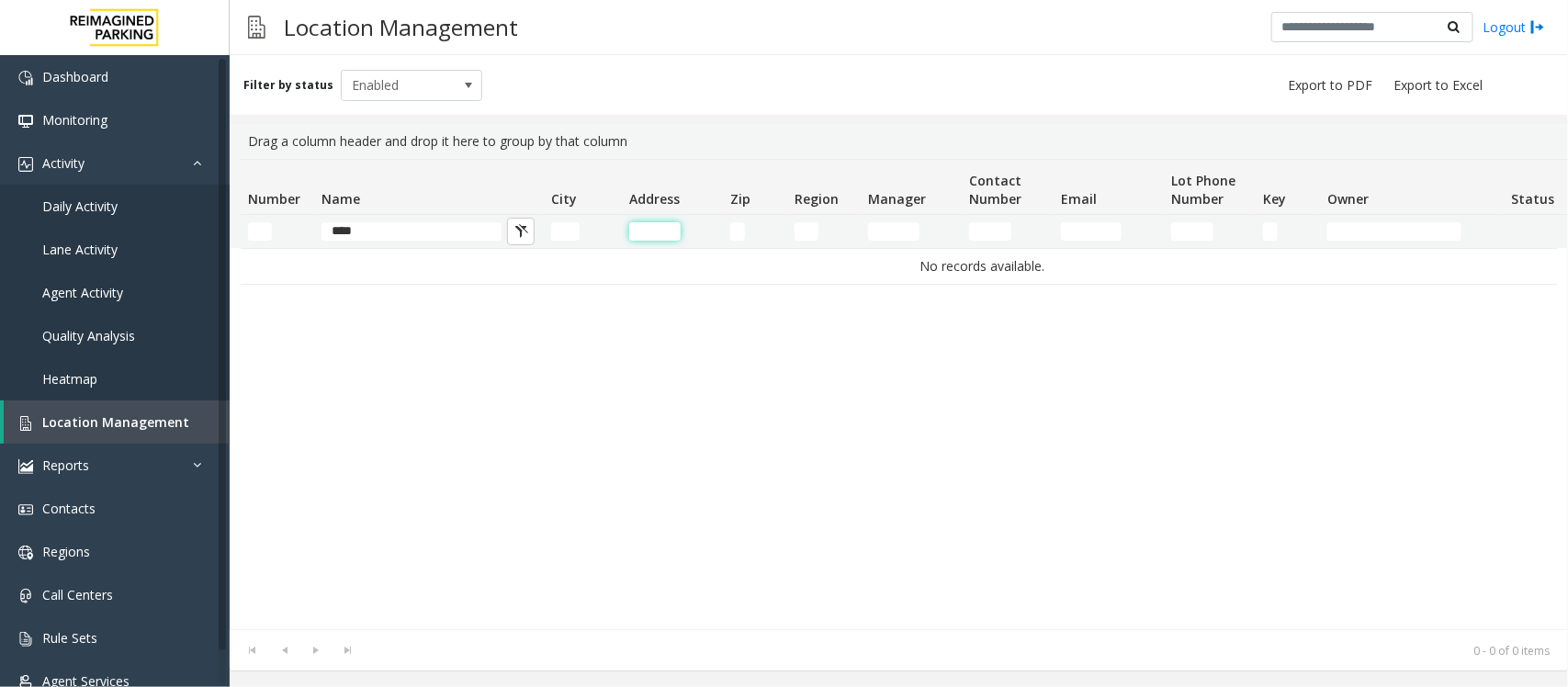 click 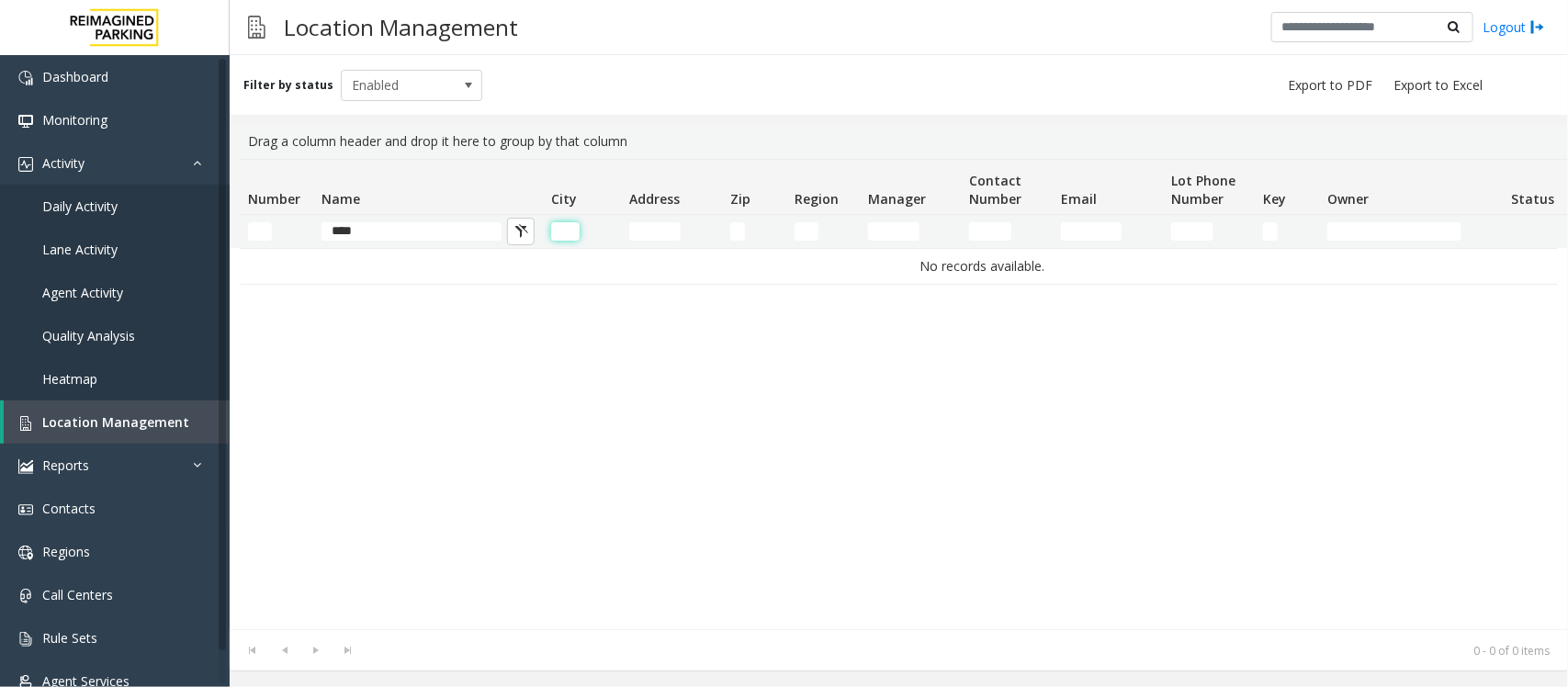 click 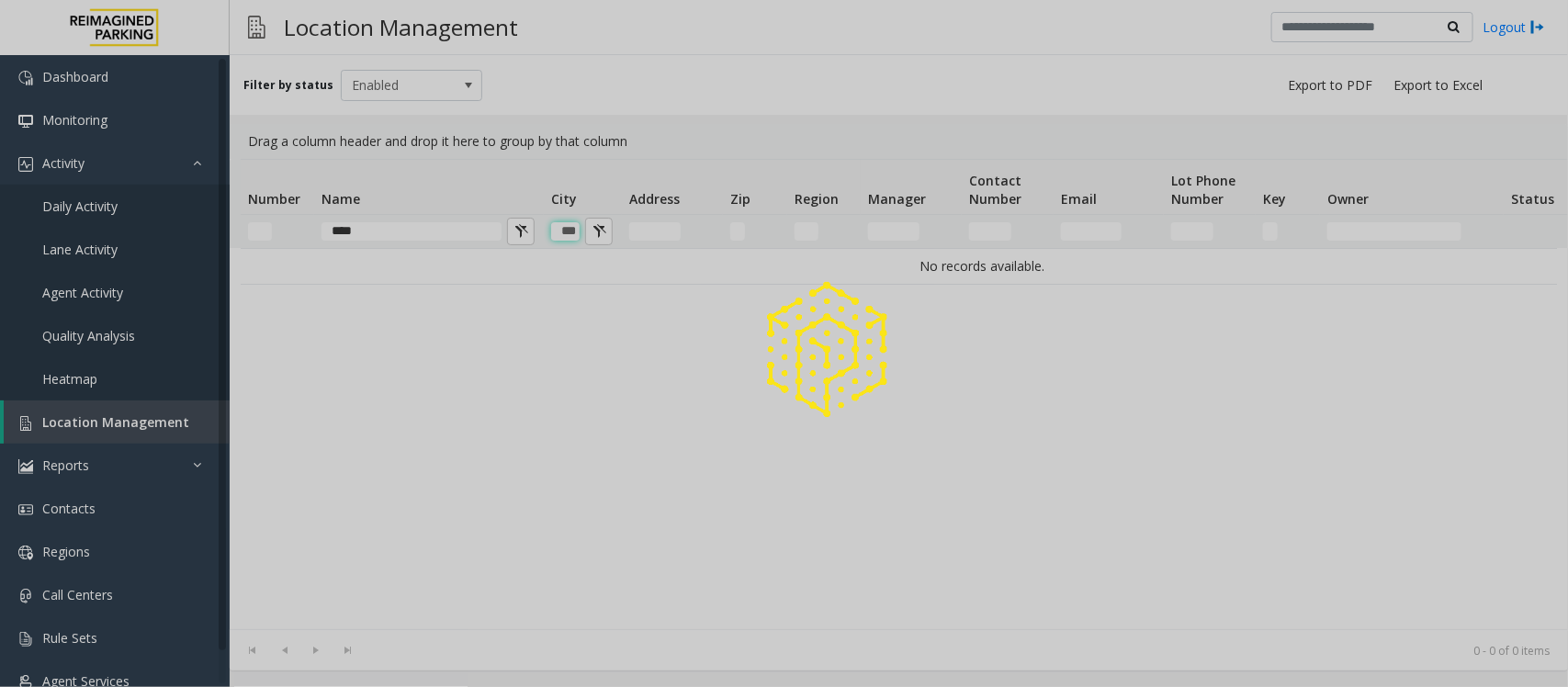 scroll, scrollTop: 0, scrollLeft: 0, axis: both 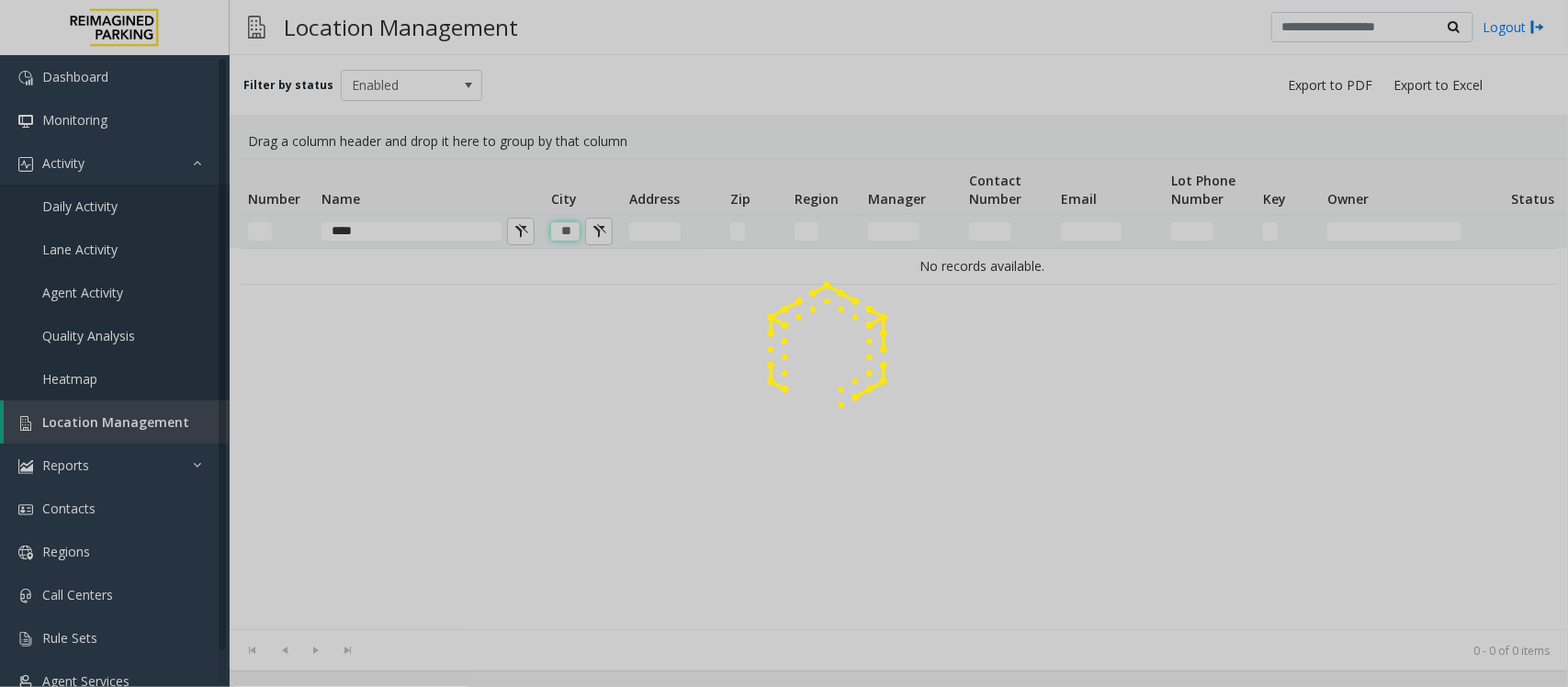 type on "*" 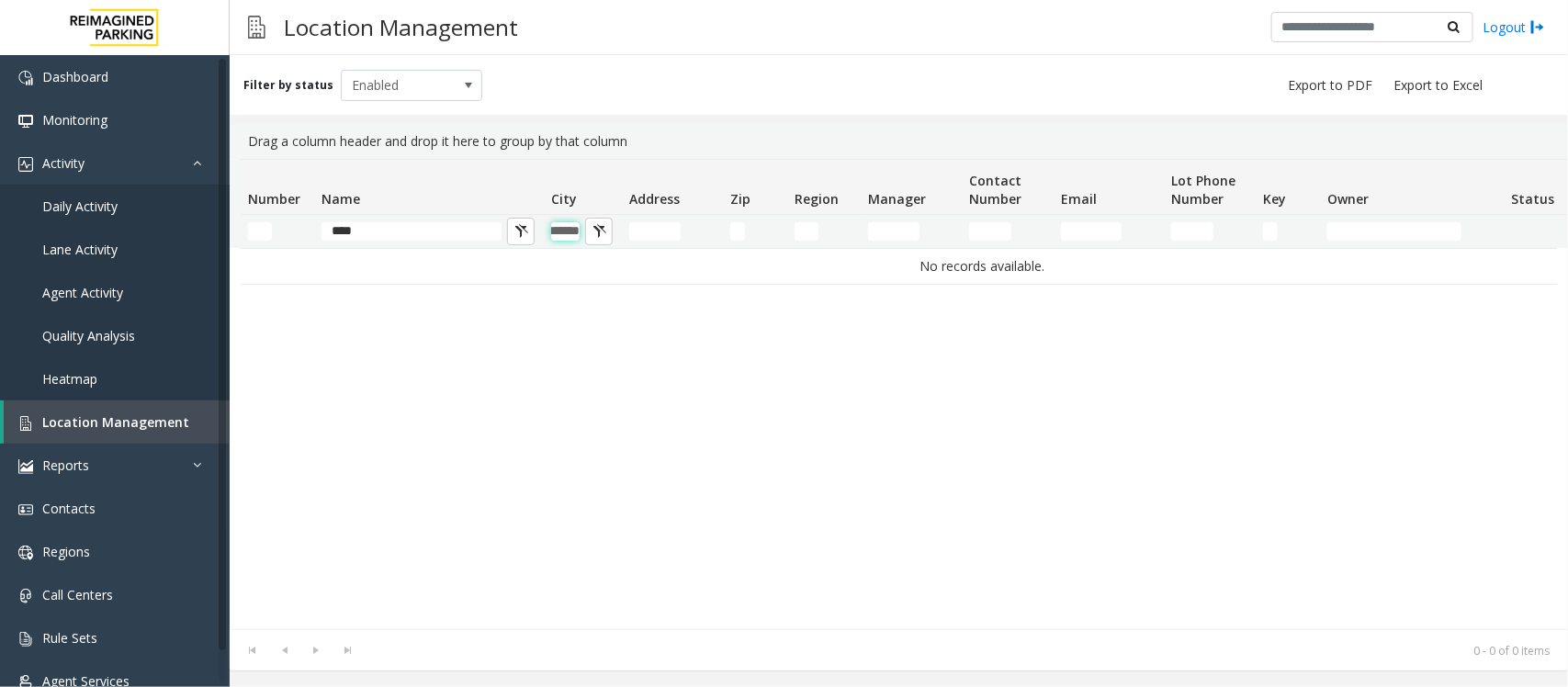 scroll, scrollTop: 0, scrollLeft: 28, axis: horizontal 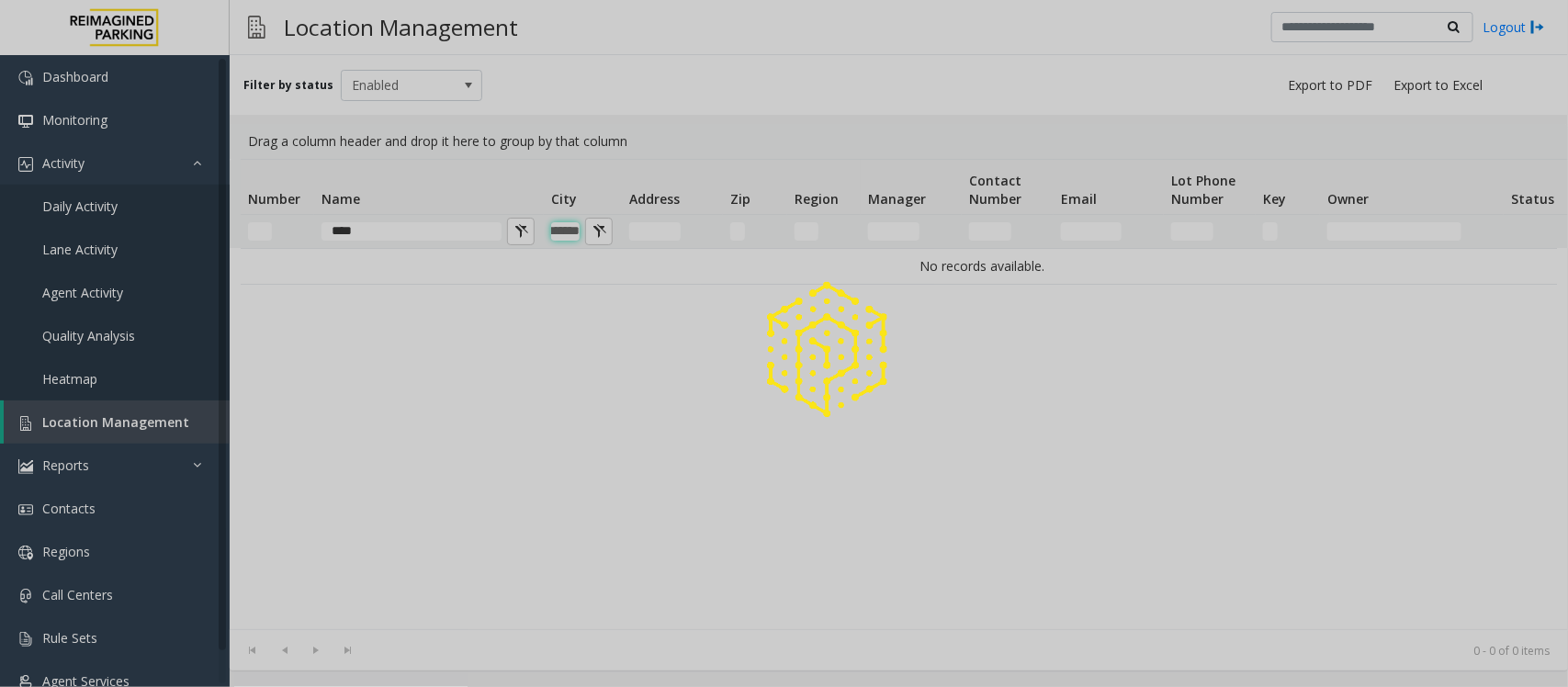 type on "*******" 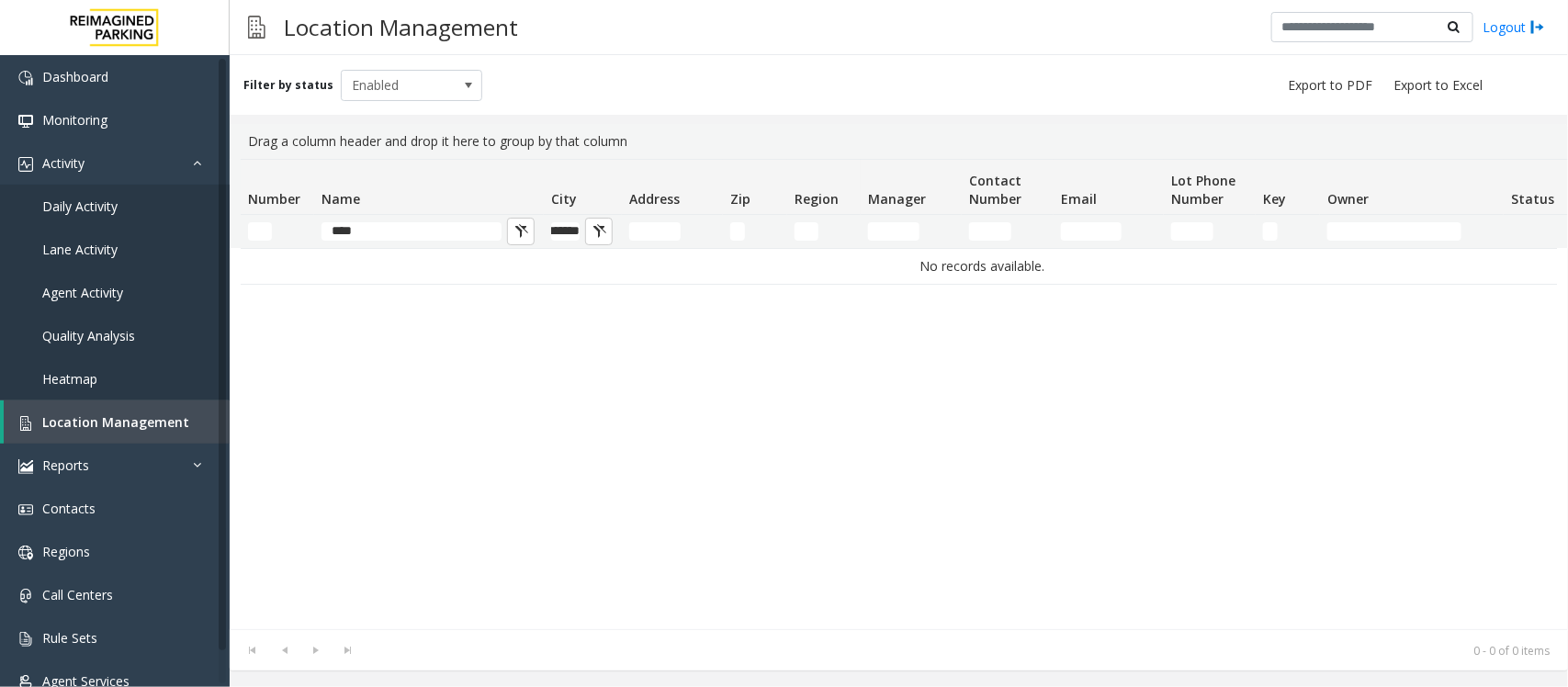 scroll, scrollTop: 0, scrollLeft: 0, axis: both 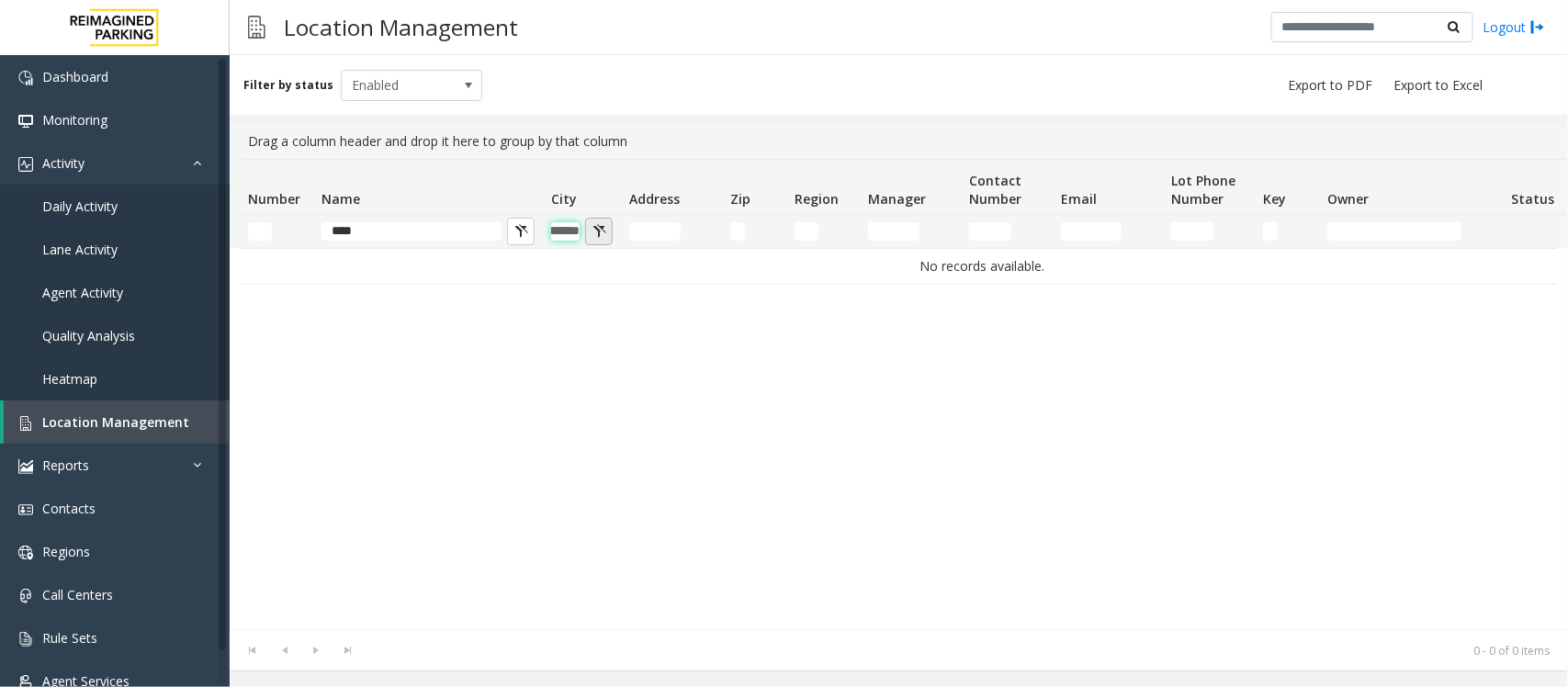 drag, startPoint x: 561, startPoint y: 230, endPoint x: 589, endPoint y: 230, distance: 28 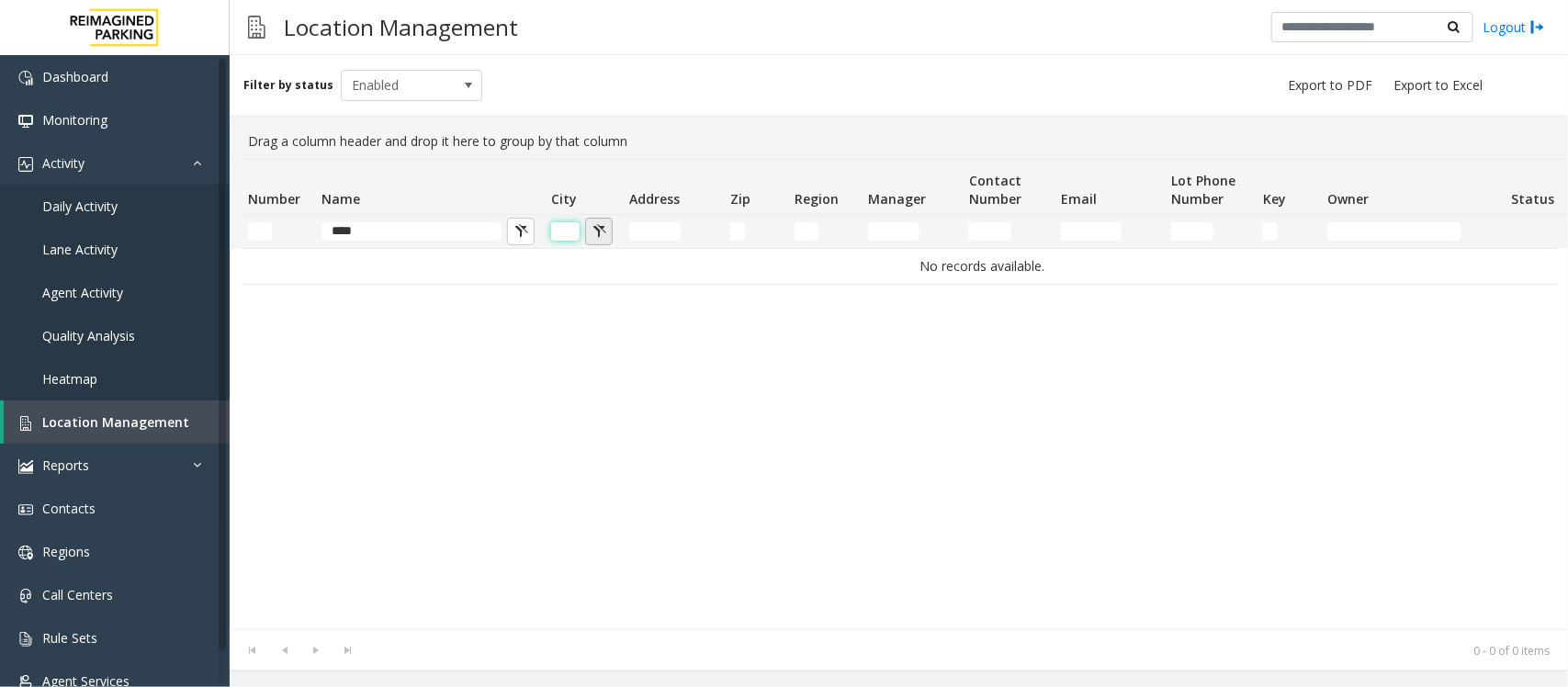 scroll, scrollTop: 0, scrollLeft: 0, axis: both 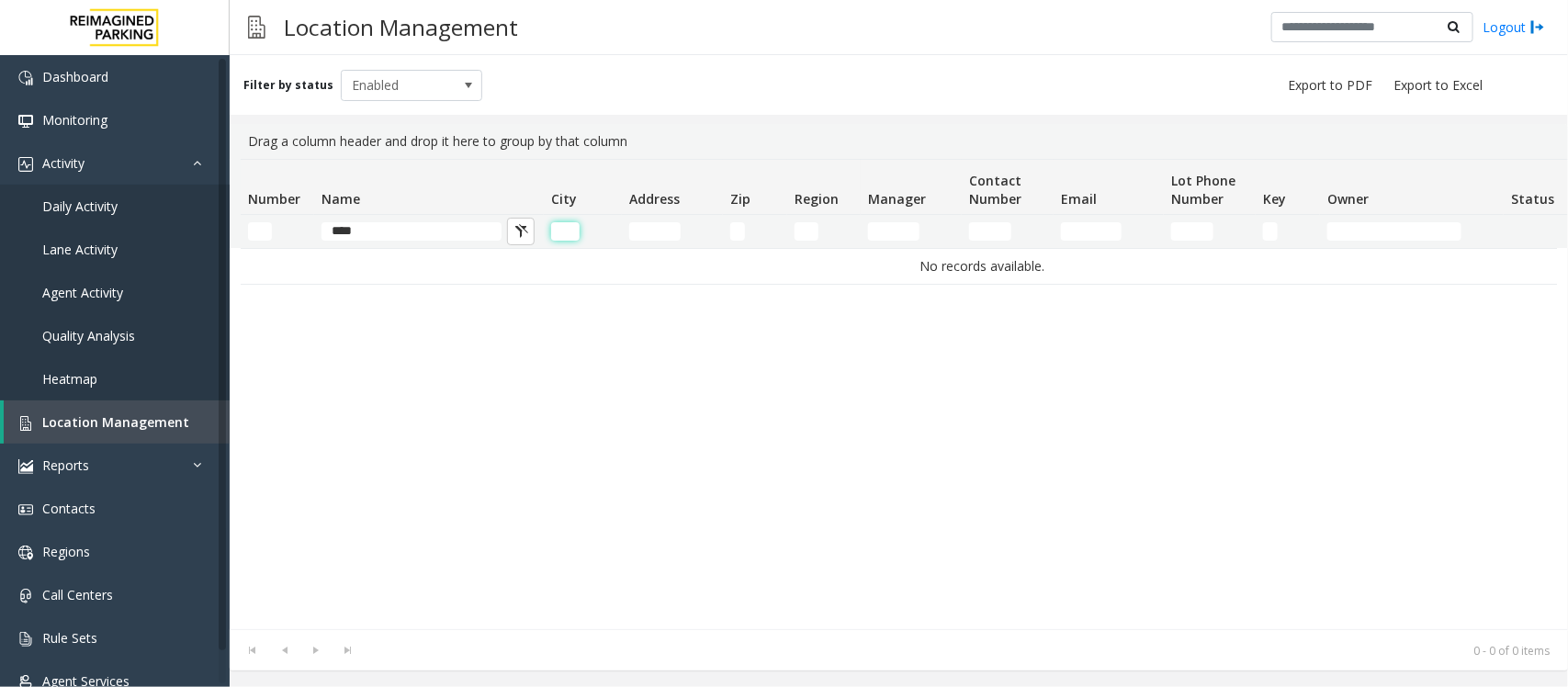 type 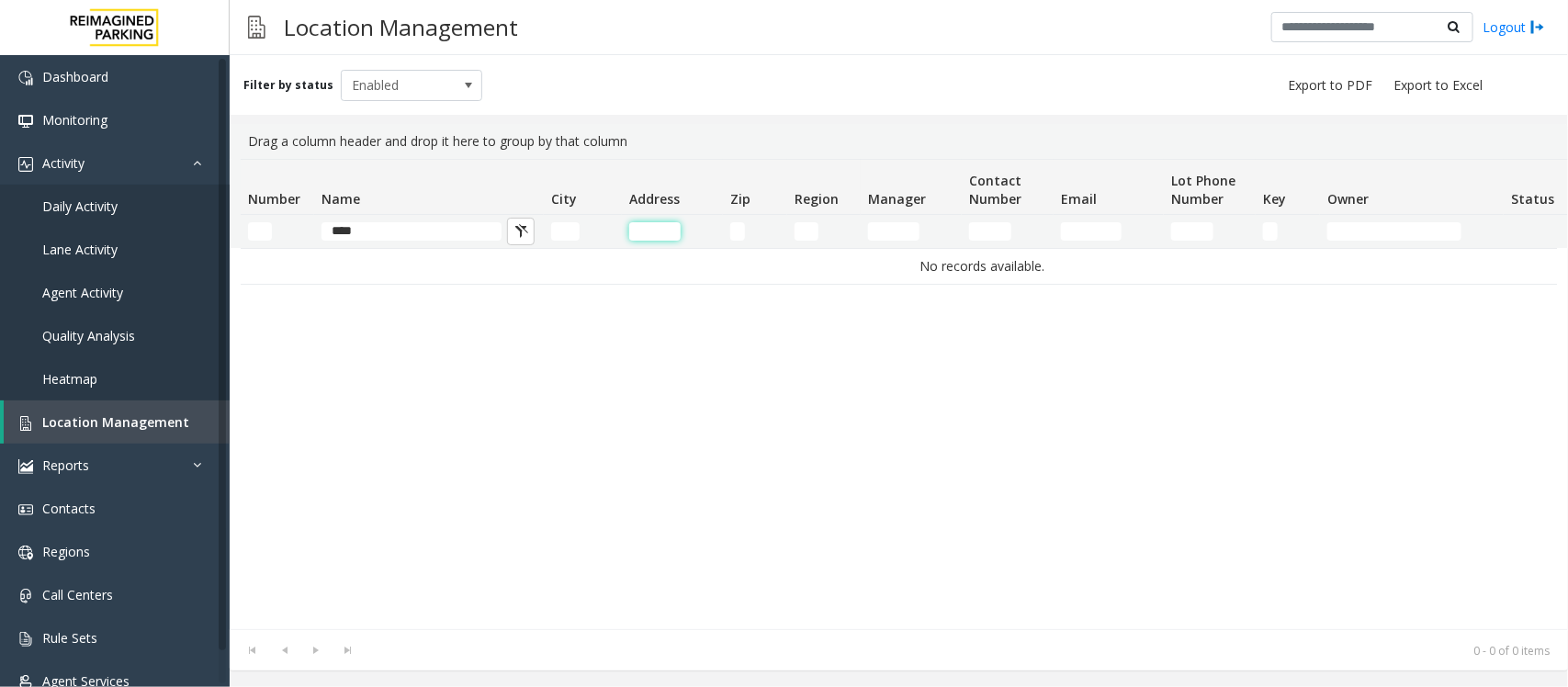 click 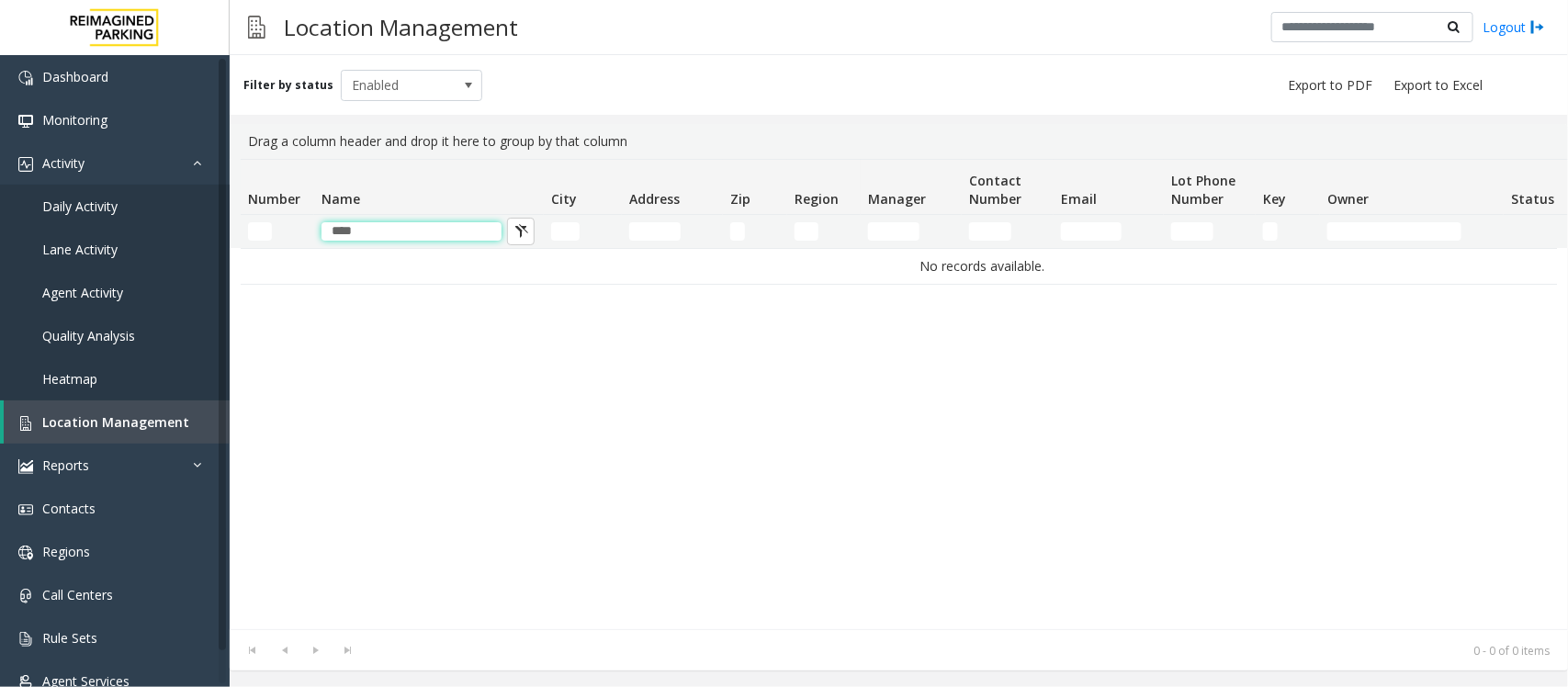 drag, startPoint x: 384, startPoint y: 234, endPoint x: 259, endPoint y: 236, distance: 125.016 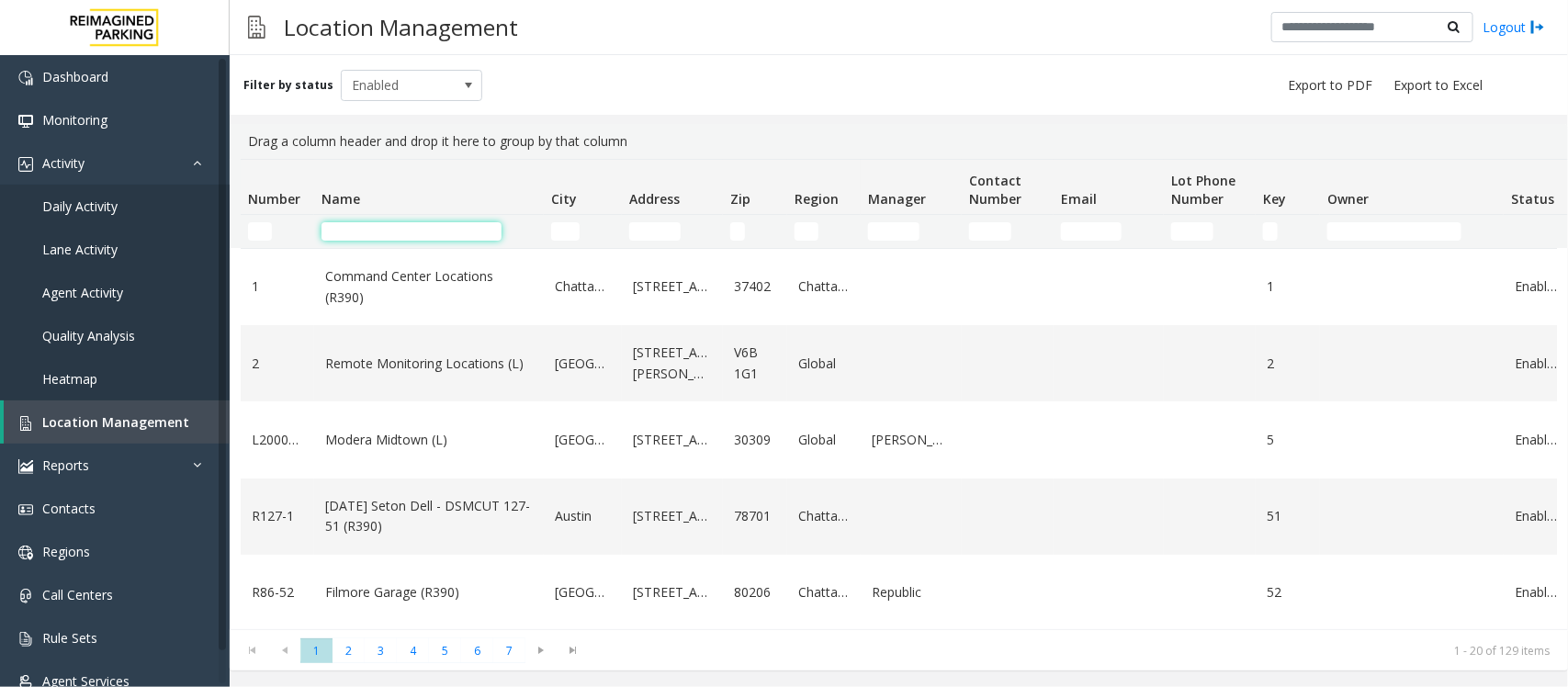 type 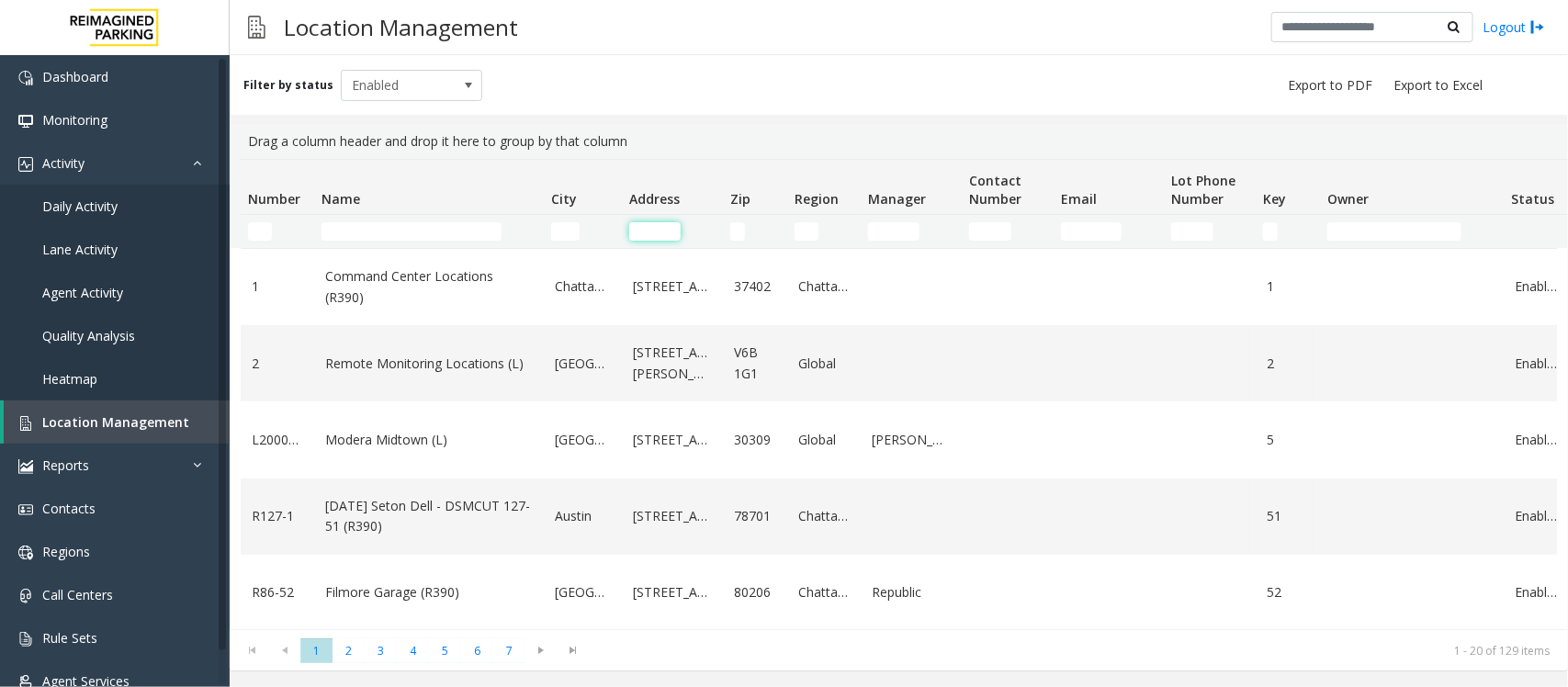 click 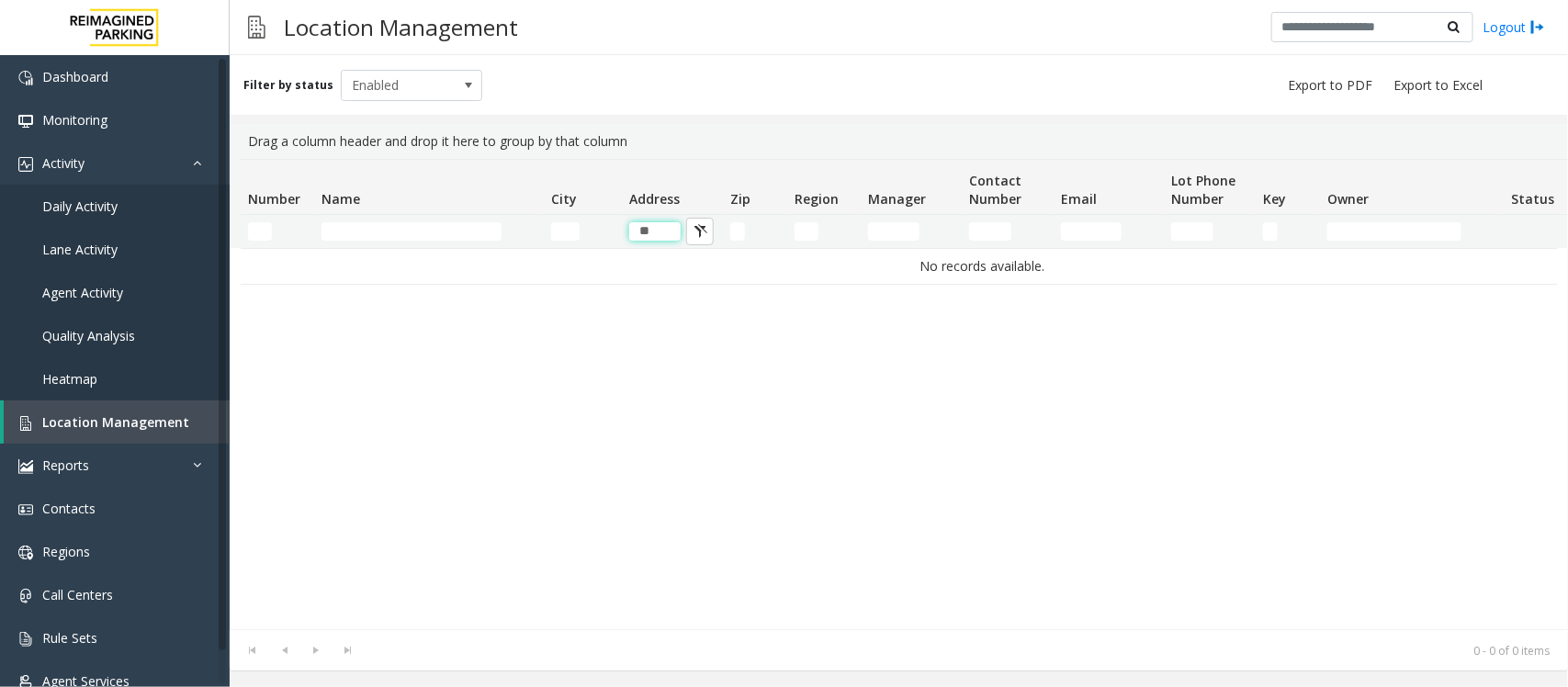 type on "*" 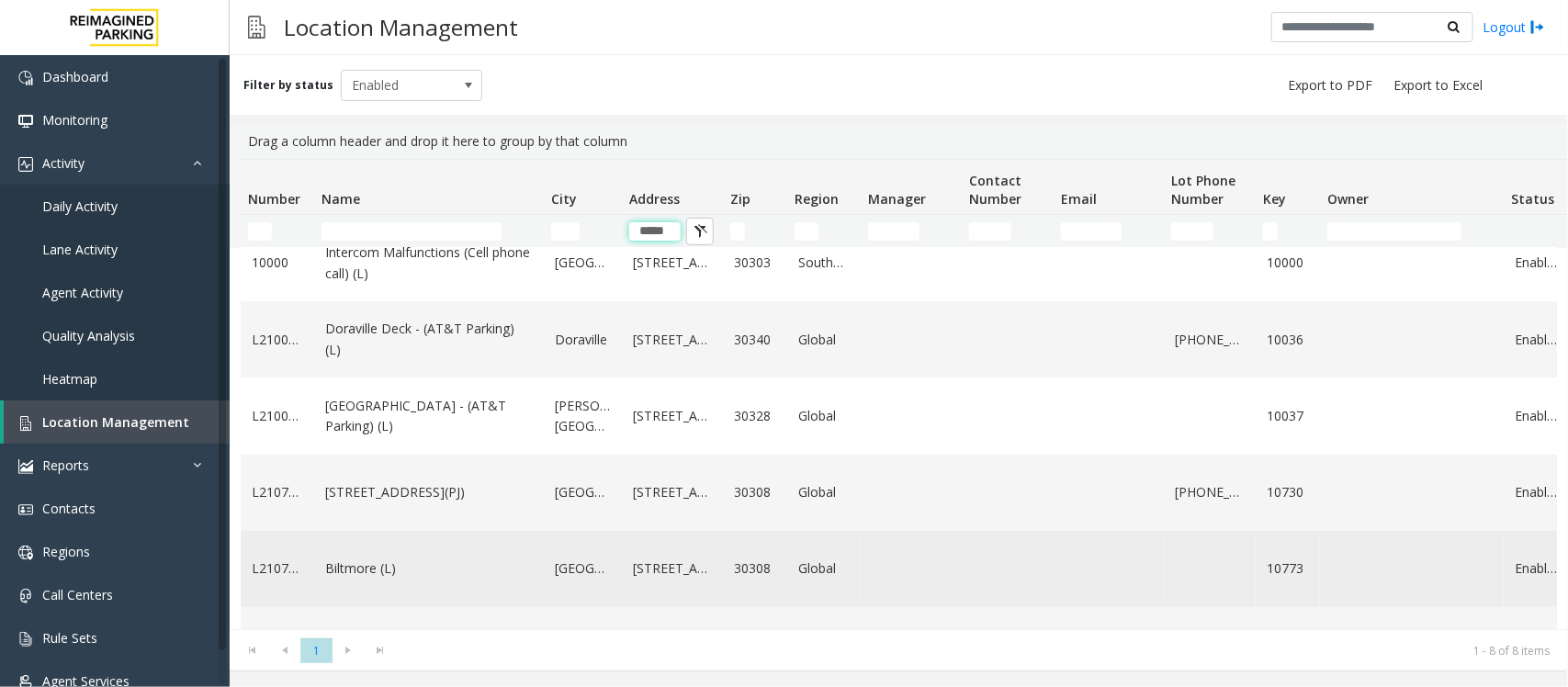 scroll, scrollTop: 0, scrollLeft: 0, axis: both 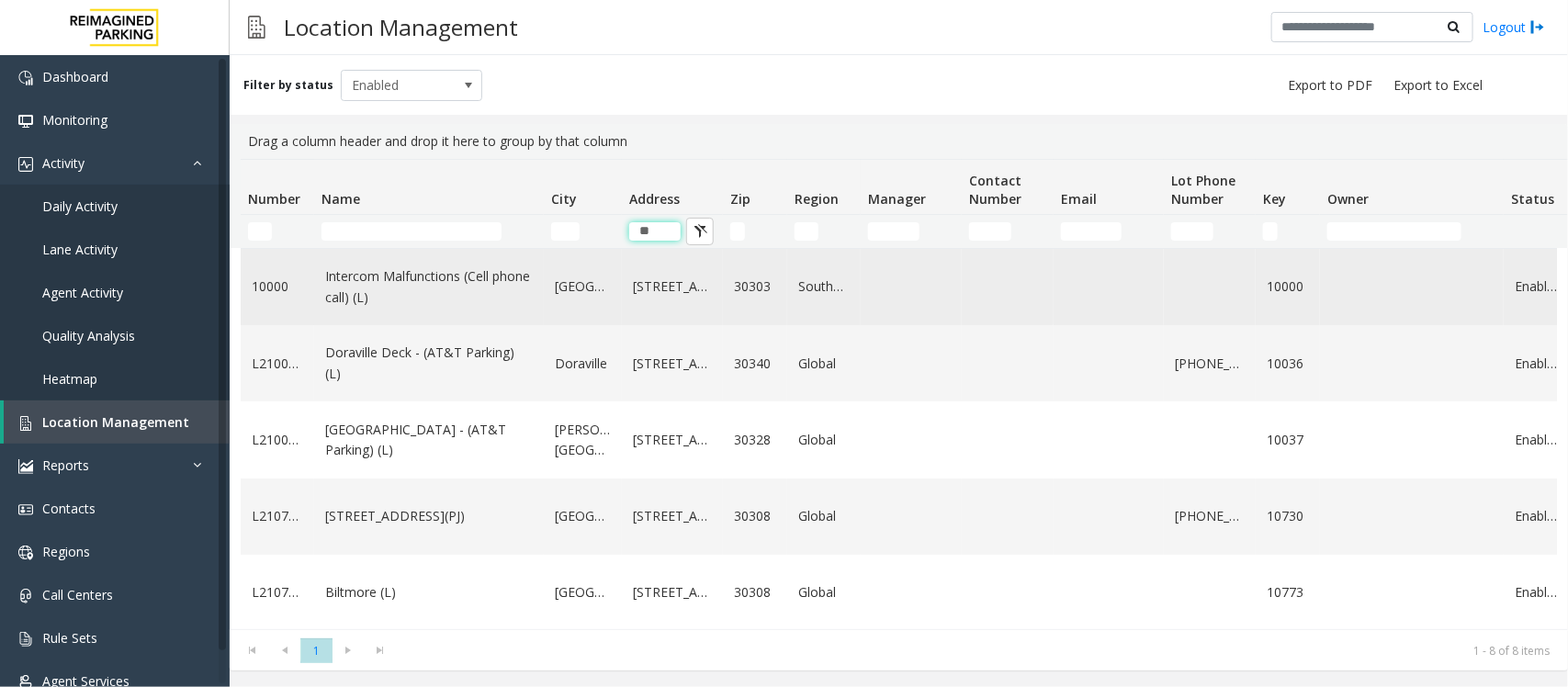 type on "*" 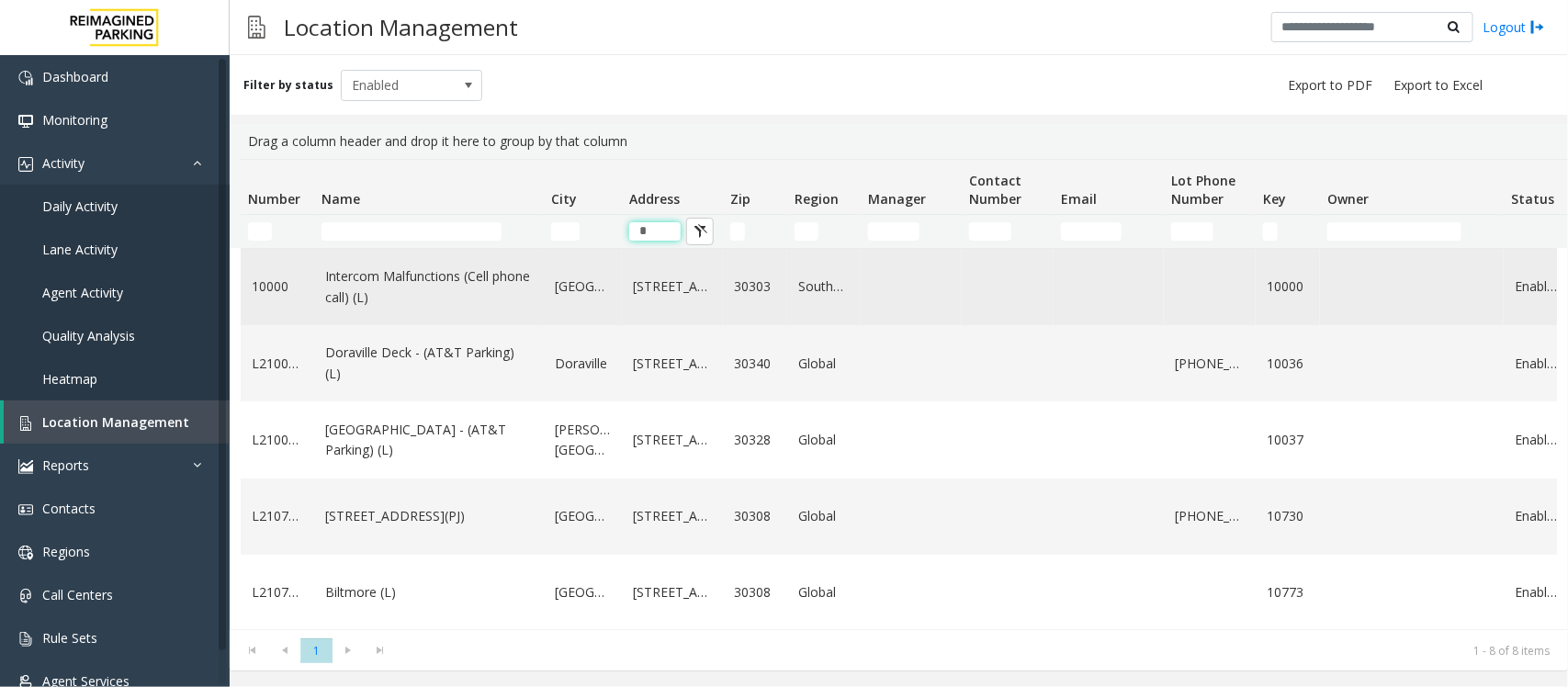 type 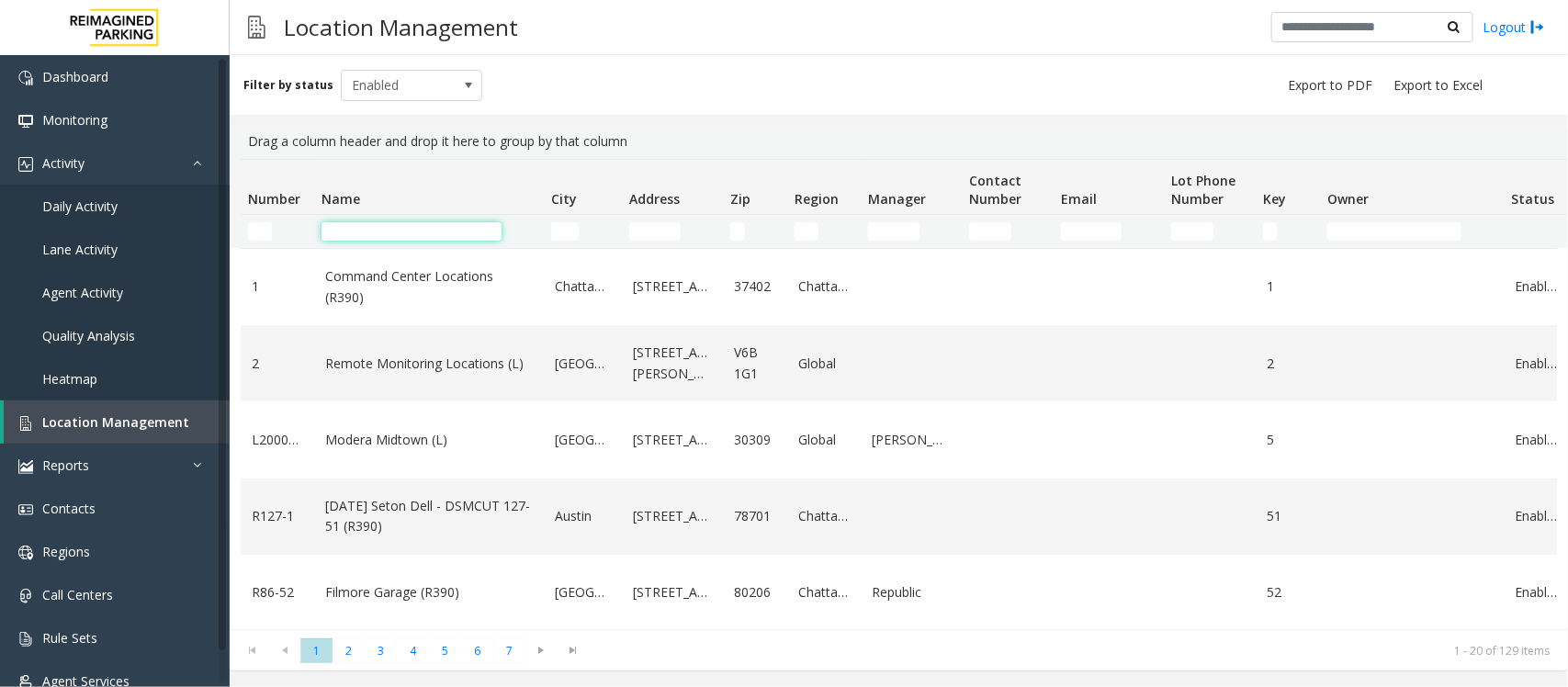 click 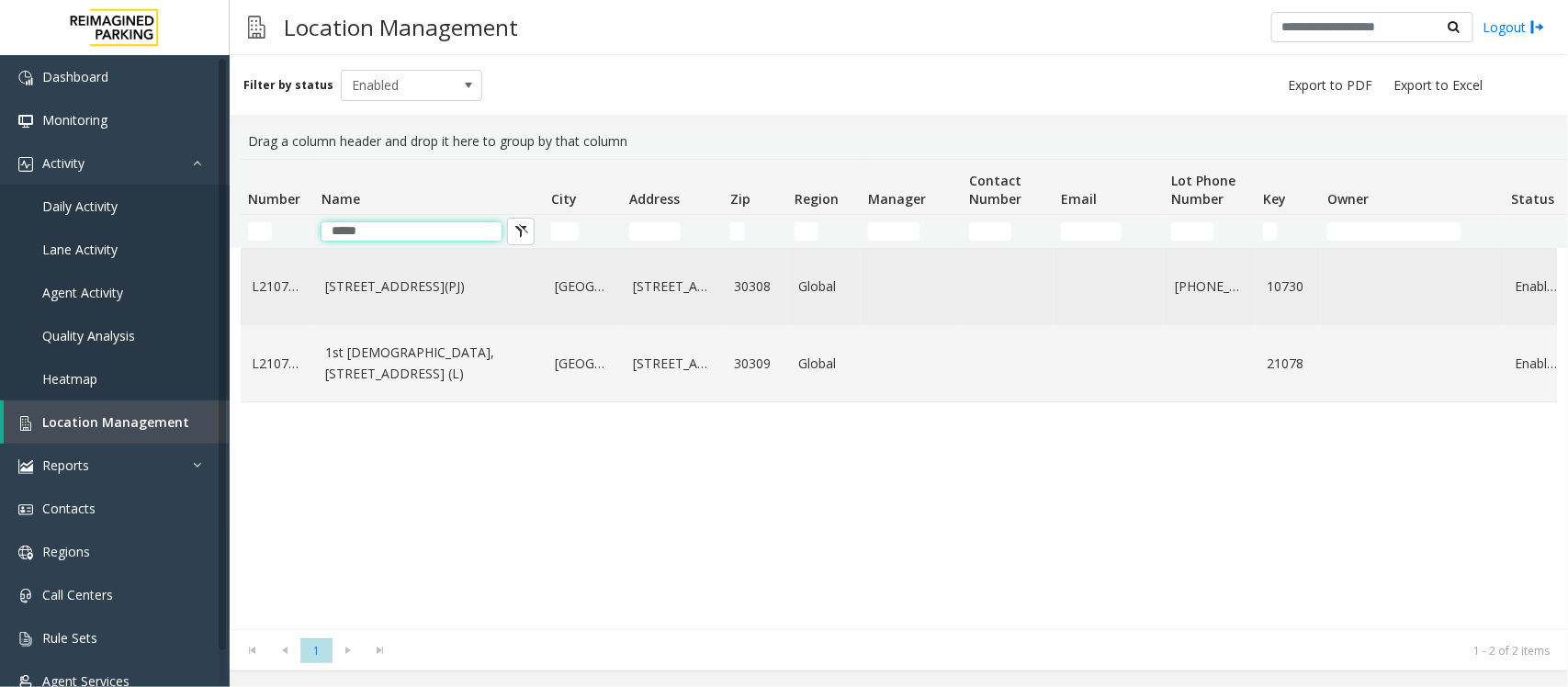 type on "*****" 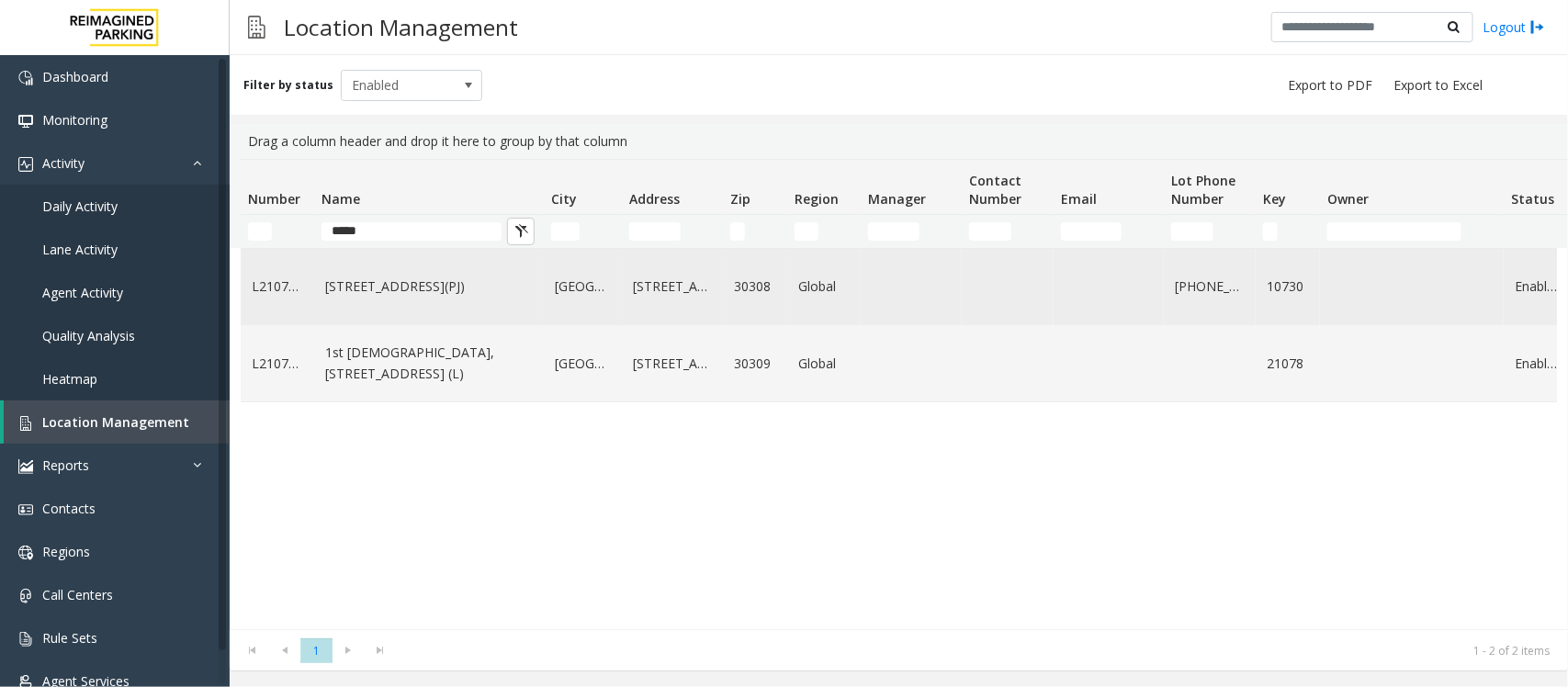 click on "[STREET_ADDRESS](PJ)" 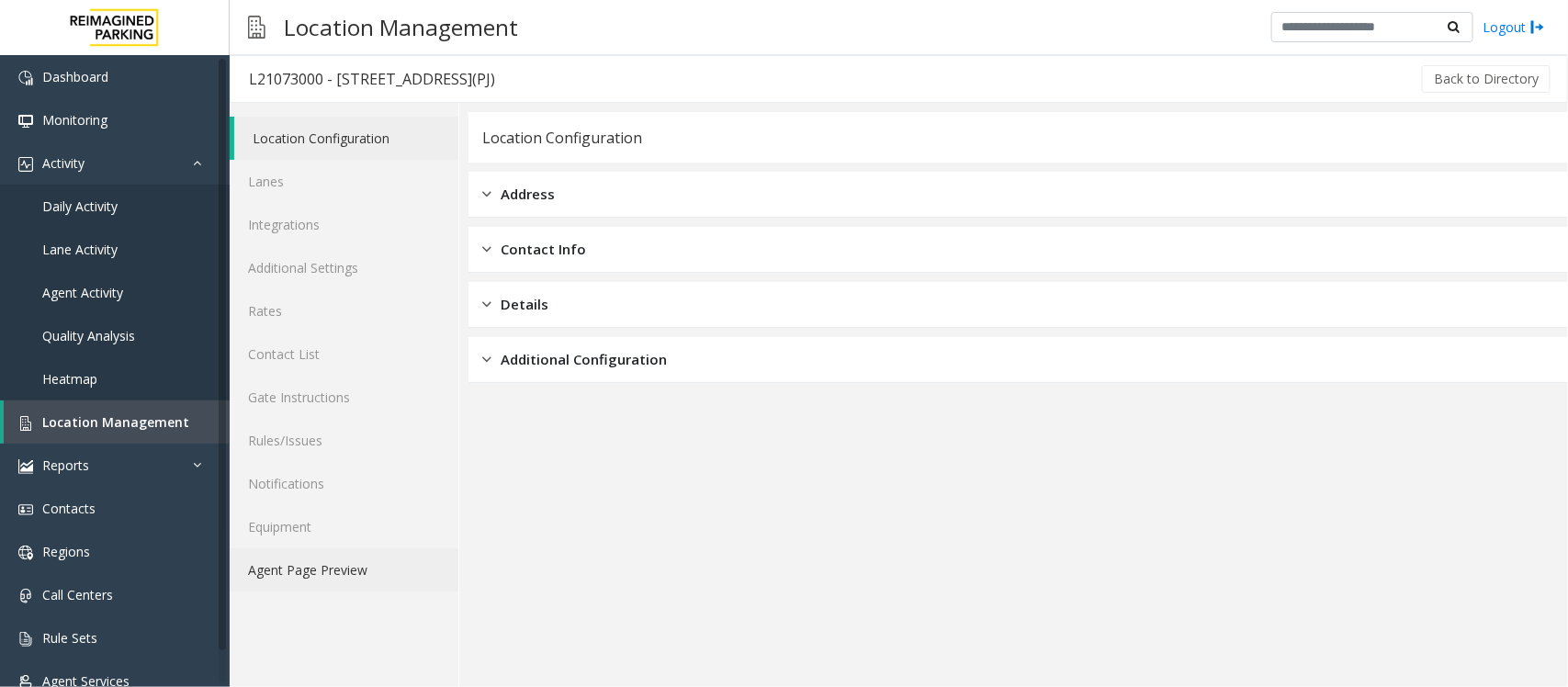 click on "Agent Page Preview" 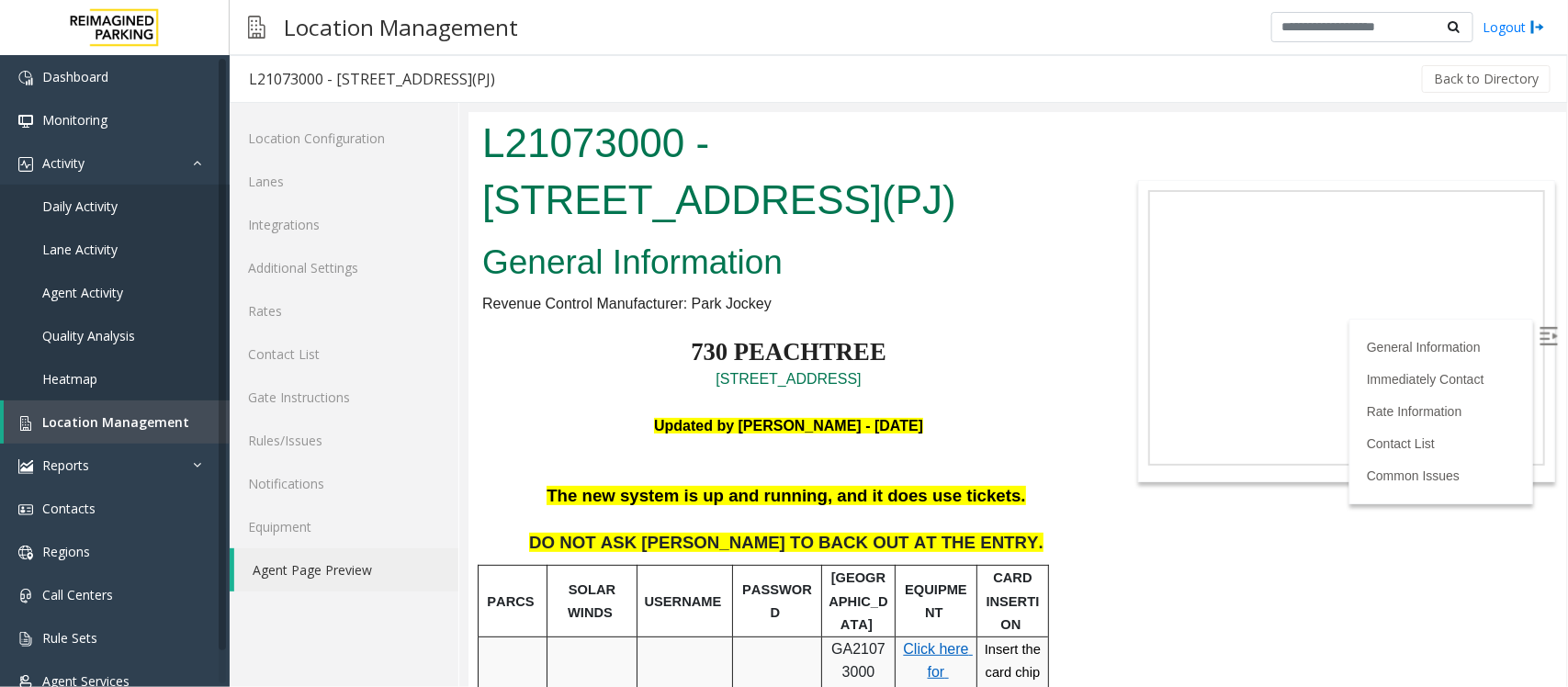 scroll, scrollTop: 0, scrollLeft: 0, axis: both 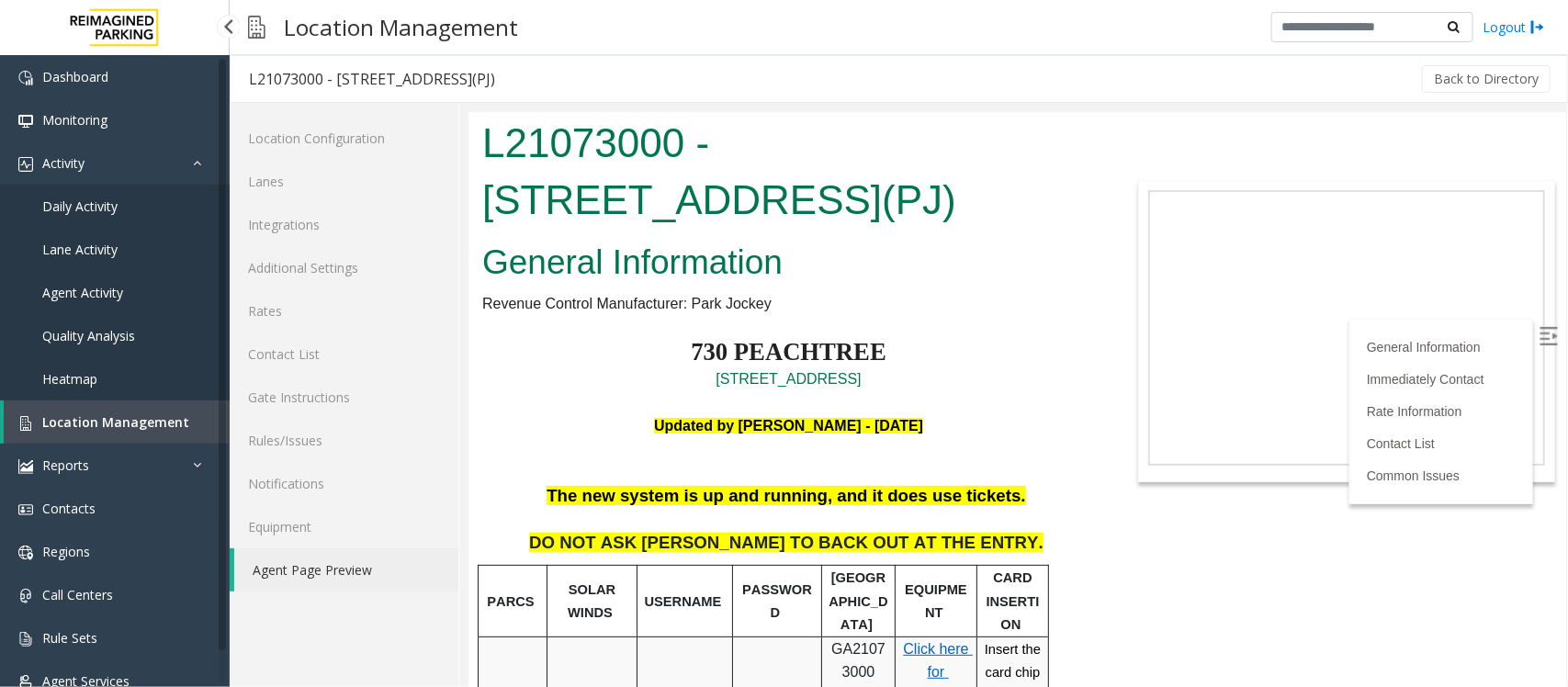 click on "Location Management" at bounding box center [116, 422] 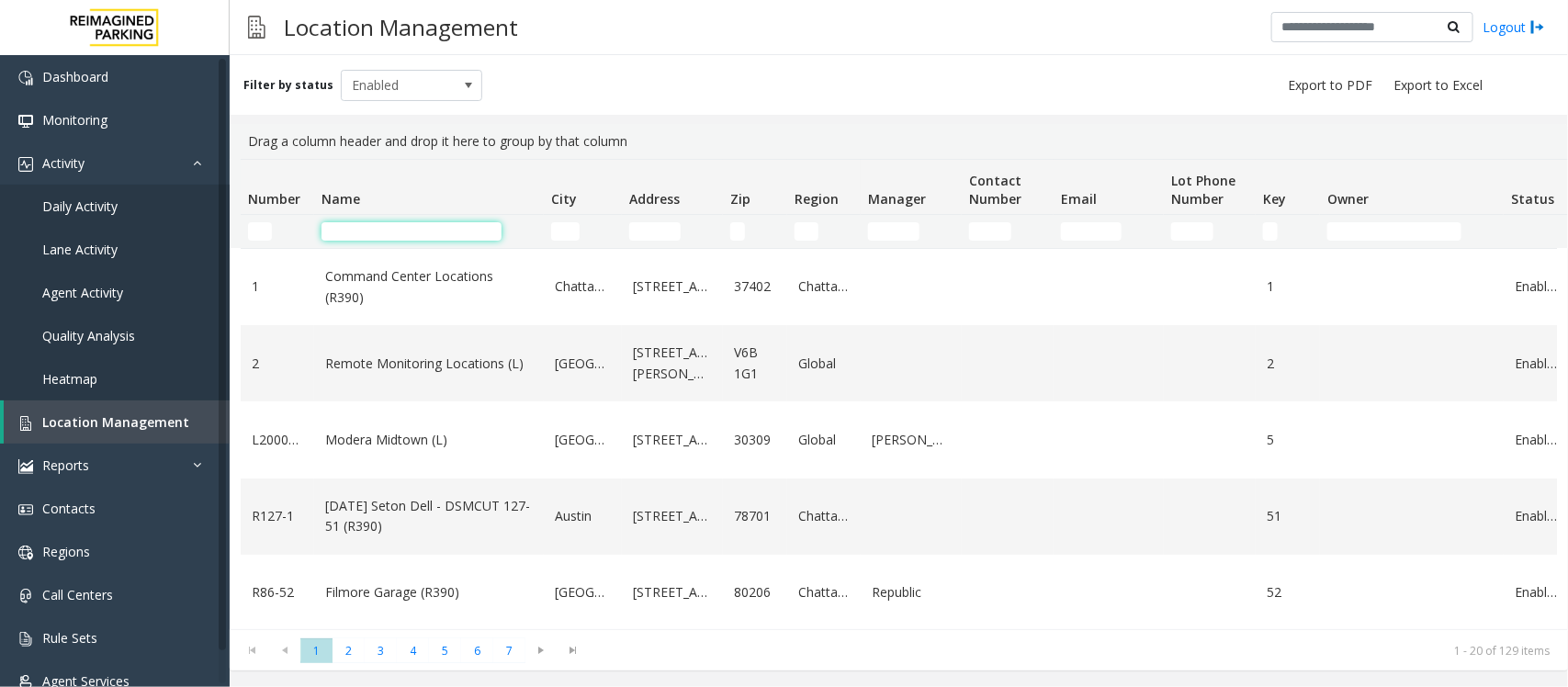 click 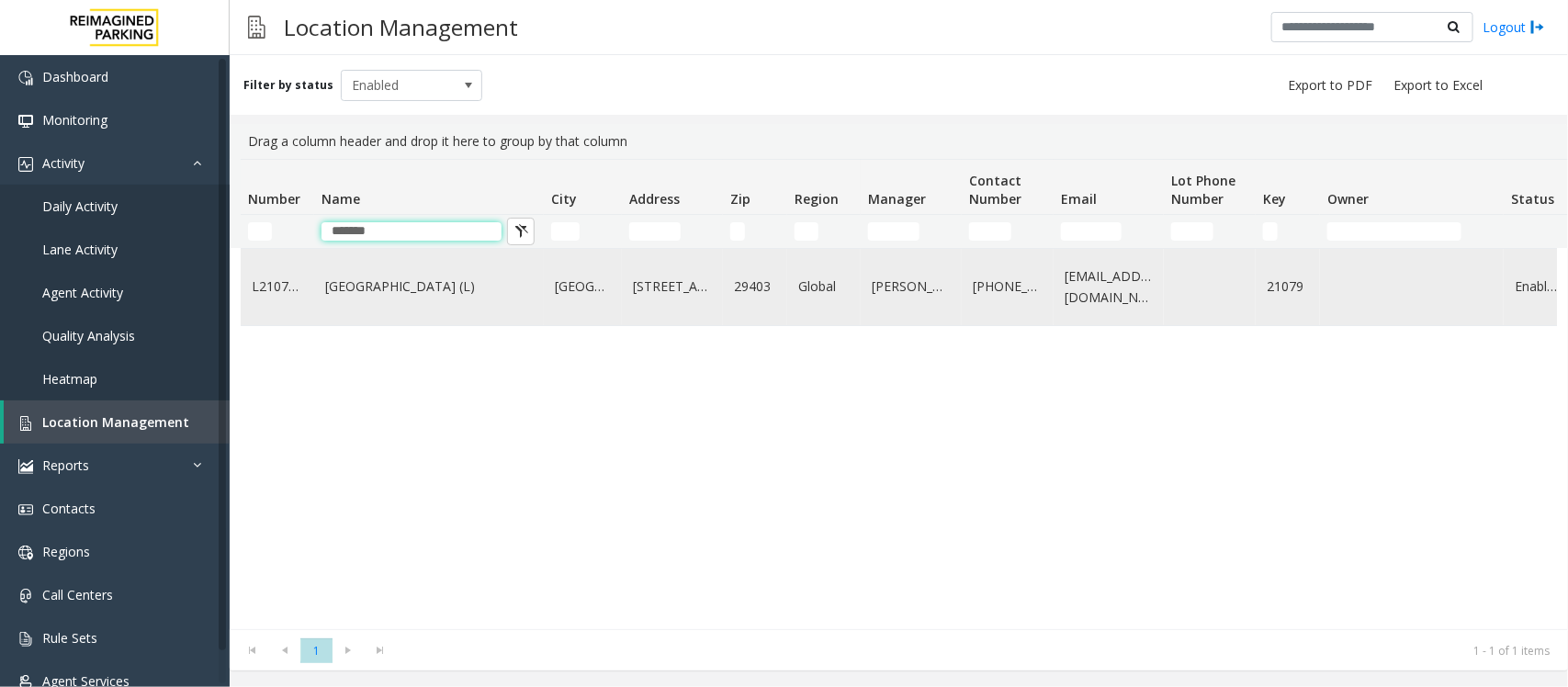 type on "*******" 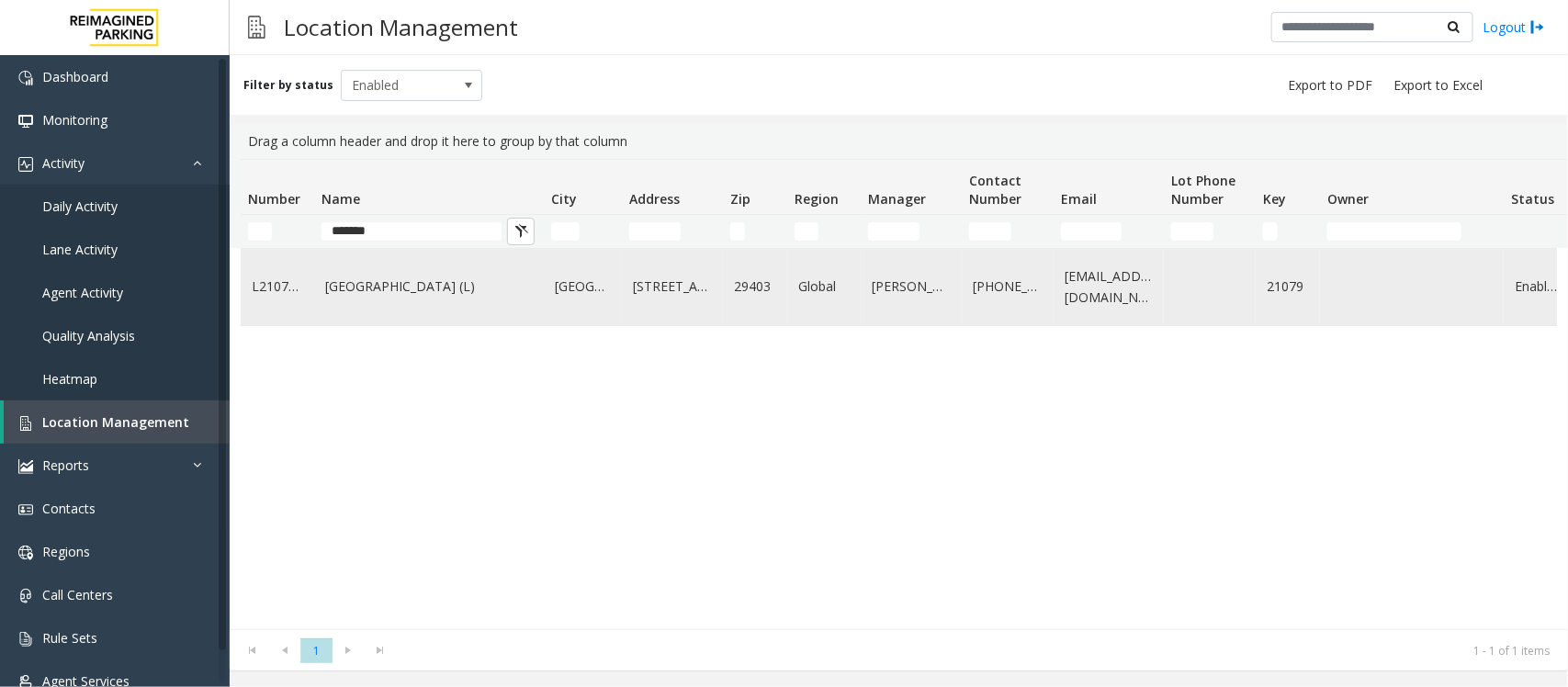 click on "[GEOGRAPHIC_DATA] (L)" 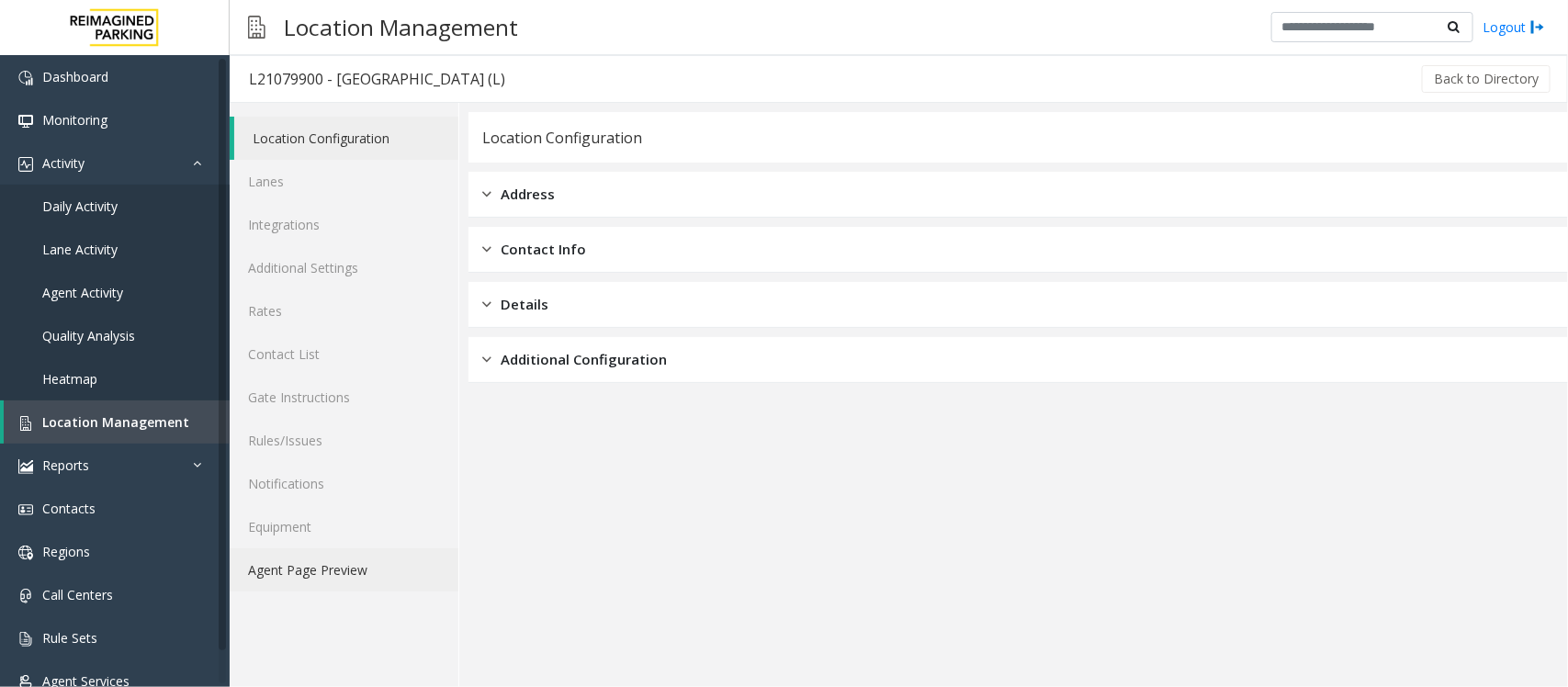 click on "Agent Page Preview" 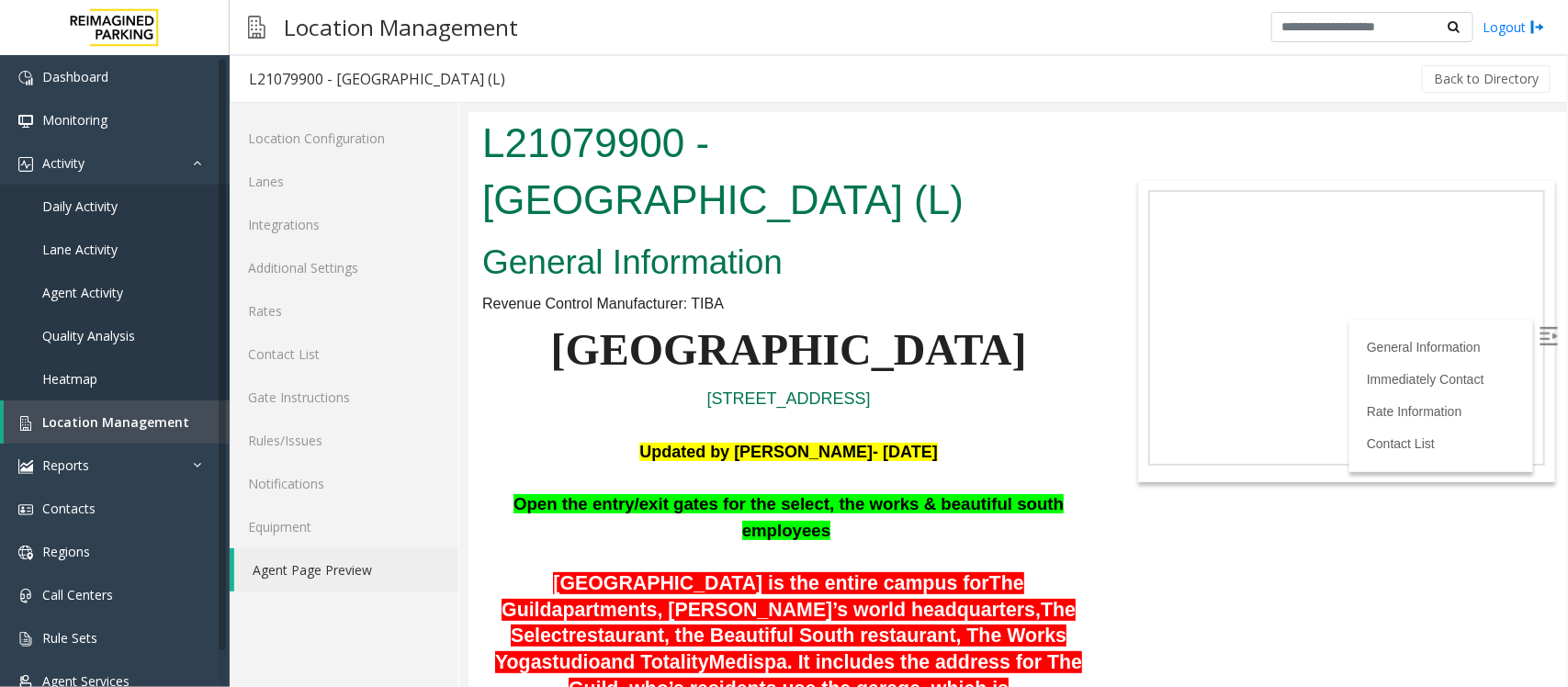 scroll, scrollTop: 0, scrollLeft: 0, axis: both 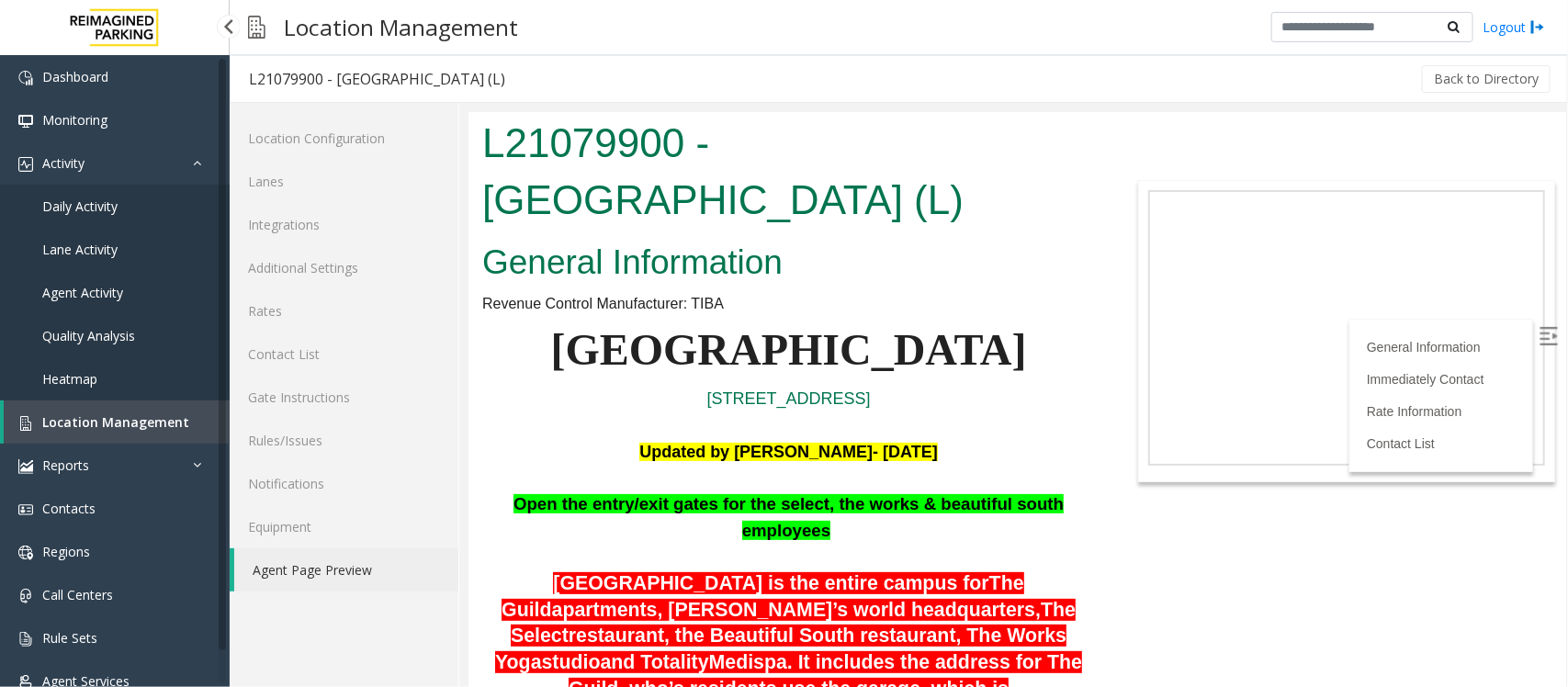 click on "Location Management" at bounding box center [116, 422] 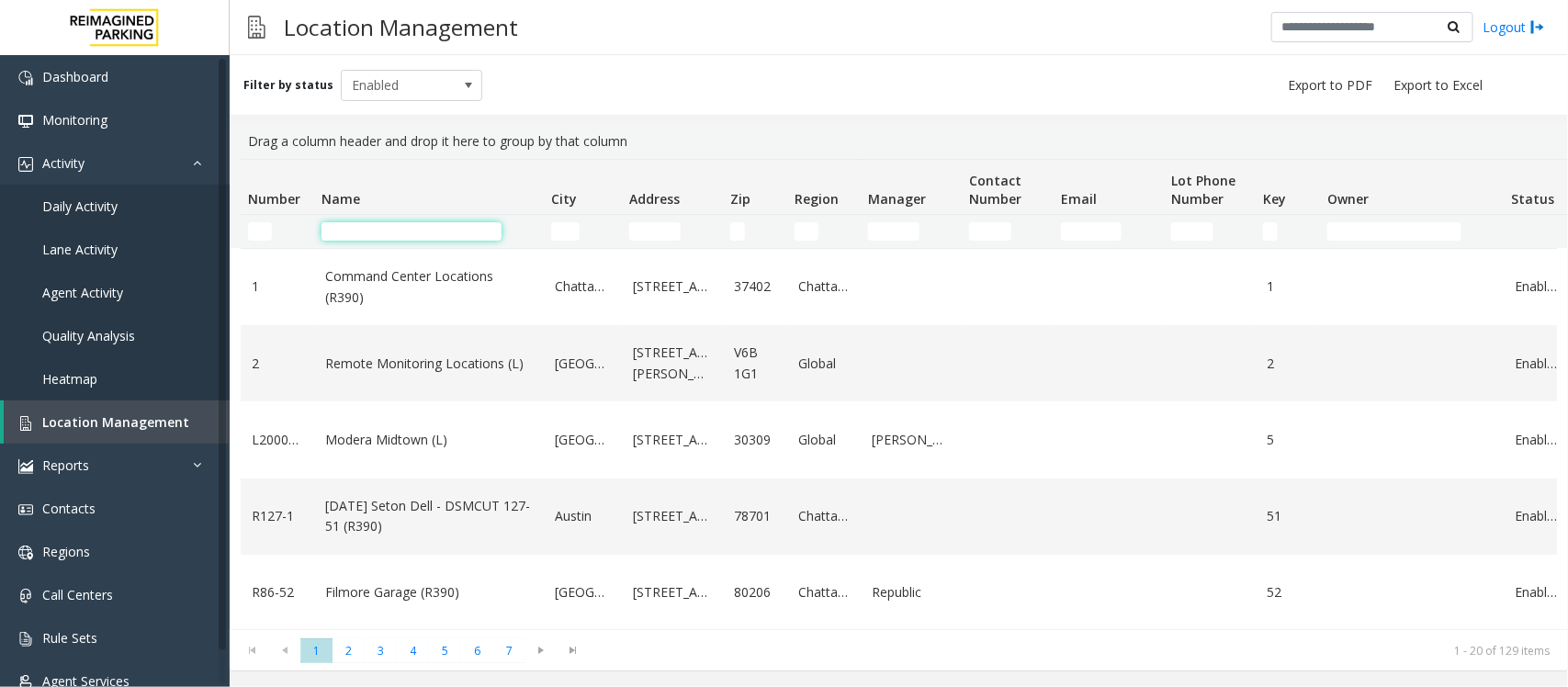 click 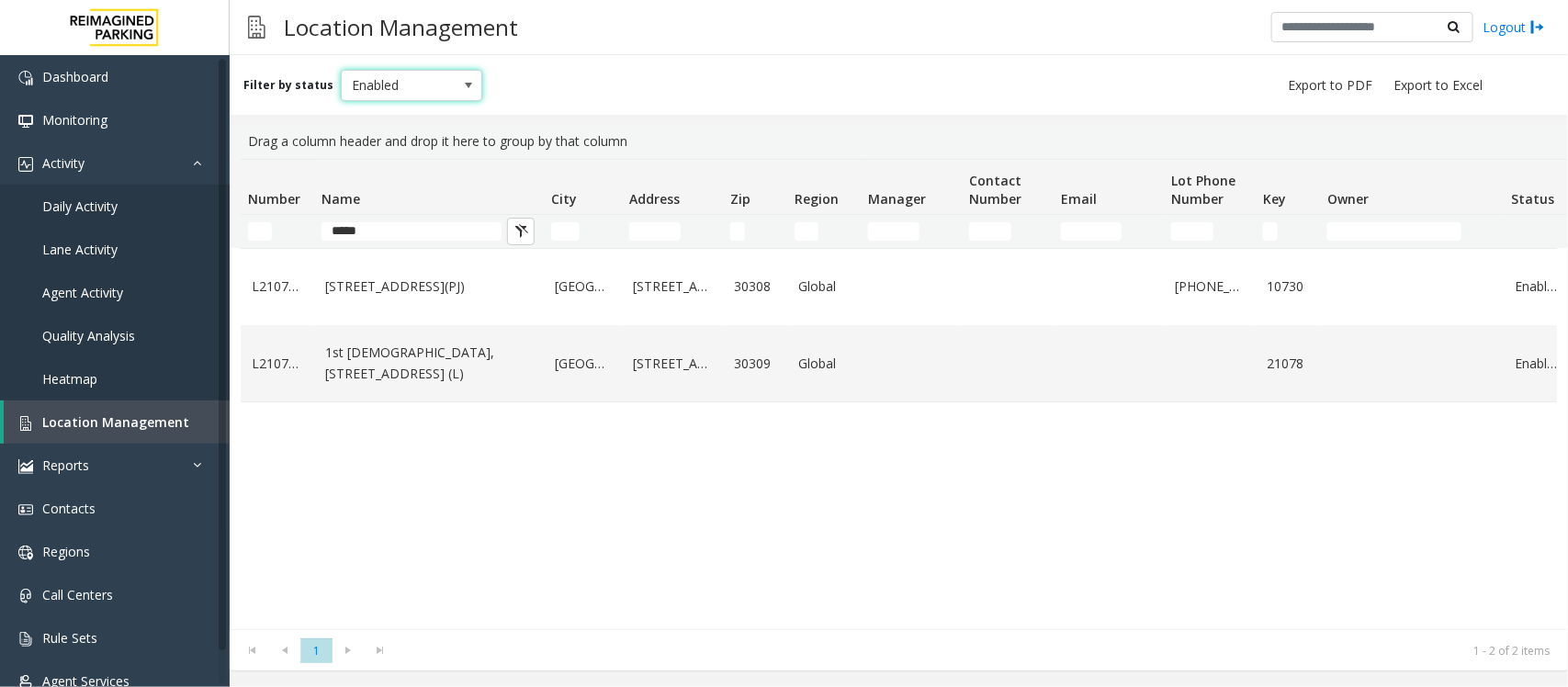 click on "Enabled" at bounding box center (398, 85) 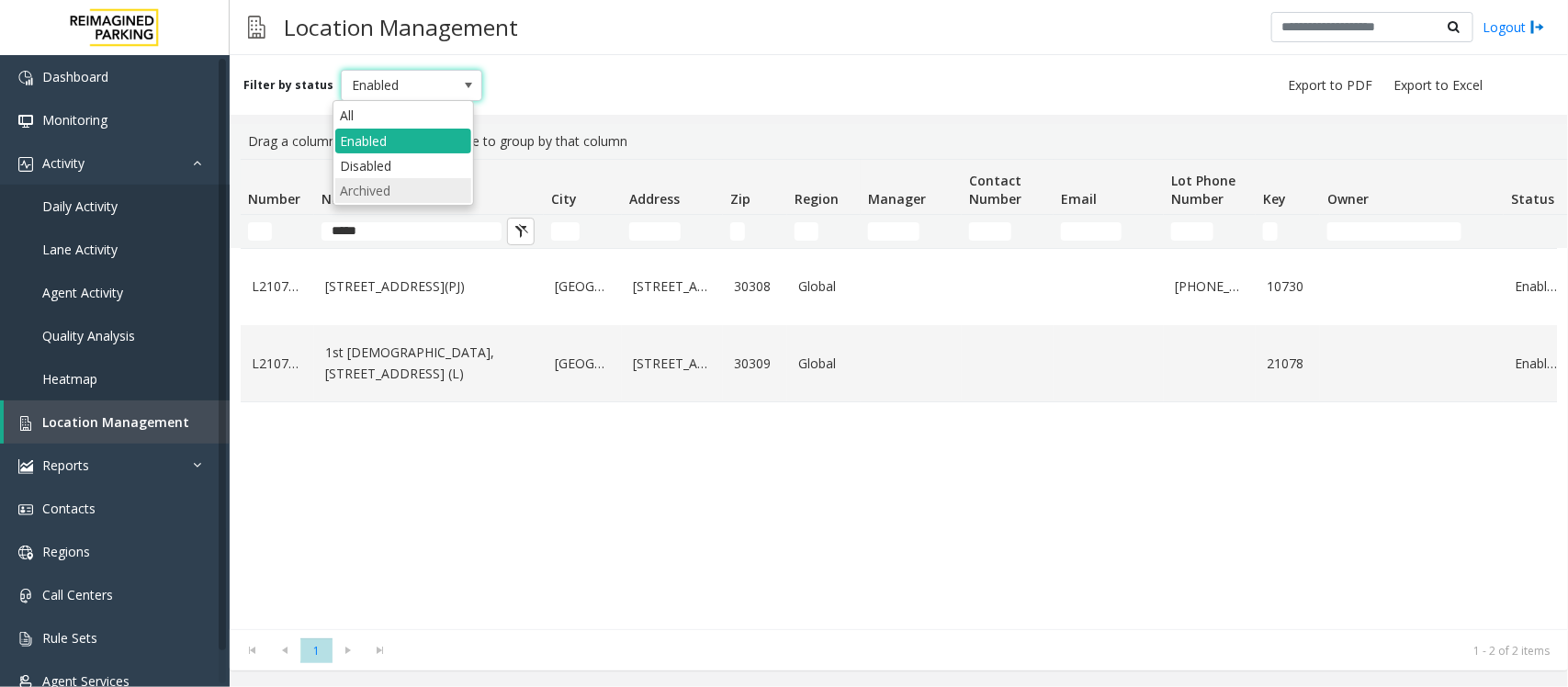 click on "Archived" at bounding box center [403, 190] 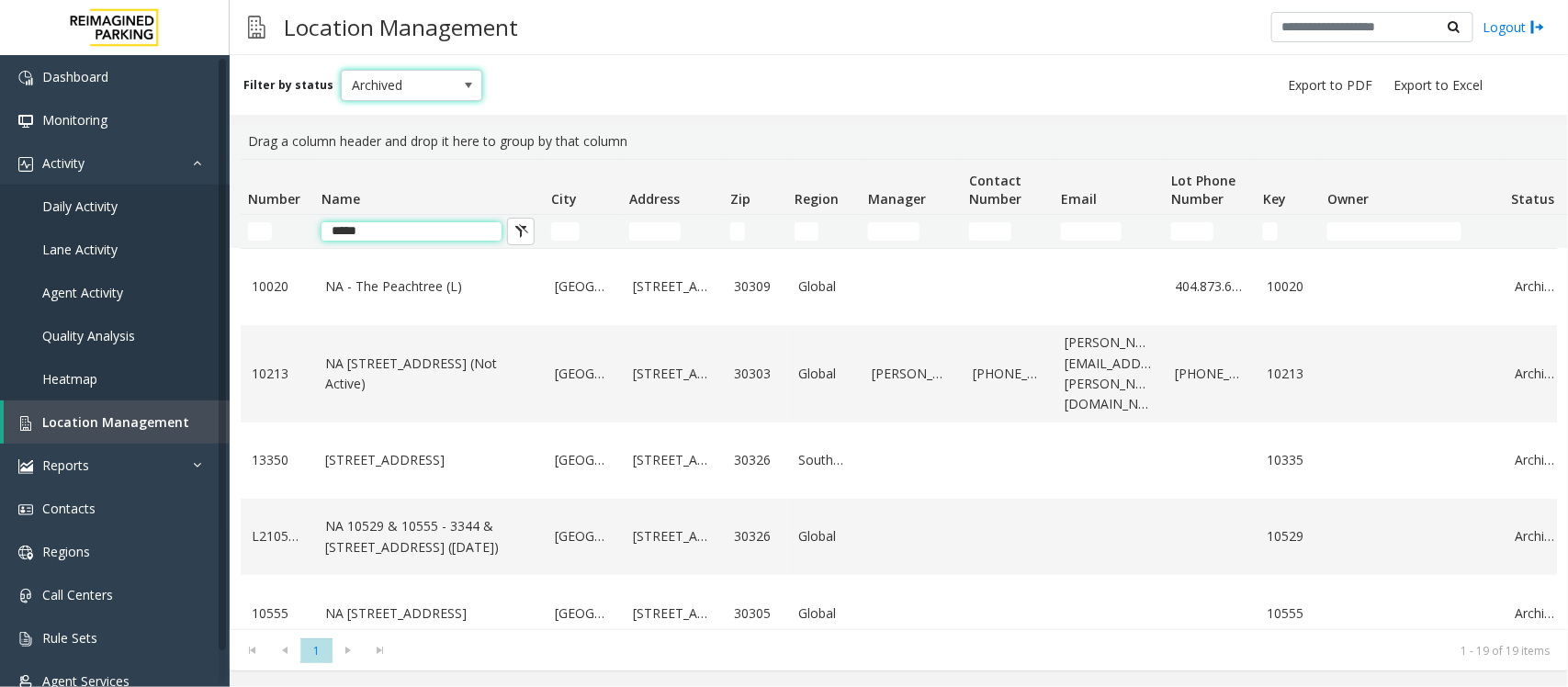 click on "*****" 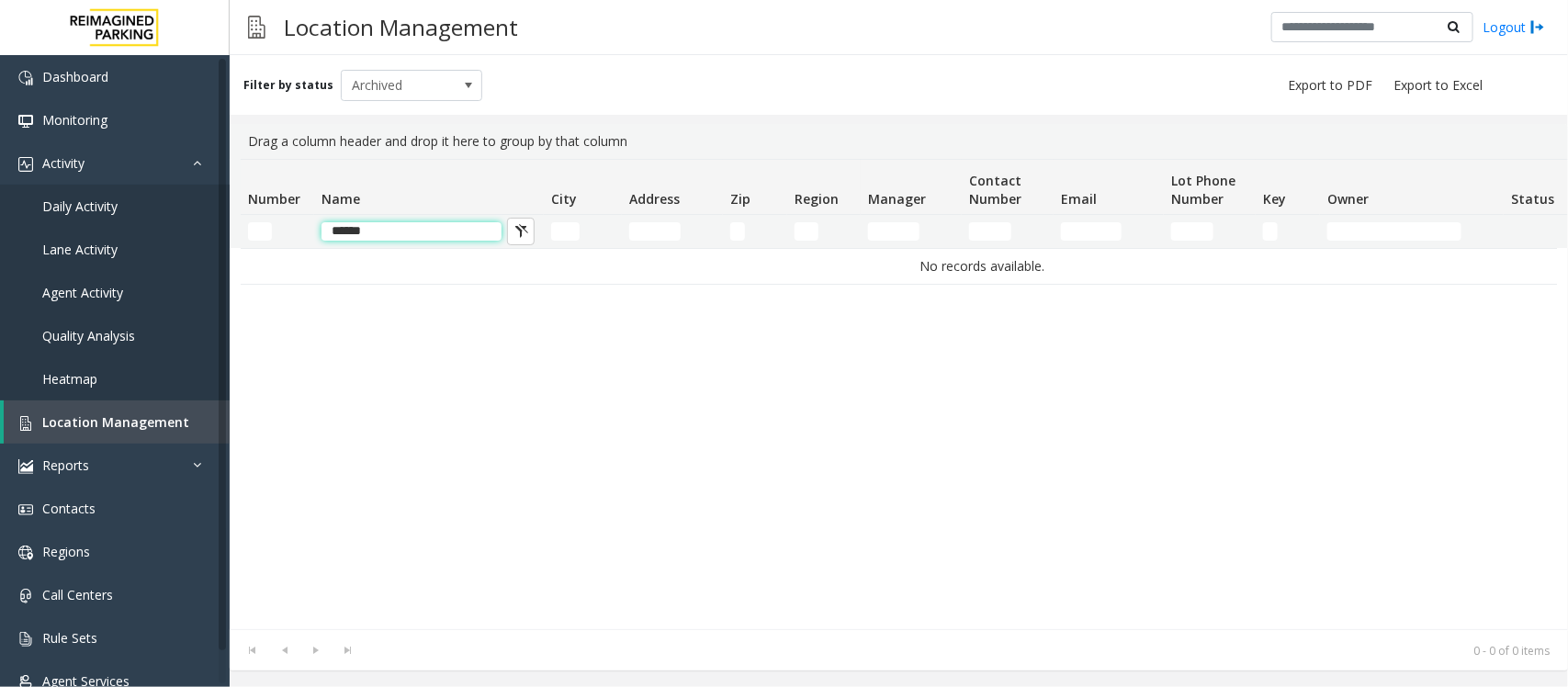 type on "*****" 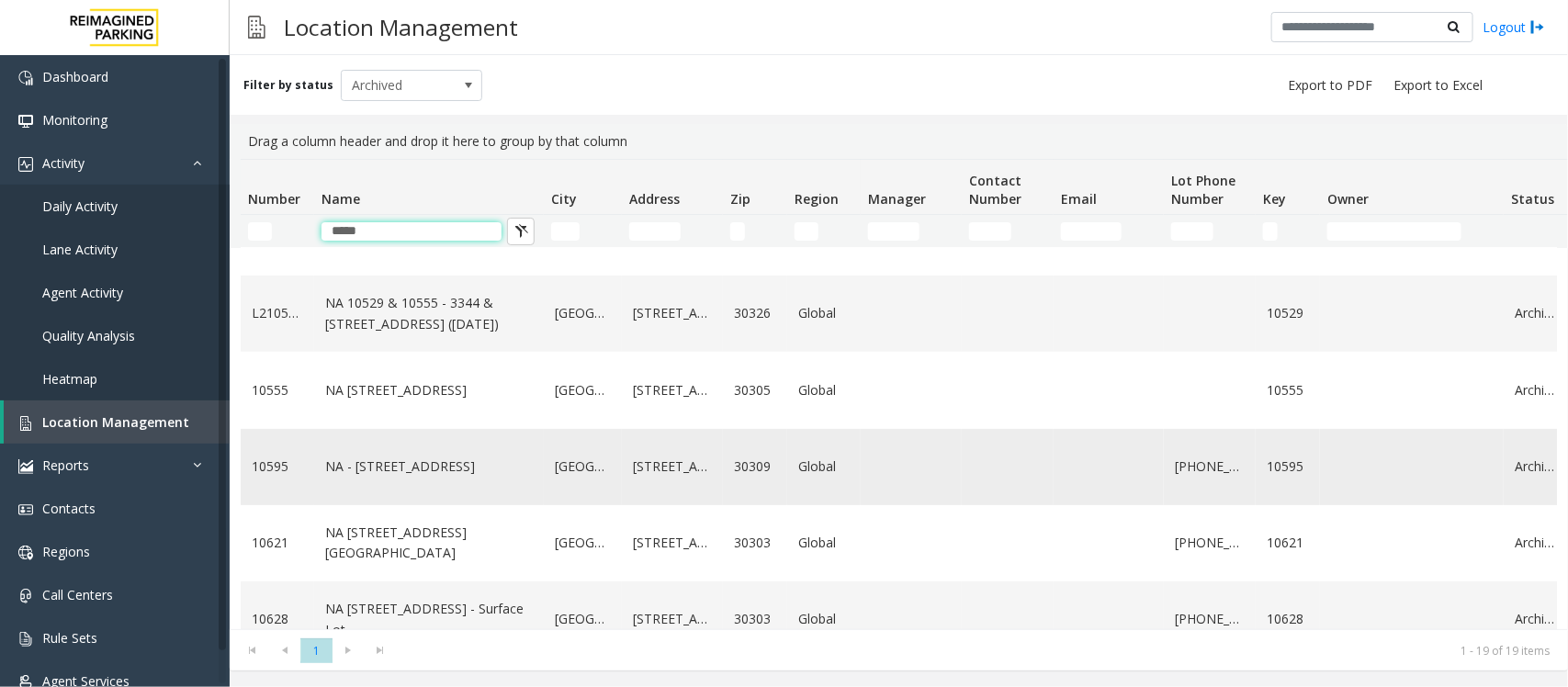 scroll, scrollTop: 344, scrollLeft: 0, axis: vertical 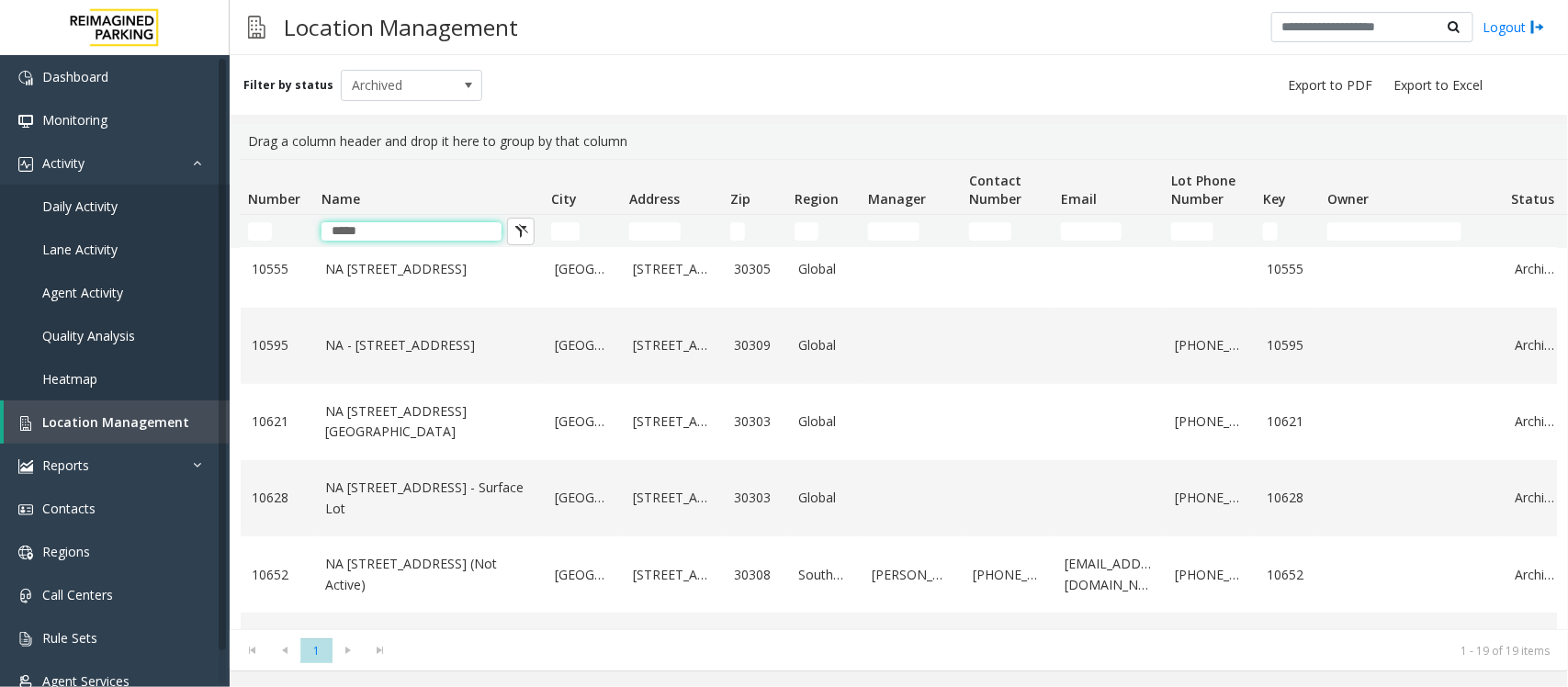 drag, startPoint x: 438, startPoint y: 232, endPoint x: -26, endPoint y: 236, distance: 464.01724 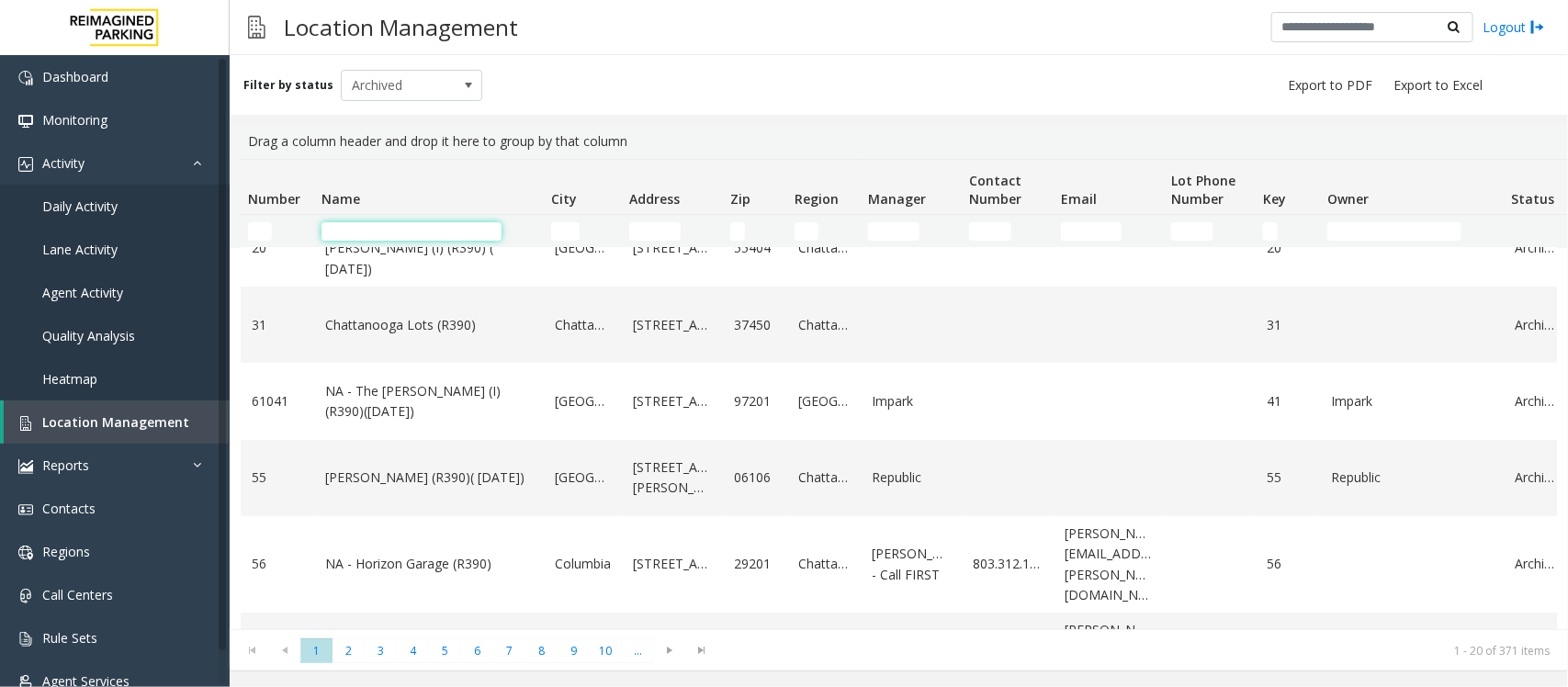 type 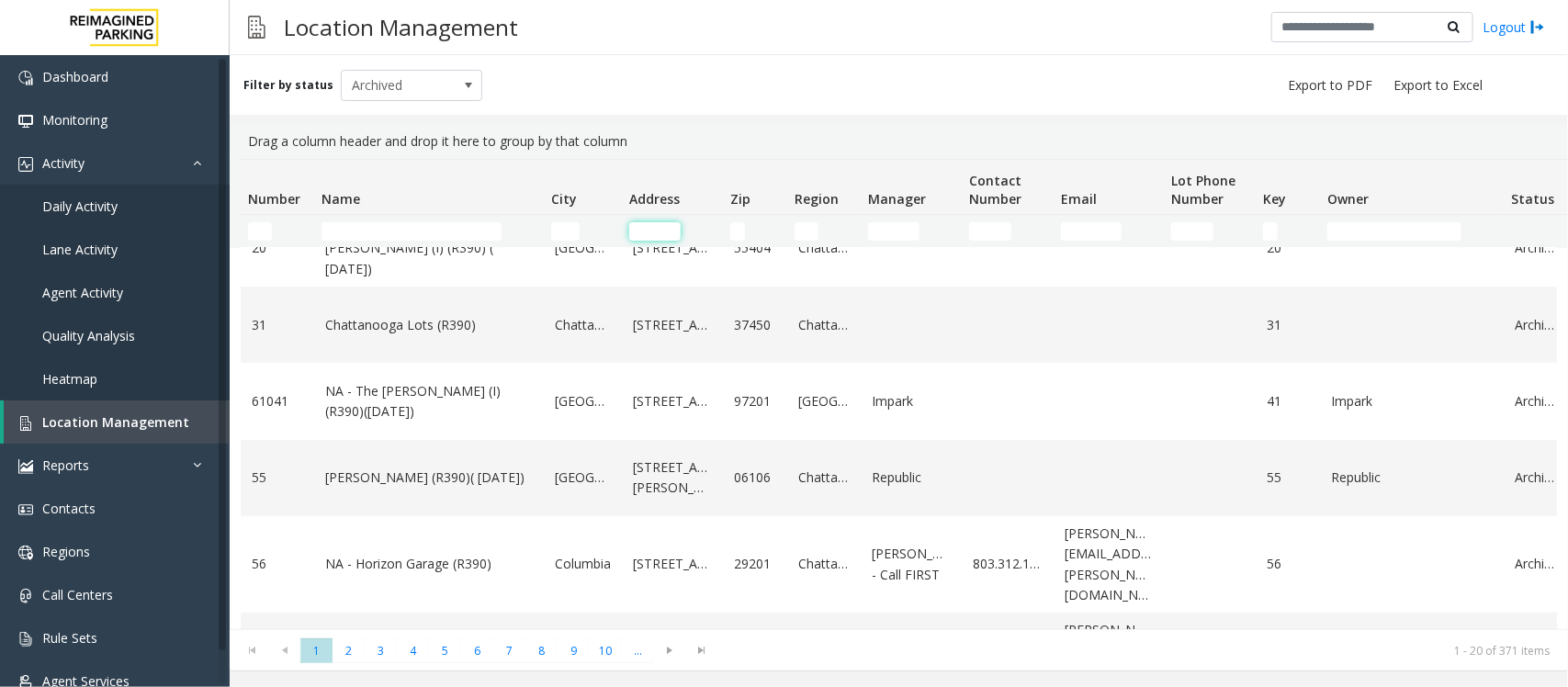 click 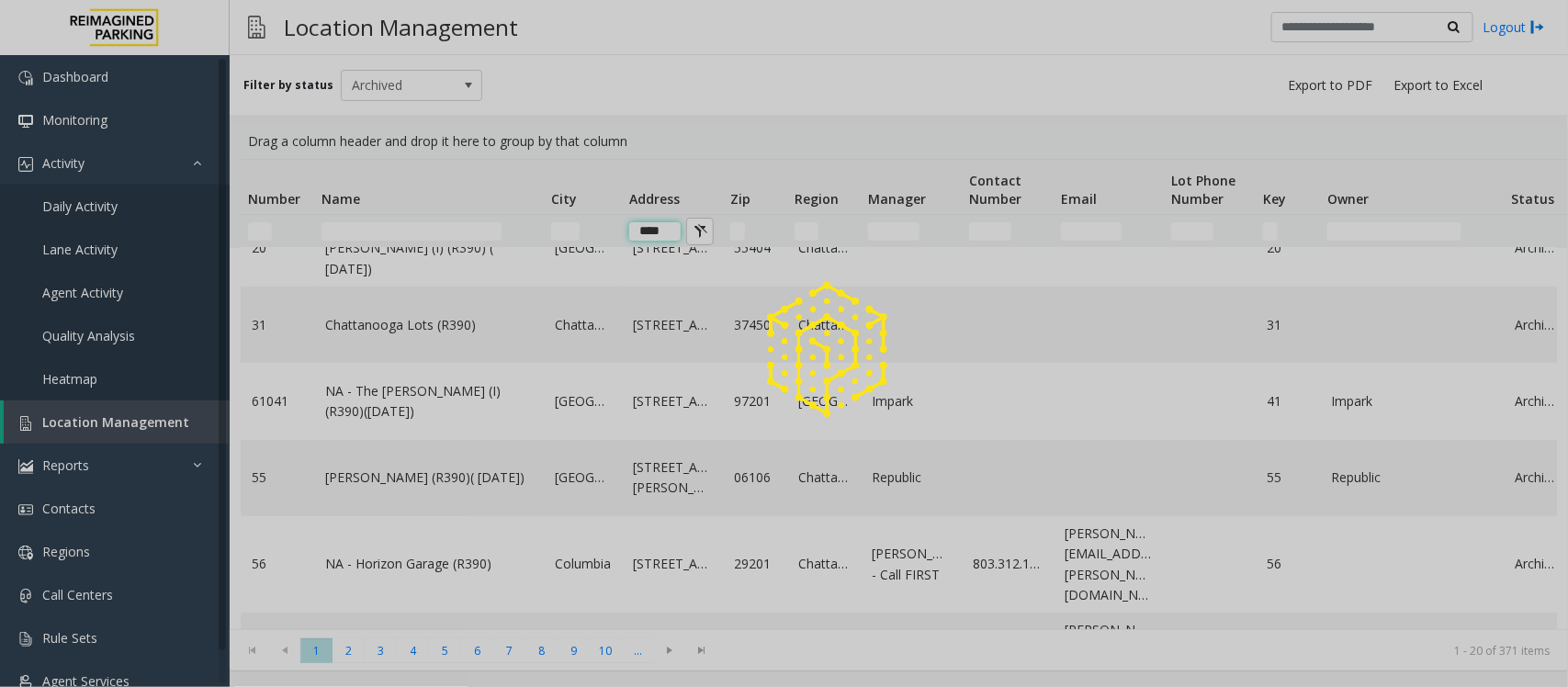 scroll, scrollTop: 0, scrollLeft: 0, axis: both 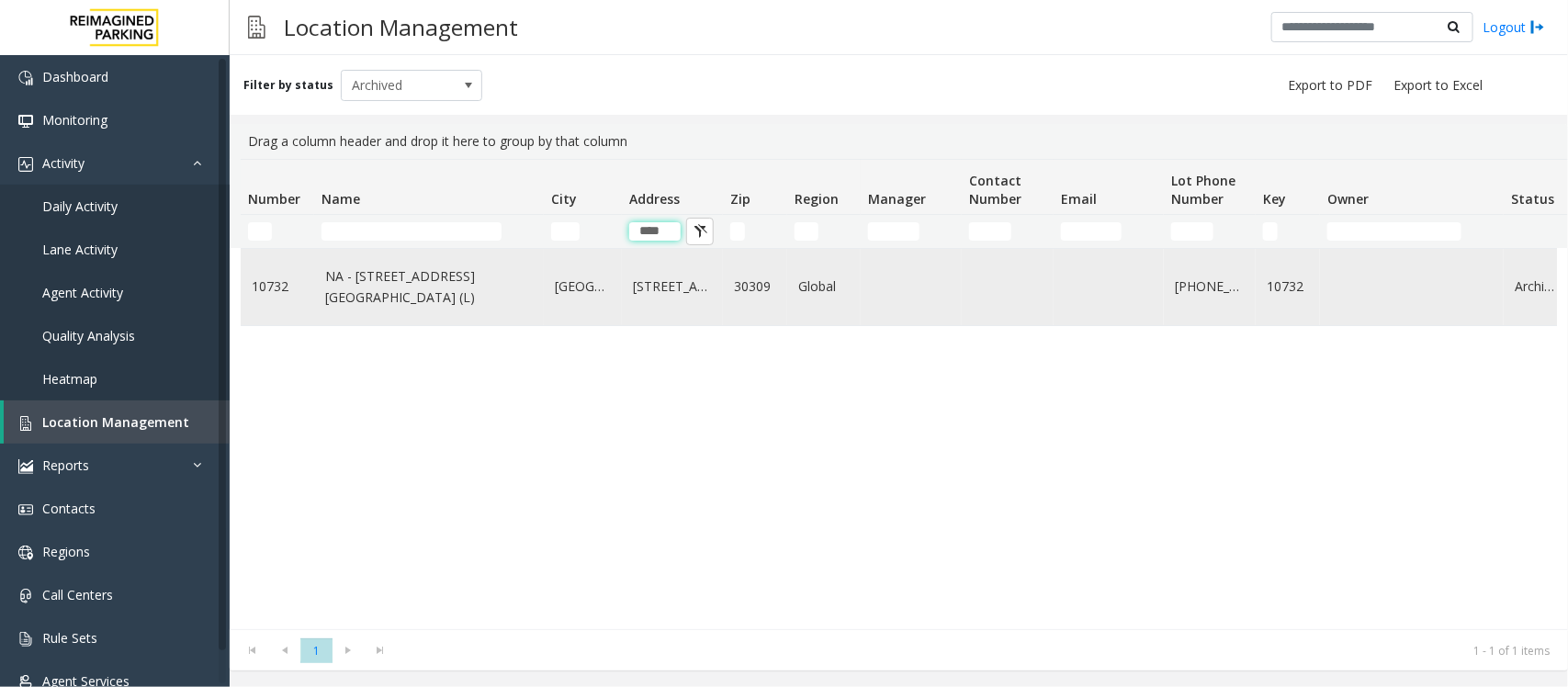 type on "****" 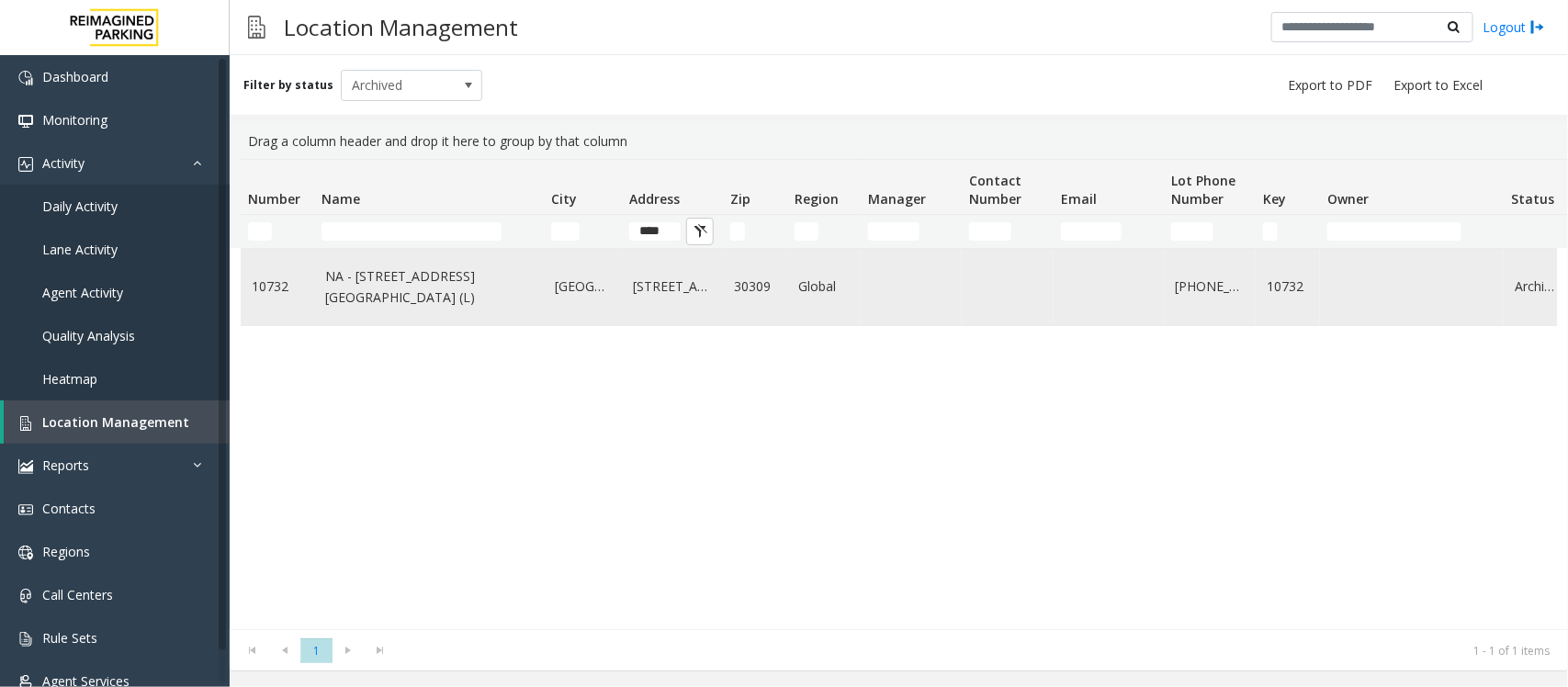 click on "[STREET_ADDRESS]" 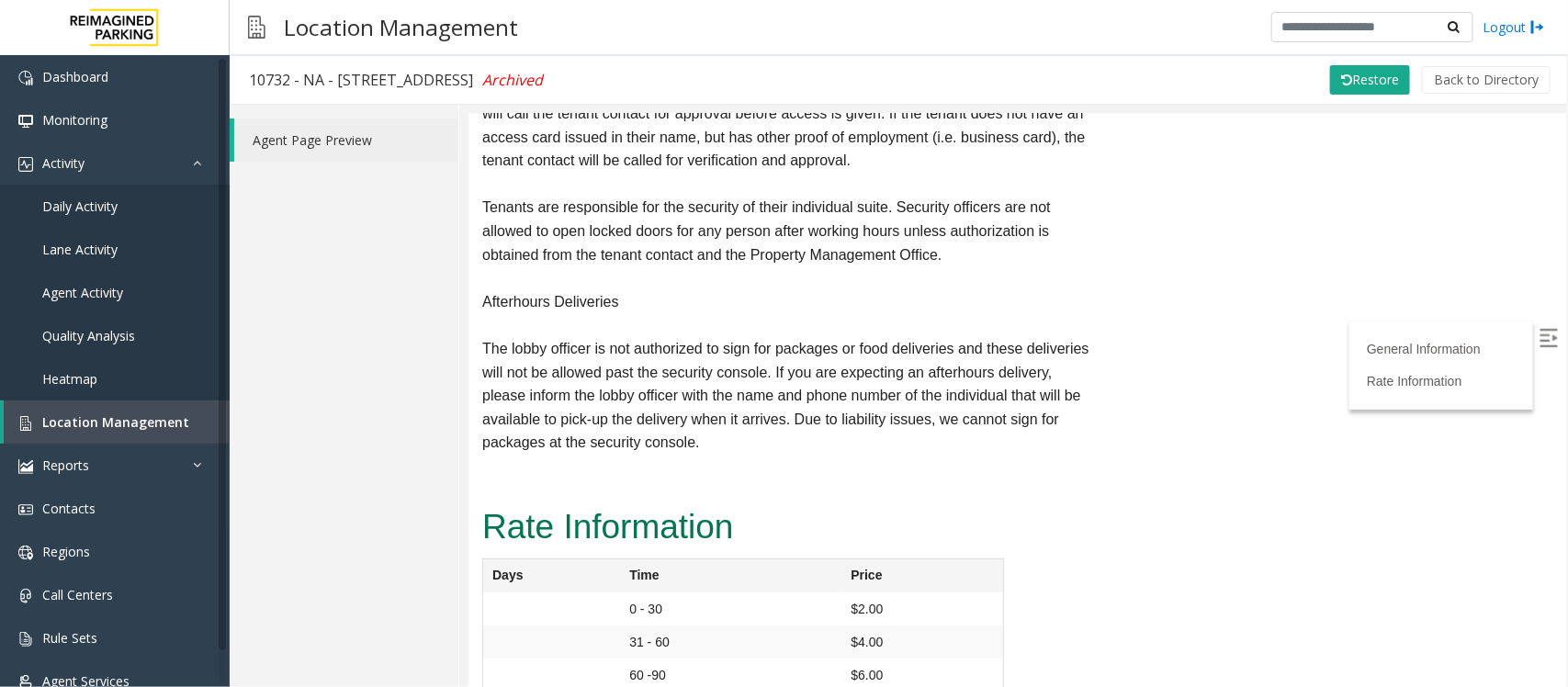 scroll, scrollTop: 503, scrollLeft: 0, axis: vertical 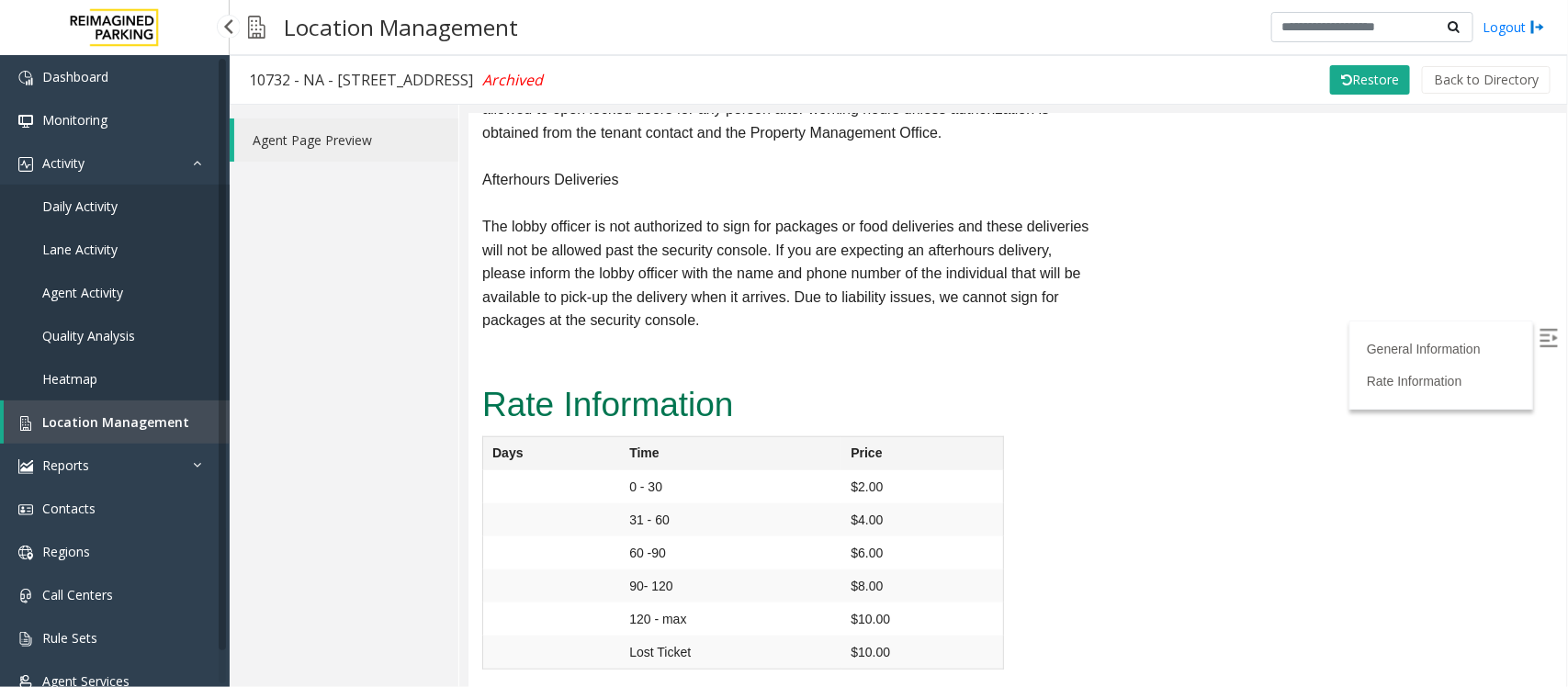 click on "Location Management" at bounding box center [116, 422] 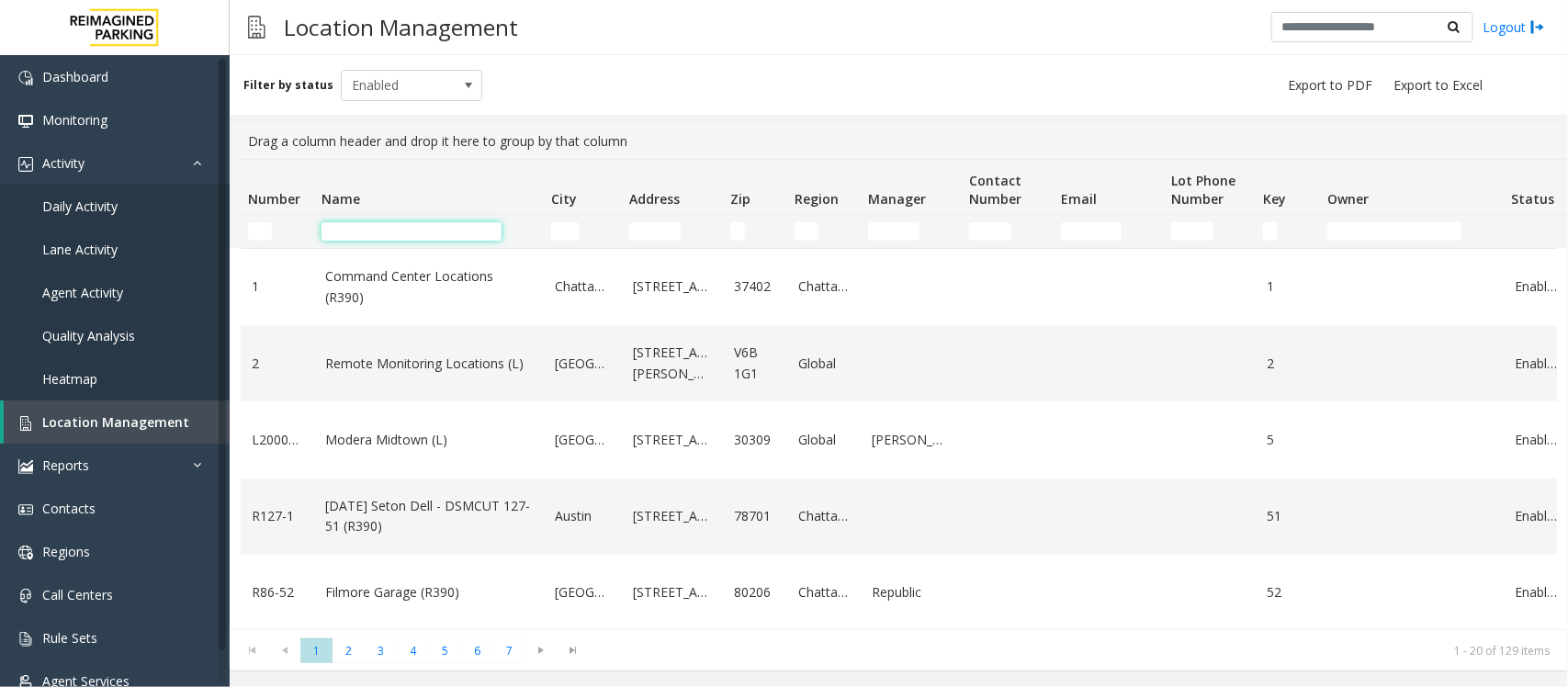 click 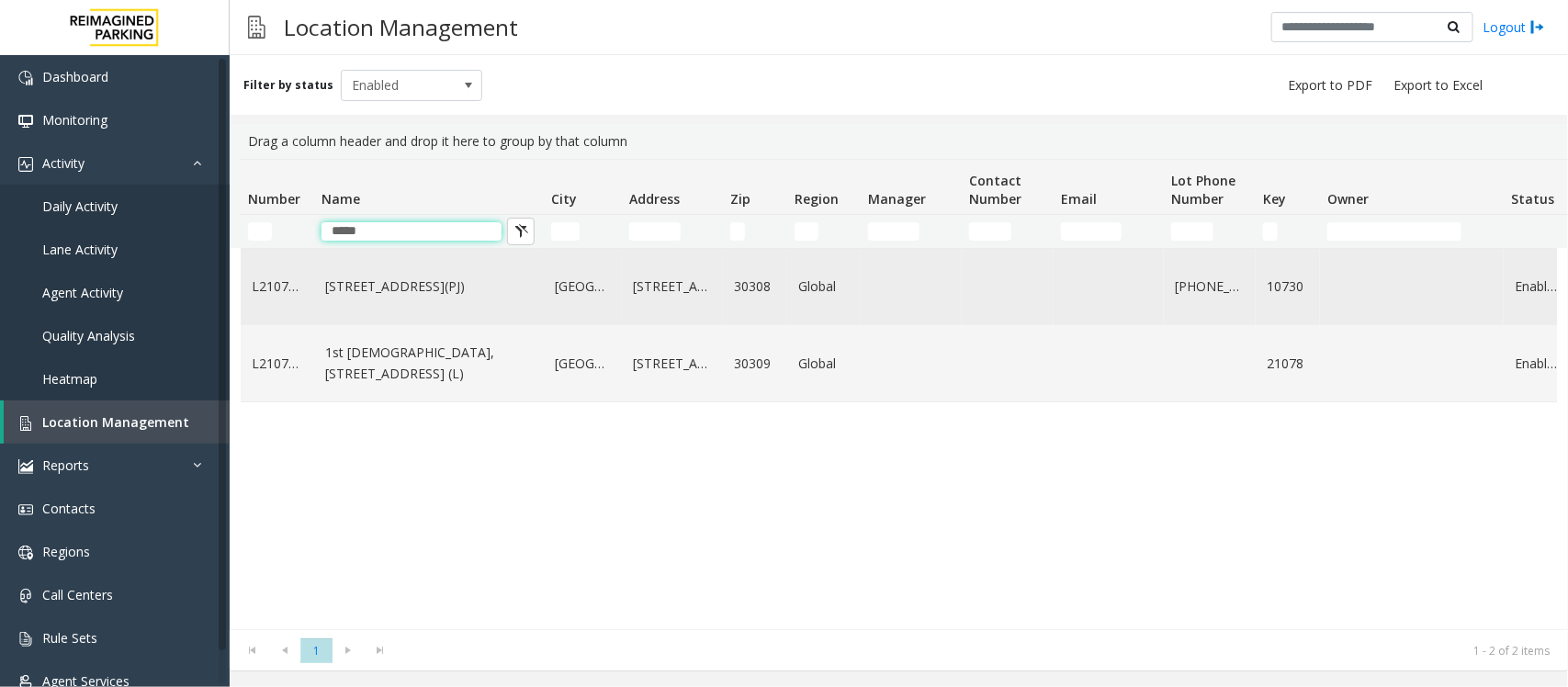 type on "*****" 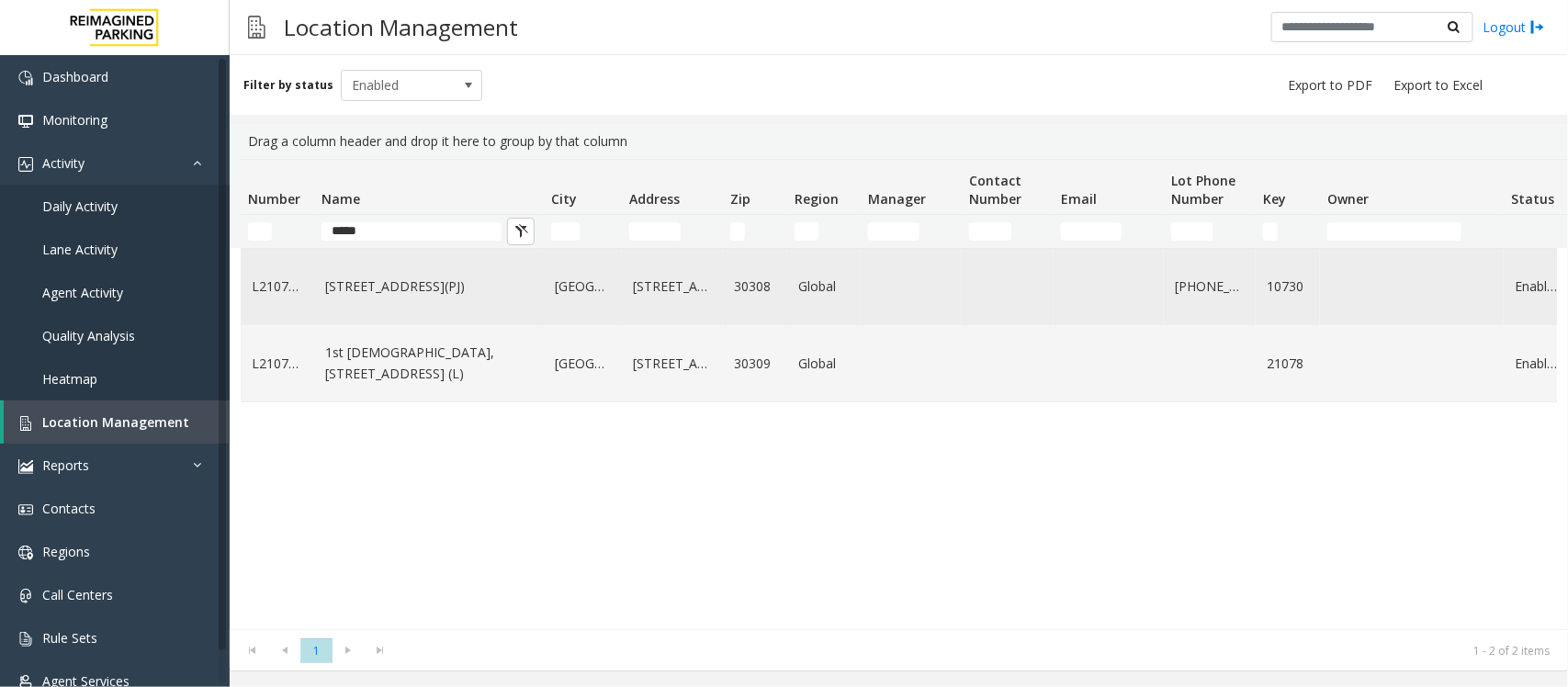 click on "[STREET_ADDRESS](PJ)" 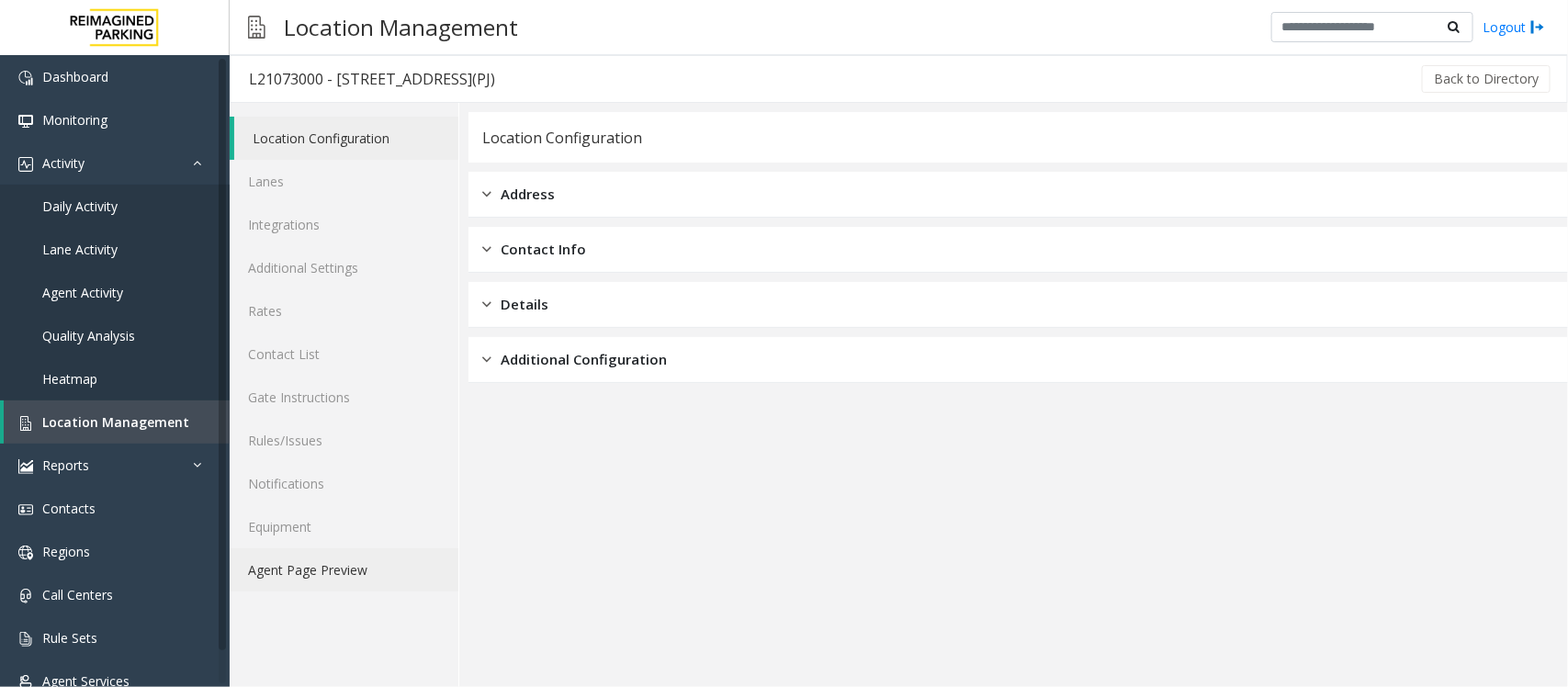 click on "Agent Page Preview" 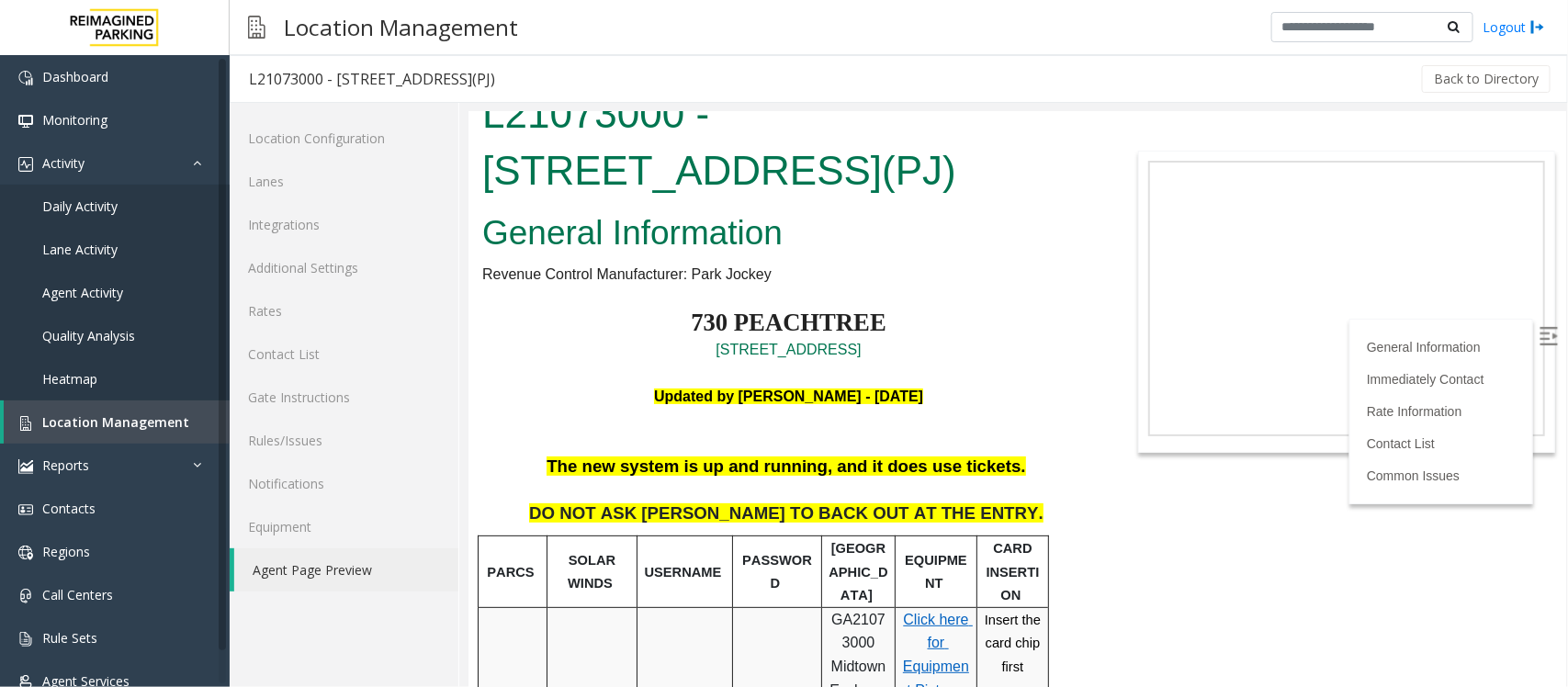 scroll, scrollTop: 20, scrollLeft: 0, axis: vertical 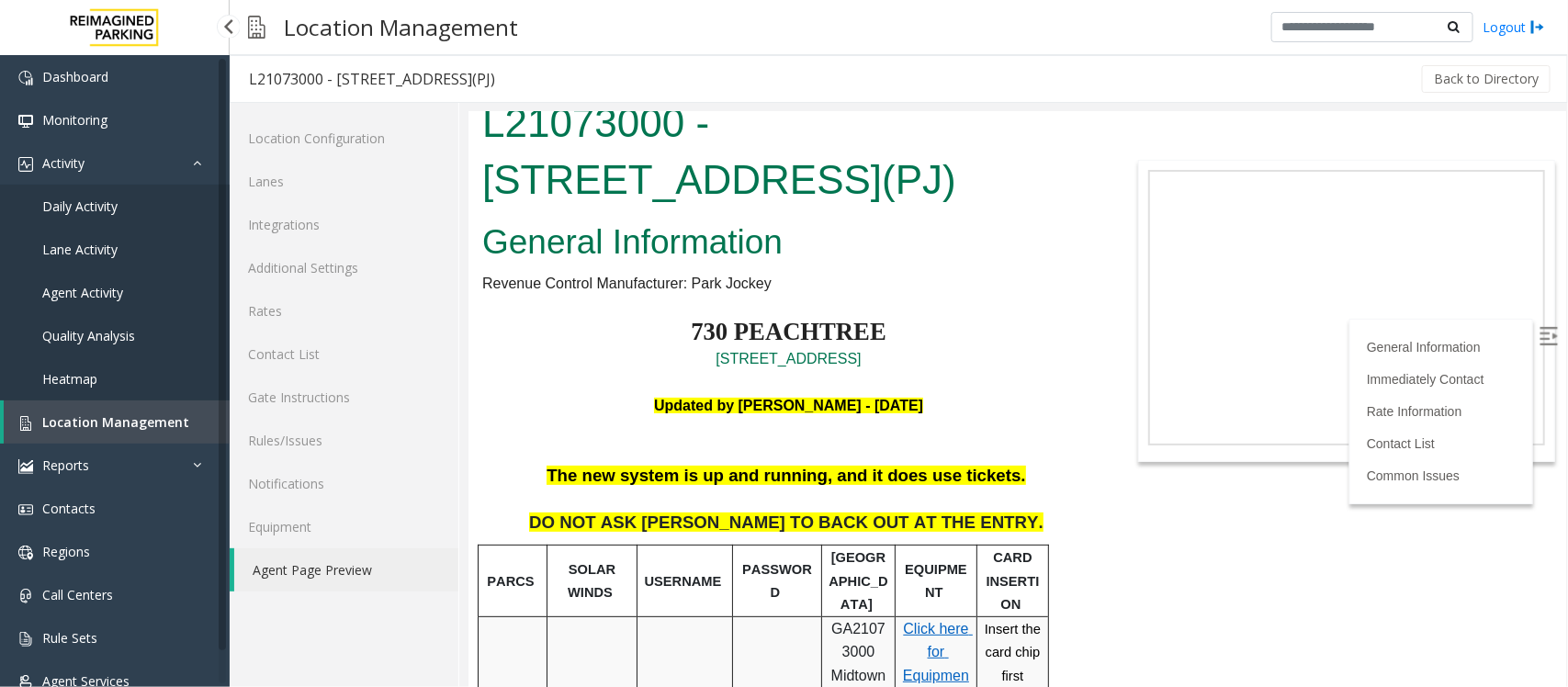 click on "Location Management" at bounding box center [117, 422] 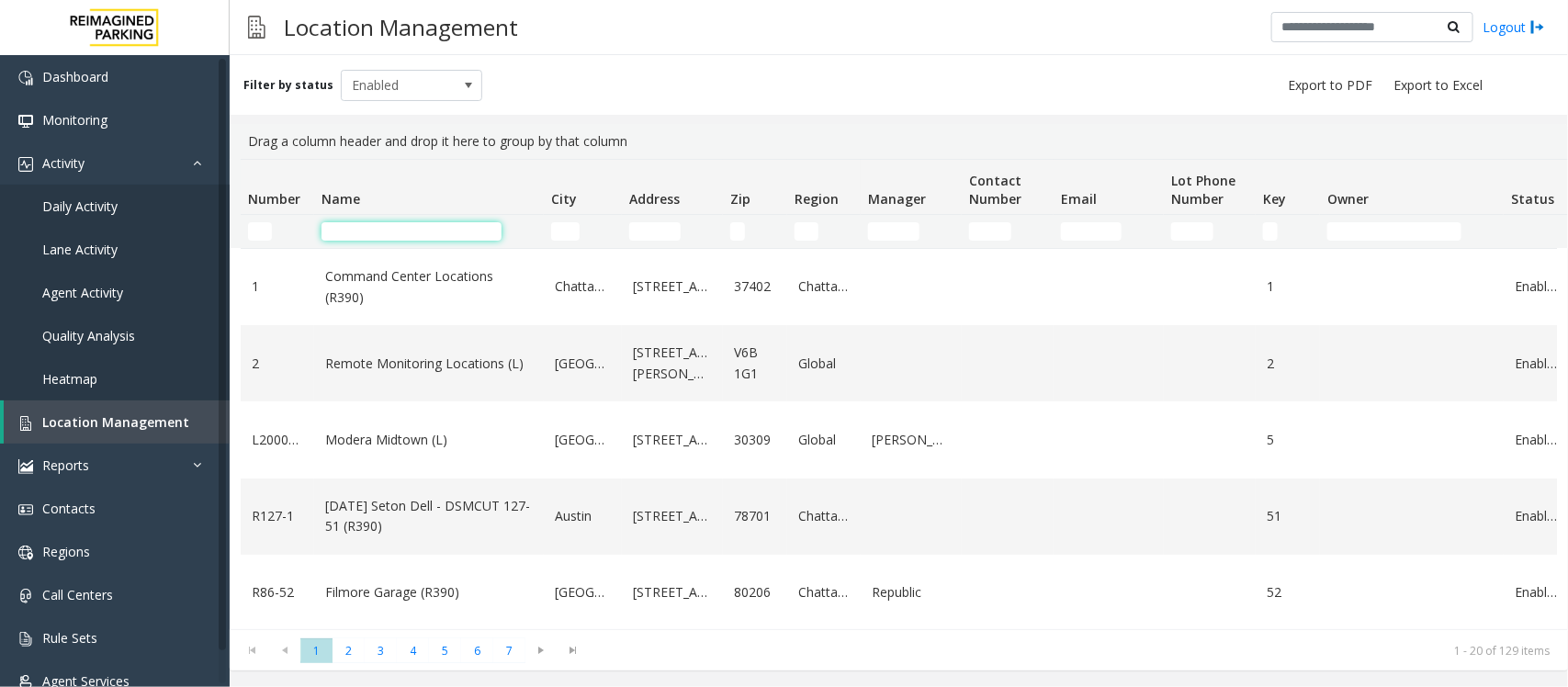 click 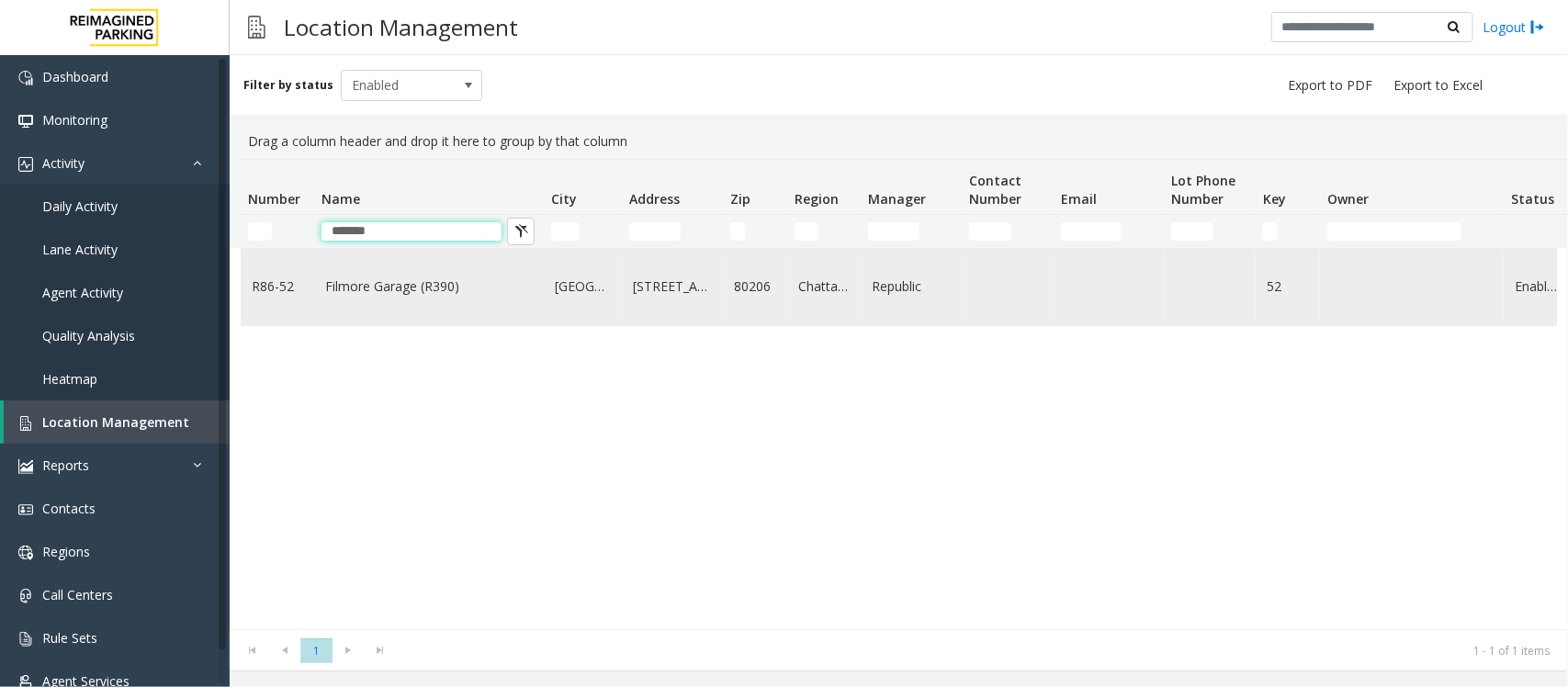 type on "*******" 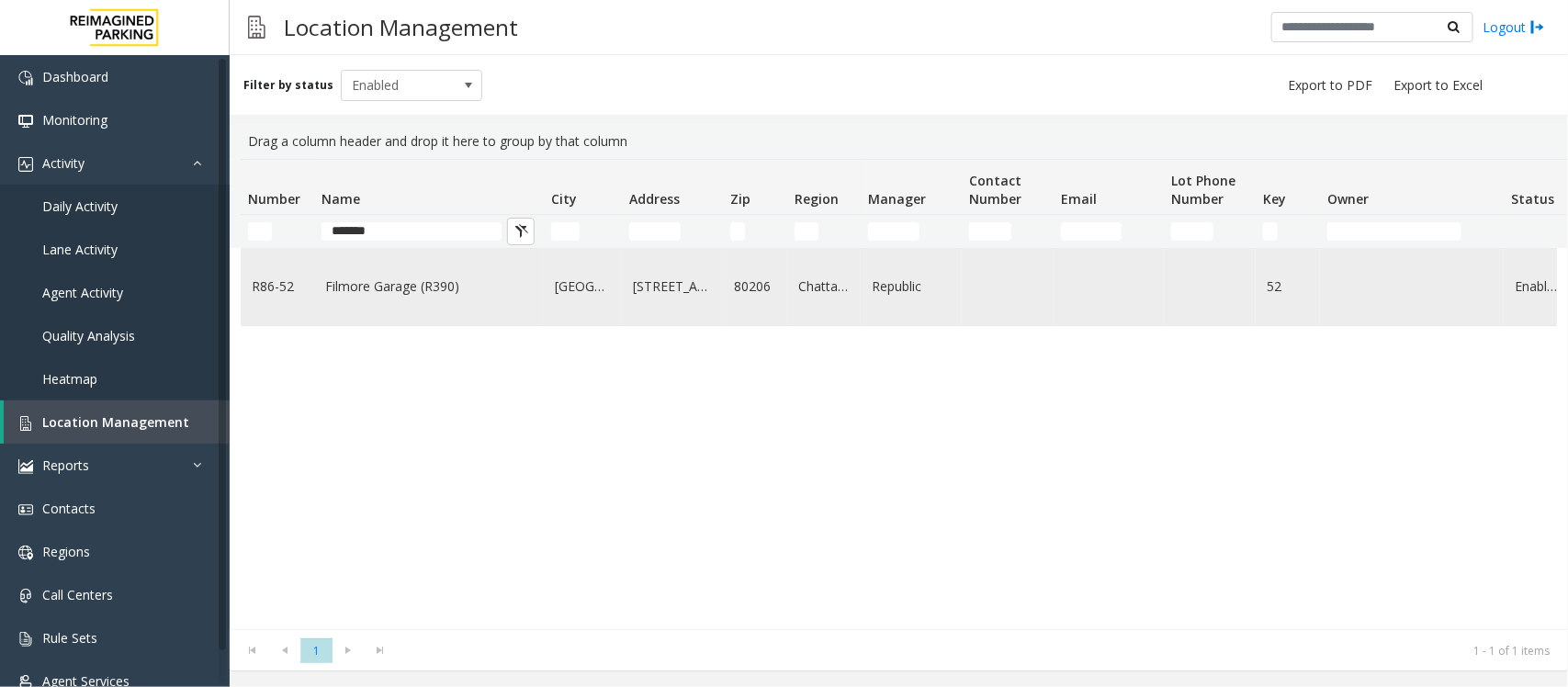 click on "Filmore Garage (R390)" 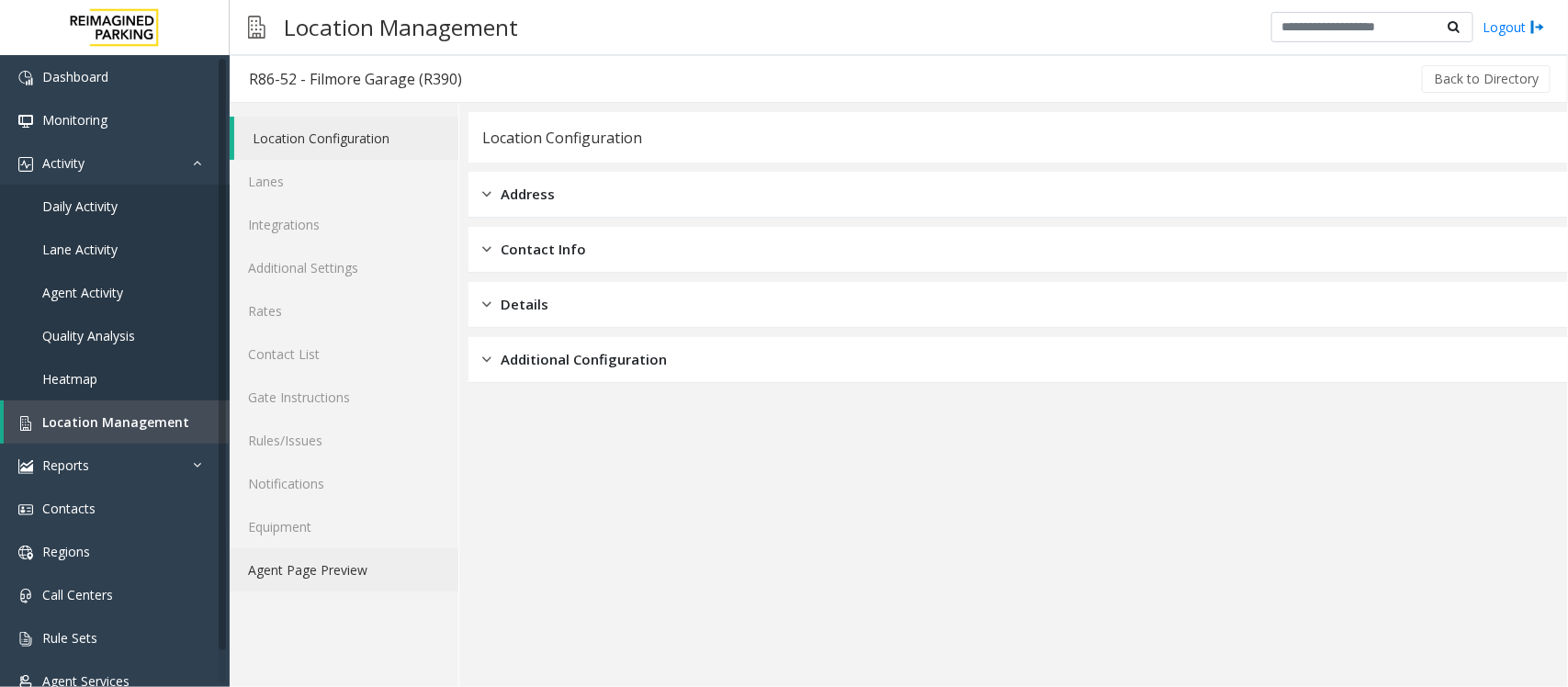 click on "Agent Page Preview" 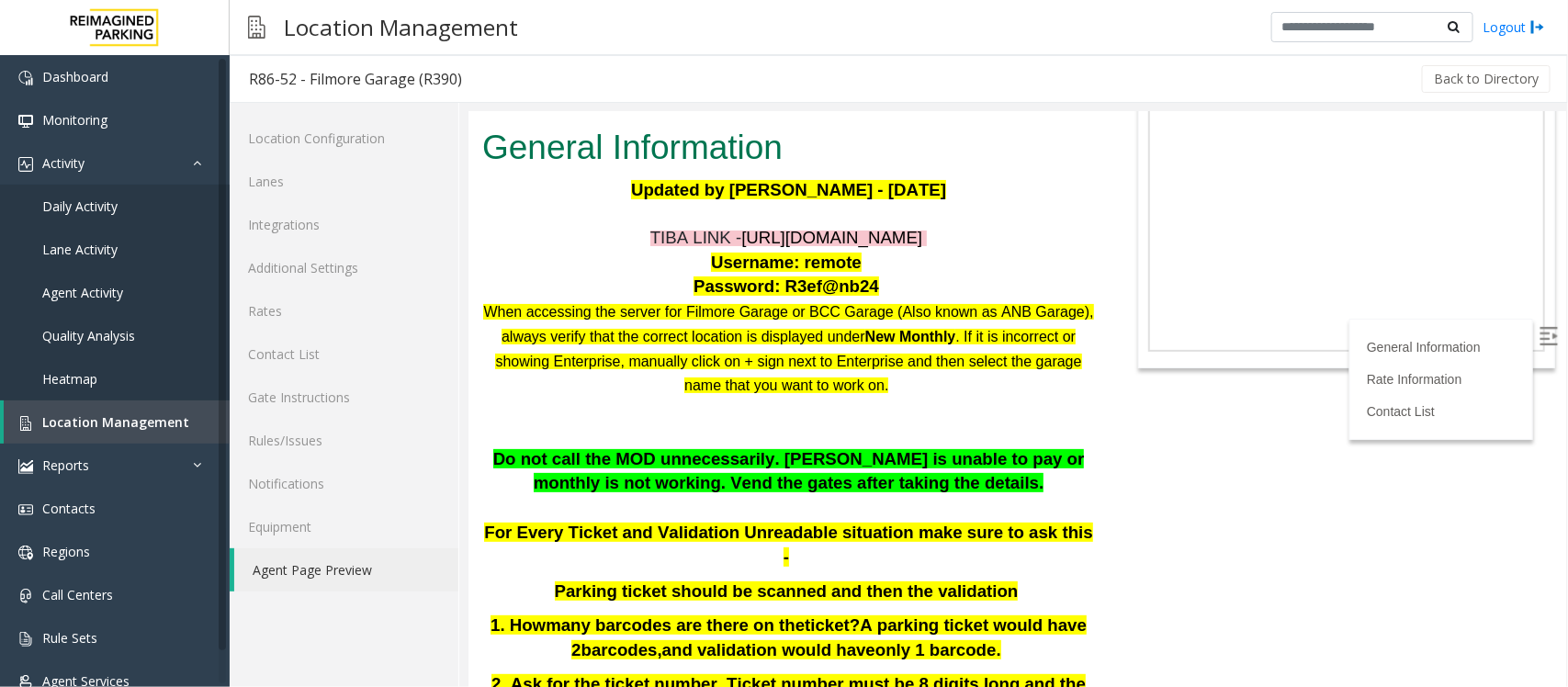 scroll, scrollTop: 0, scrollLeft: 0, axis: both 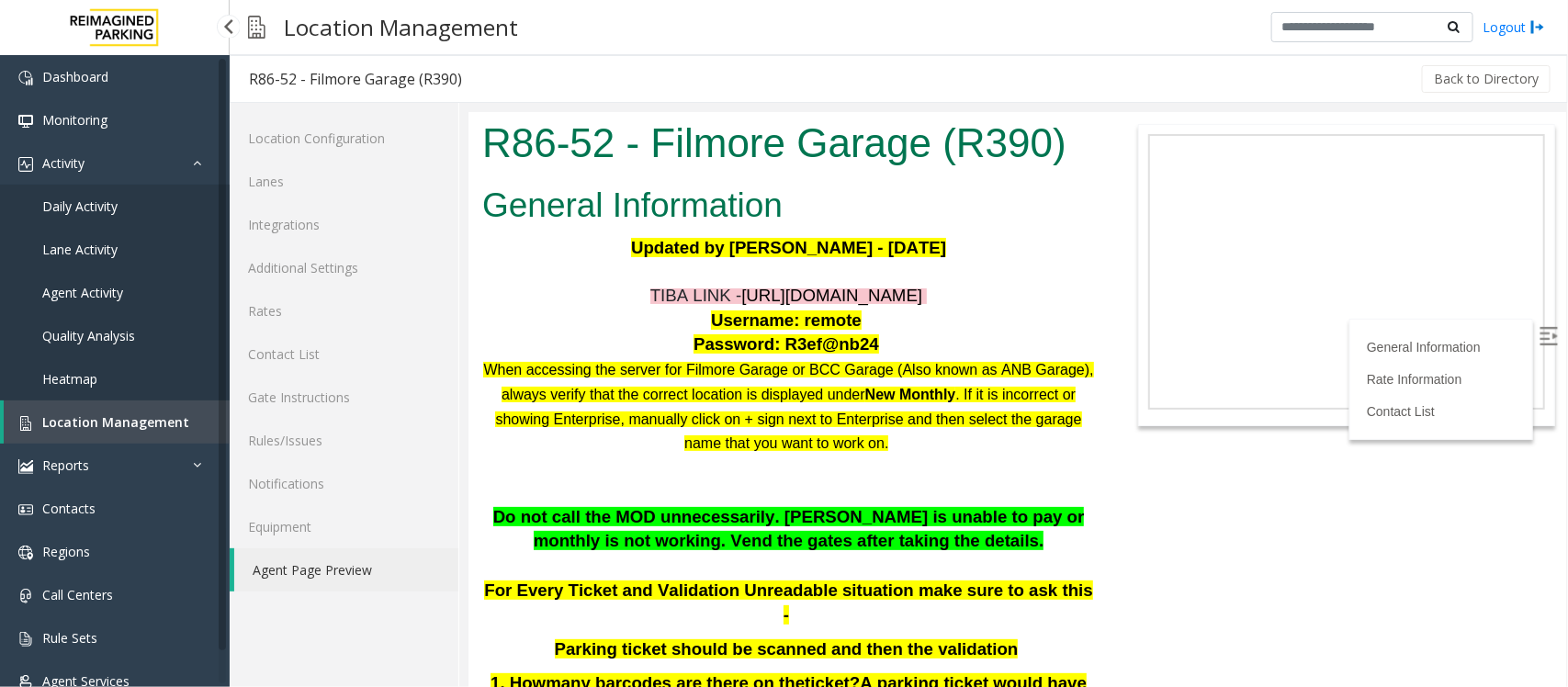 click on "Location Management" at bounding box center (116, 422) 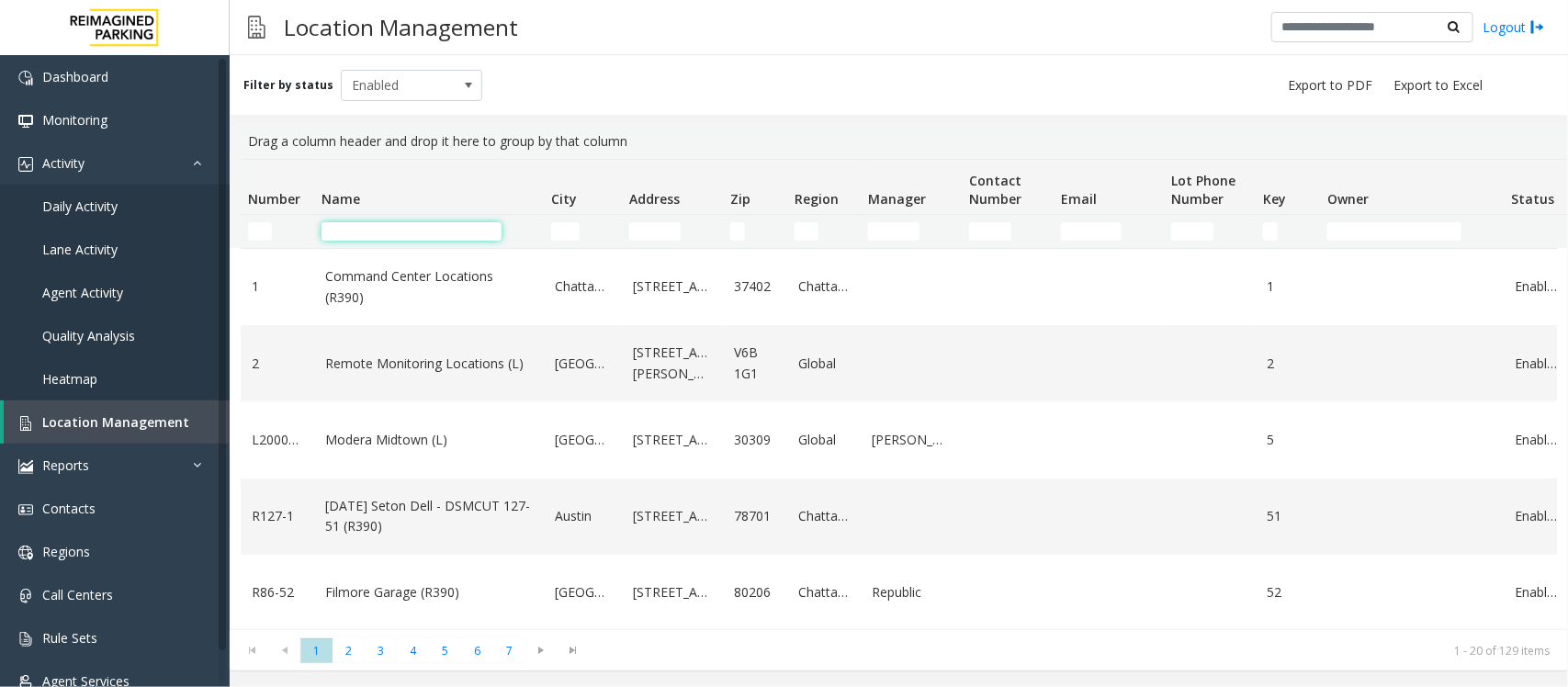 click 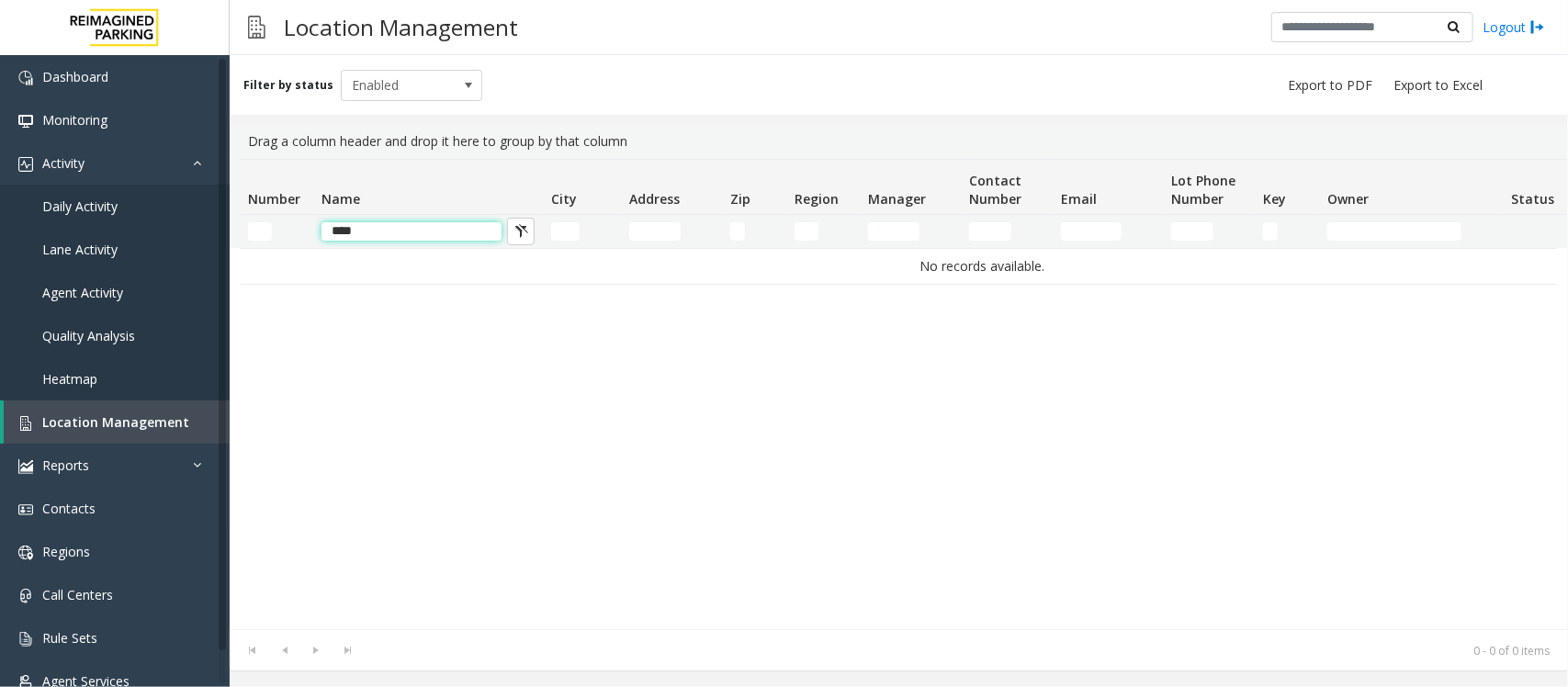 click on "****" 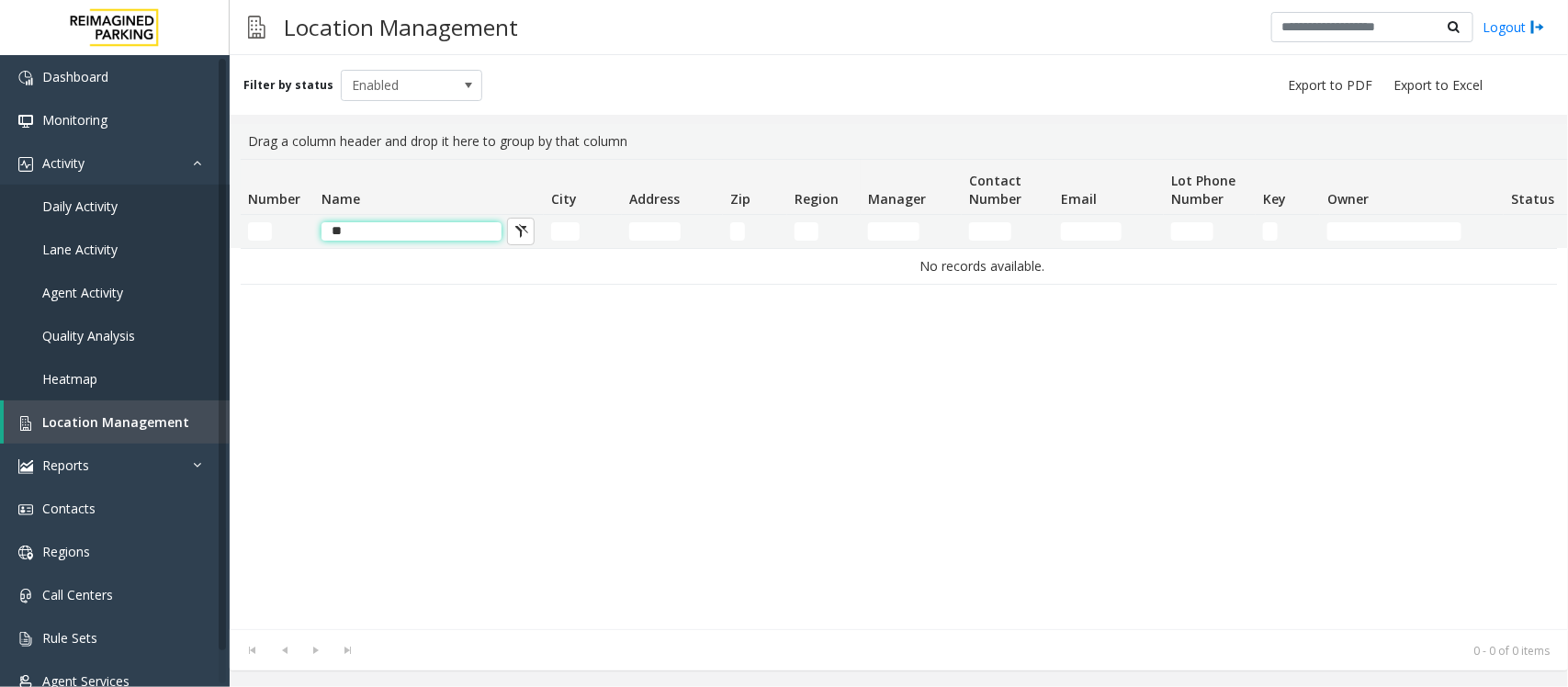 type on "*" 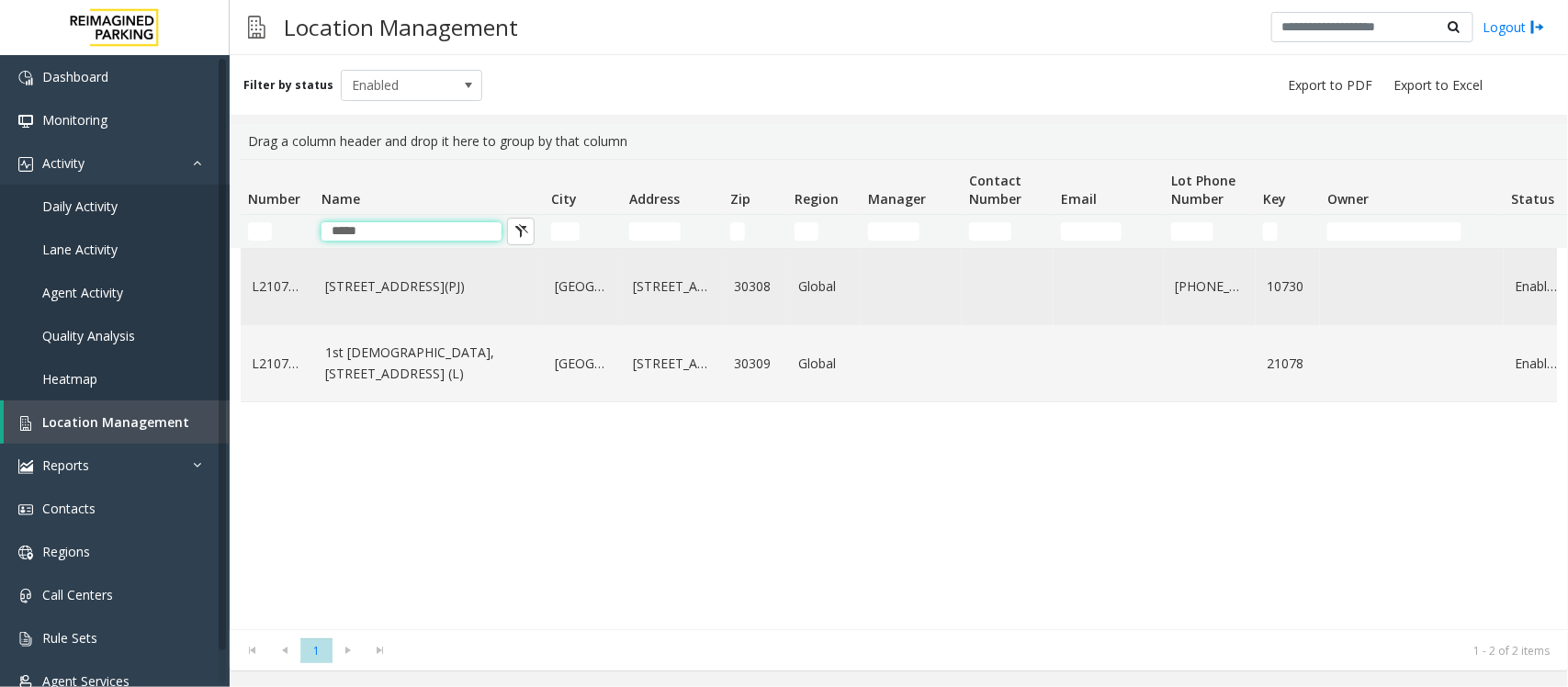type on "*****" 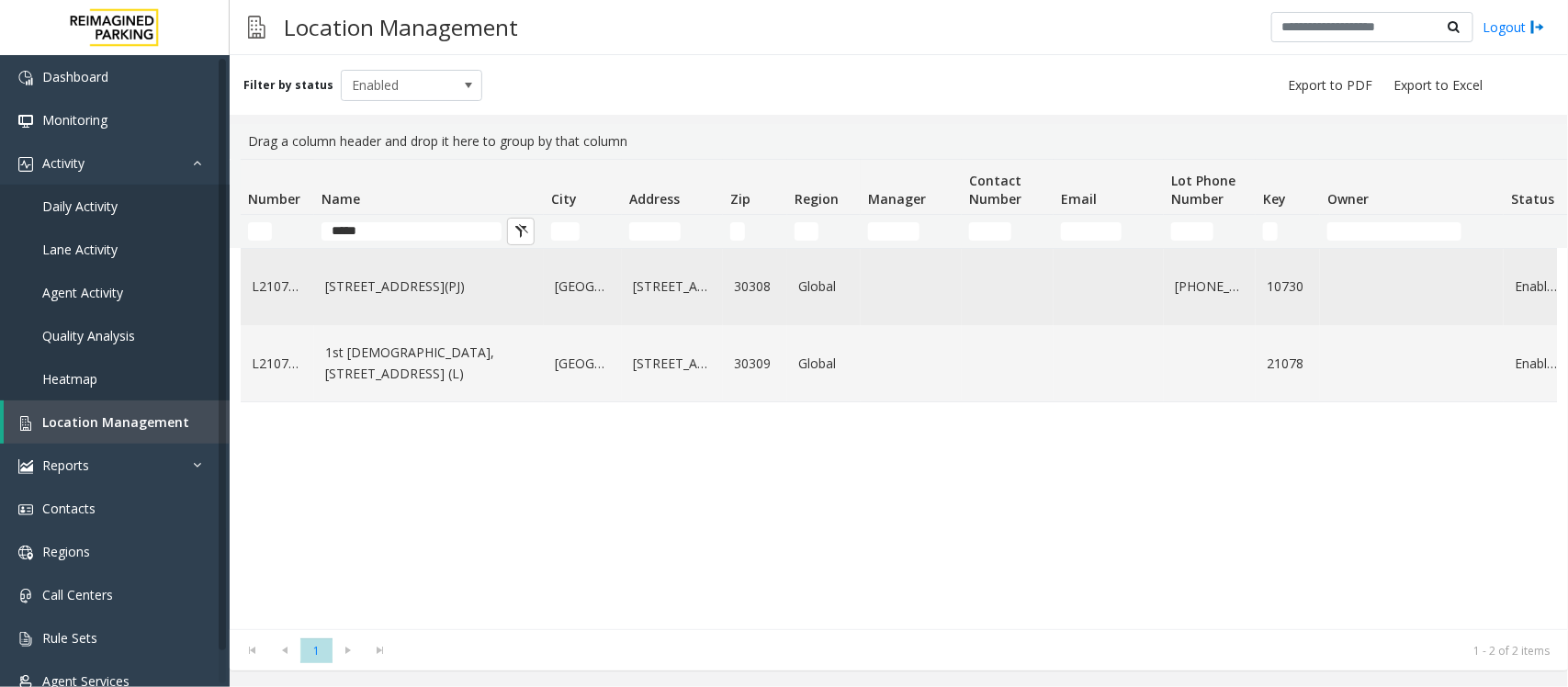 click on "[STREET_ADDRESS](PJ)" 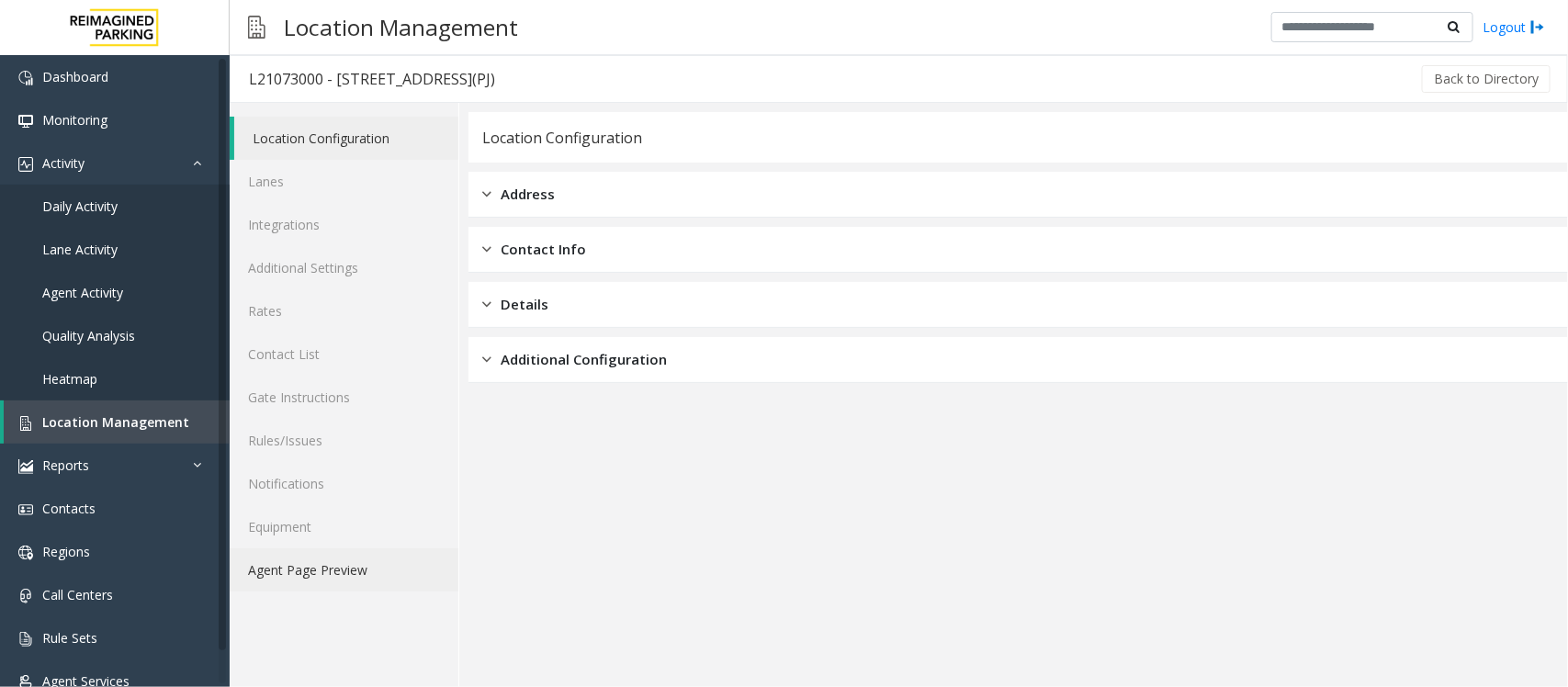 click on "Agent Page Preview" 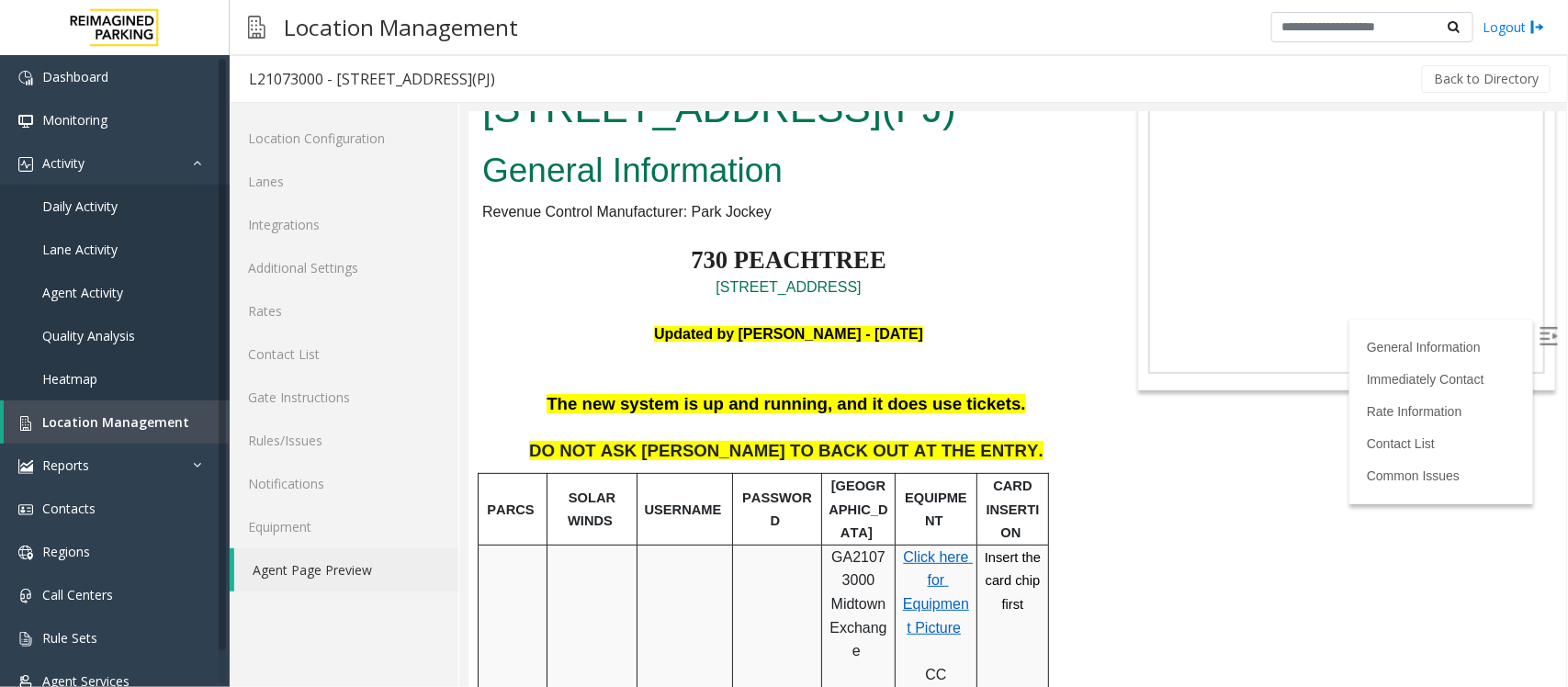 scroll, scrollTop: 0, scrollLeft: 0, axis: both 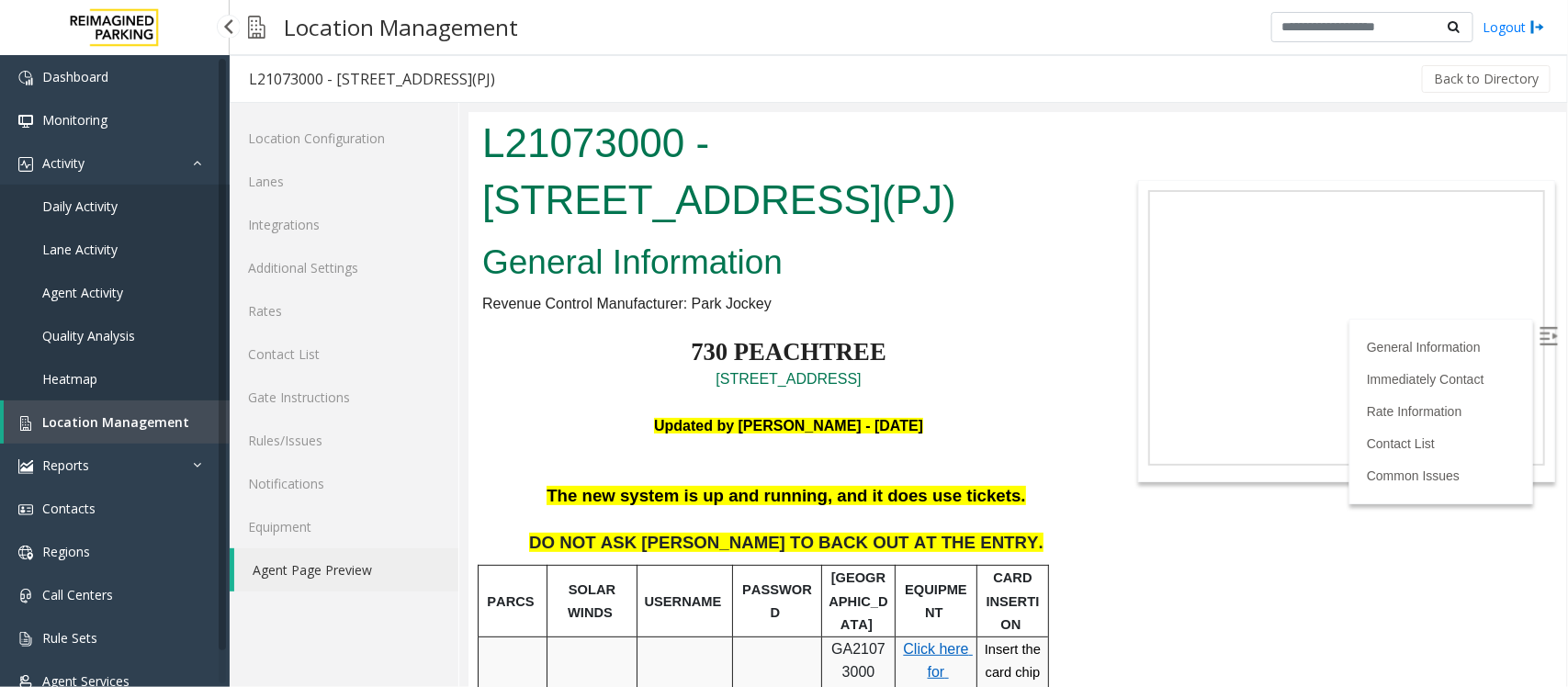 click on "Location Management" at bounding box center [117, 422] 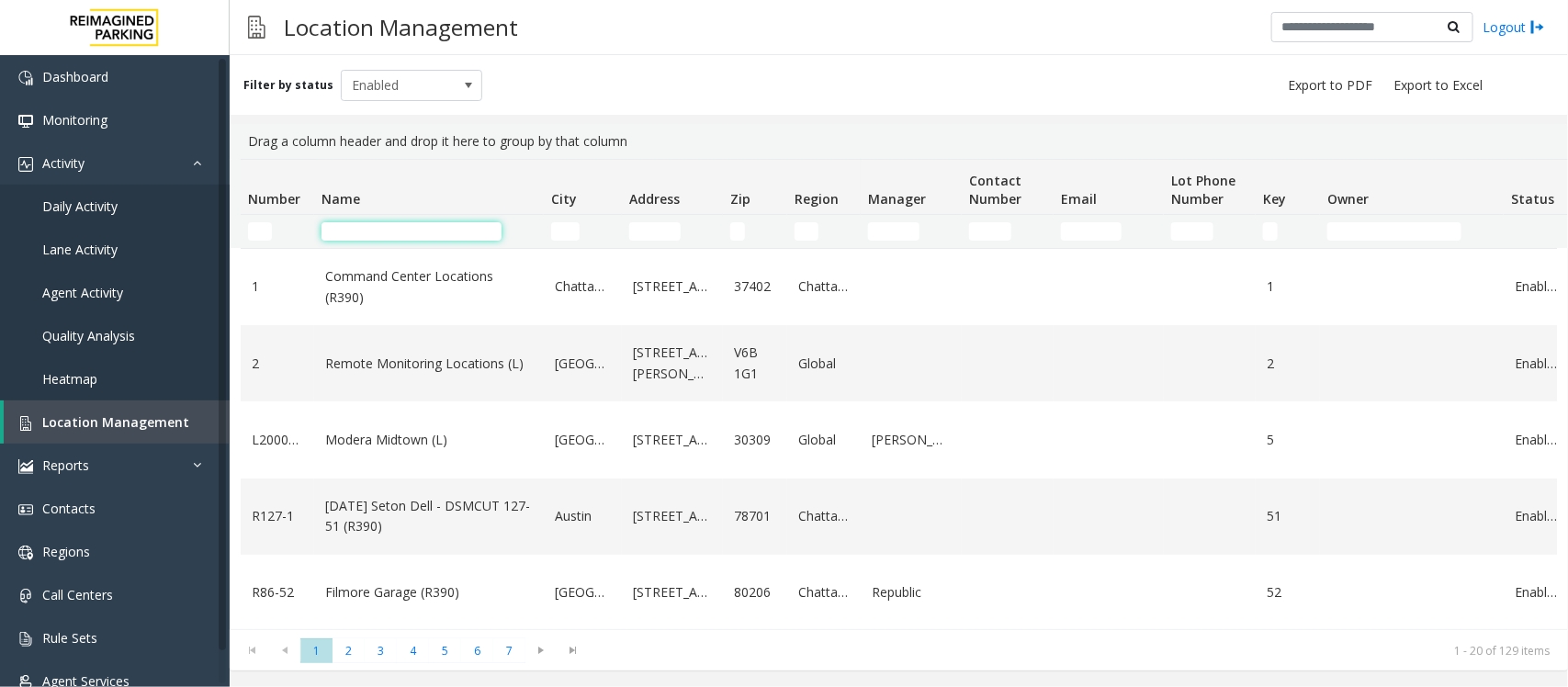 click 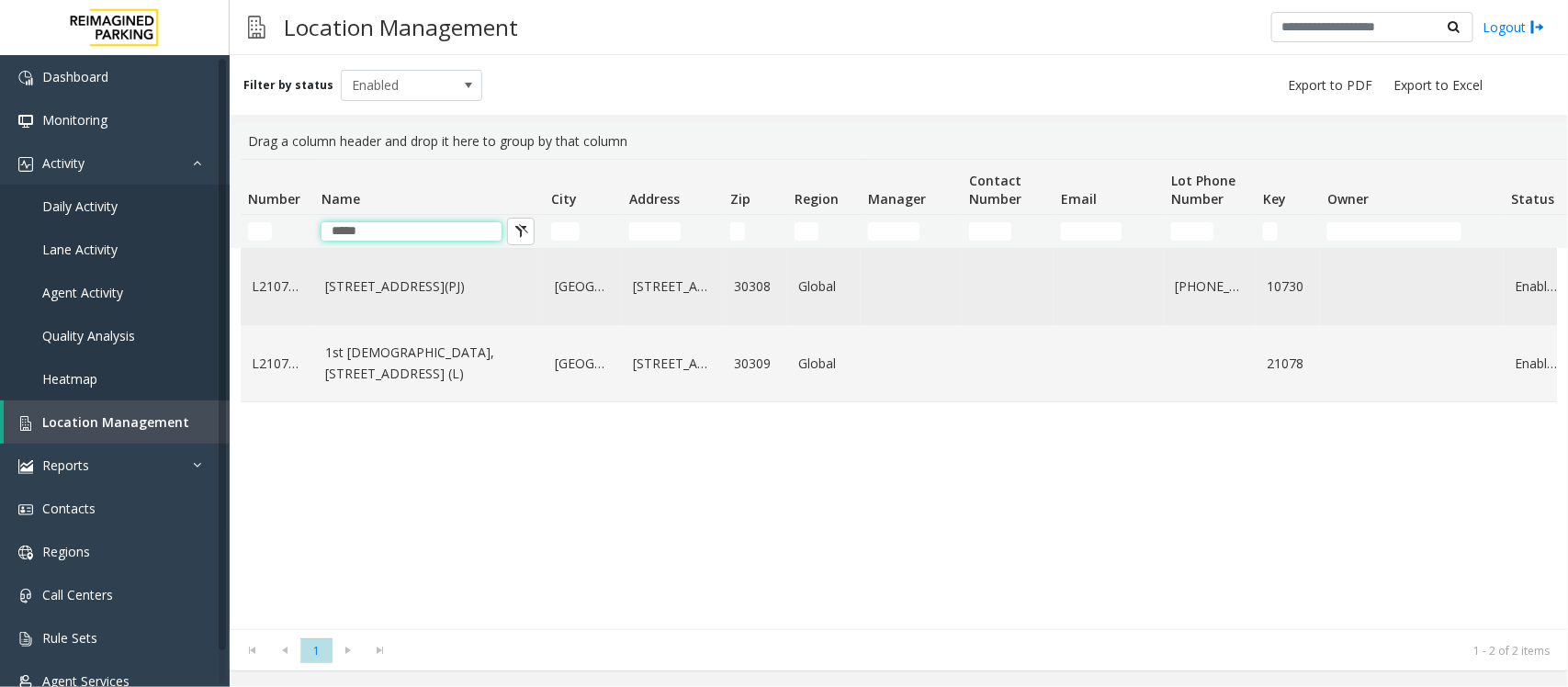 drag, startPoint x: 406, startPoint y: 228, endPoint x: 285, endPoint y: 255, distance: 123.9758 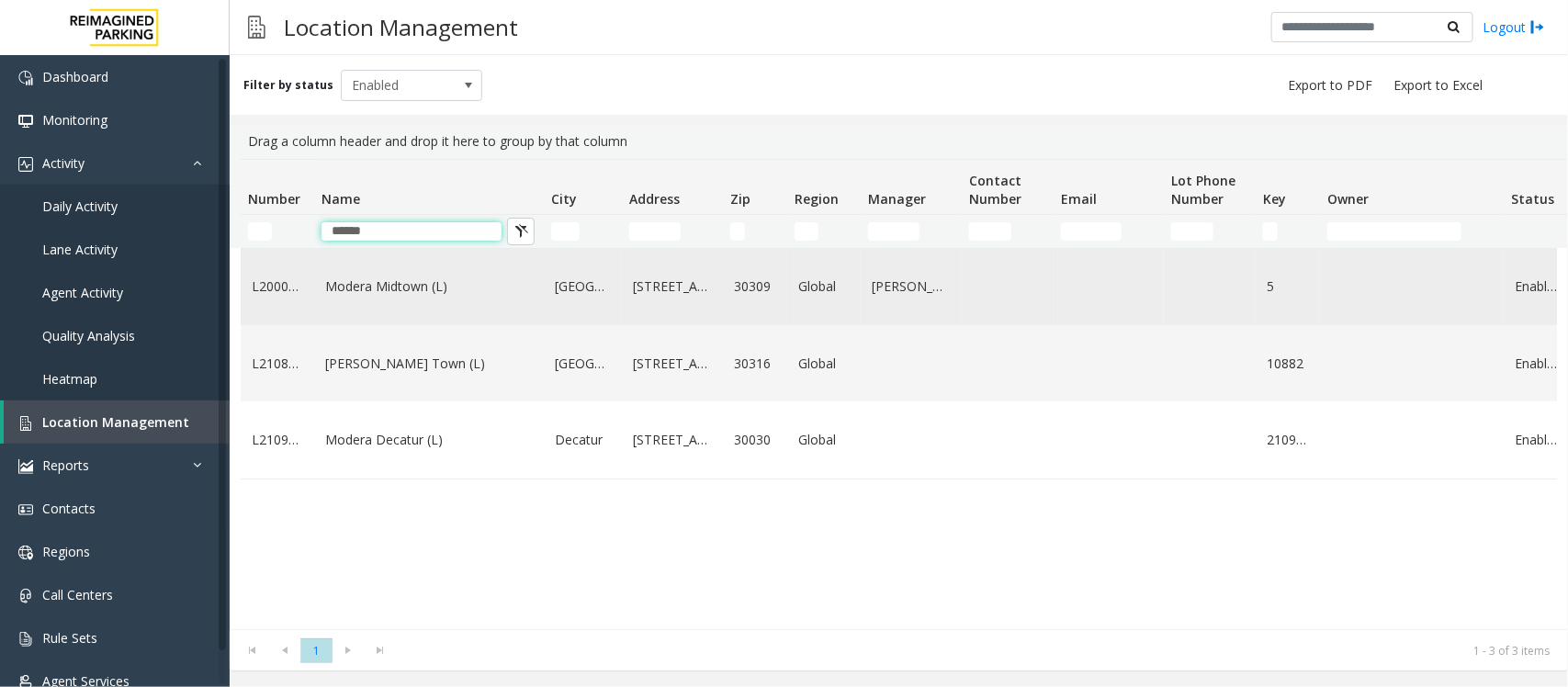 type on "******" 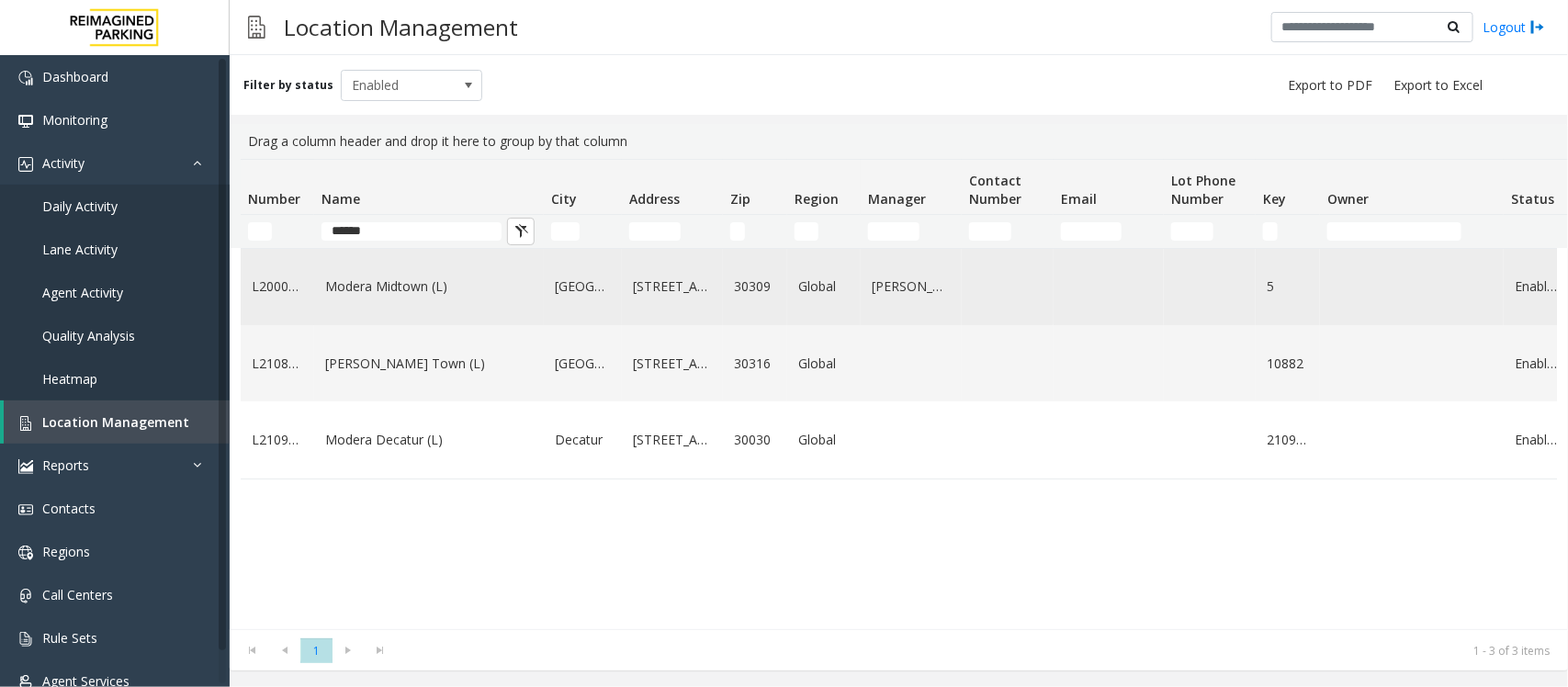 click on "Modera Midtown	(L)" 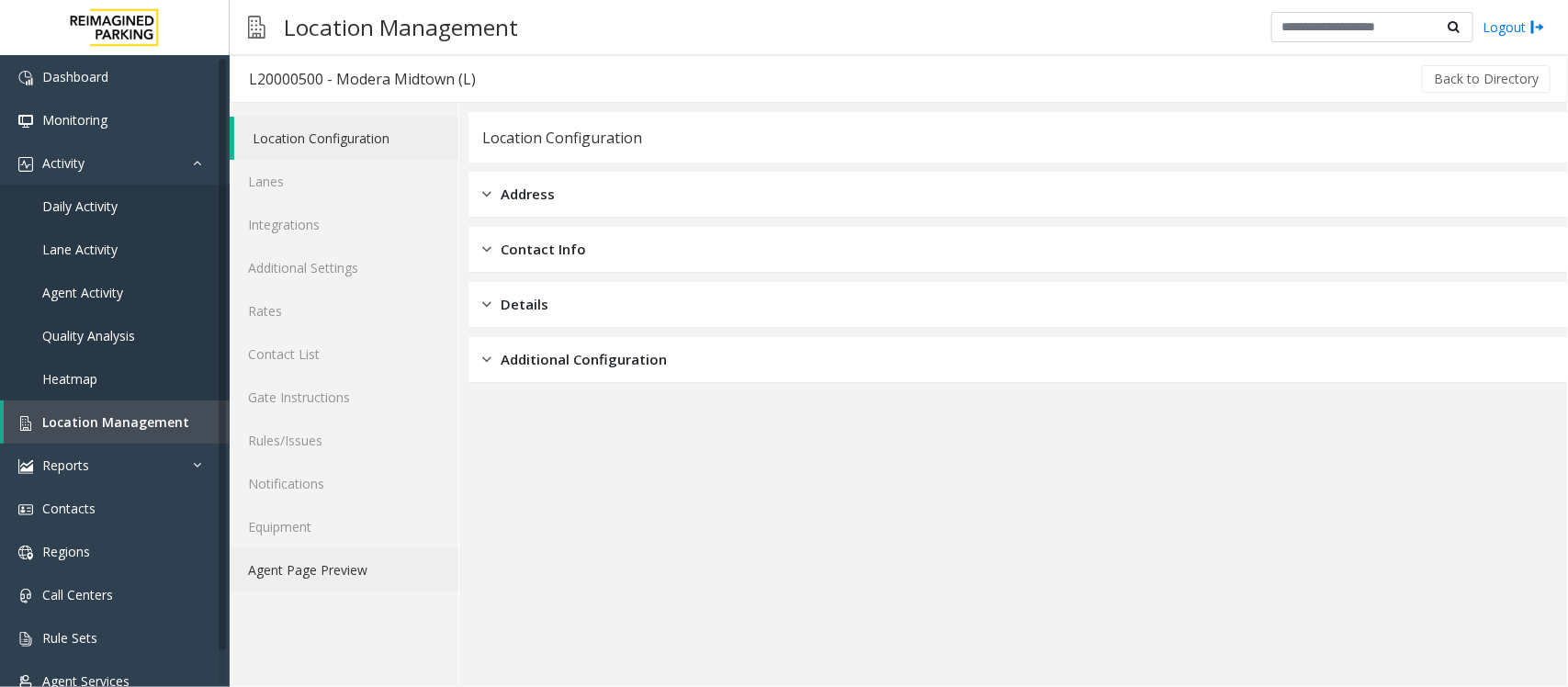 click on "Agent Page Preview" 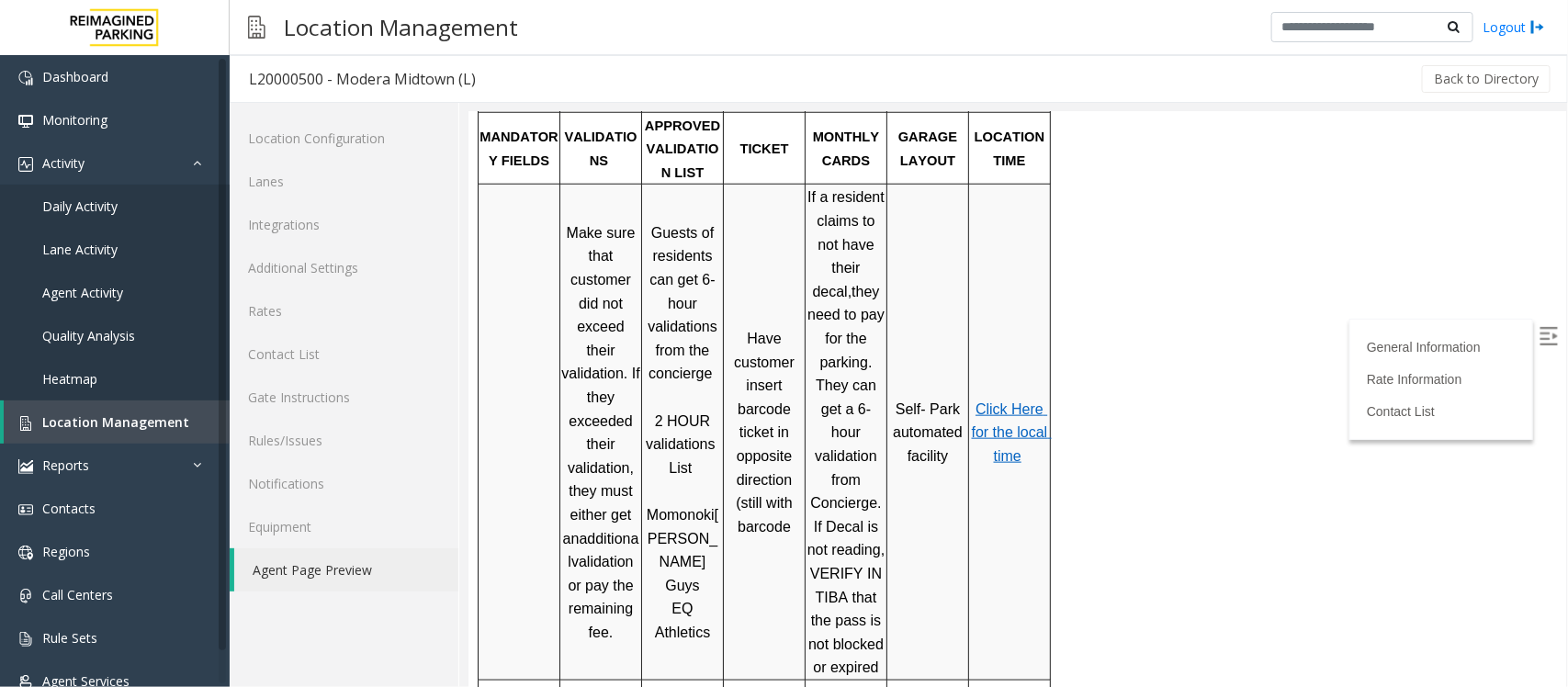 scroll, scrollTop: 92, scrollLeft: 0, axis: vertical 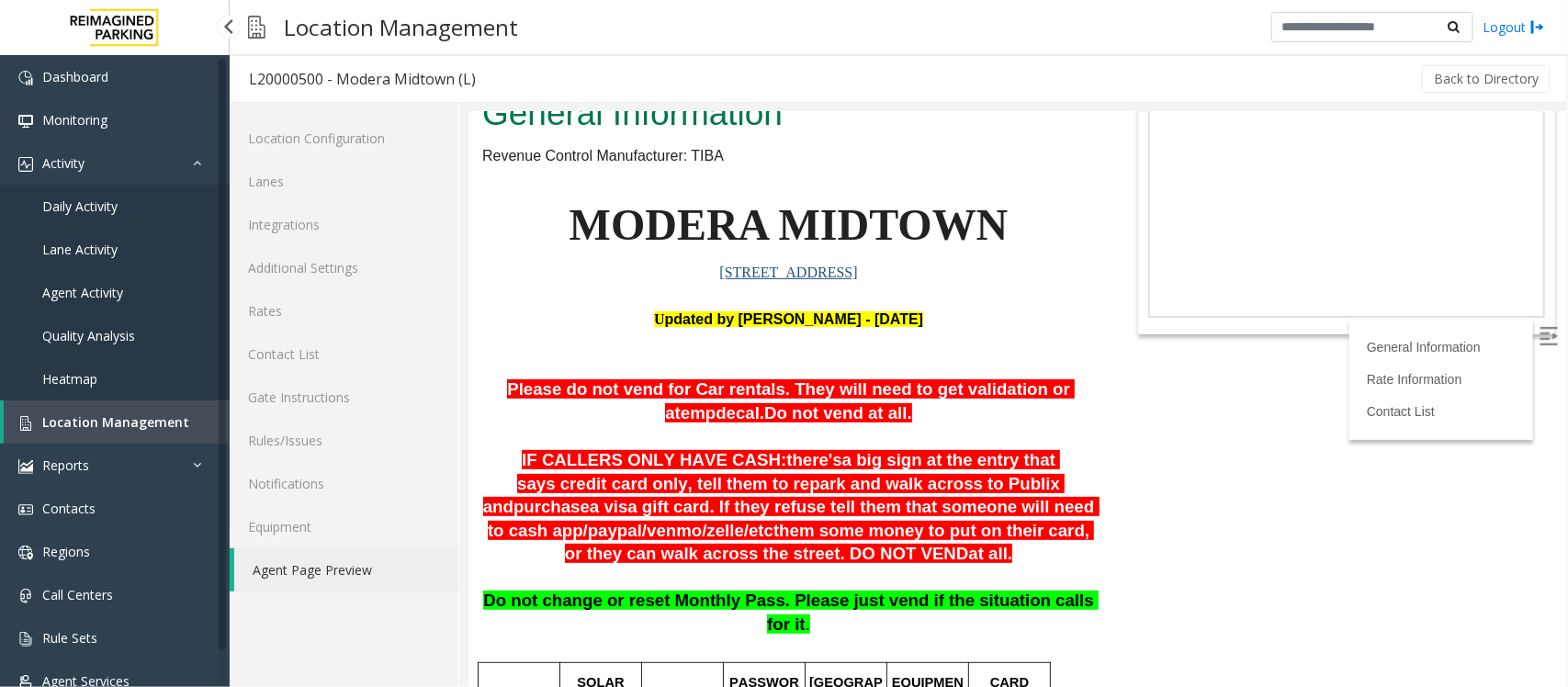 click on "Location Management" at bounding box center [116, 422] 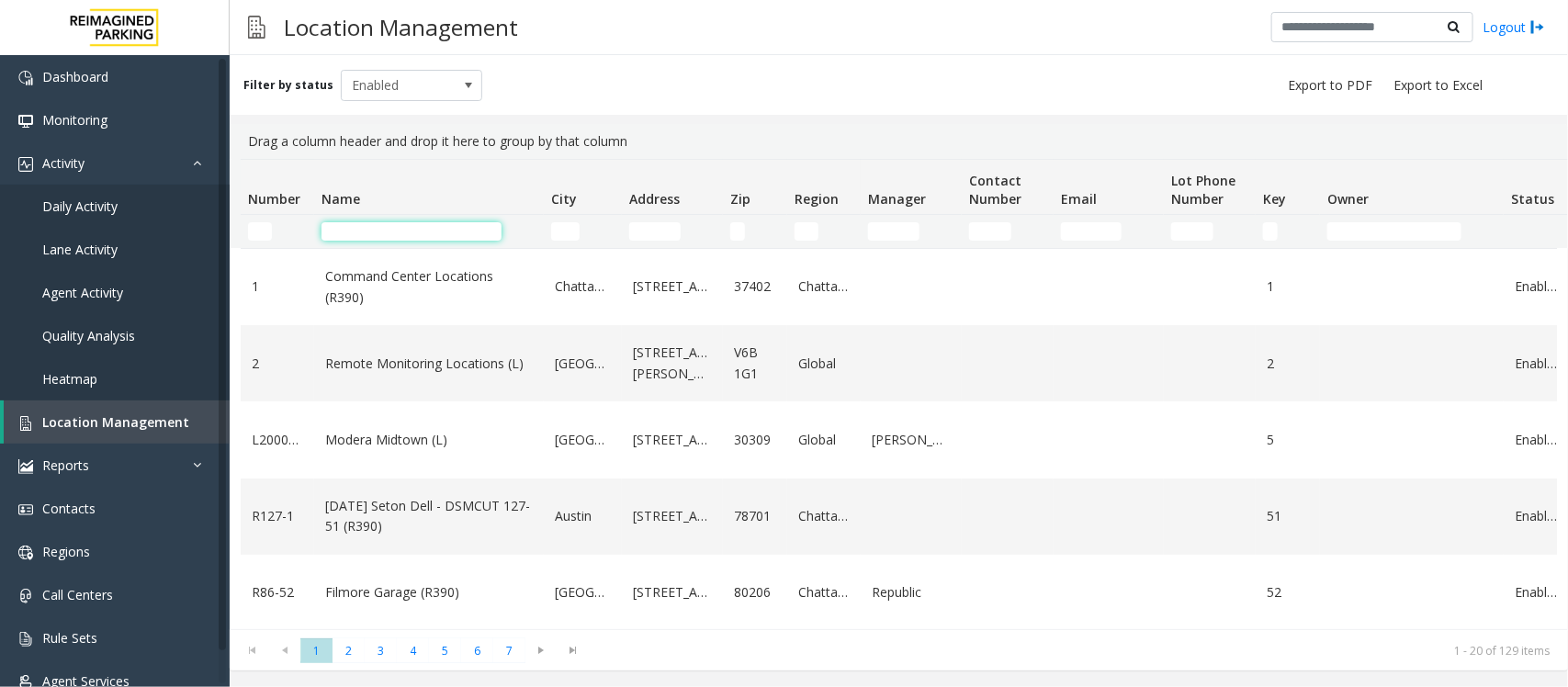 click 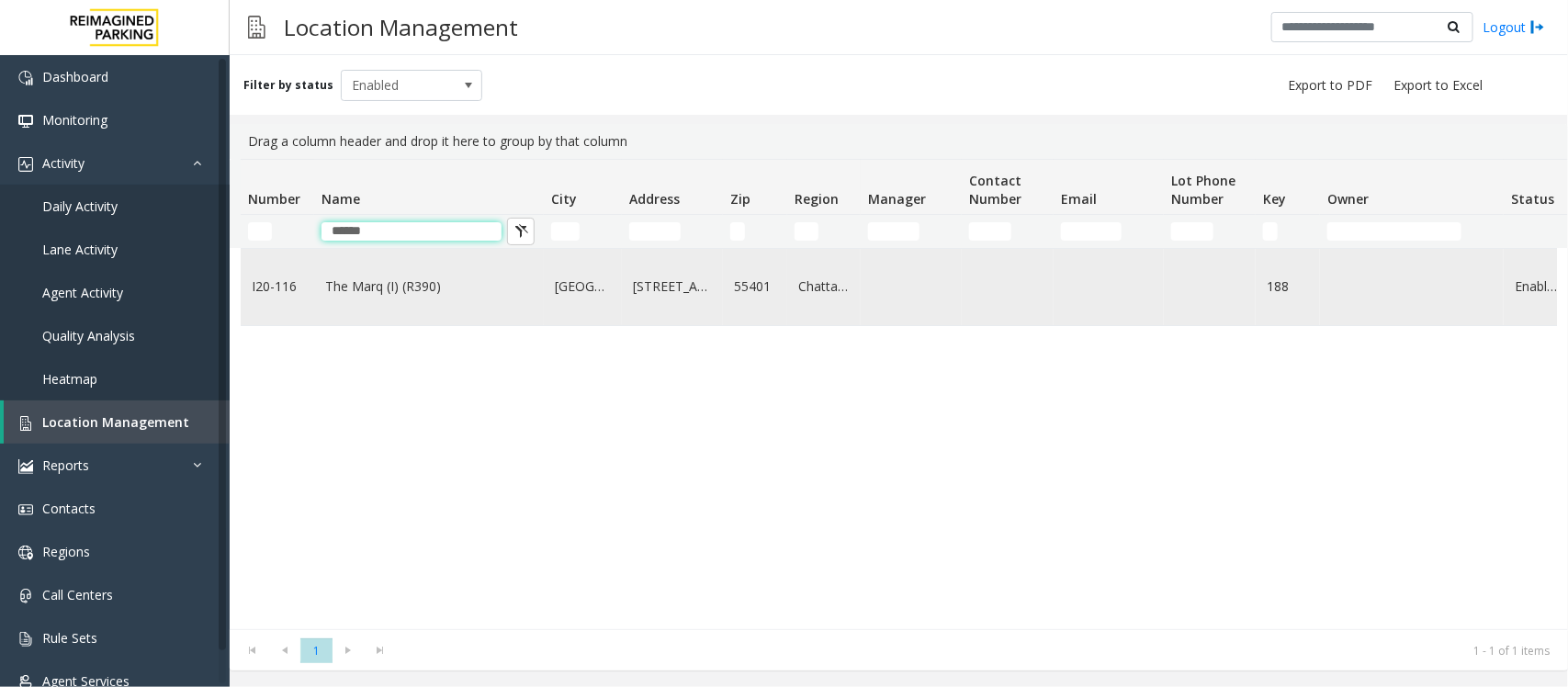 type on "******" 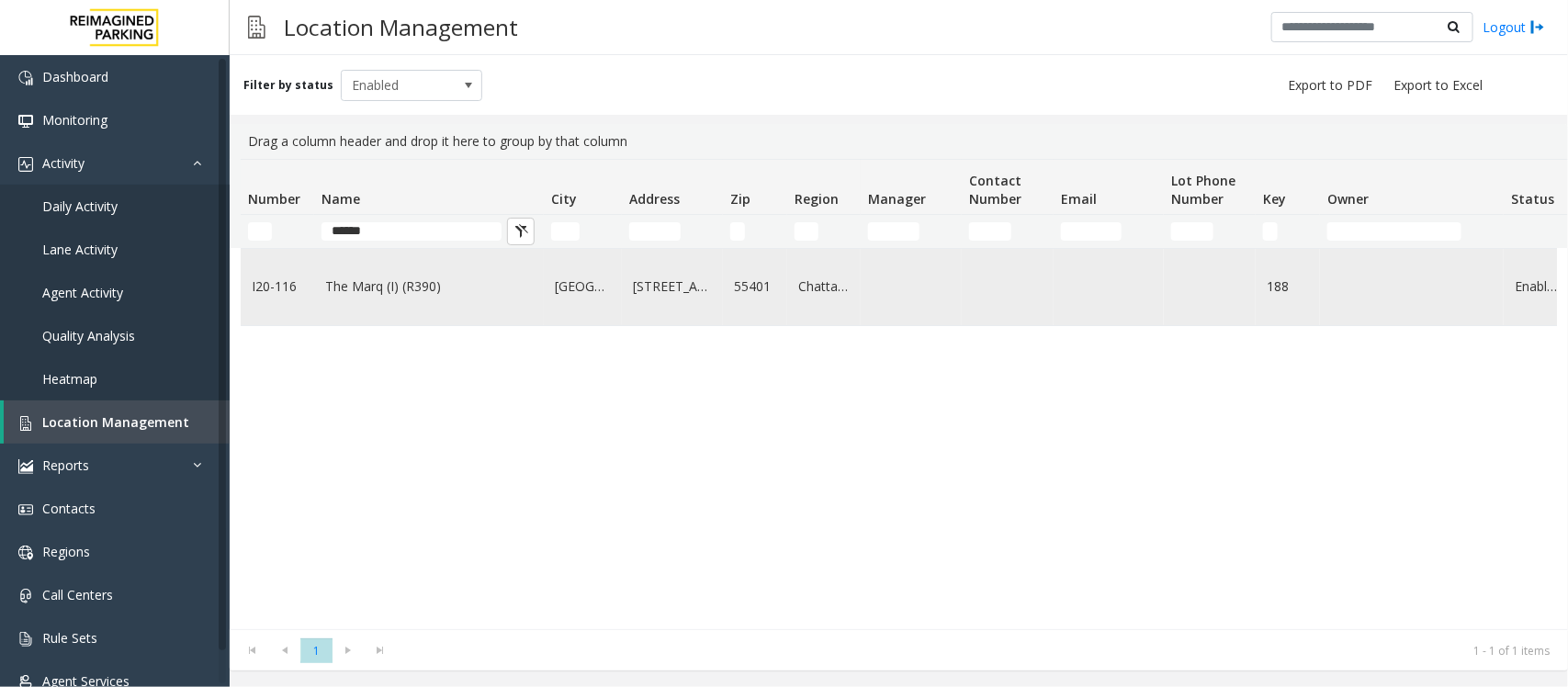 click on "The Marq (I) (R390)" 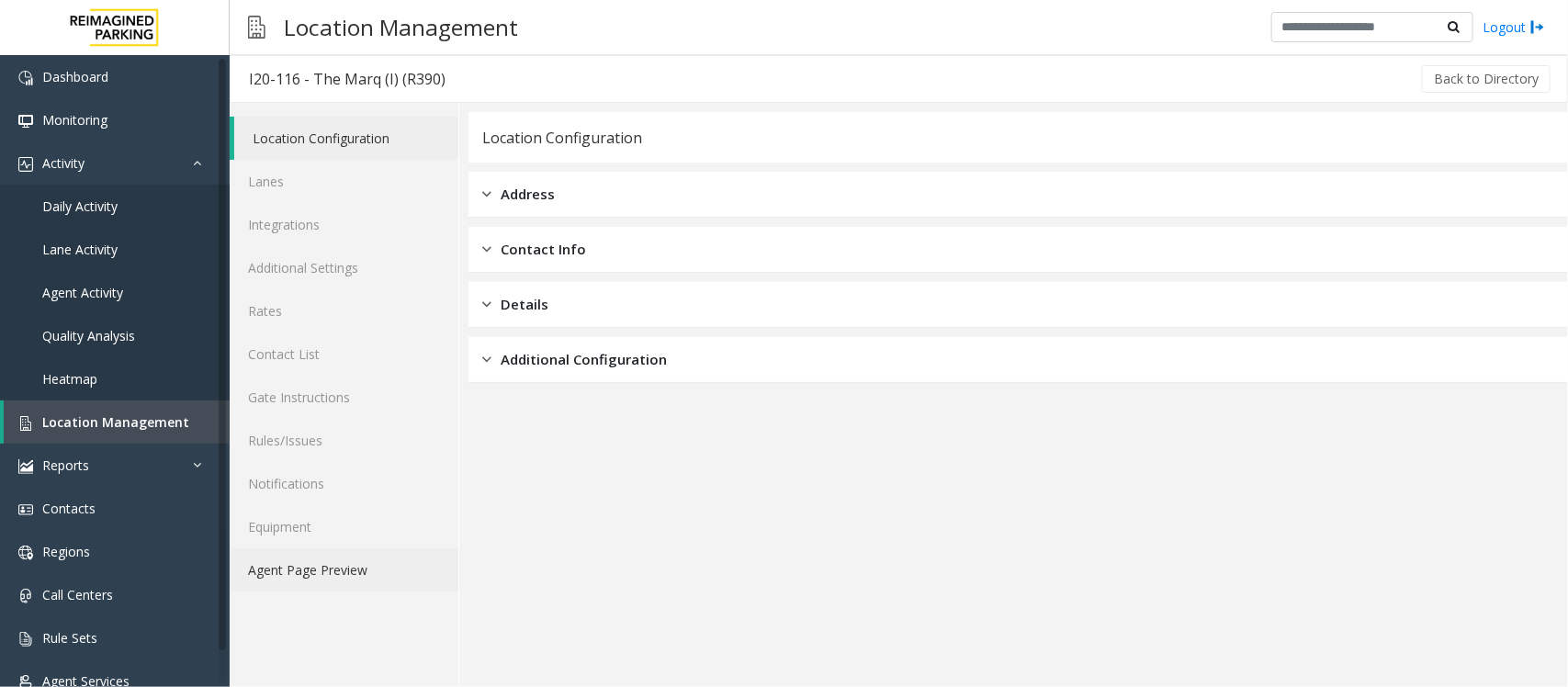 click on "Agent Page Preview" 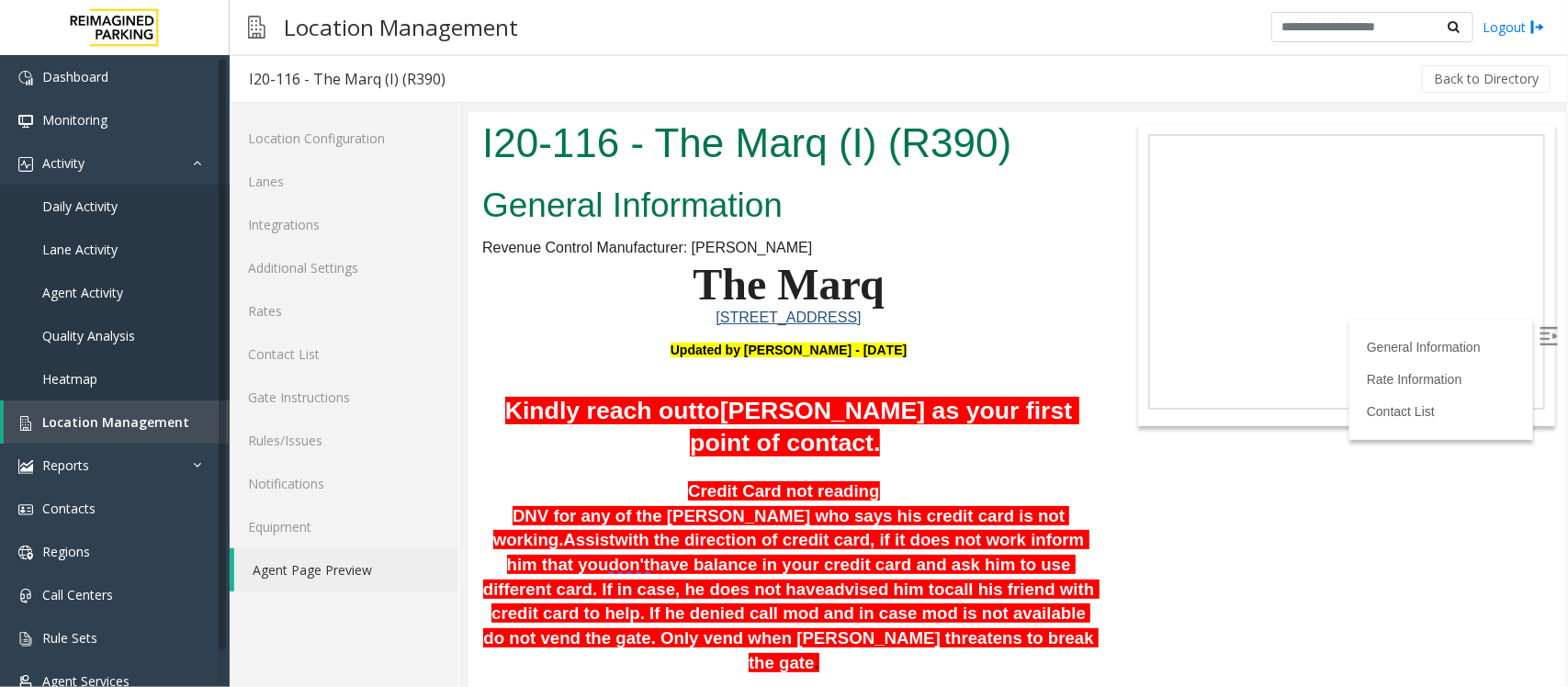 scroll, scrollTop: 643, scrollLeft: 0, axis: vertical 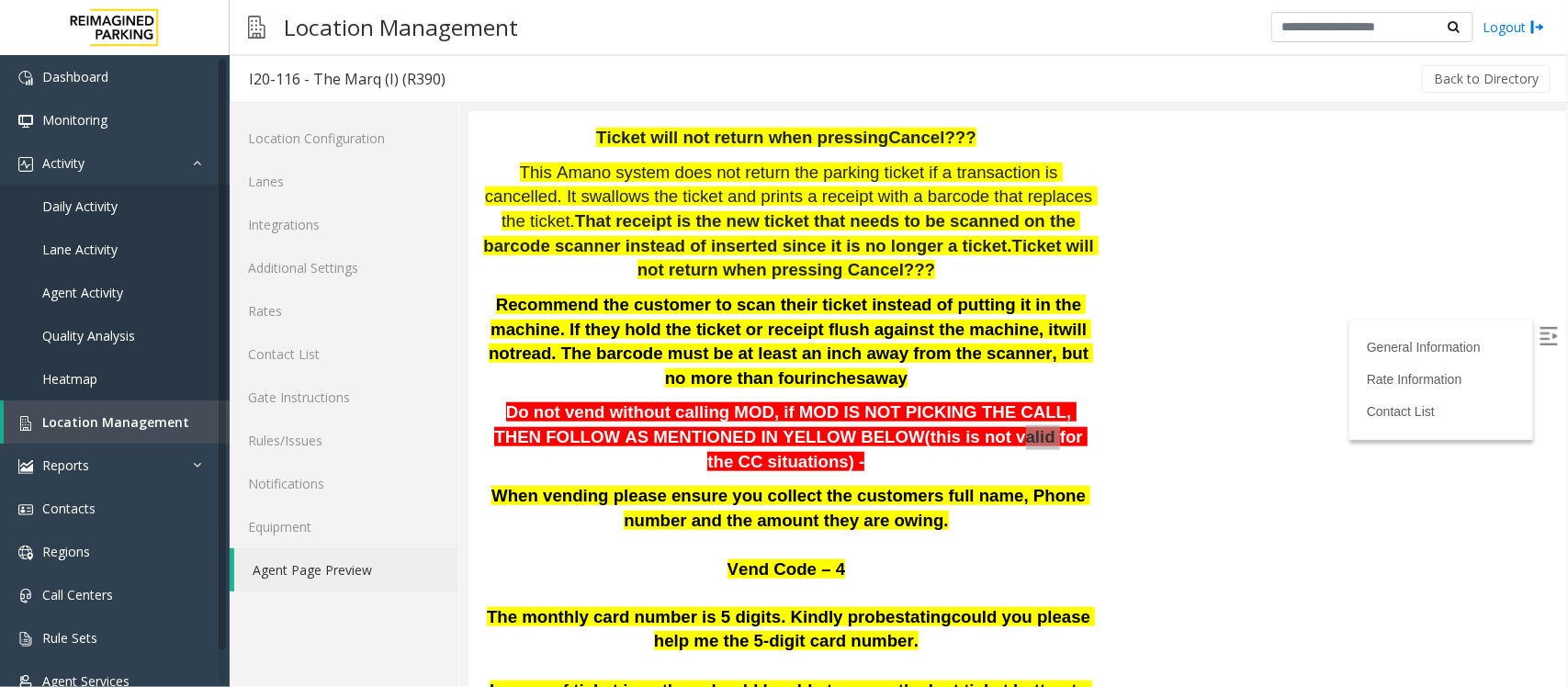 click 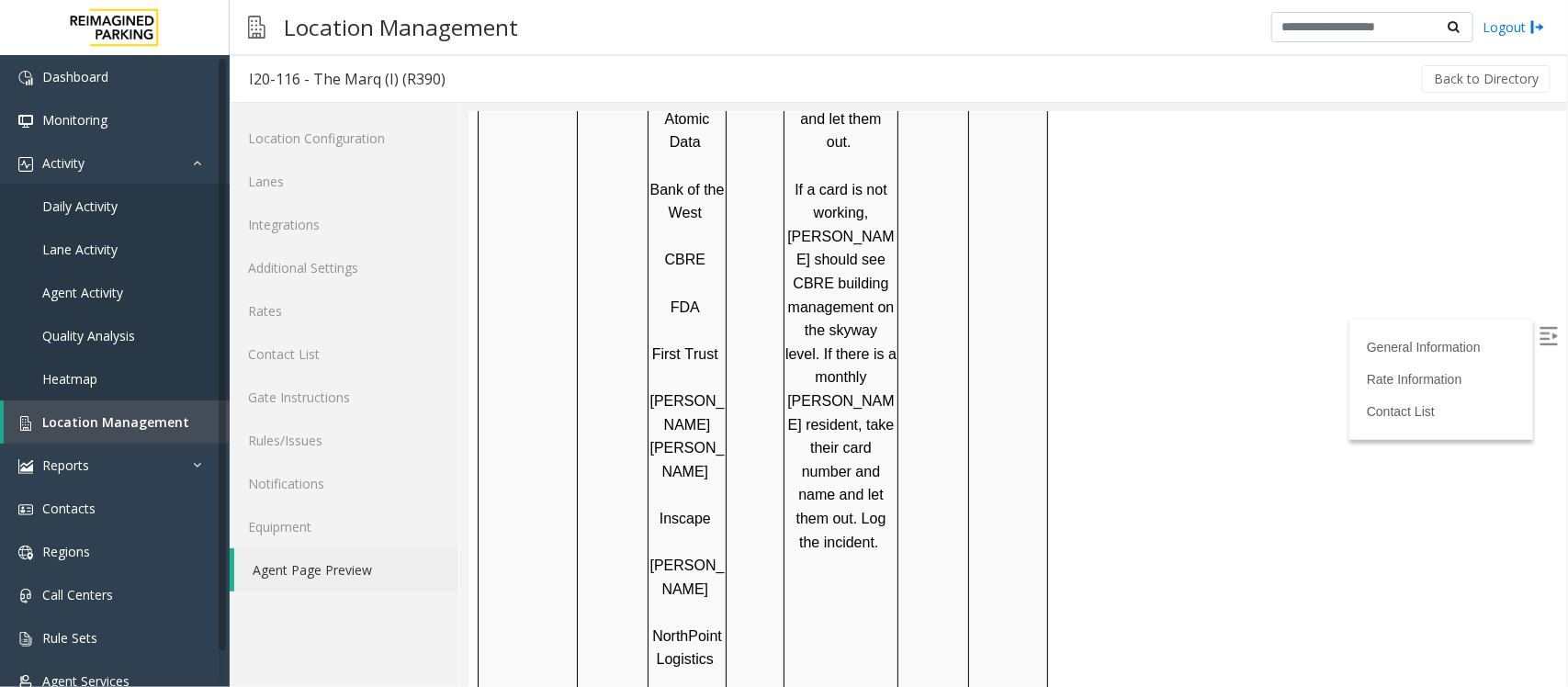 scroll, scrollTop: 2348, scrollLeft: 0, axis: vertical 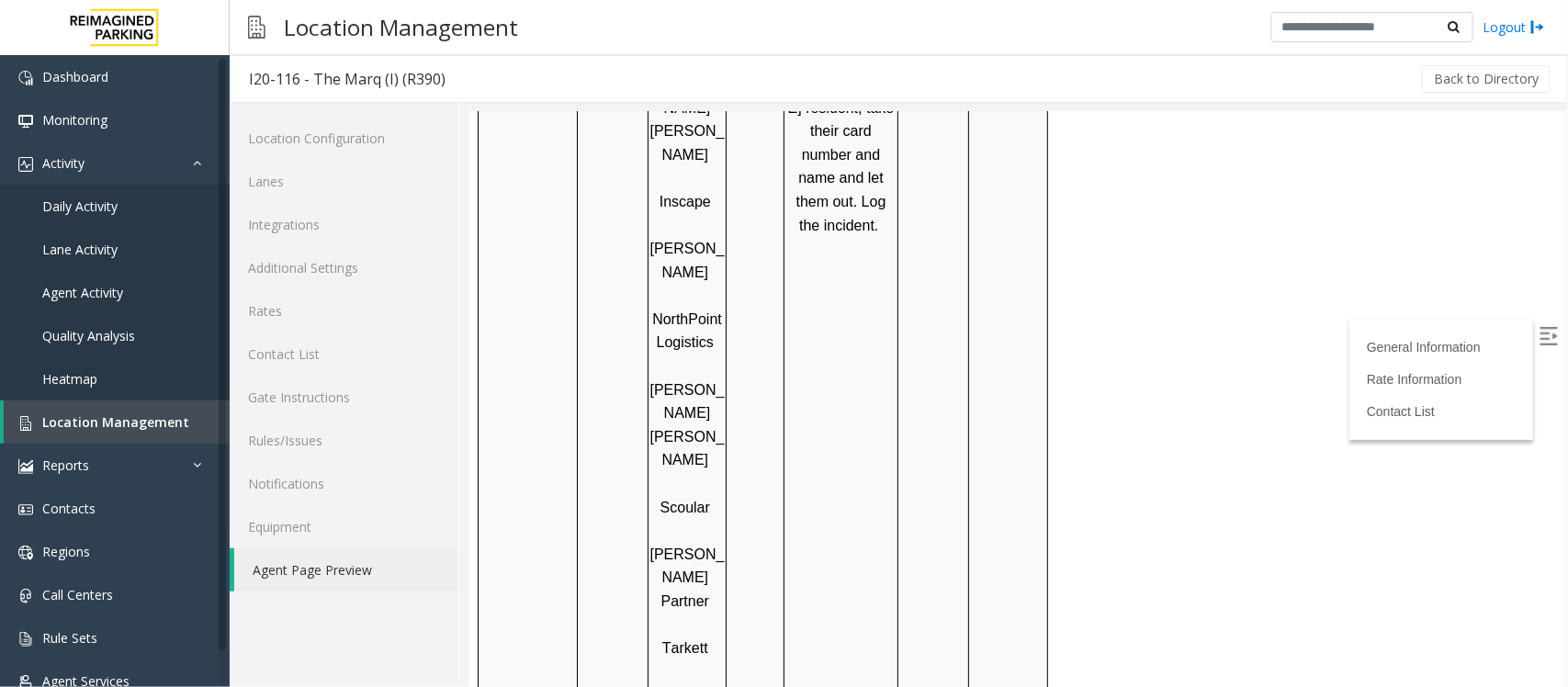 click on "I20-116 - The Marq (I) (R390)
General Information
Revenue Control Manufacturer: [PERSON_NAME]
The Marq [STREET_ADDRESS] Updated by [PERSON_NAME] - [DATE] Kindly reach out  to  [PERSON_NAME] as your first point of contact.   Credit Card not reading     DNV for any of the [PERSON_NAME] who says his credit card is not working.  Assist  with the direction of credit card, if it does not work inform him that you  don't  have balance in your credit card and ask him to use different card. If in case, he does not have  advised him to  call his friend with credit card to help. If he denied call mod and in case mod is not available do not vend the gate. Only vend when [PERSON_NAME] threatens to break the gate .       Do not Vend for [PERSON_NAME] he must pay to exit the garage.      Ticket will not return when pressing  Cancel???    Ticket will not return when pressing Cancel???   will not inches  away     -" at bounding box center [1016, -1950] 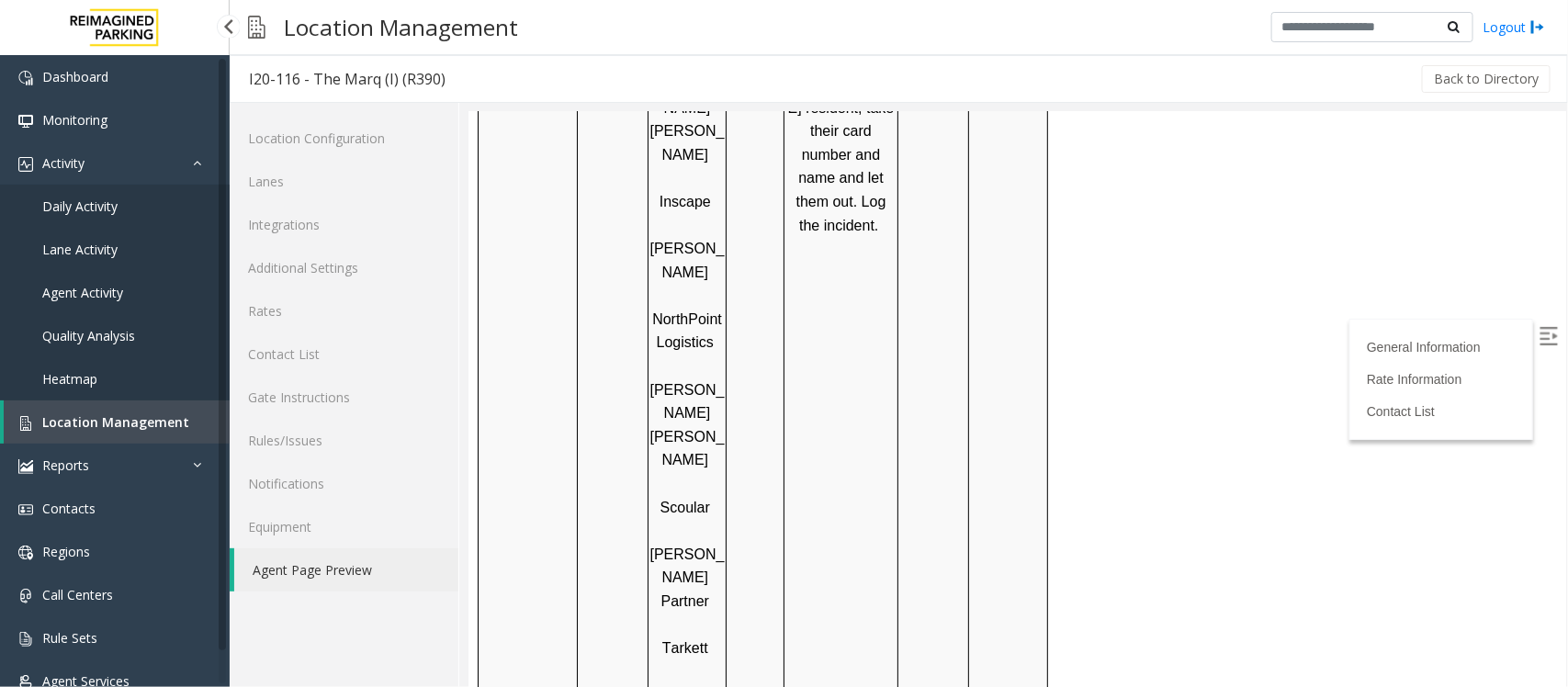 click on "Location Management" at bounding box center [116, 422] 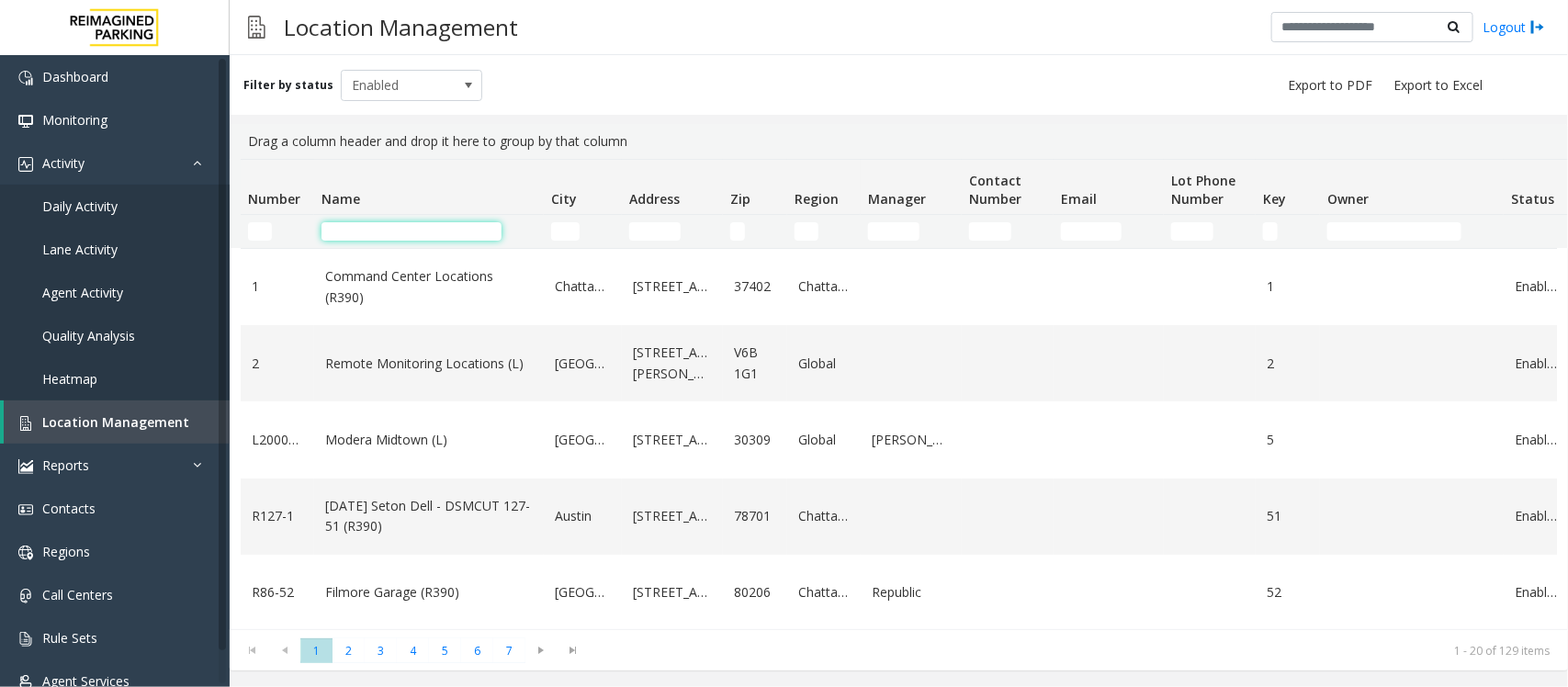 click 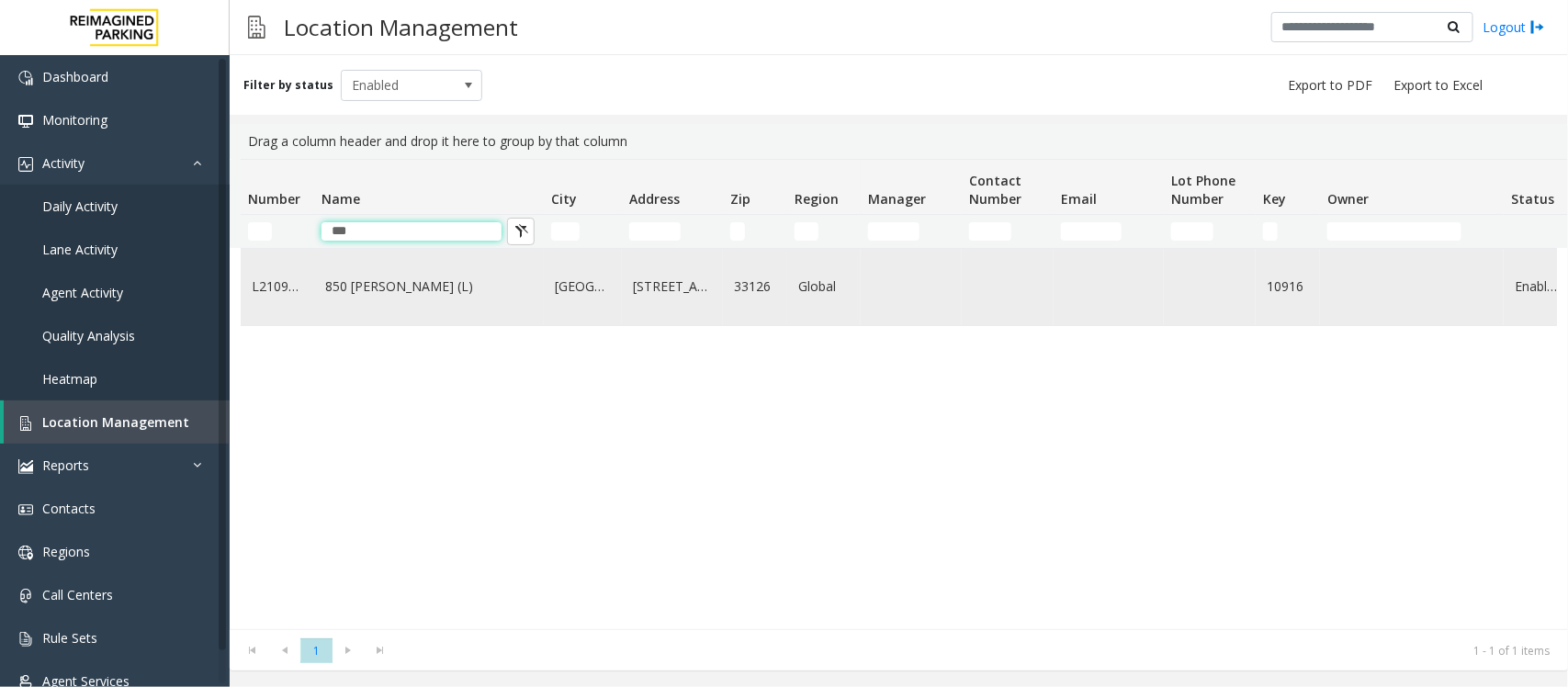 type on "***" 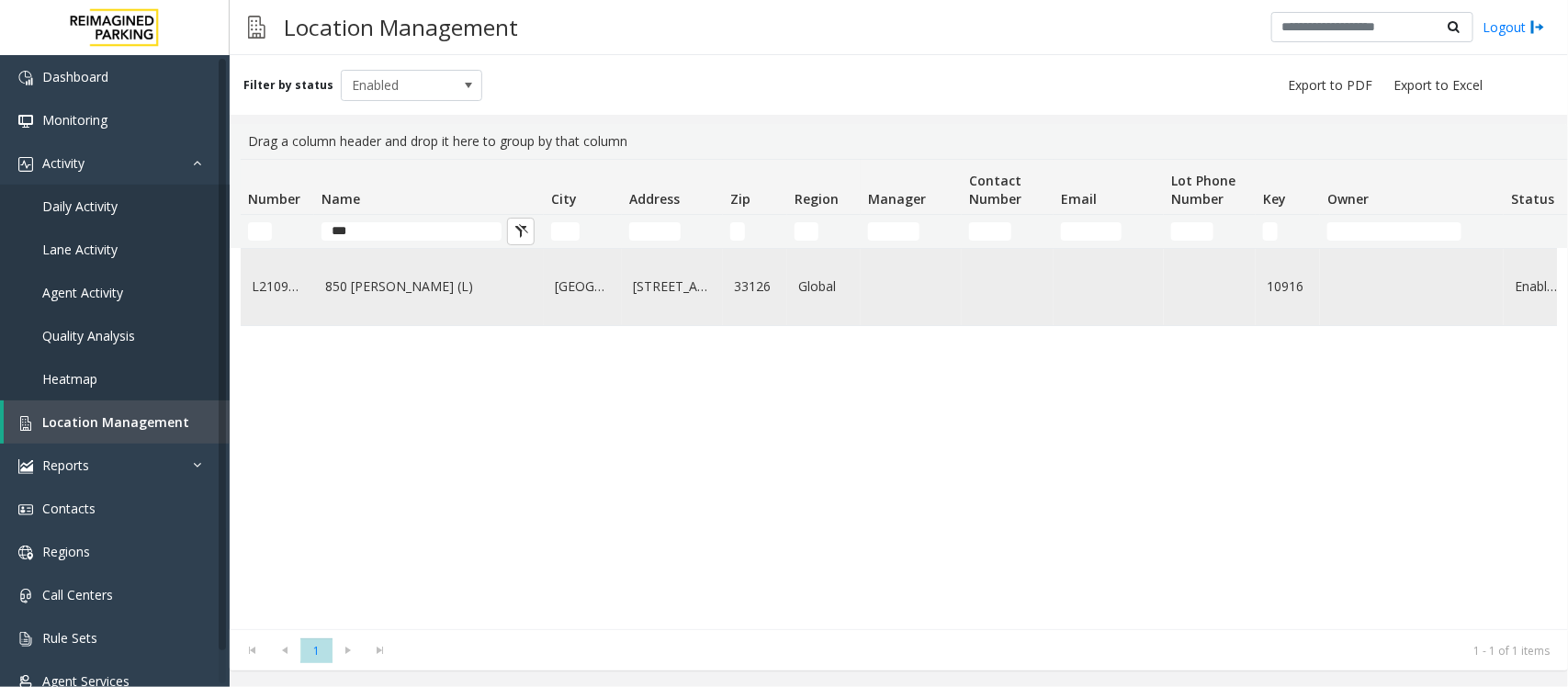 click on "850 [PERSON_NAME] (L)" 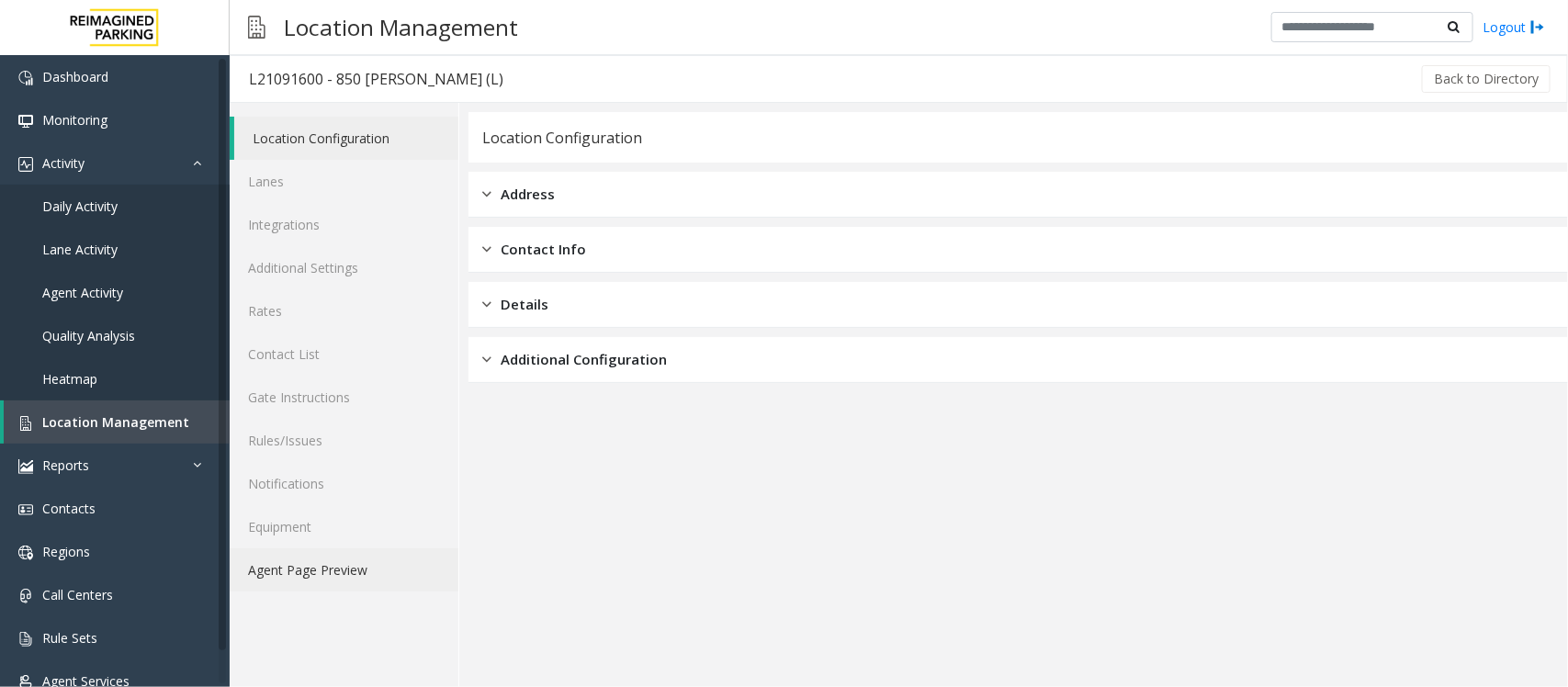 click on "Agent Page Preview" 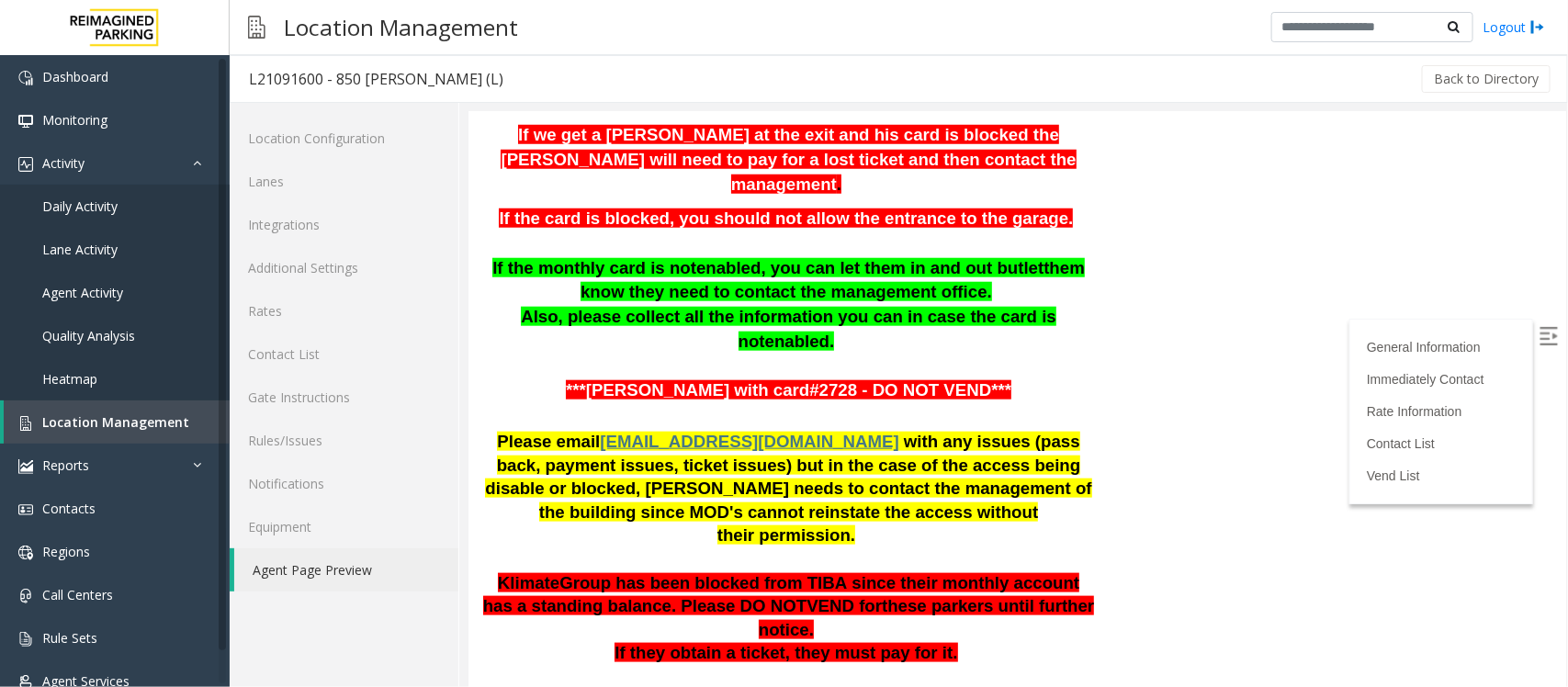 scroll, scrollTop: 689, scrollLeft: 0, axis: vertical 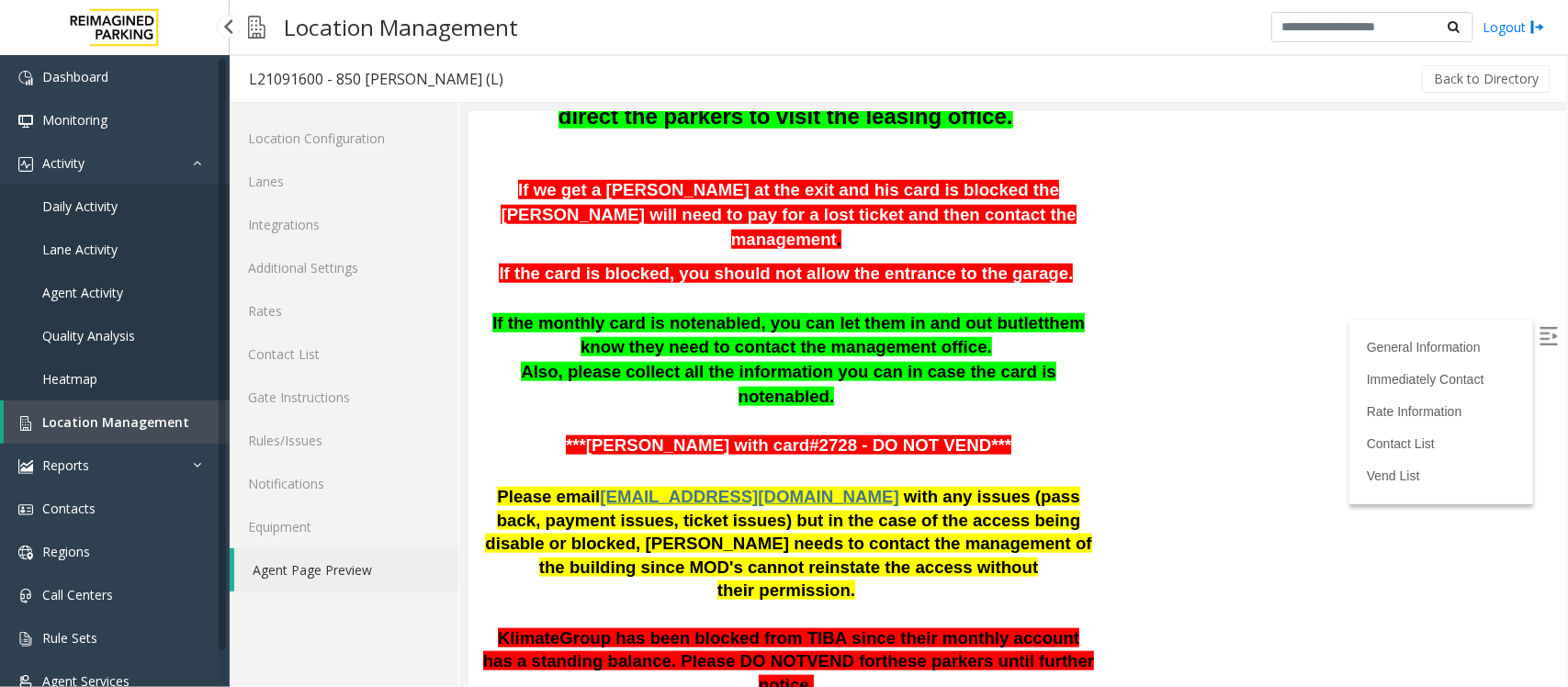 click on "Location Management" at bounding box center (116, 422) 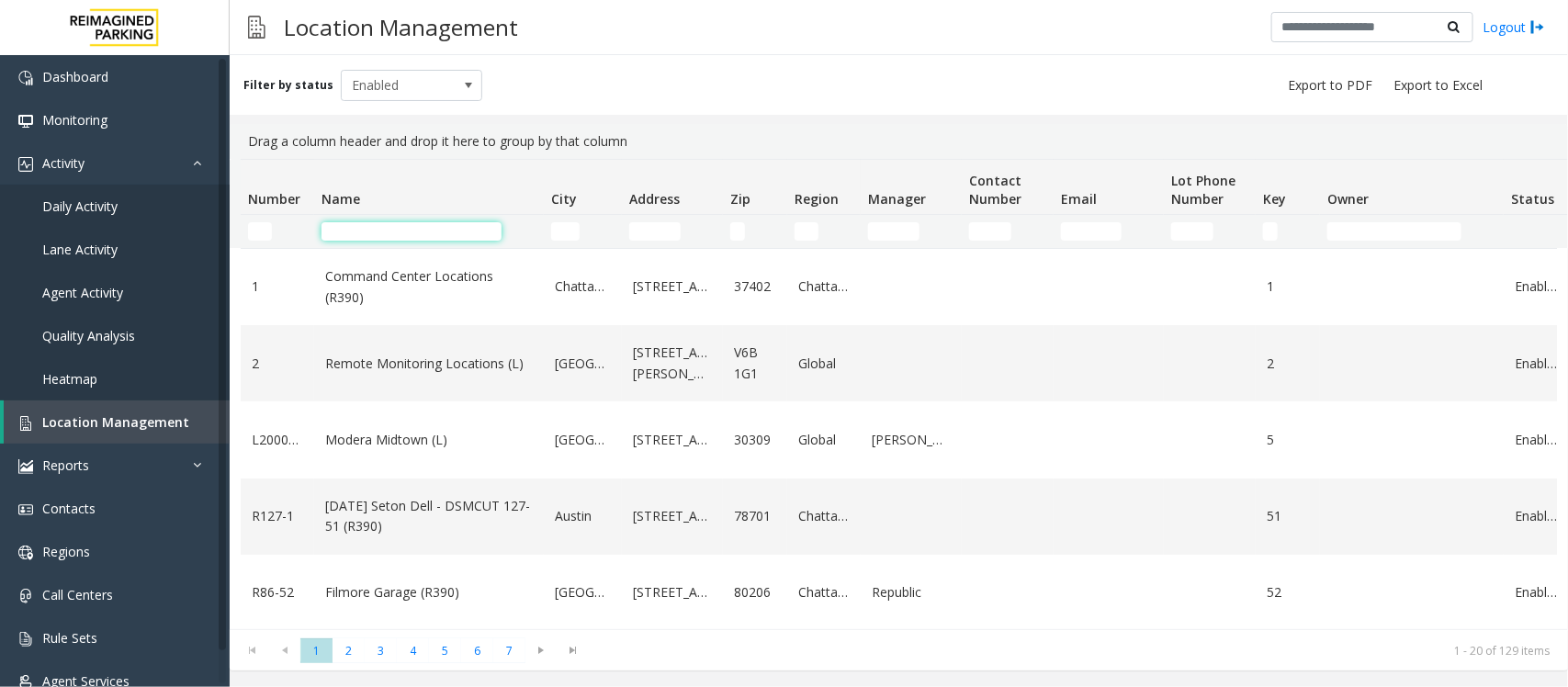 click 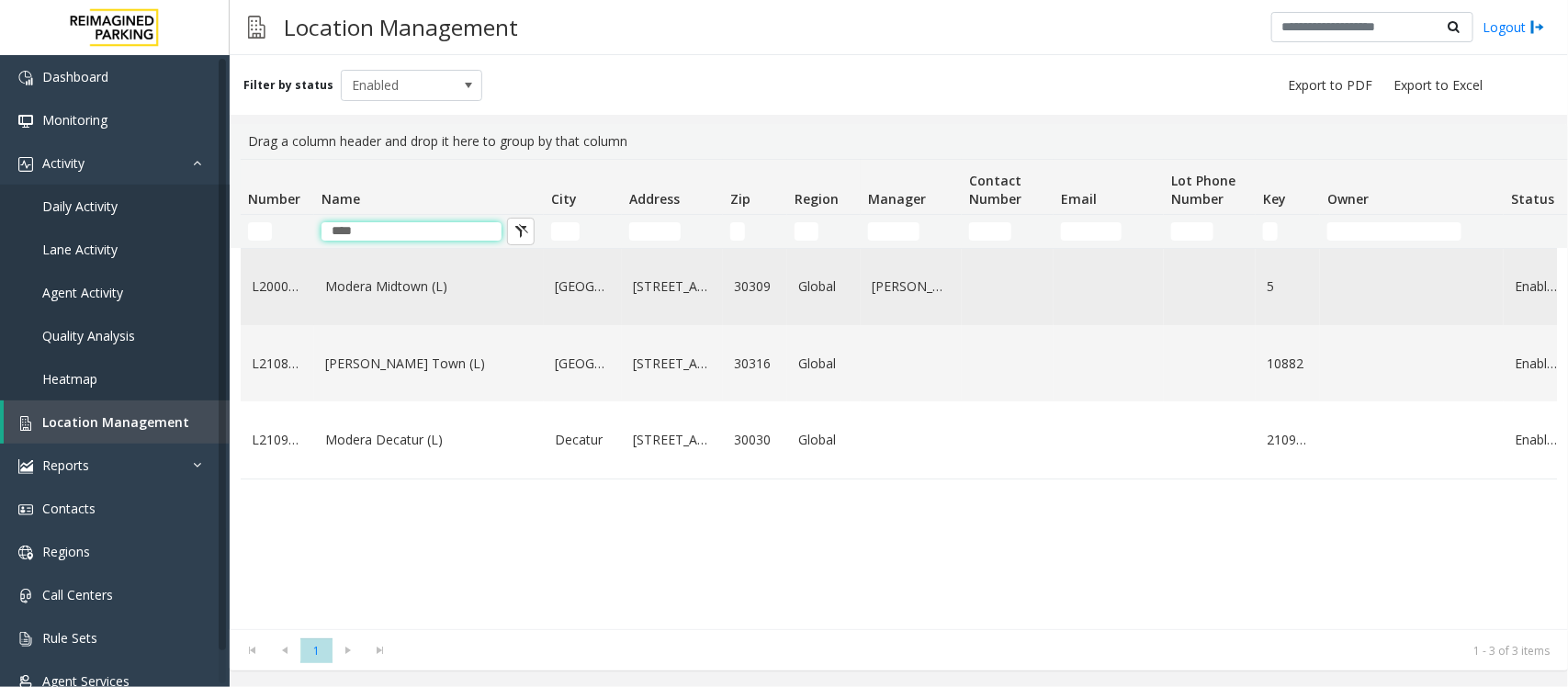type on "****" 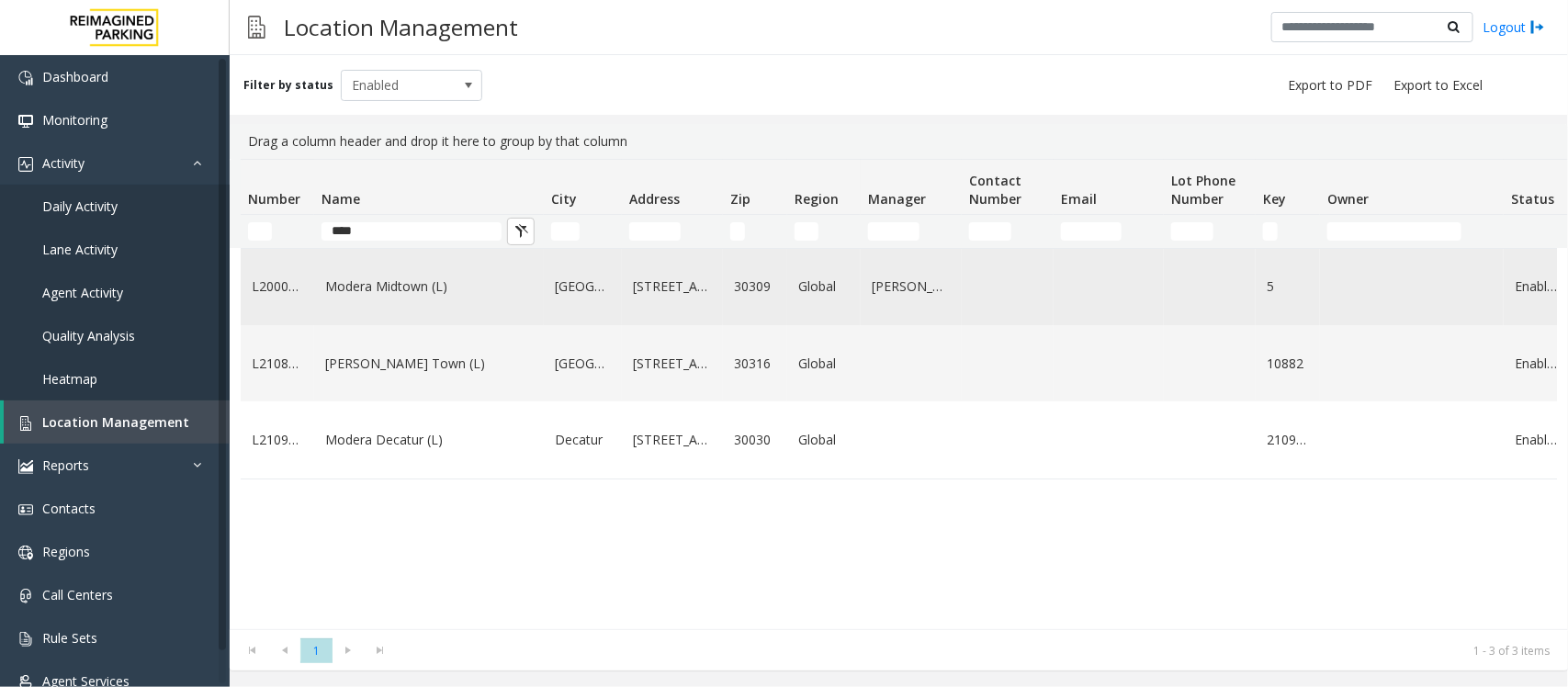 click on "Modera Midtown	(L)" 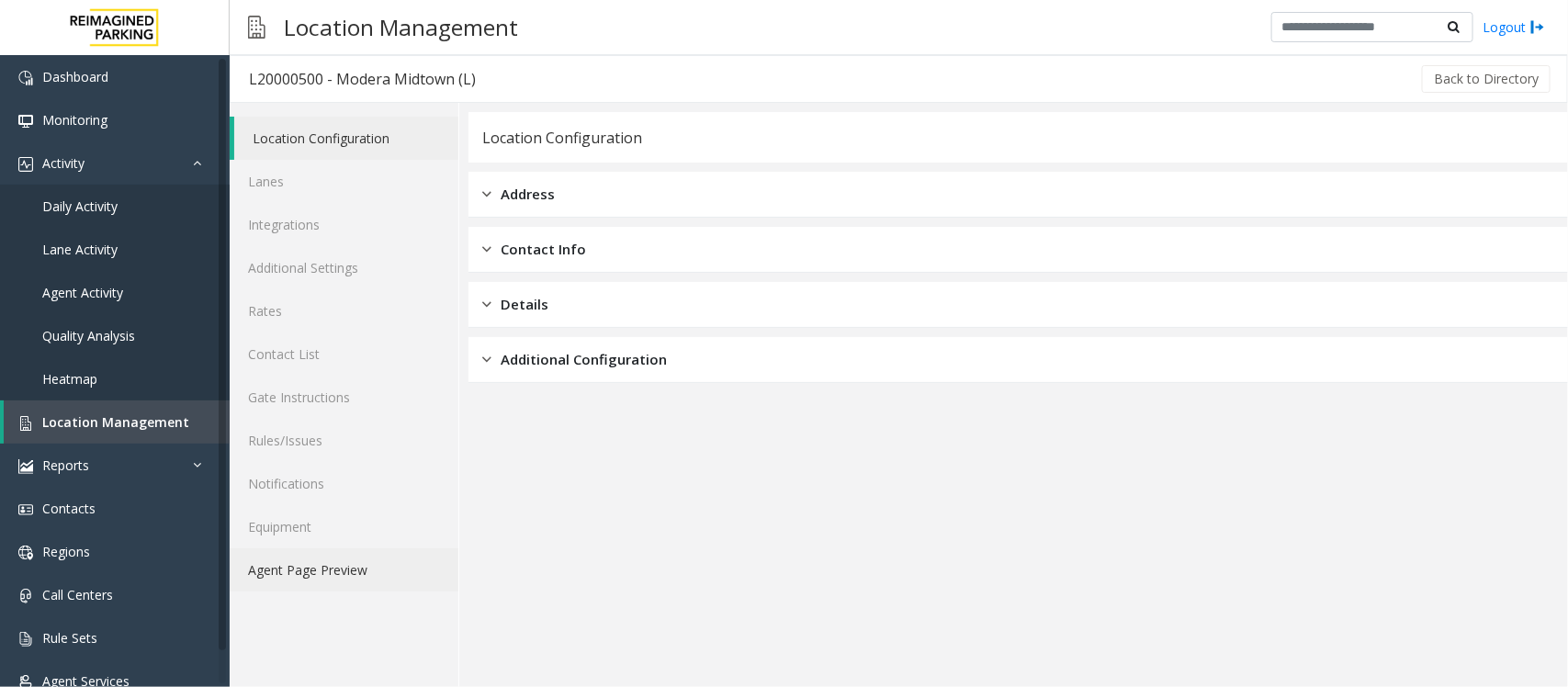 click on "Agent Page Preview" 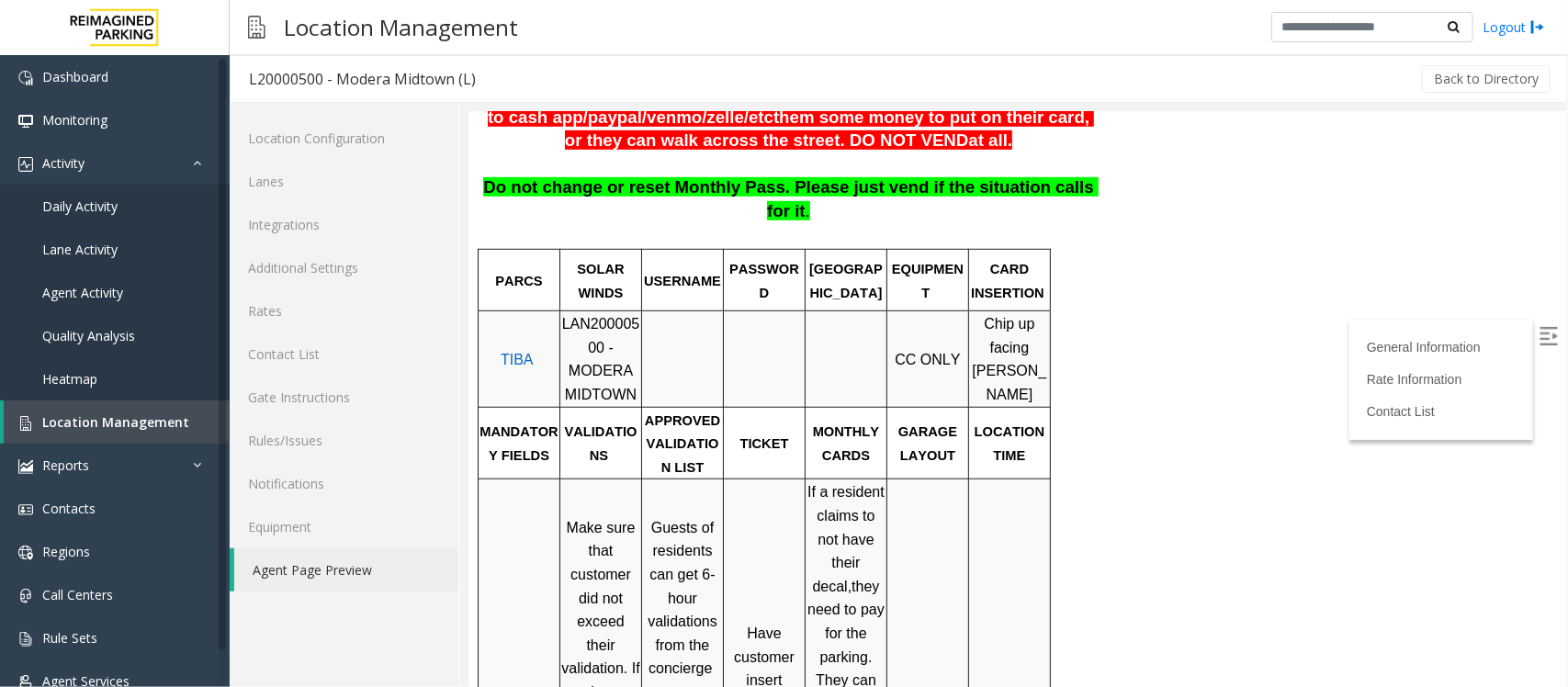 scroll, scrollTop: 800, scrollLeft: 0, axis: vertical 